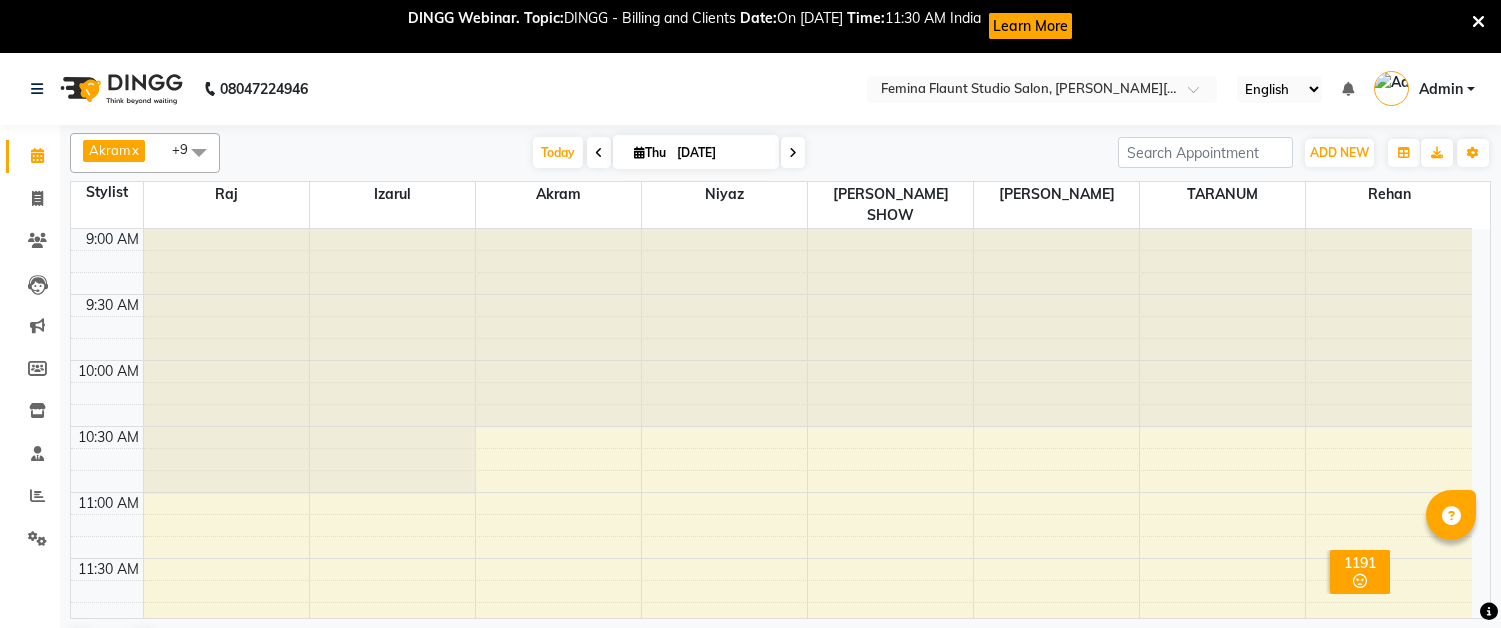scroll, scrollTop: 0, scrollLeft: 0, axis: both 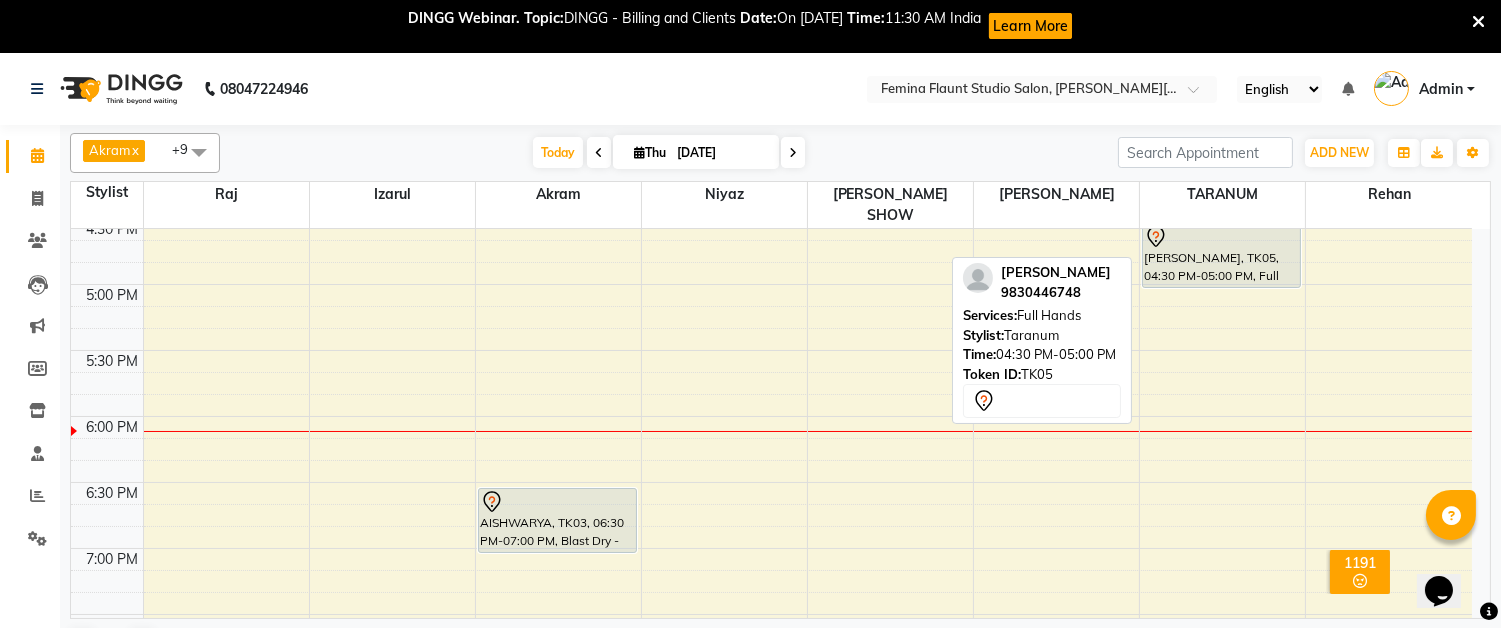 click on "prerna mehta, TK05, 04:30 PM-05:00 PM, Full Hands" at bounding box center [1221, 255] 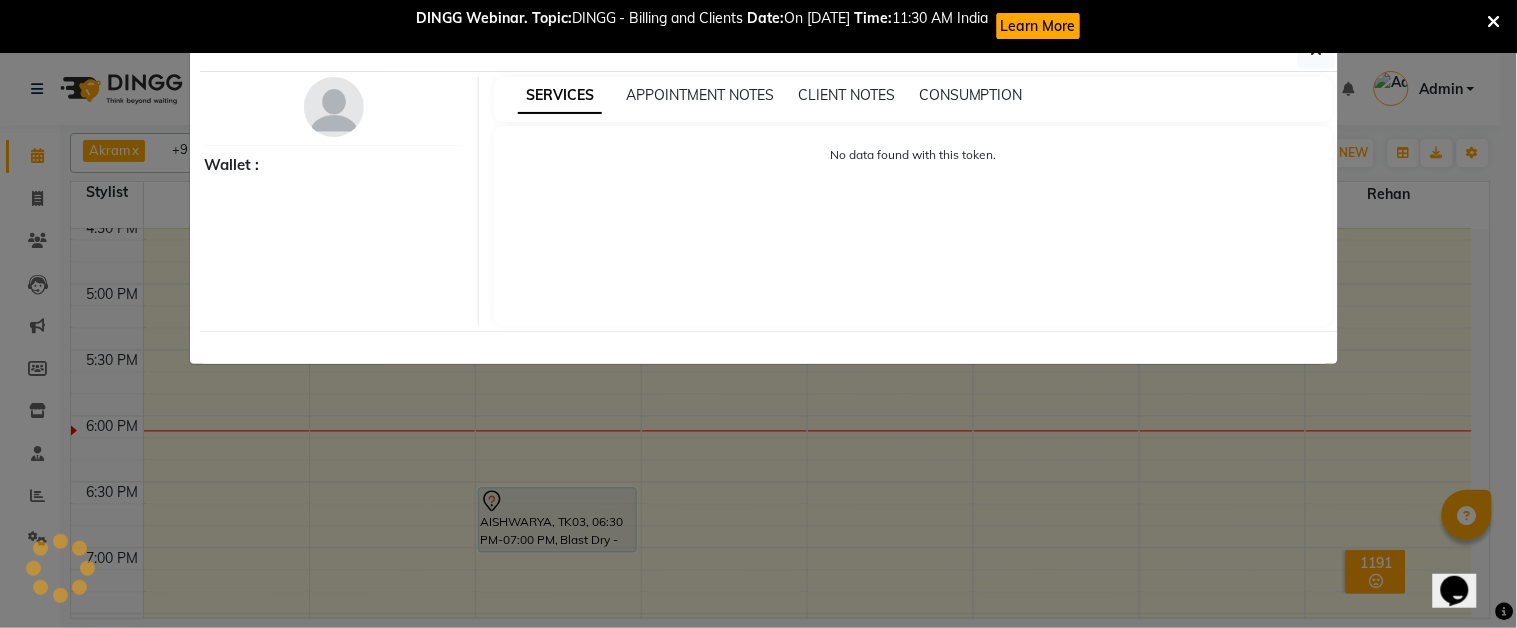 select on "7" 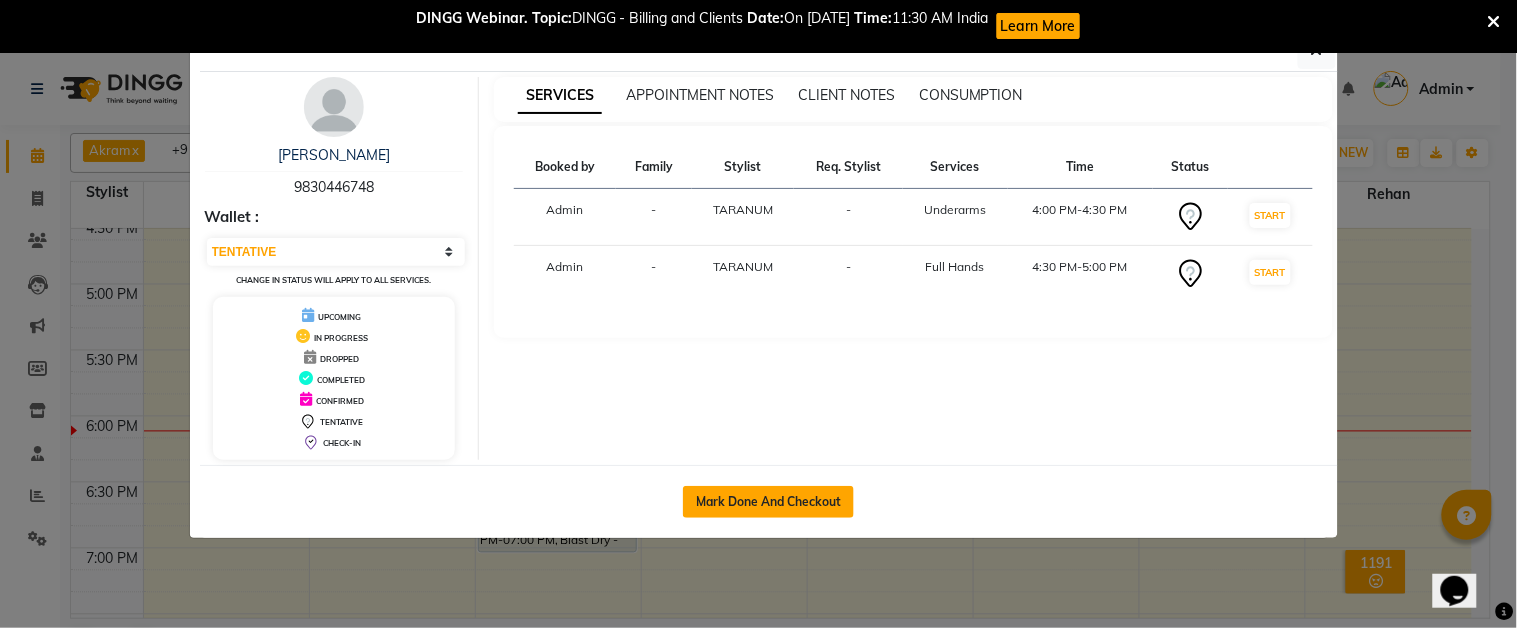 click on "Mark Done And Checkout" 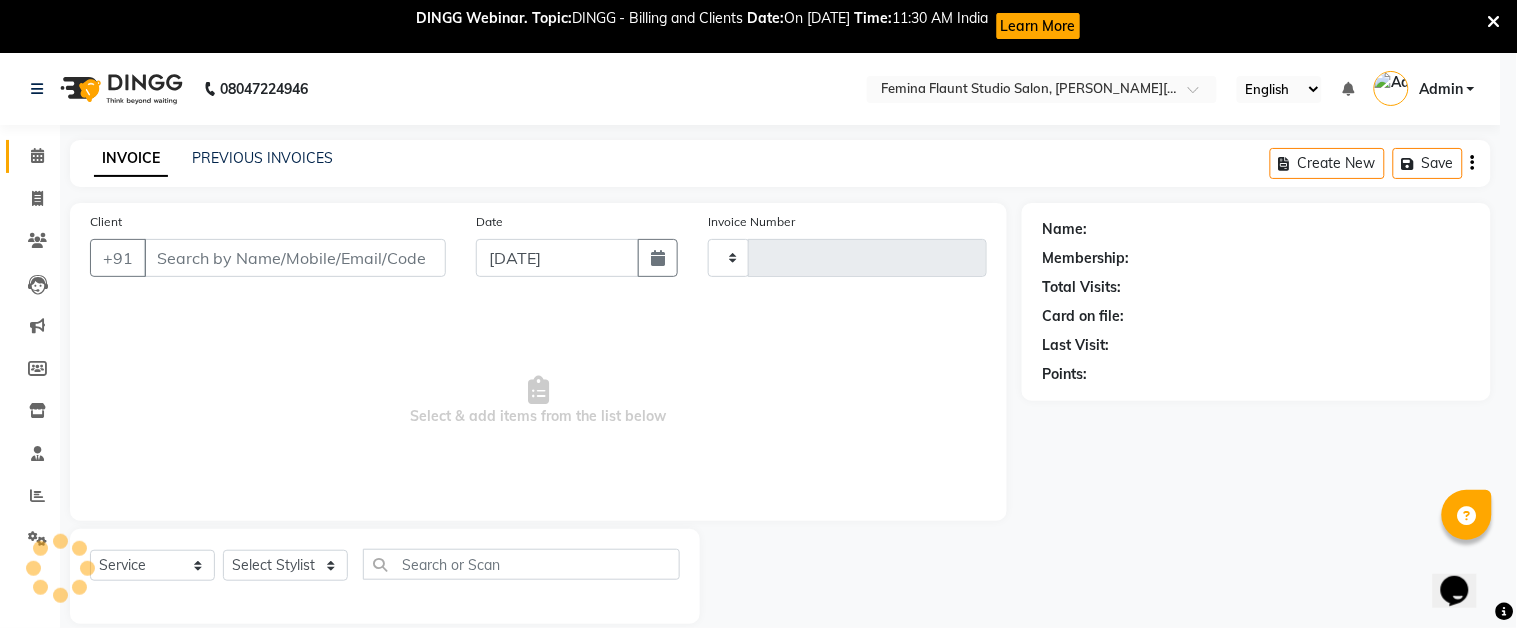 type on "0971" 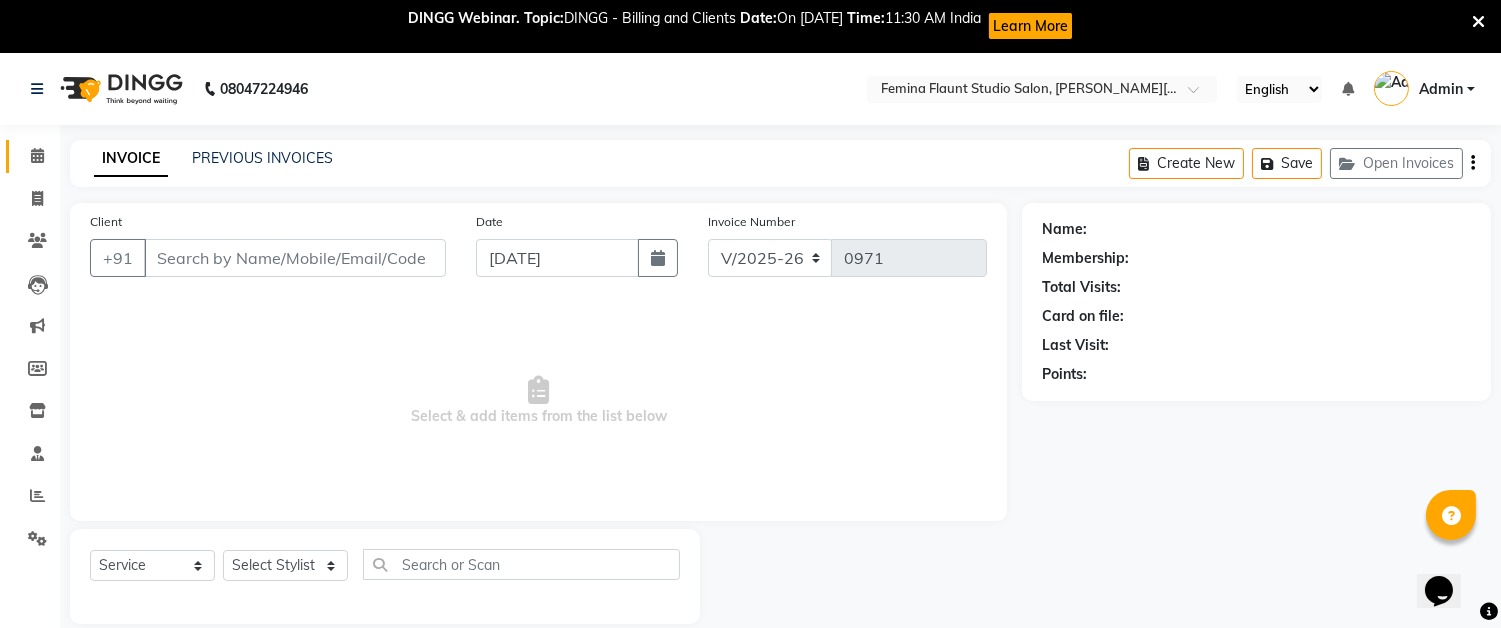 type on "9830446748" 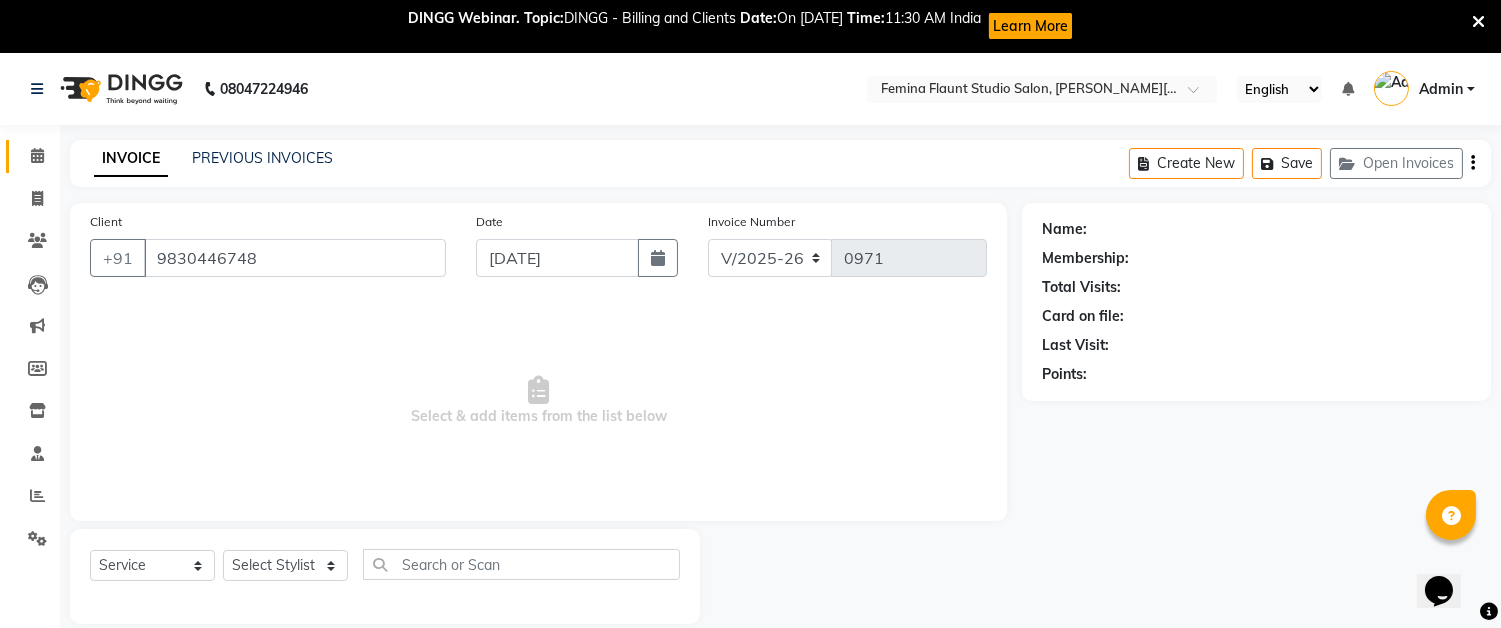 select on "85065" 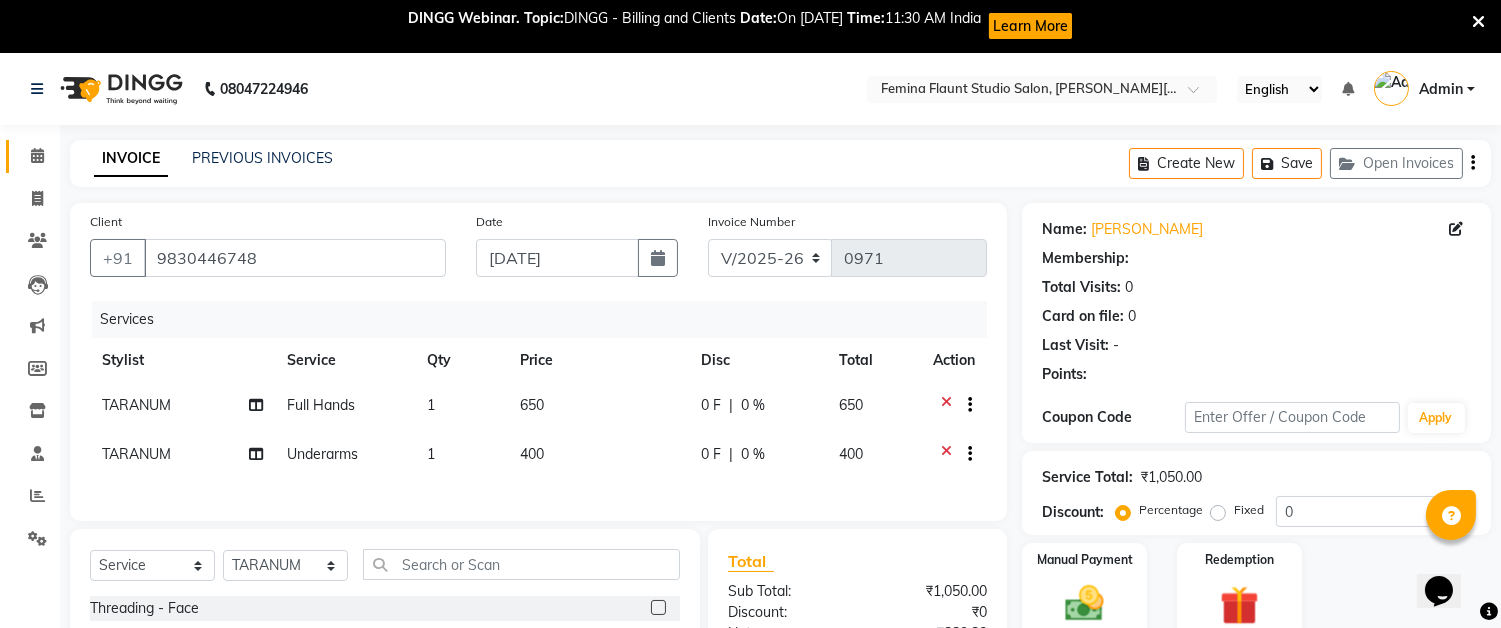 select on "1: Object" 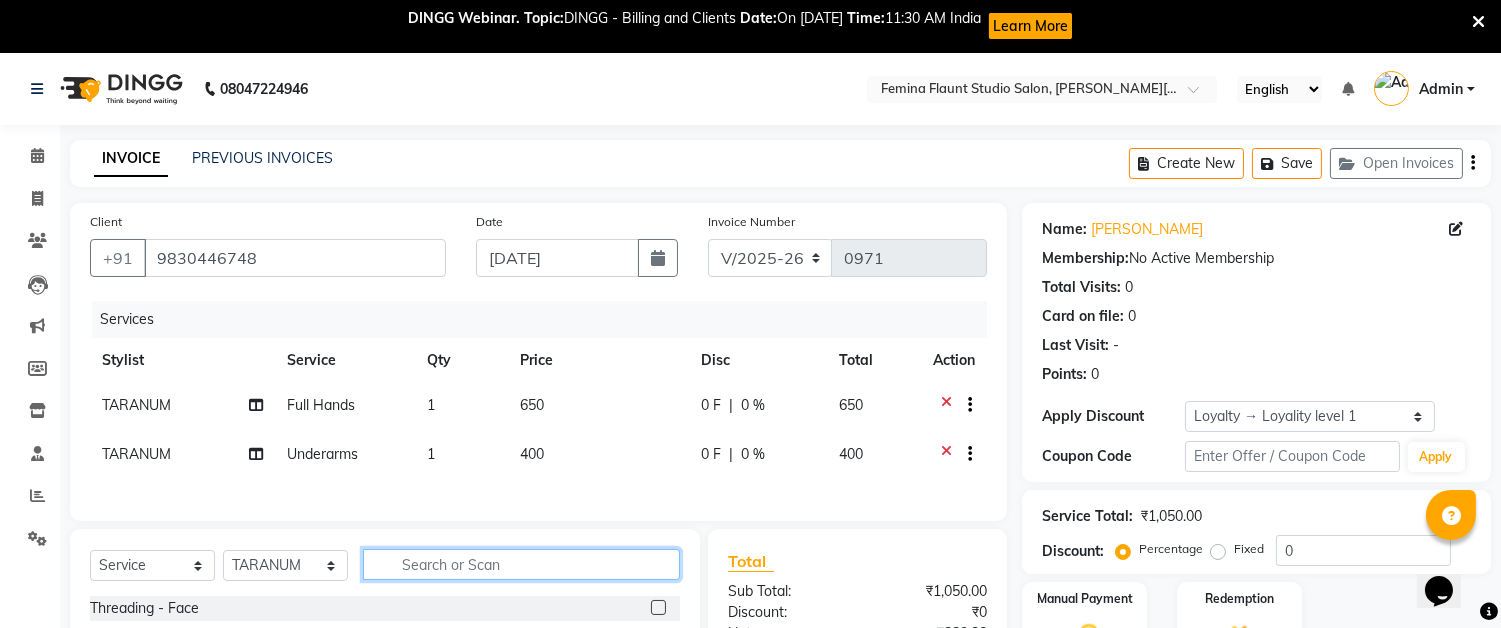 click 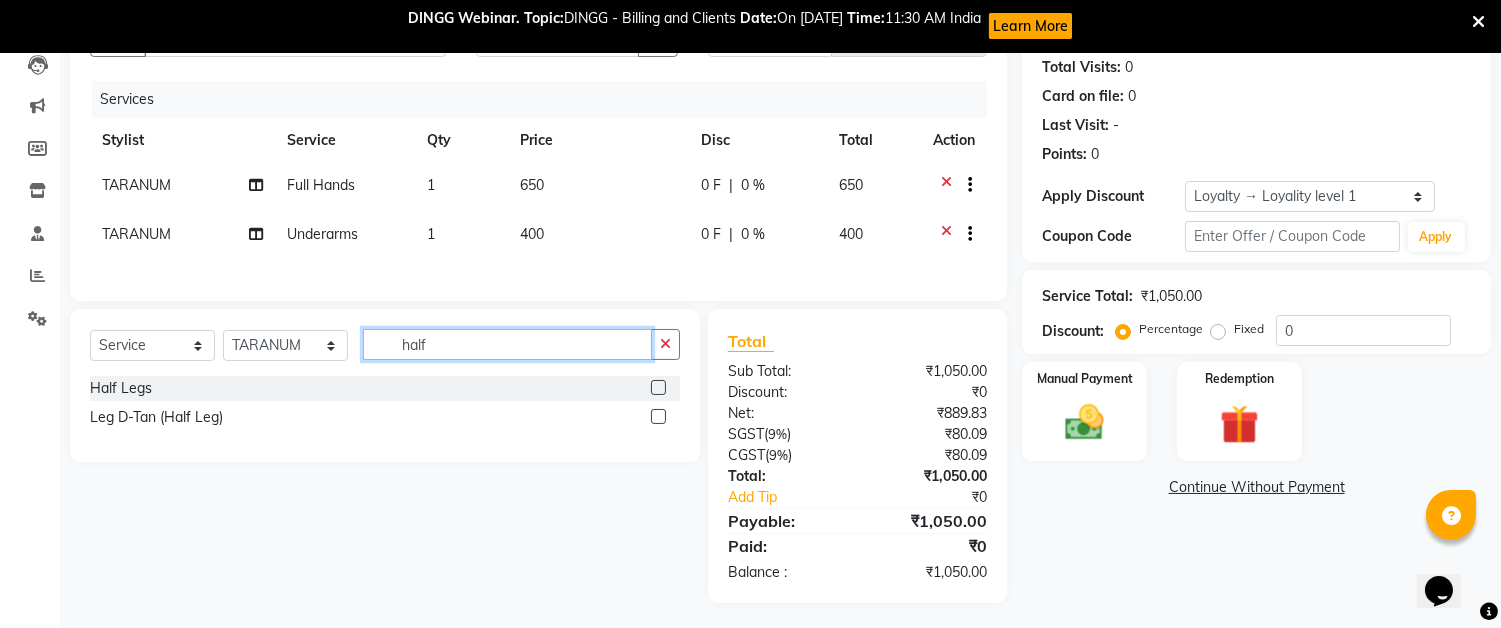 scroll, scrollTop: 222, scrollLeft: 0, axis: vertical 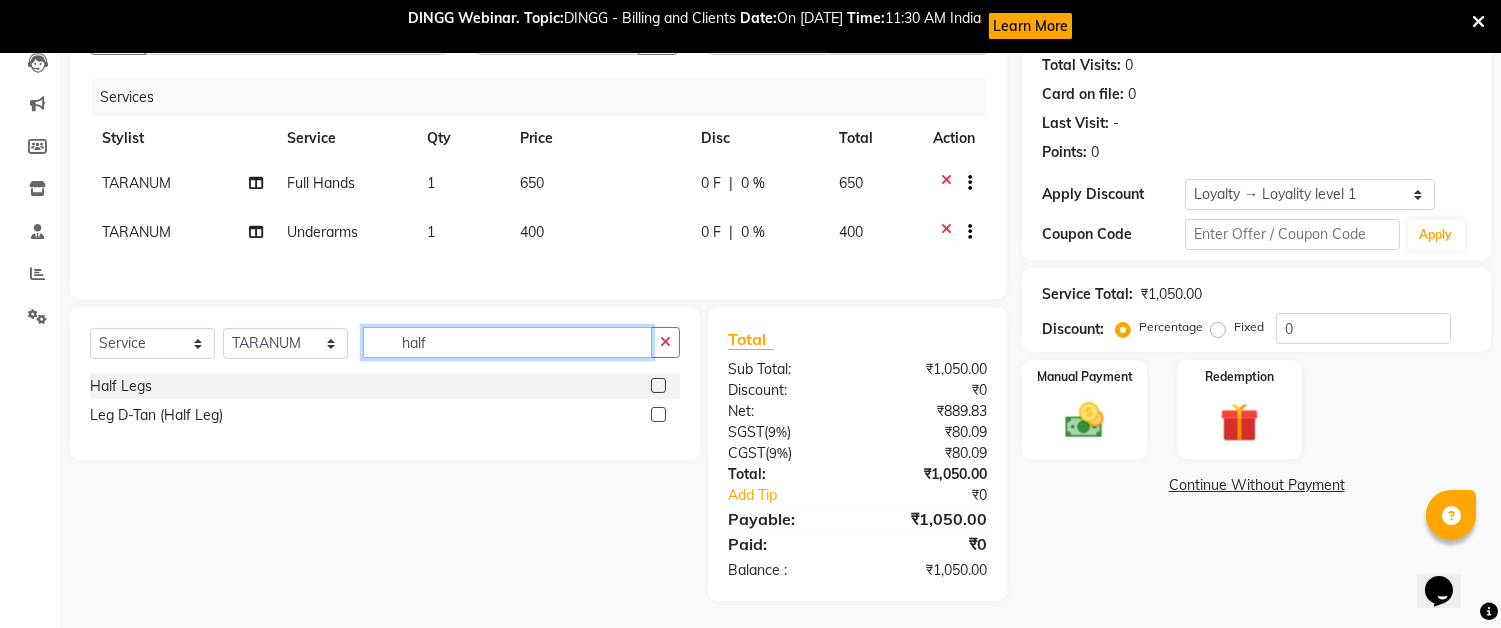 type on "half" 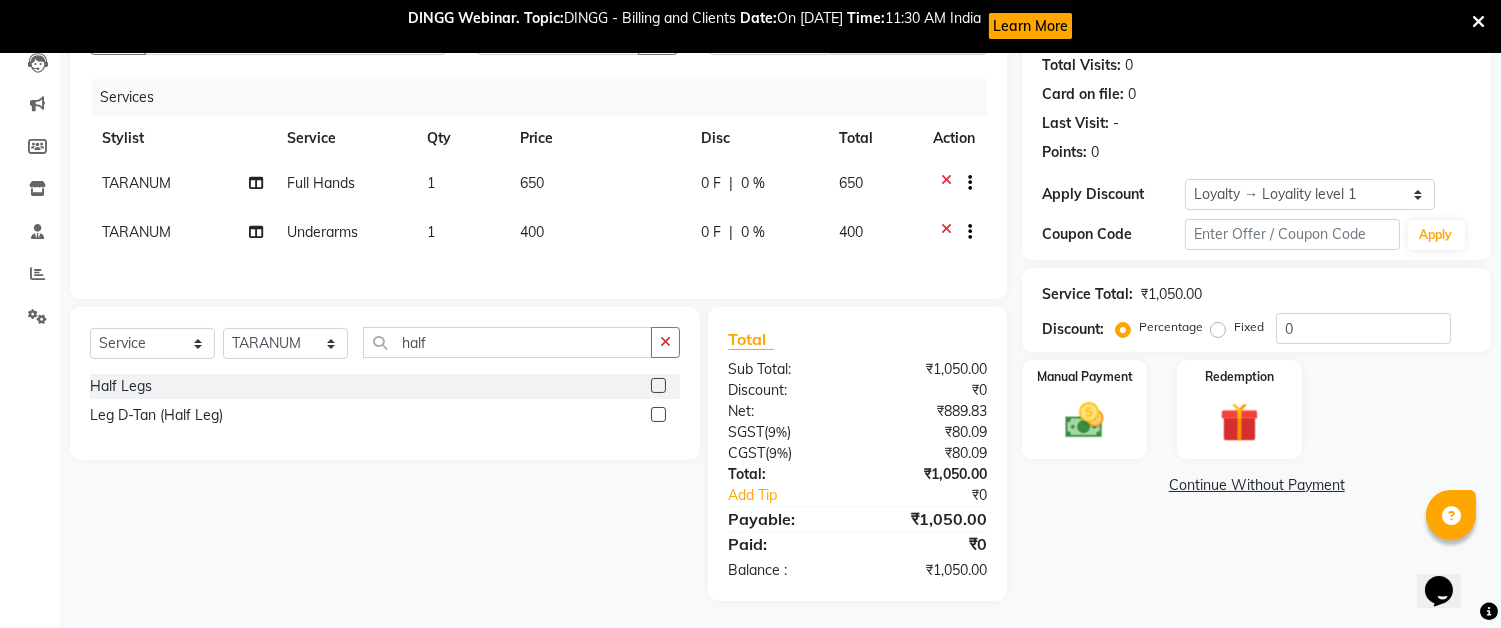 click 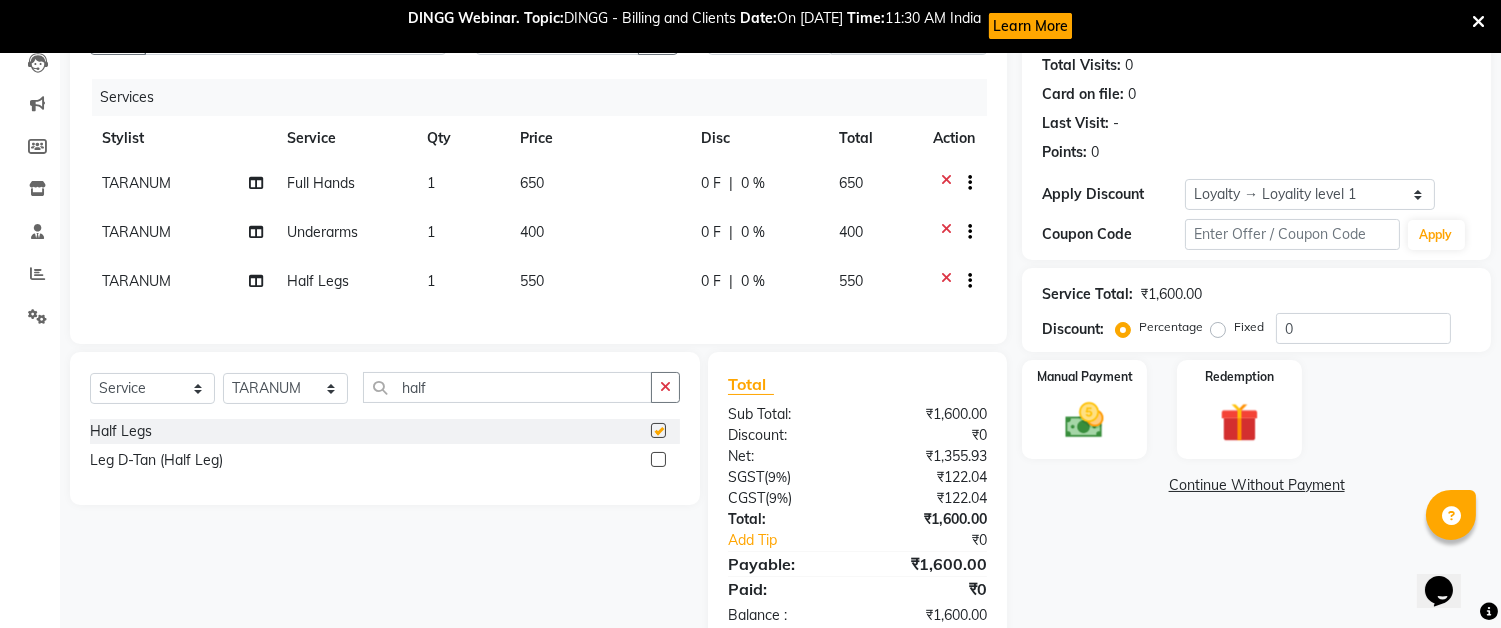 checkbox on "false" 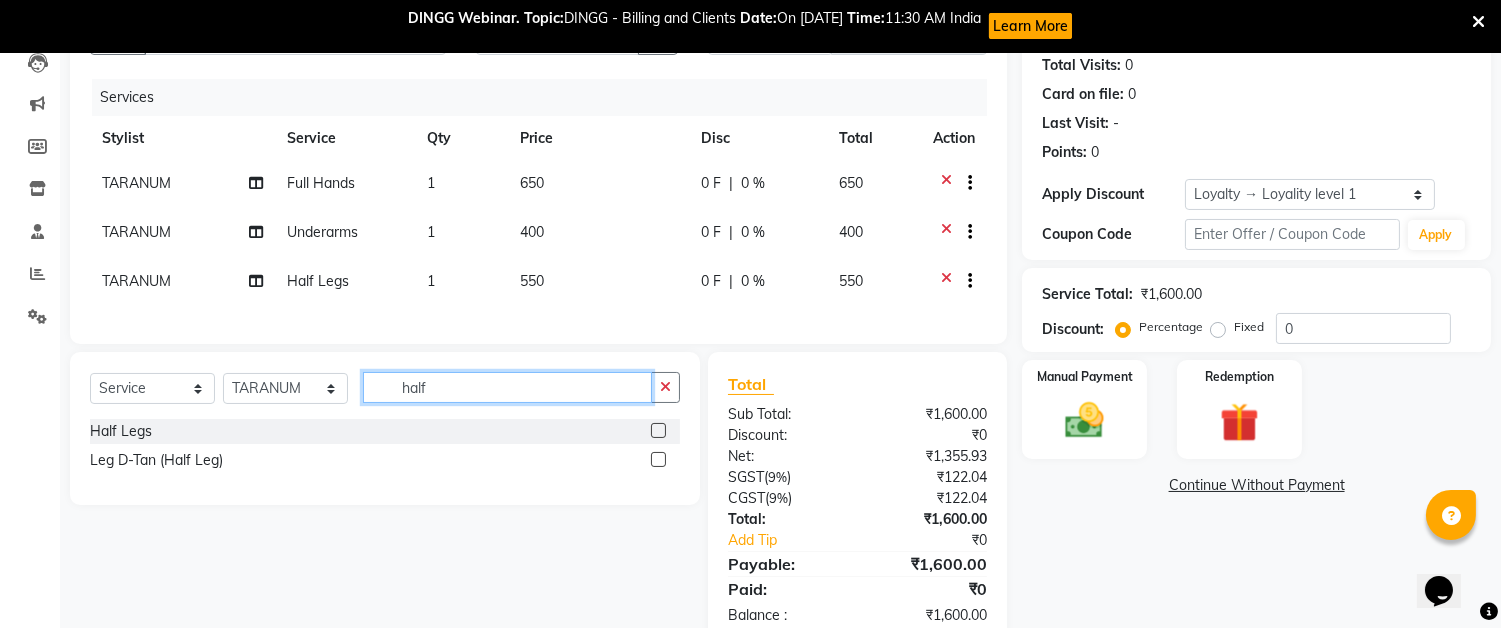 click on "half" 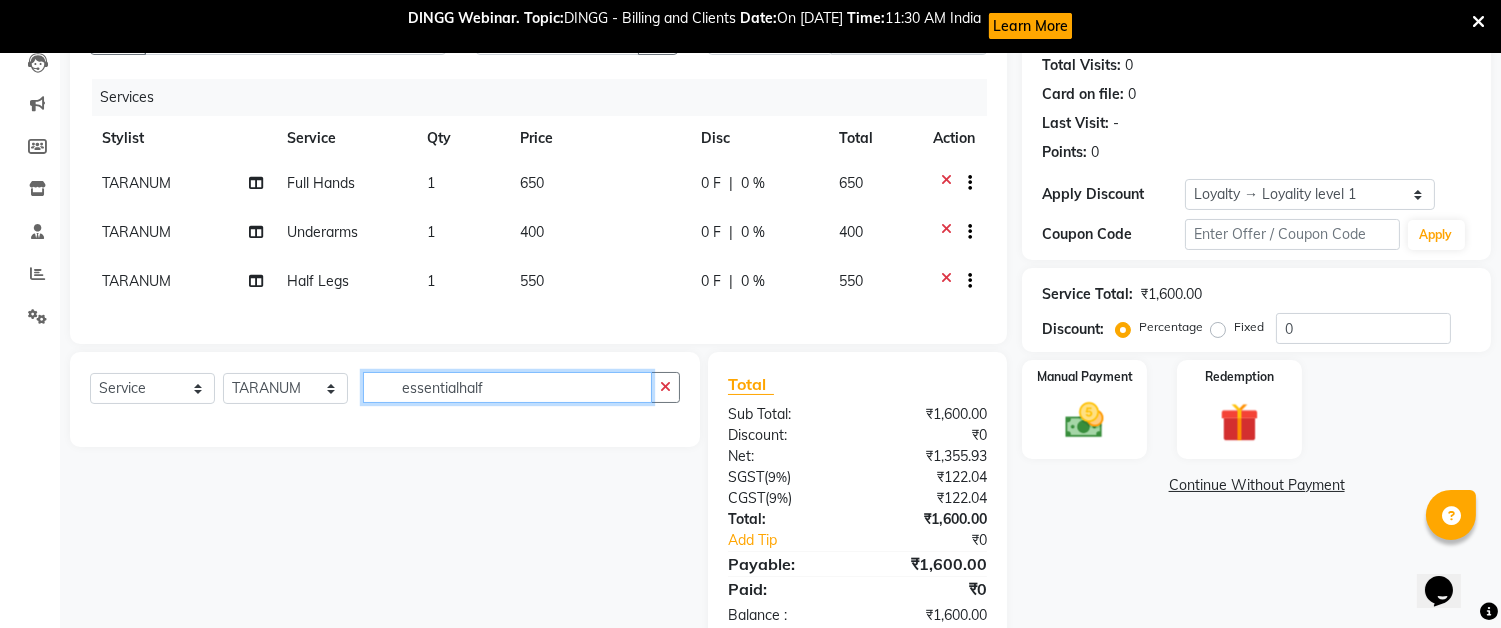click on "essentialhalf" 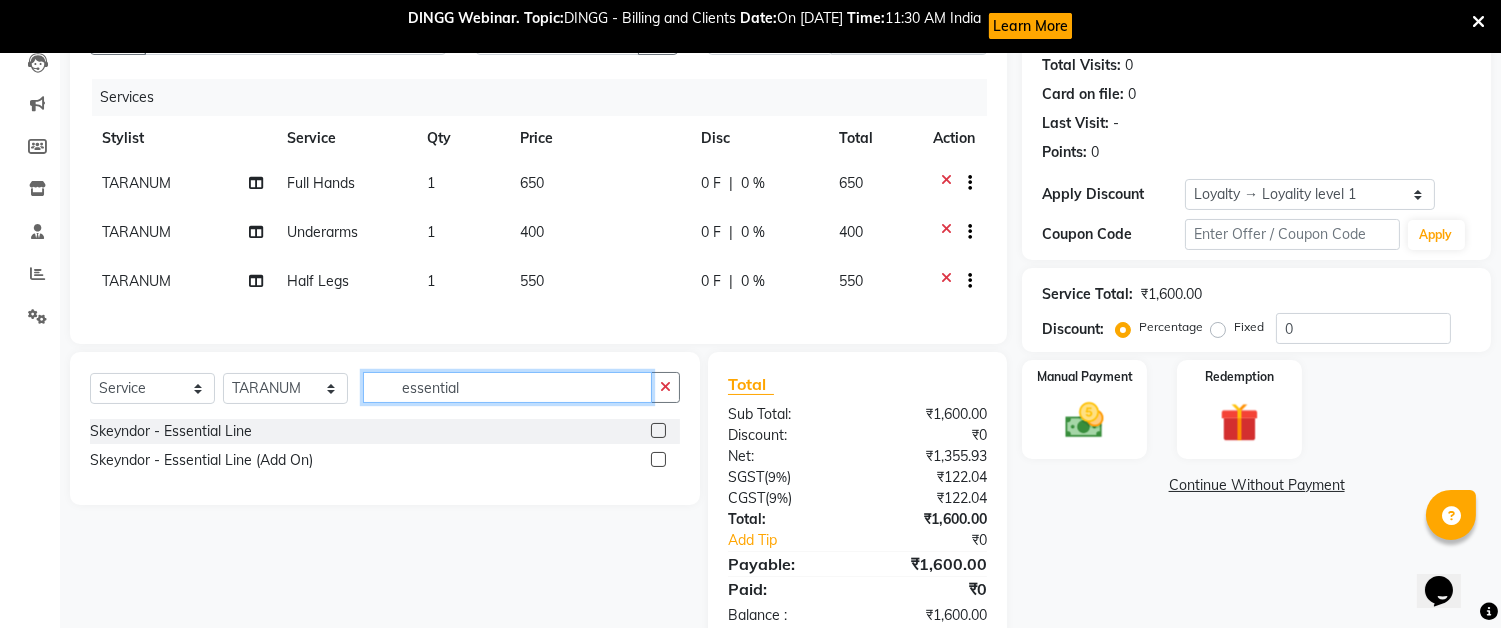type on "essential" 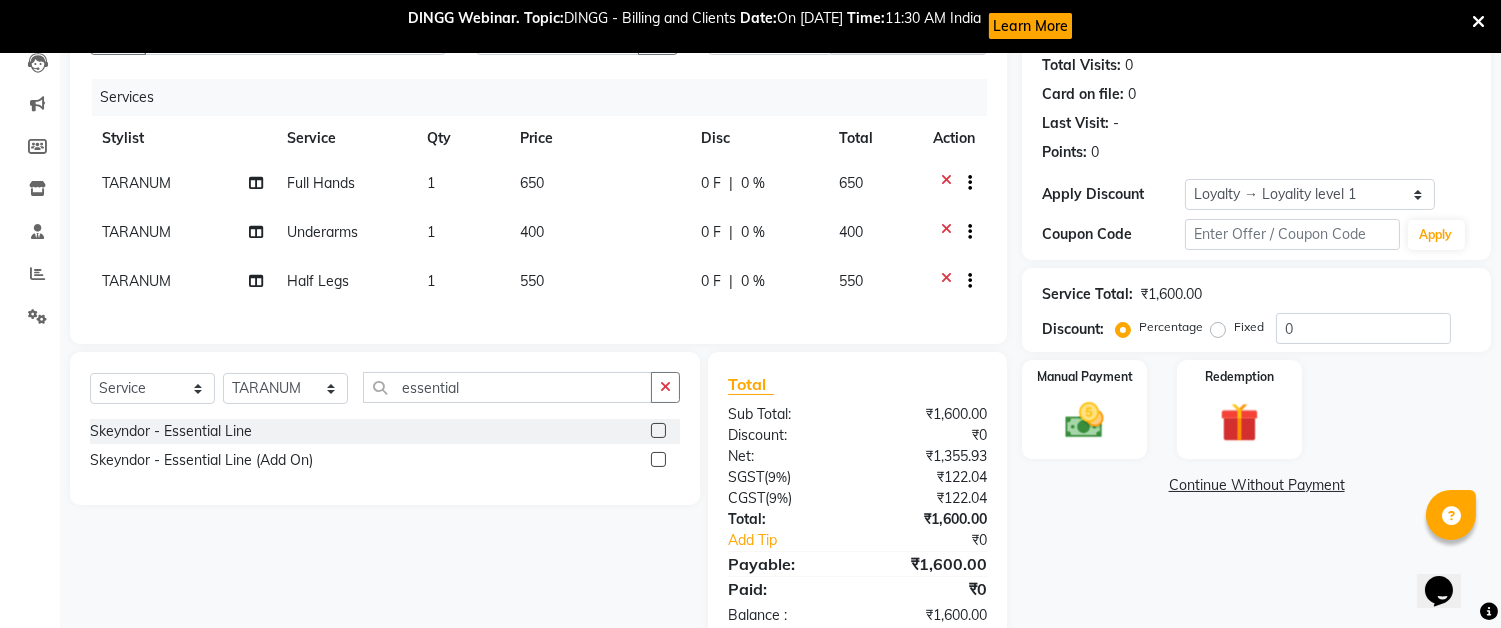 click 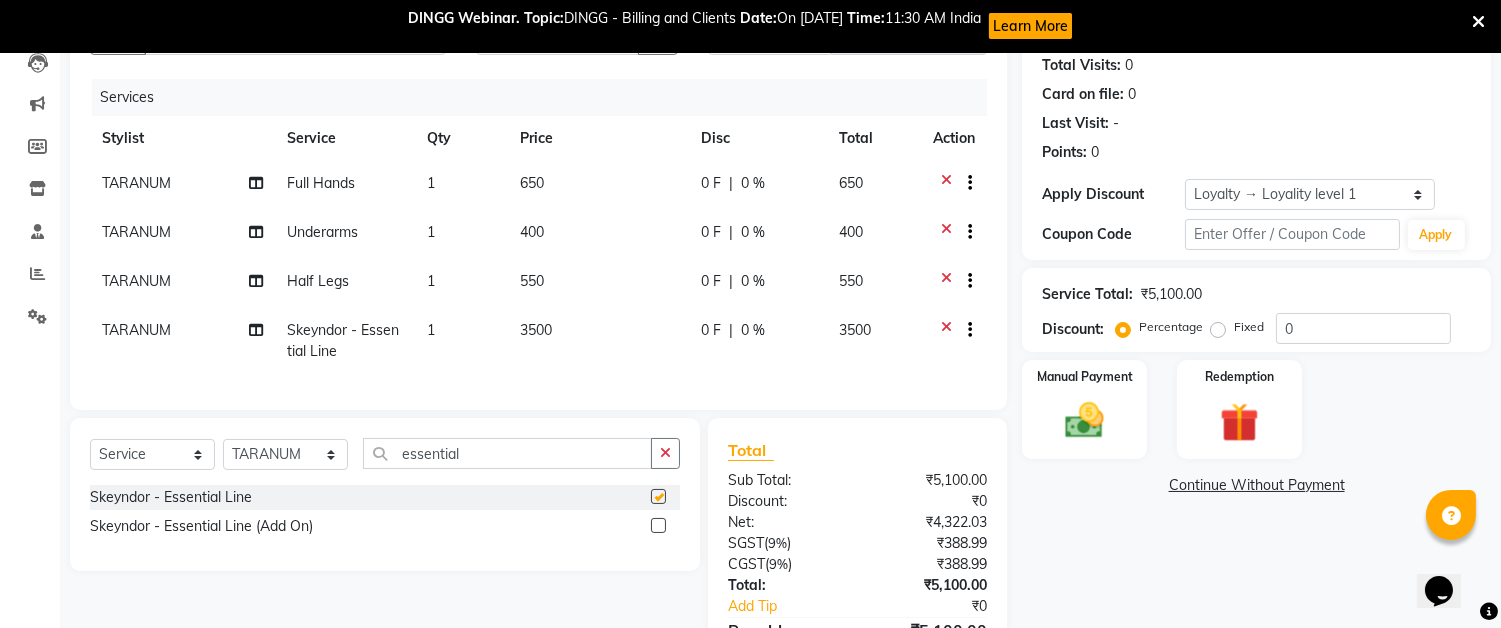 checkbox on "false" 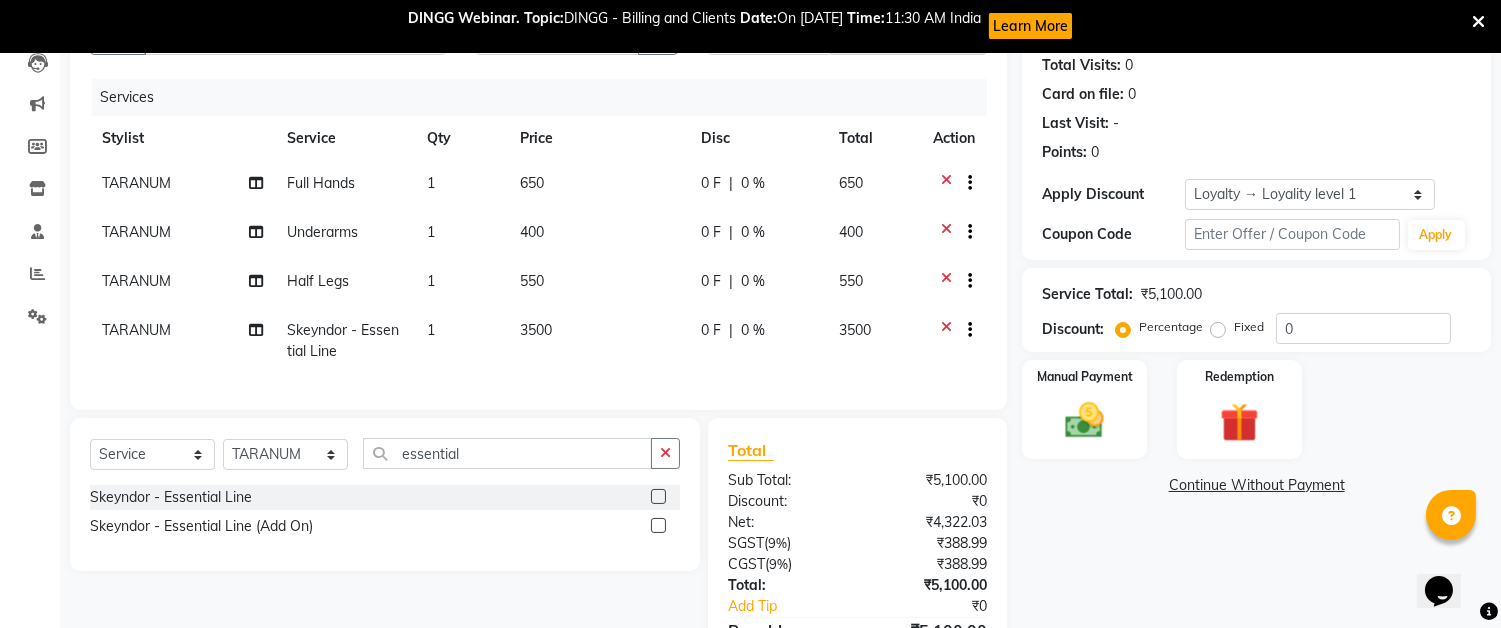 click on "3500" 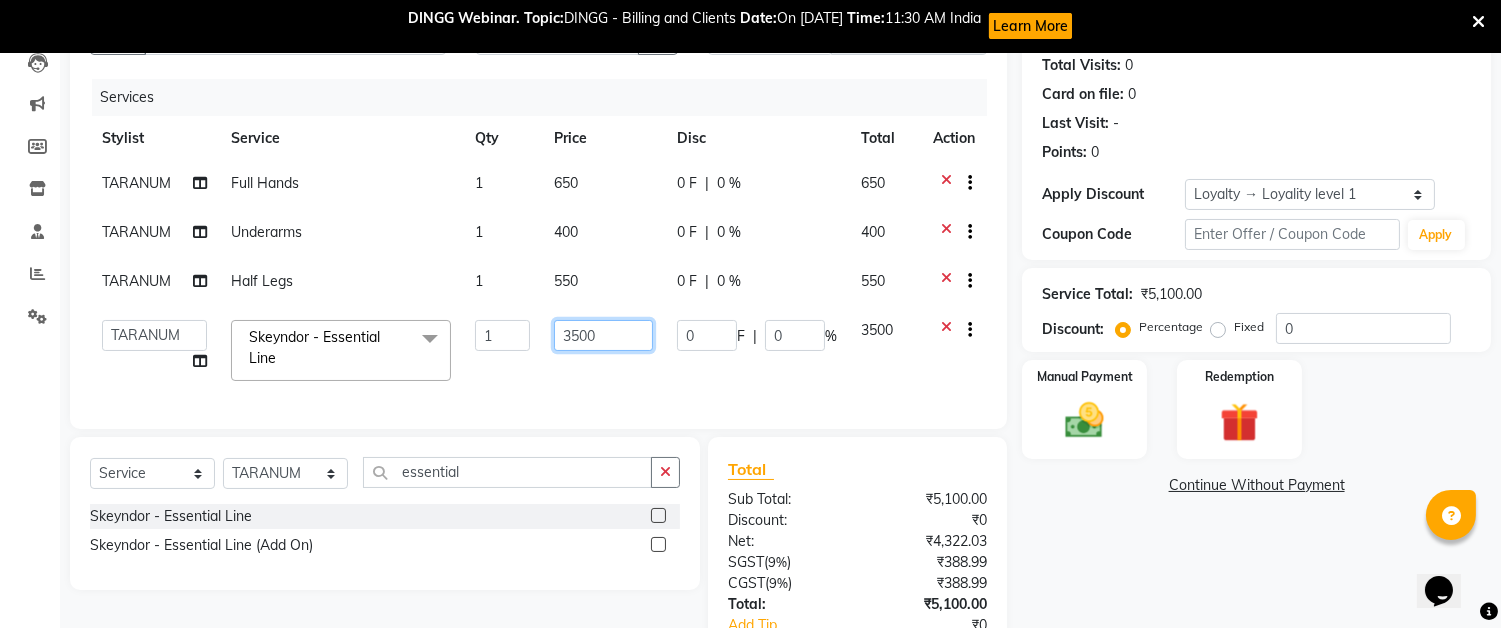 click on "3500" 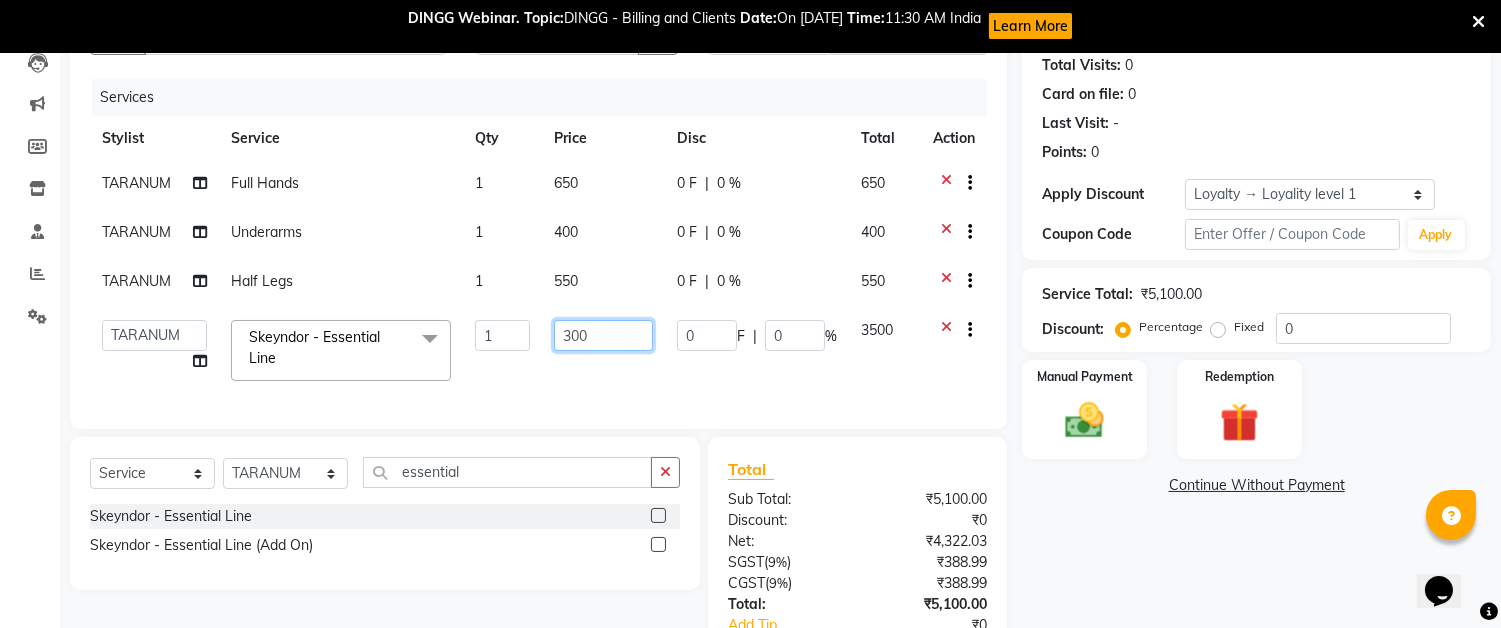 type on "3000" 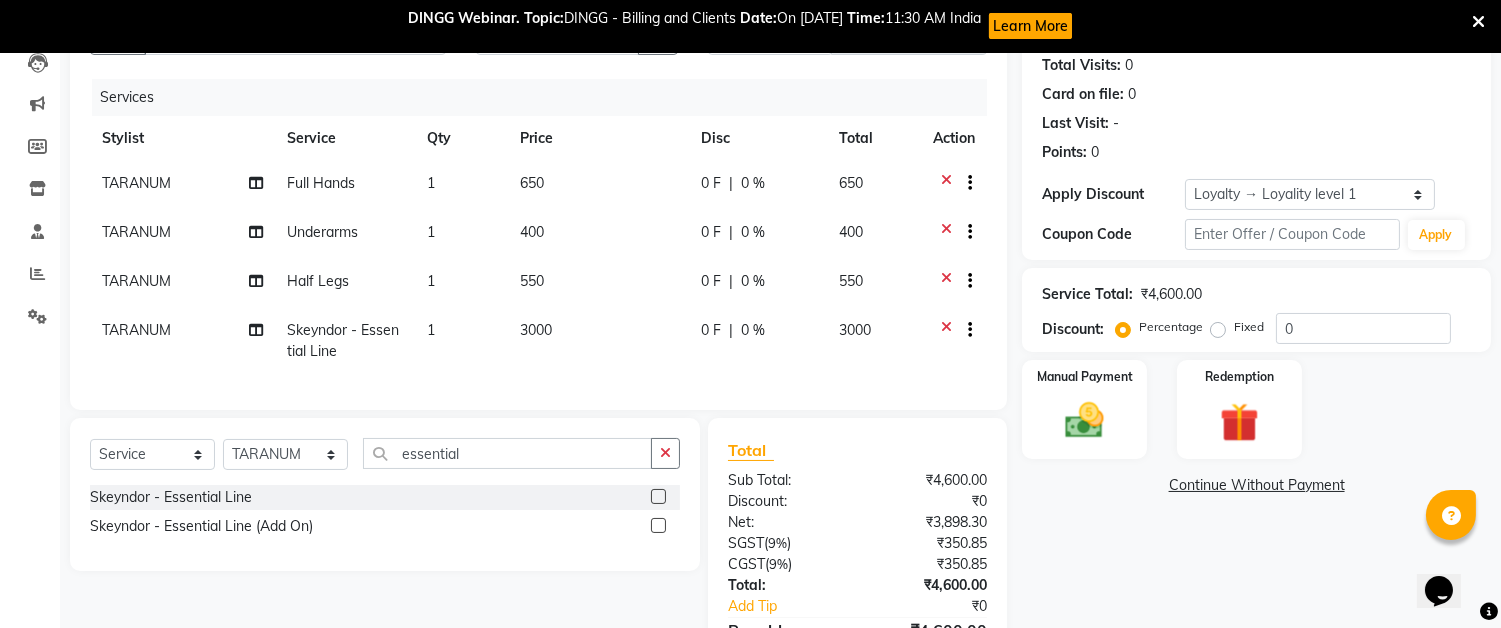 click on "Services Stylist Service Qty Price Disc Total Action TARANUM Full Hands 1 650 0 F | 0 % 650 TARANUM Underarms 1 400 0 F | 0 % 400 TARANUM Half Legs 1 550 0 F | 0 % 550 TARANUM Skeyndor - Essential Line 1 3000 0 F | 0 % 3000" 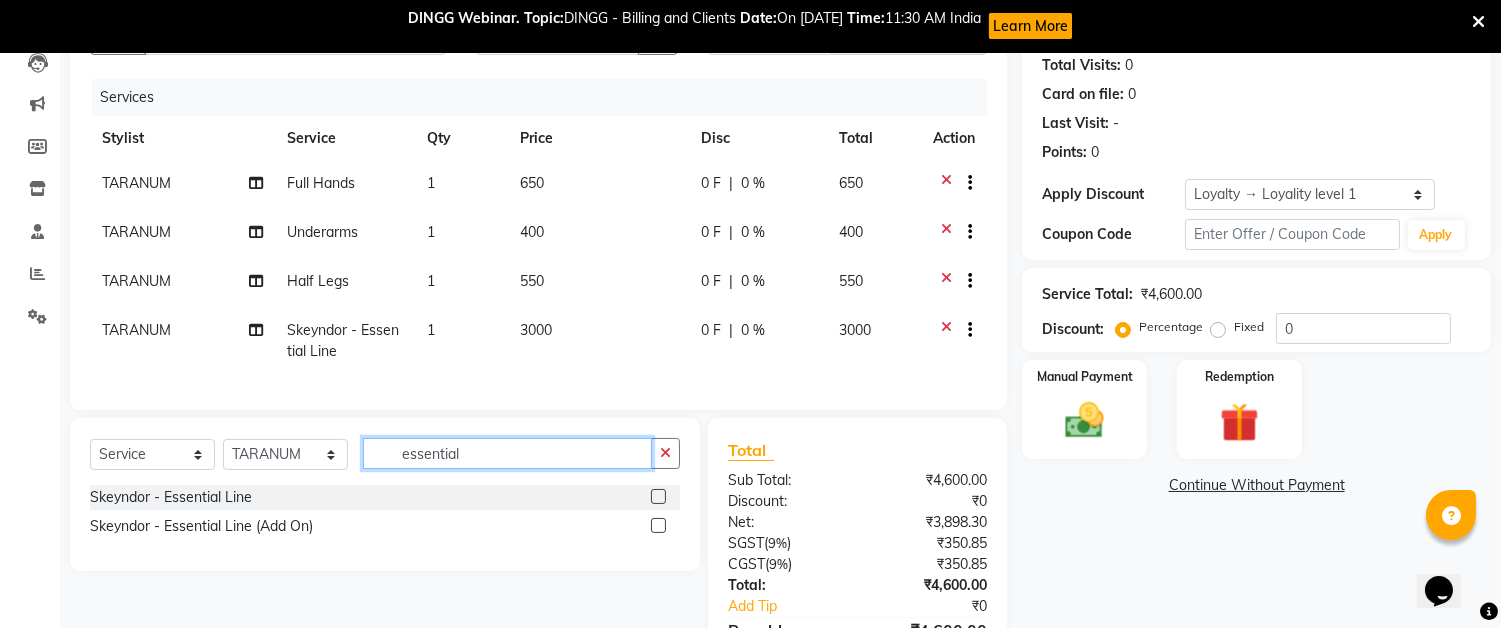 click on "essential" 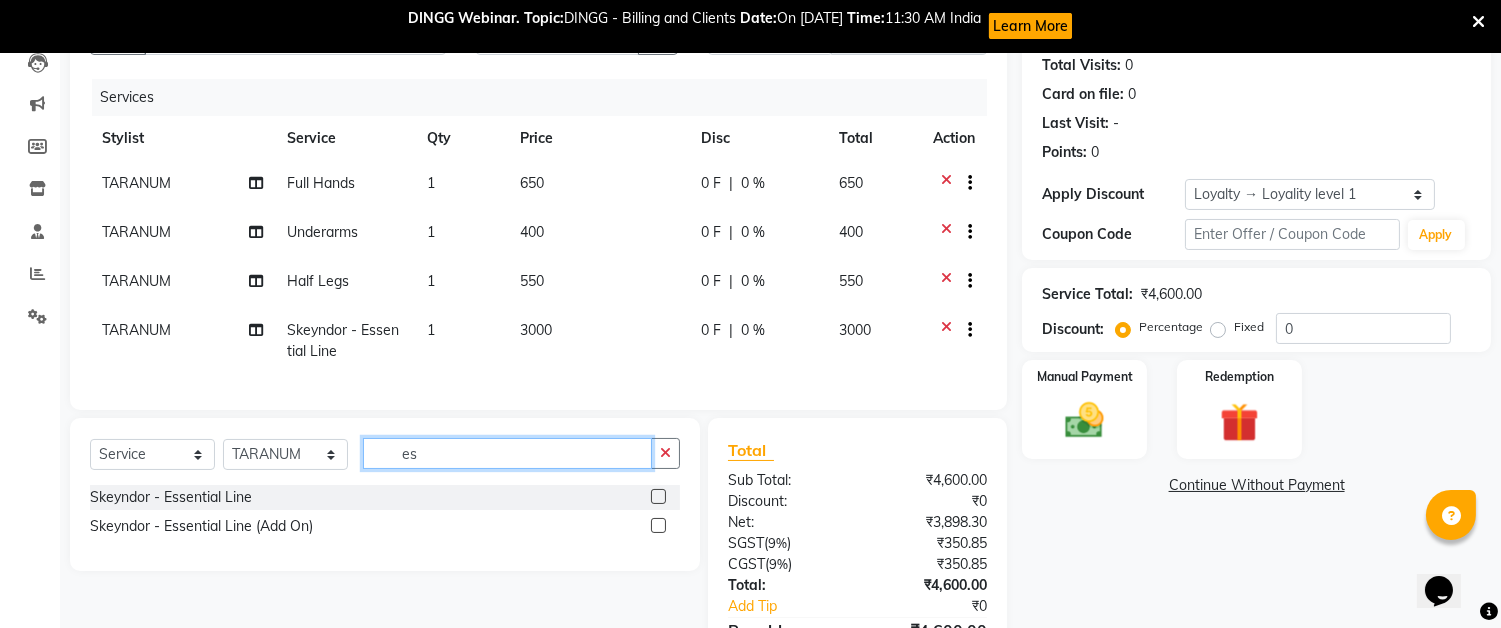type on "e" 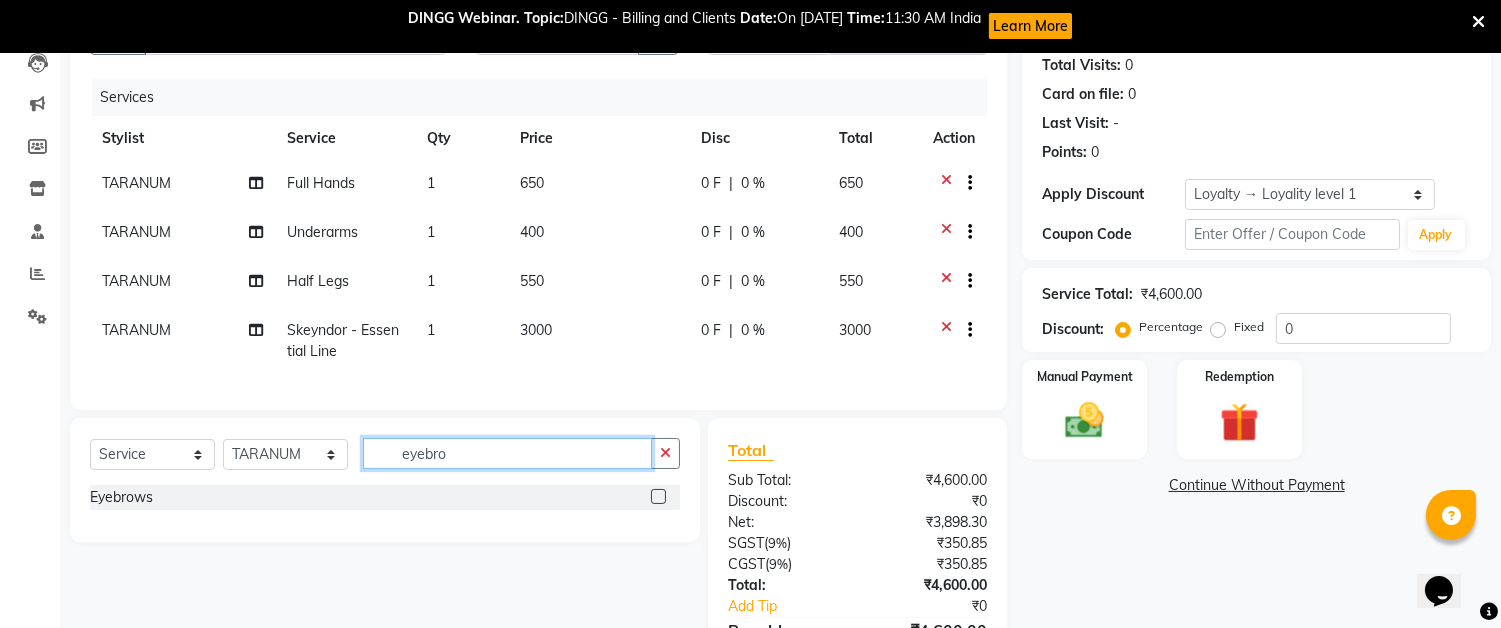 type on "eyebro" 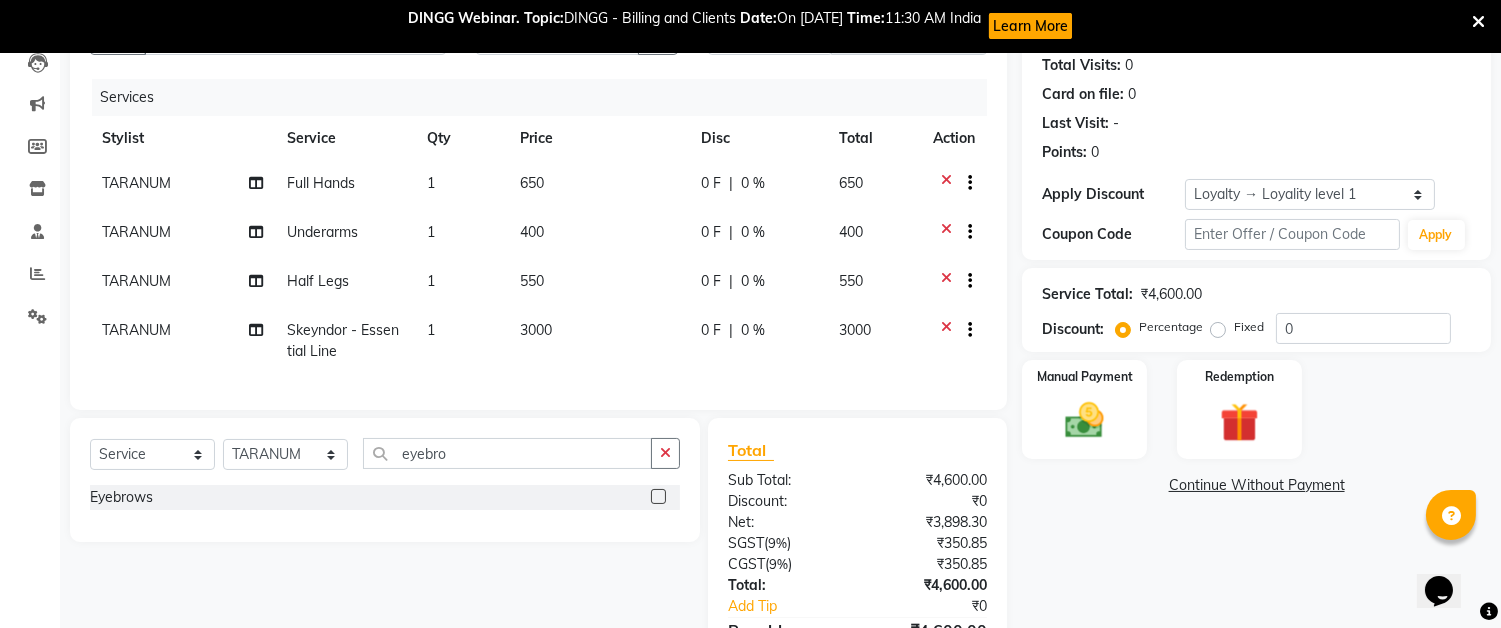 click 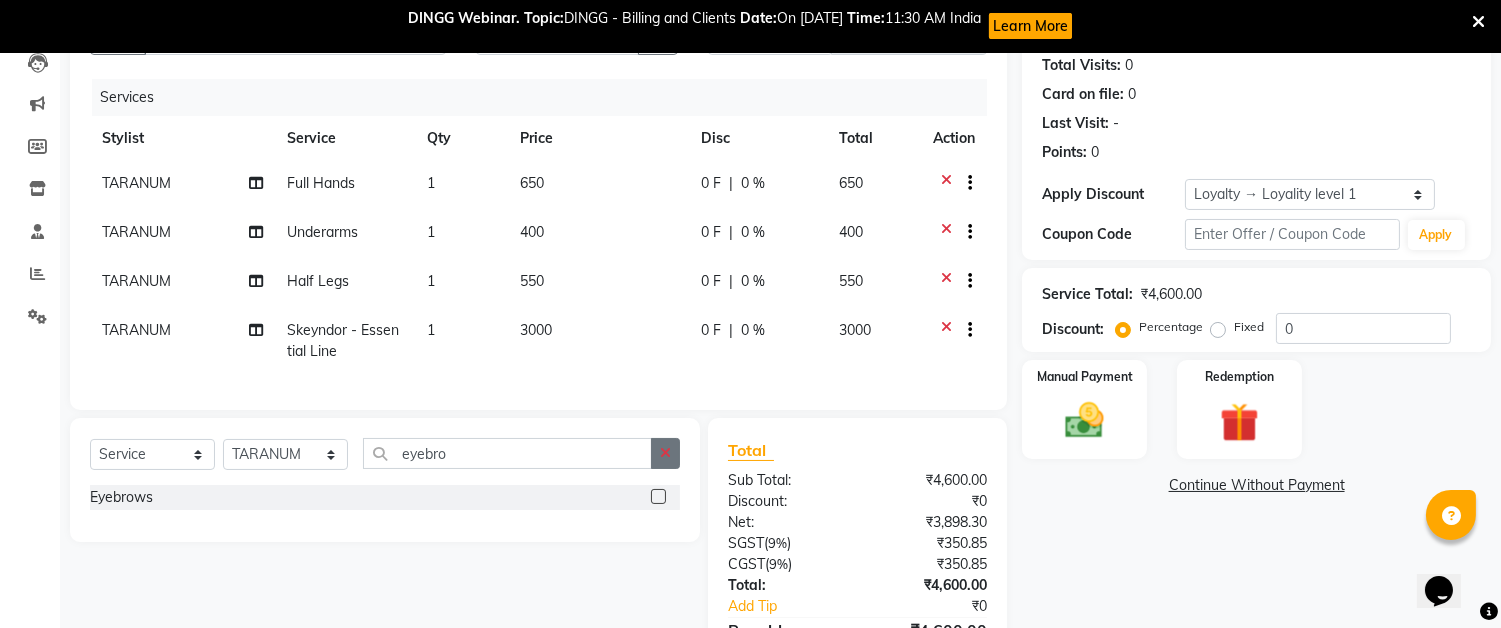 click at bounding box center [657, 497] 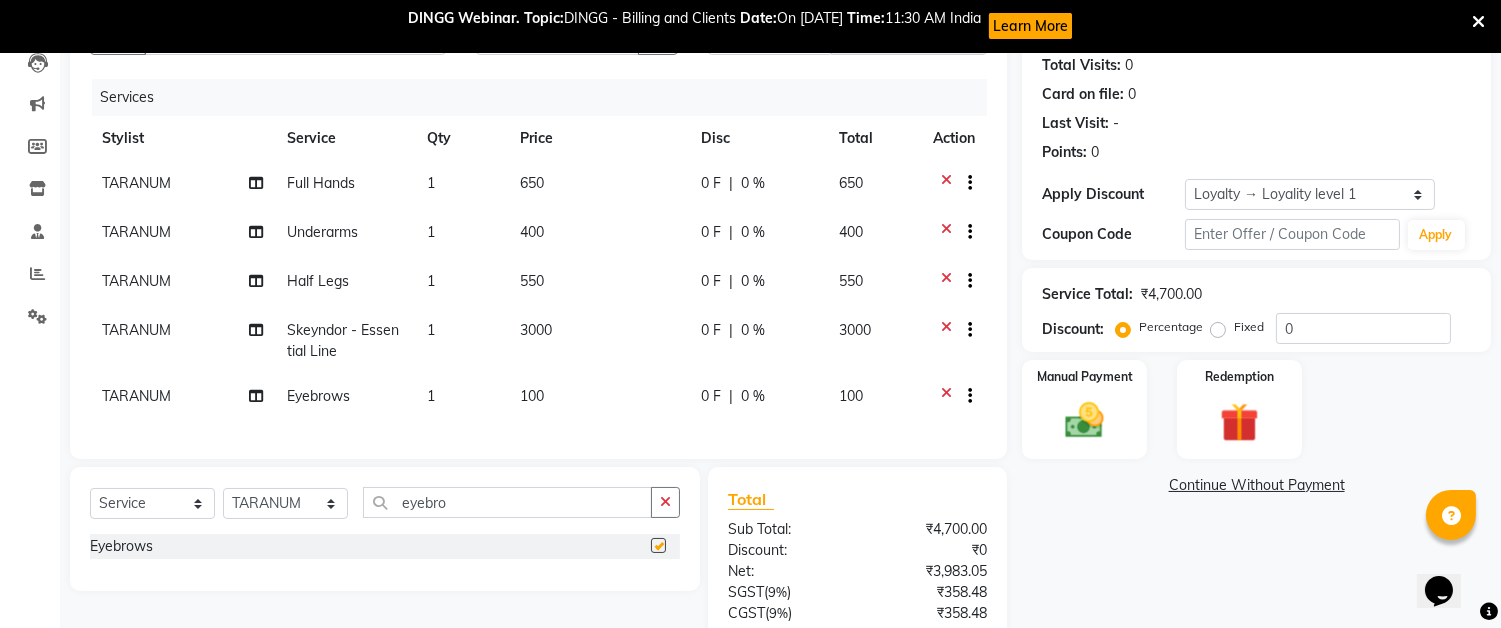 checkbox on "false" 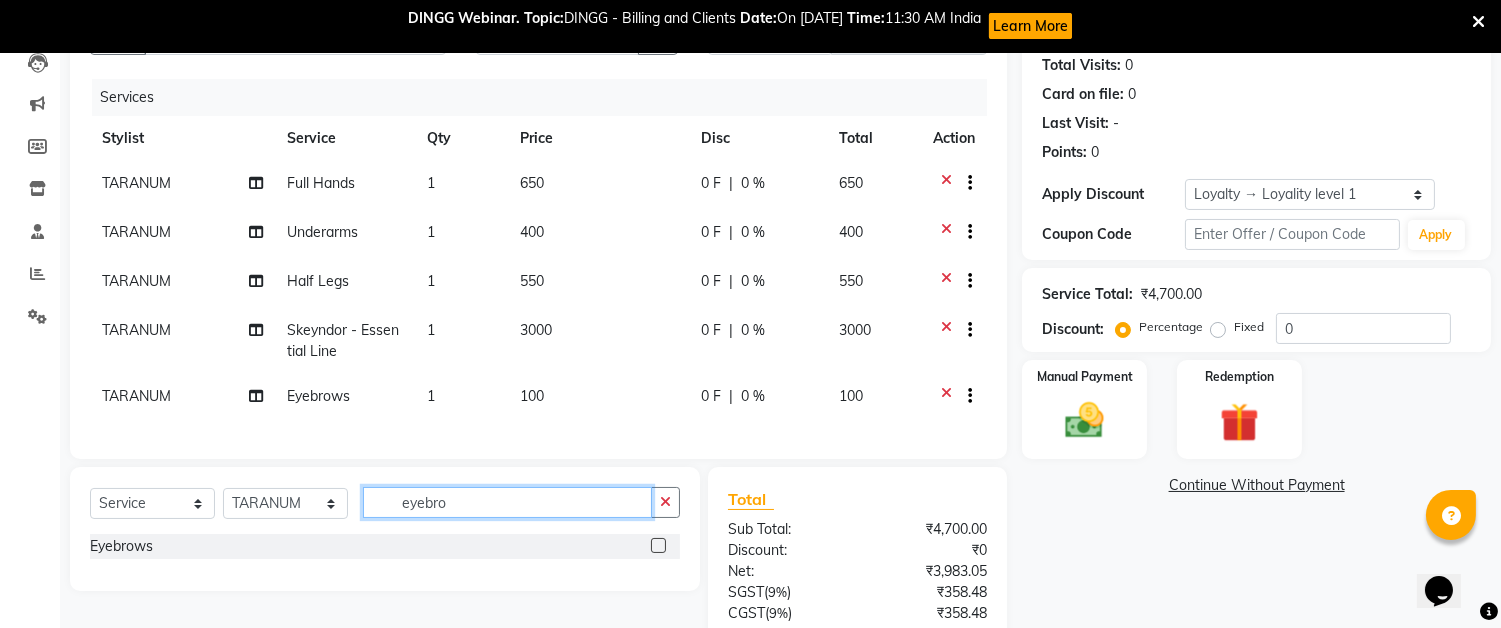 click on "eyebro" 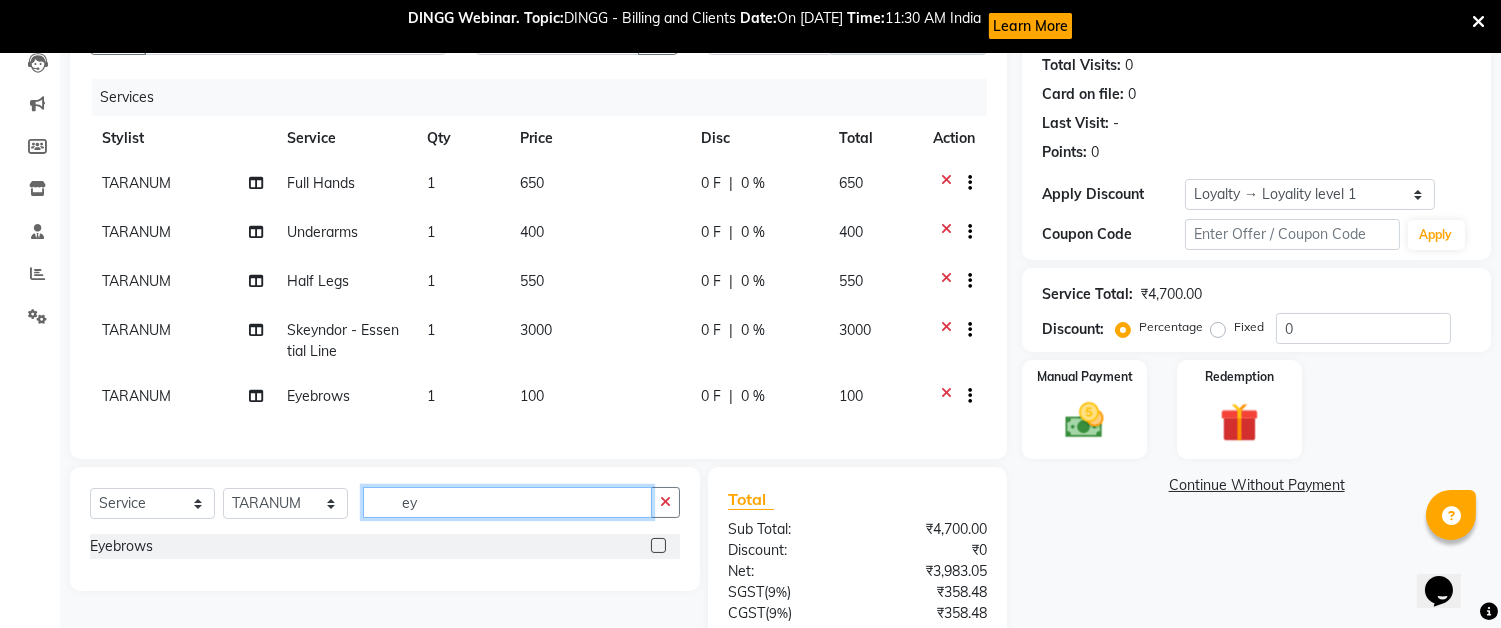 type on "e" 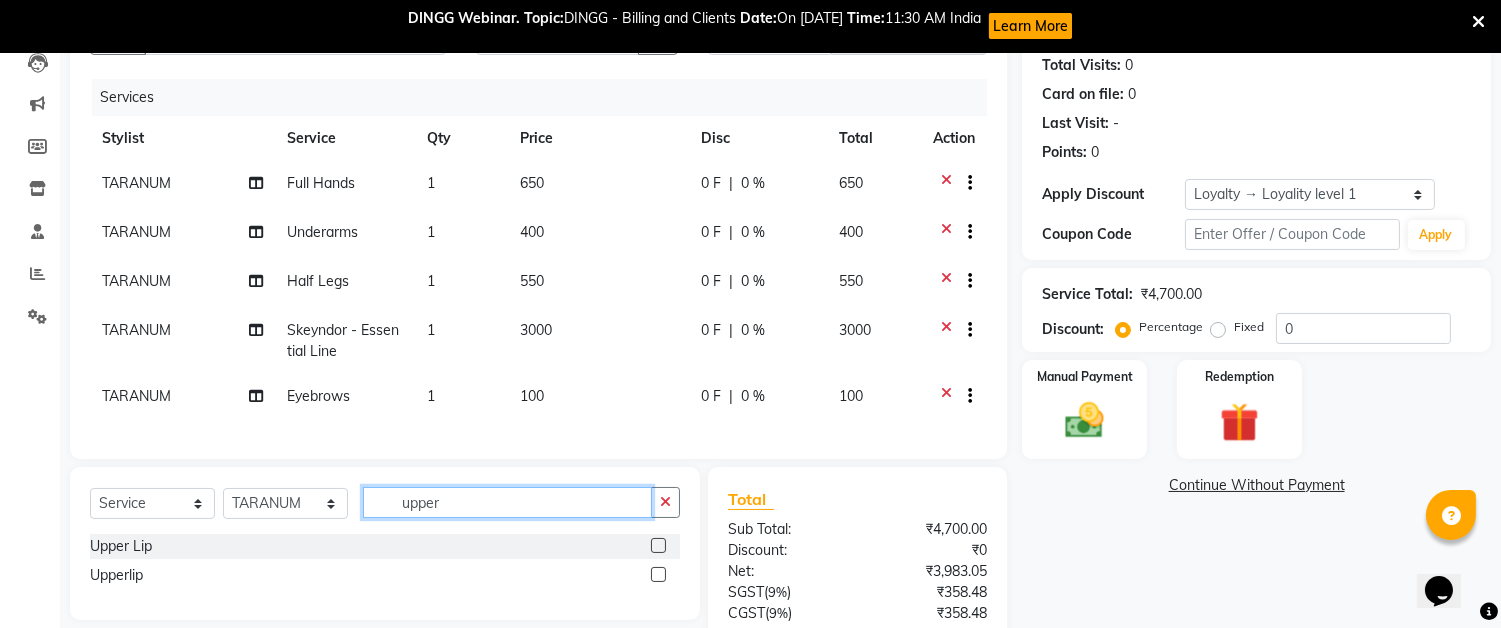 type on "upper" 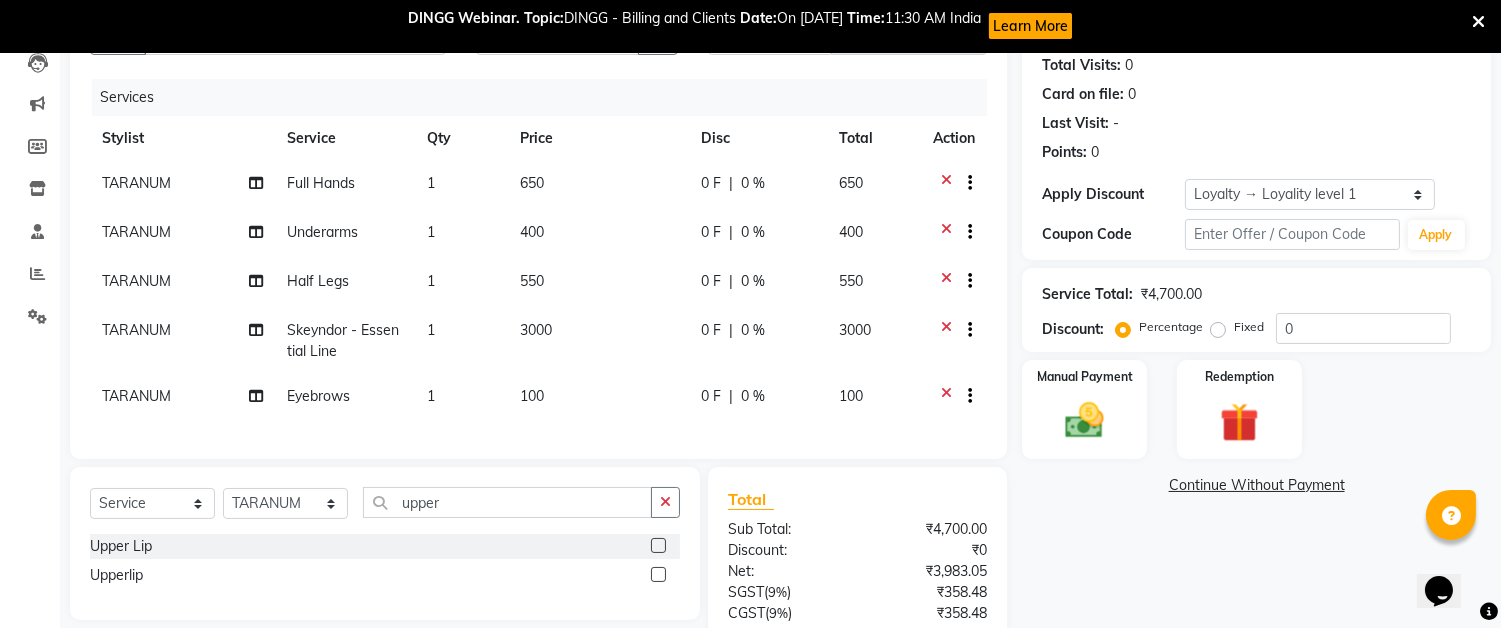 click 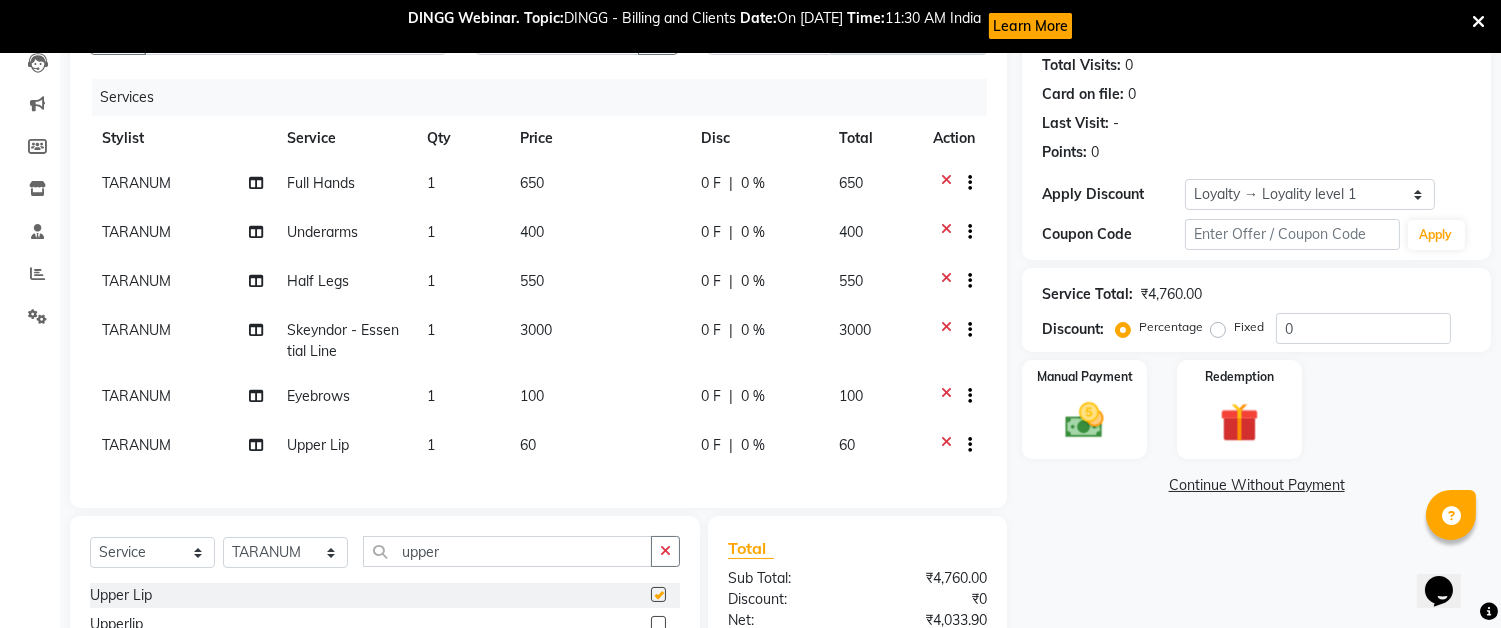 checkbox on "false" 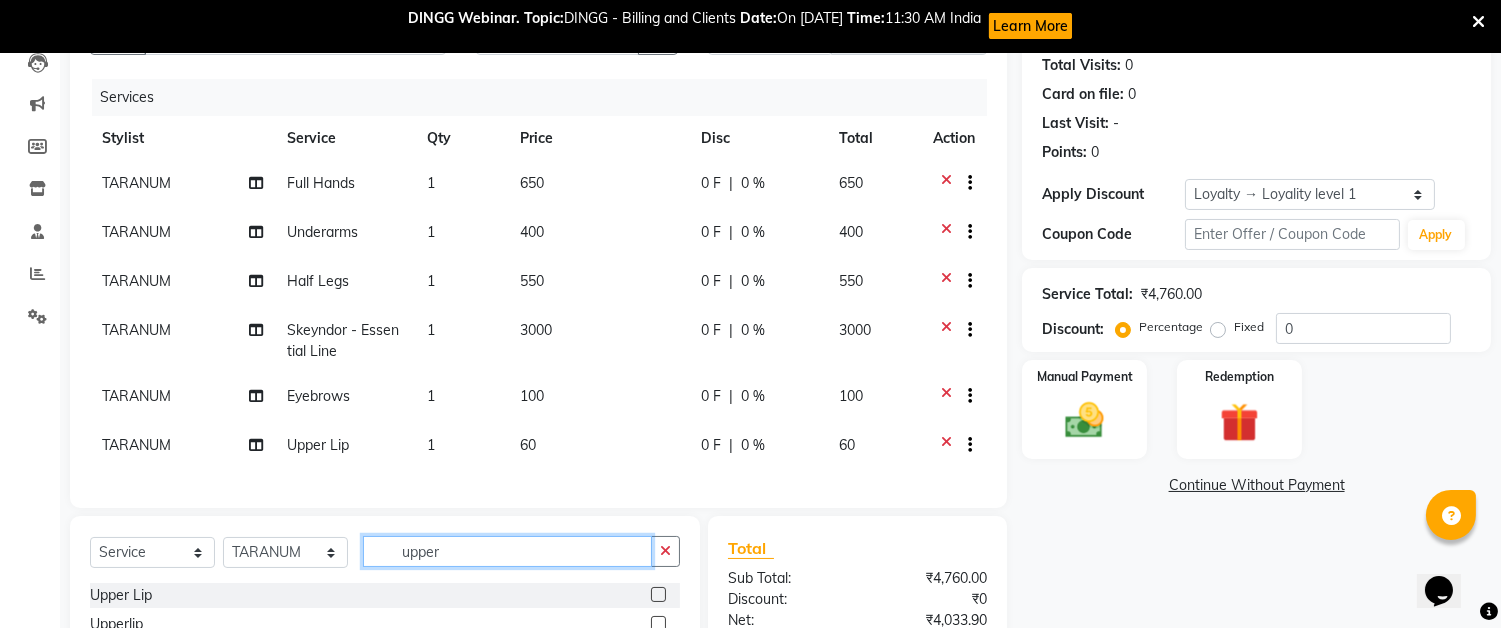 click on "upper" 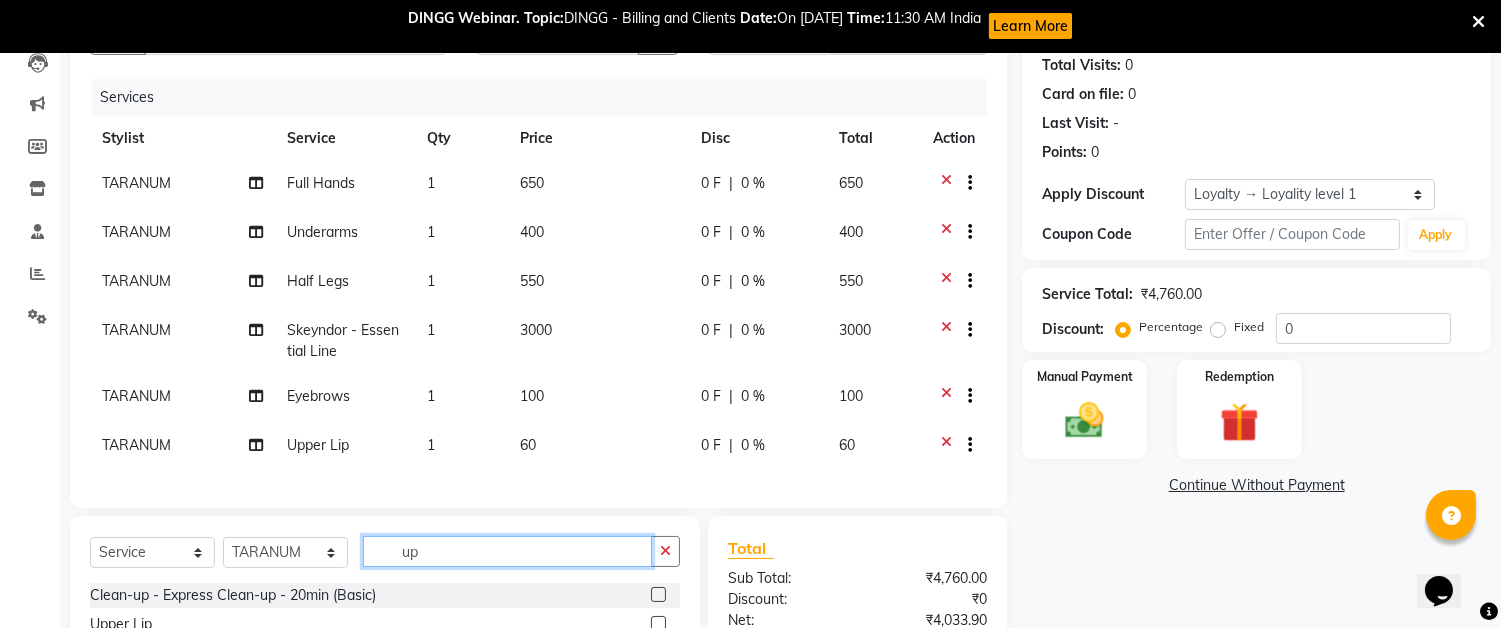 type on "u" 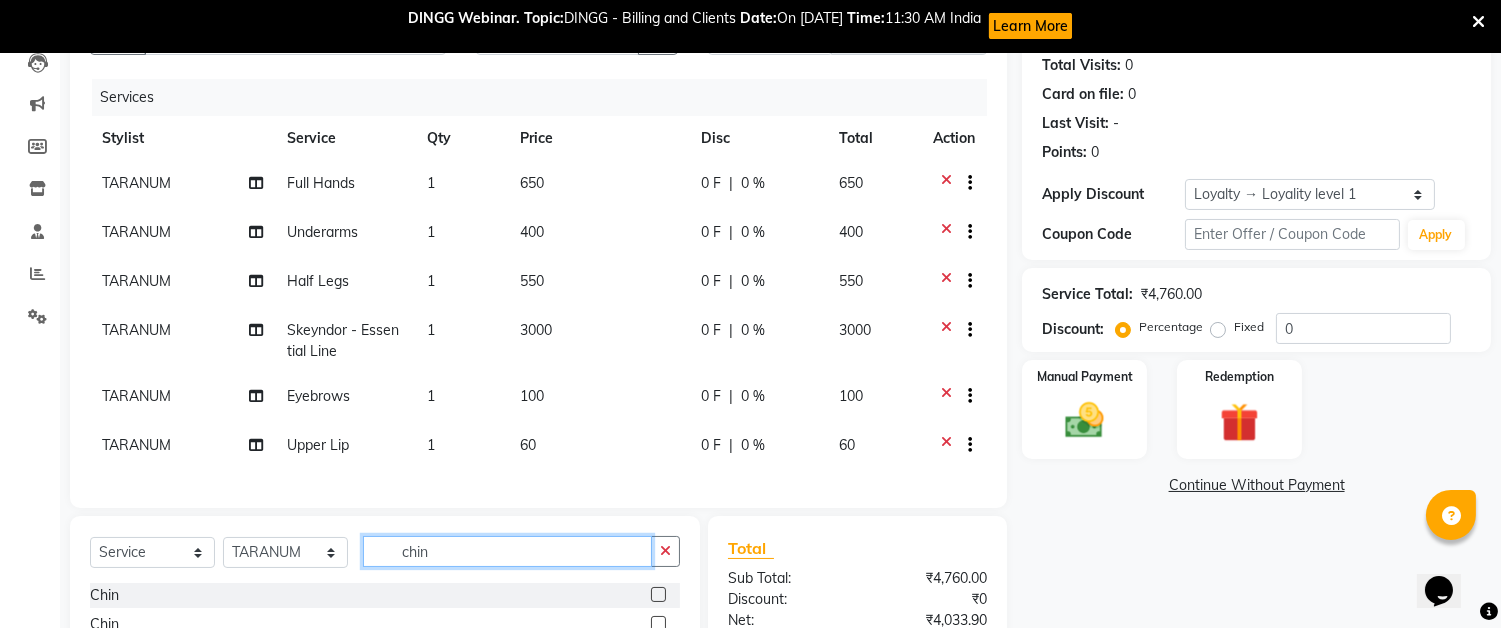 scroll, scrollTop: 333, scrollLeft: 0, axis: vertical 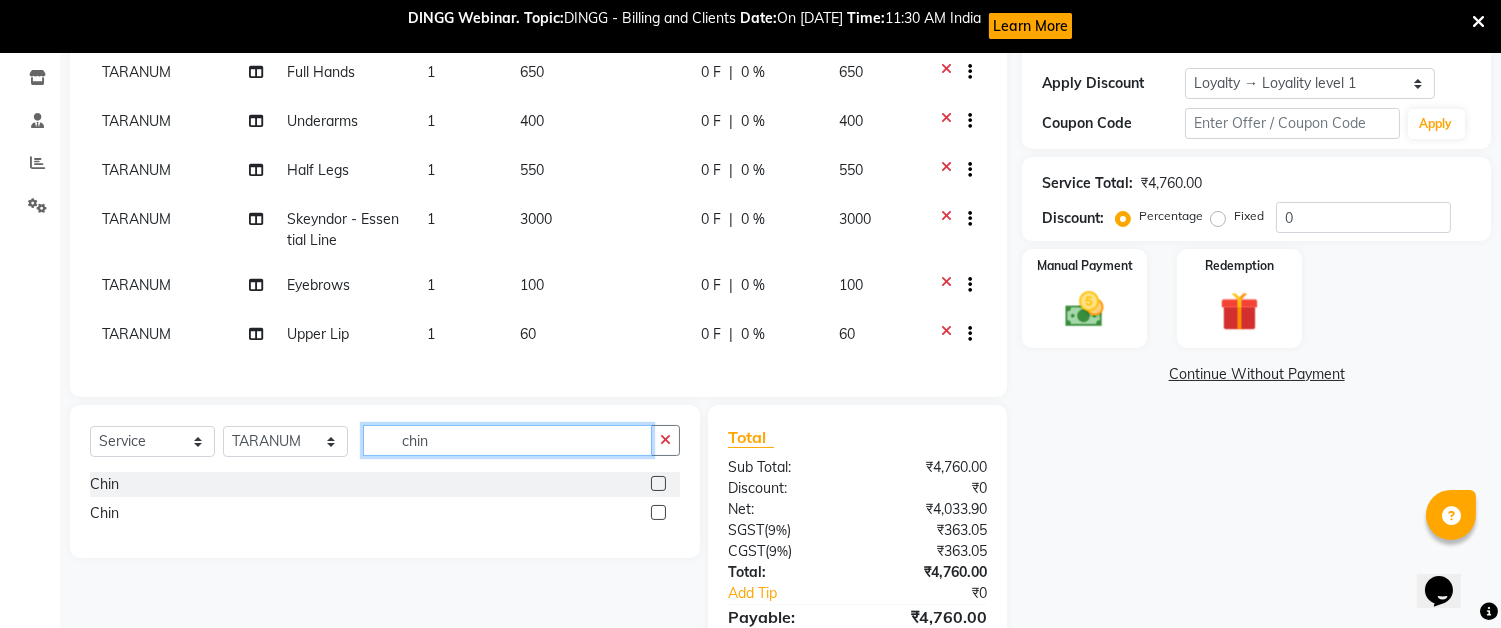 type on "chin" 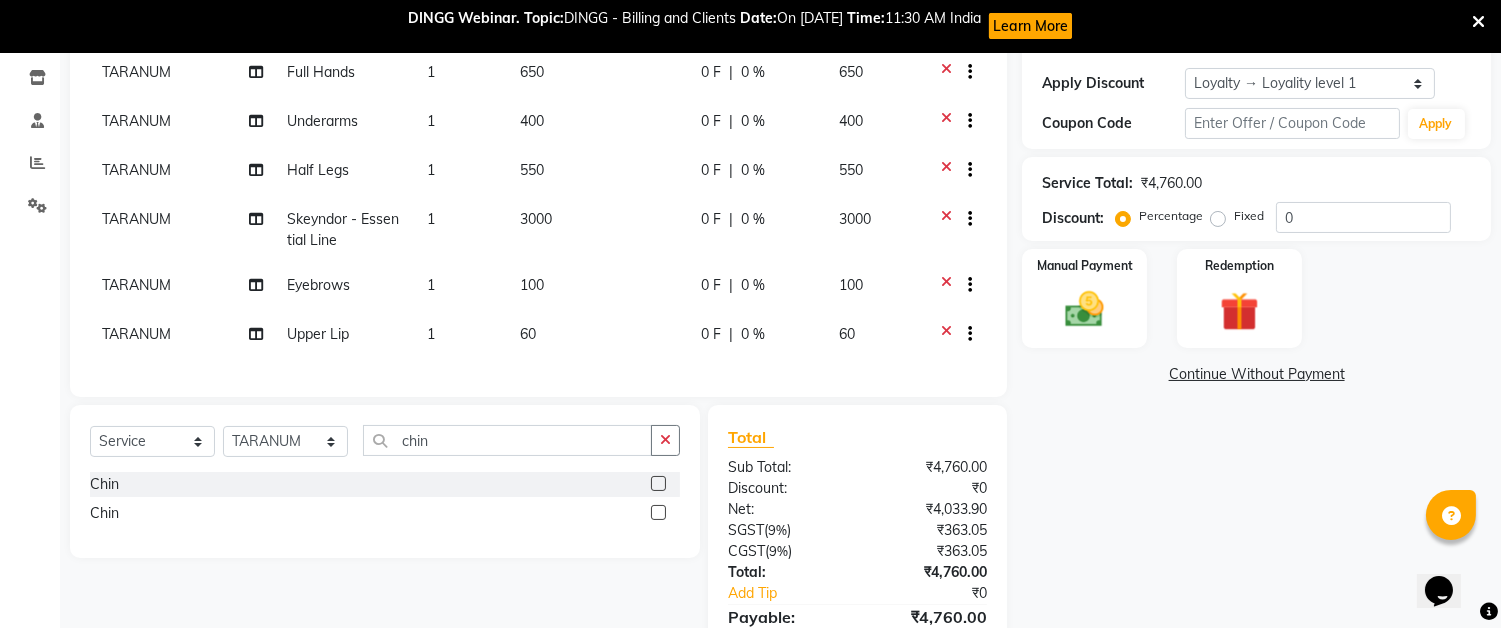 click 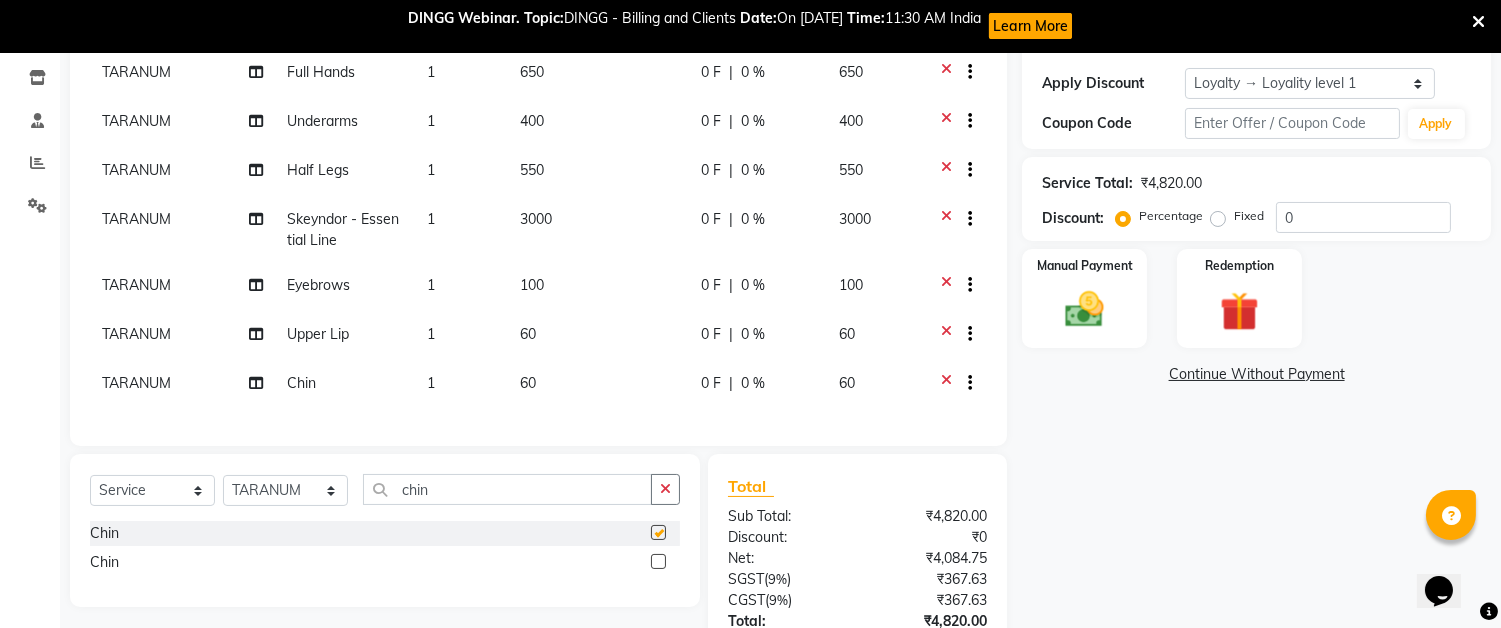 checkbox on "false" 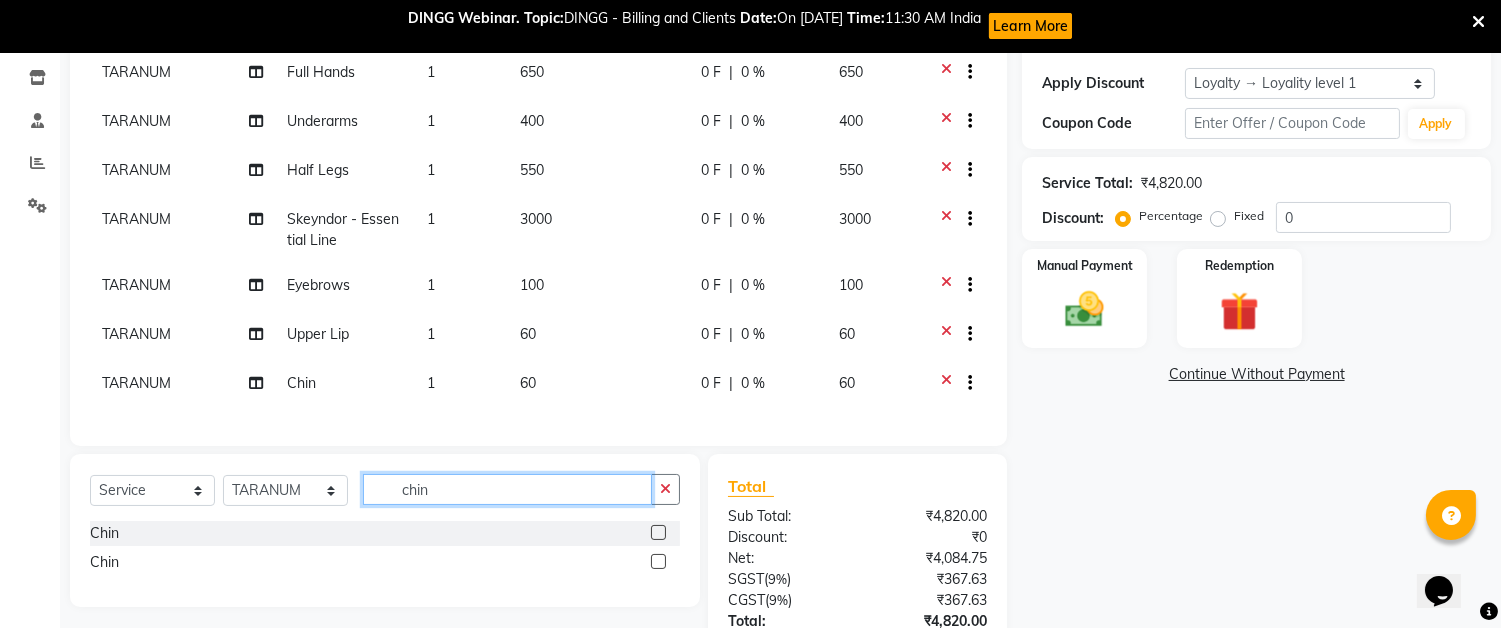 click on "chin" 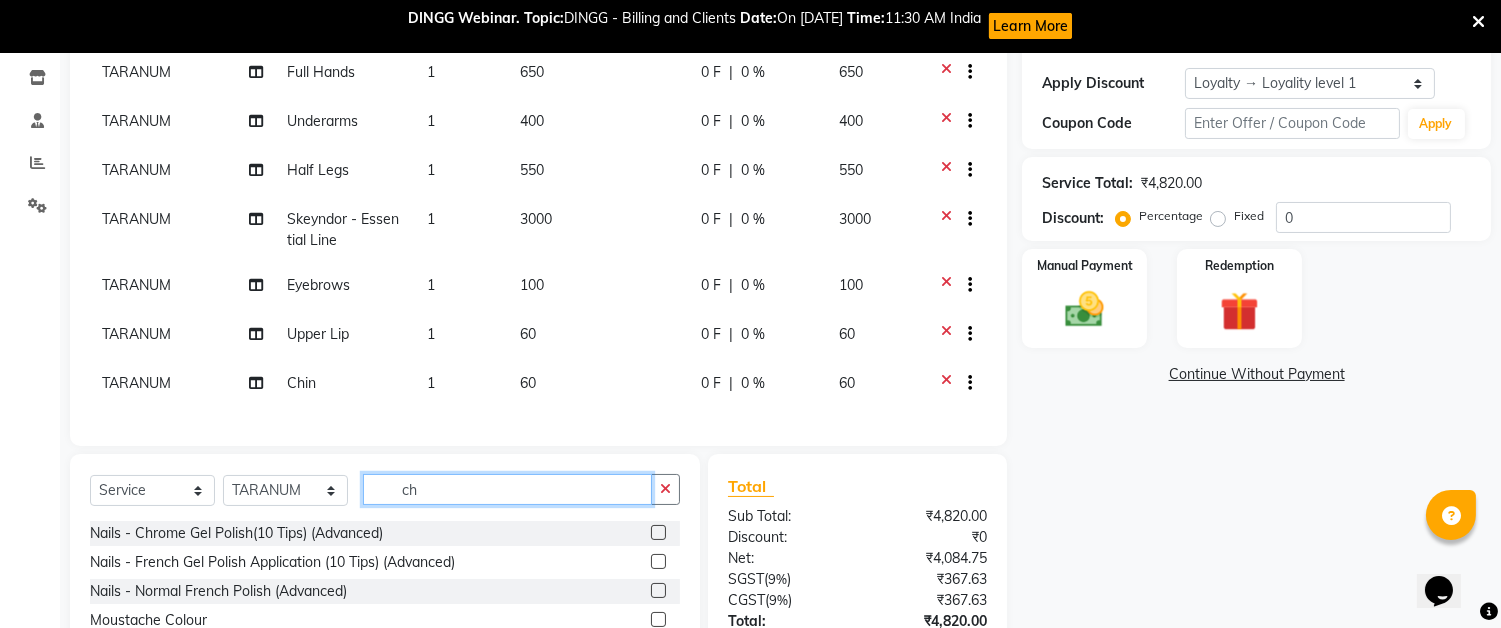 type on "c" 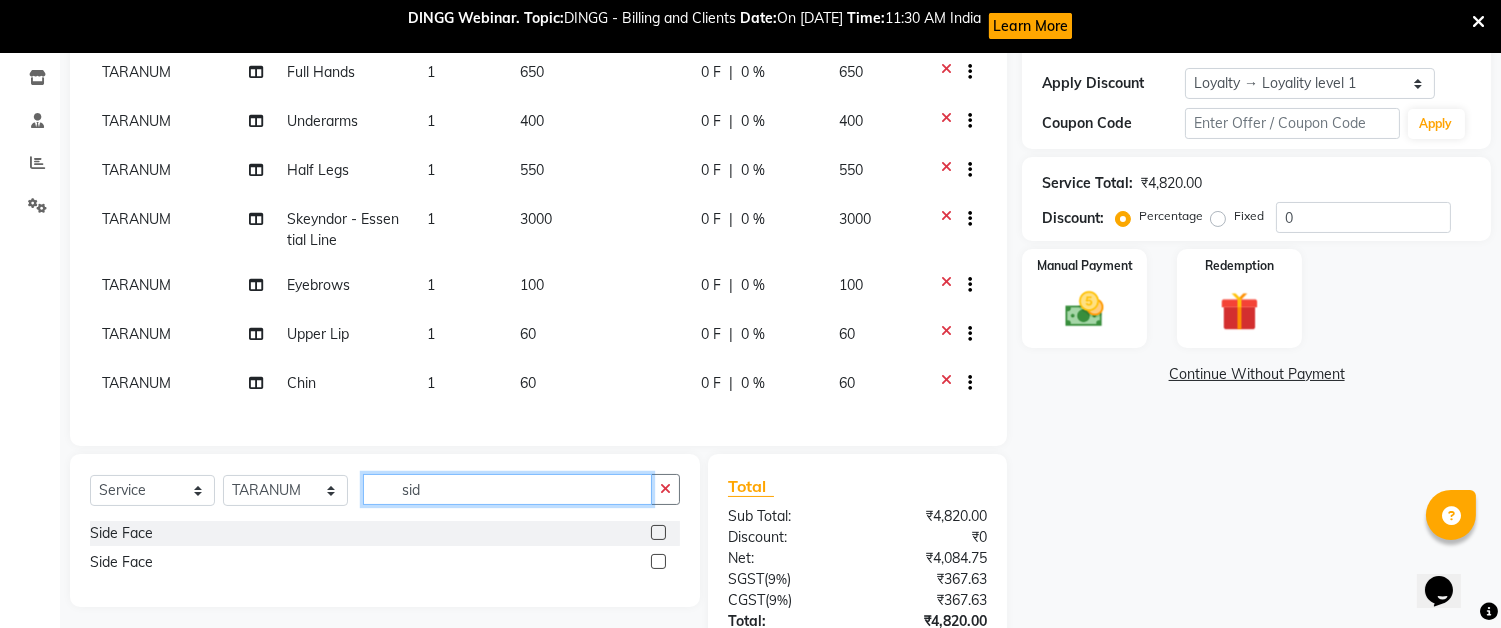type on "sid" 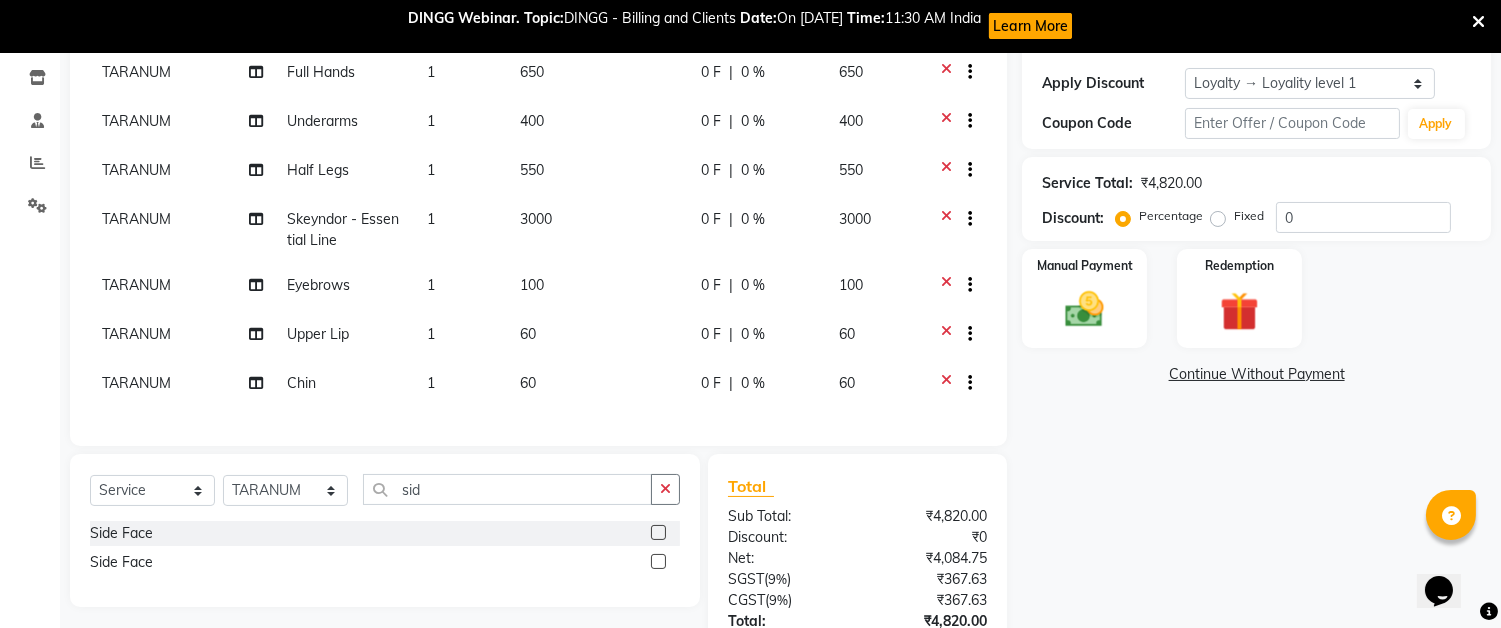 click 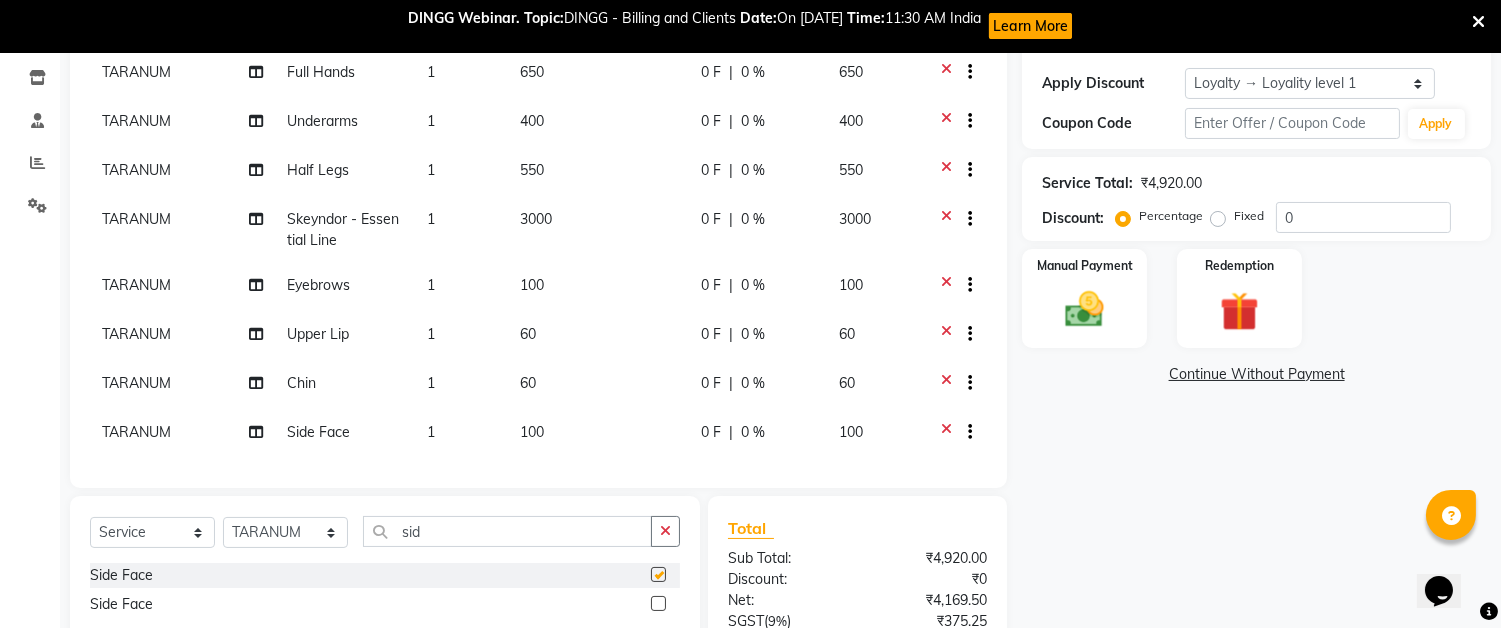checkbox on "false" 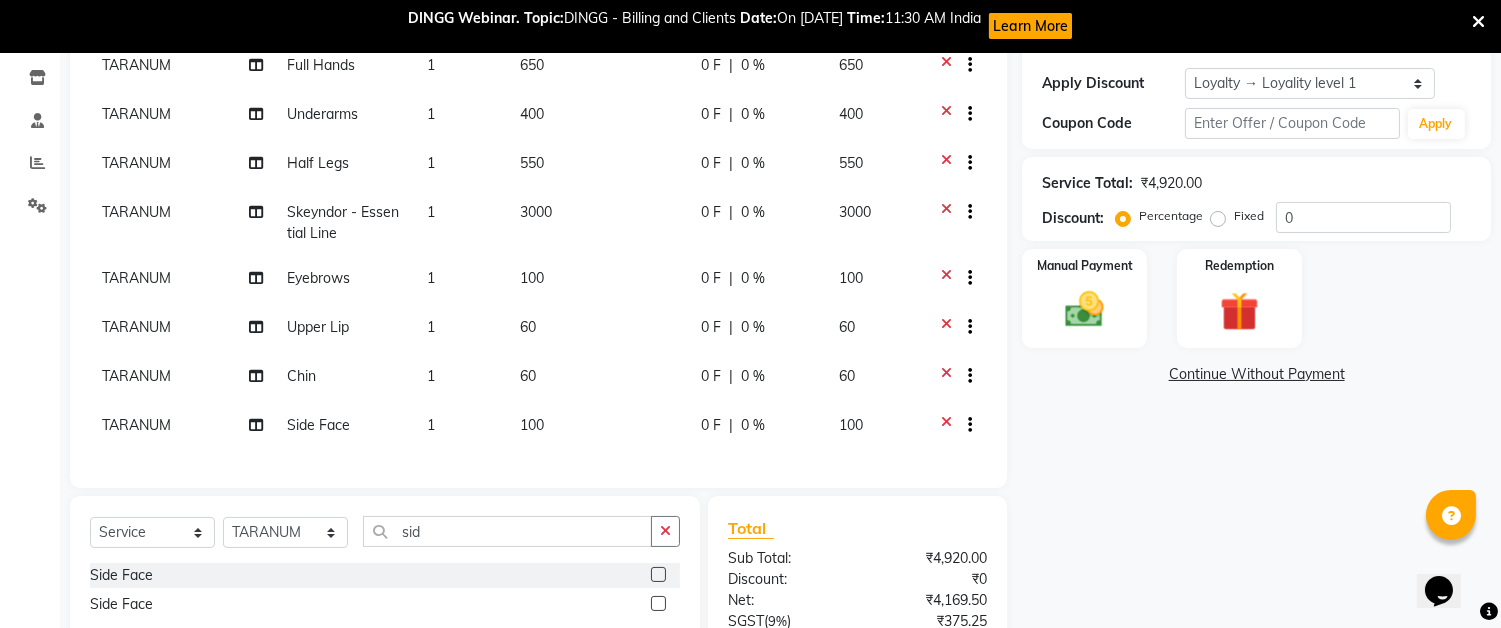 scroll, scrollTop: 0, scrollLeft: 0, axis: both 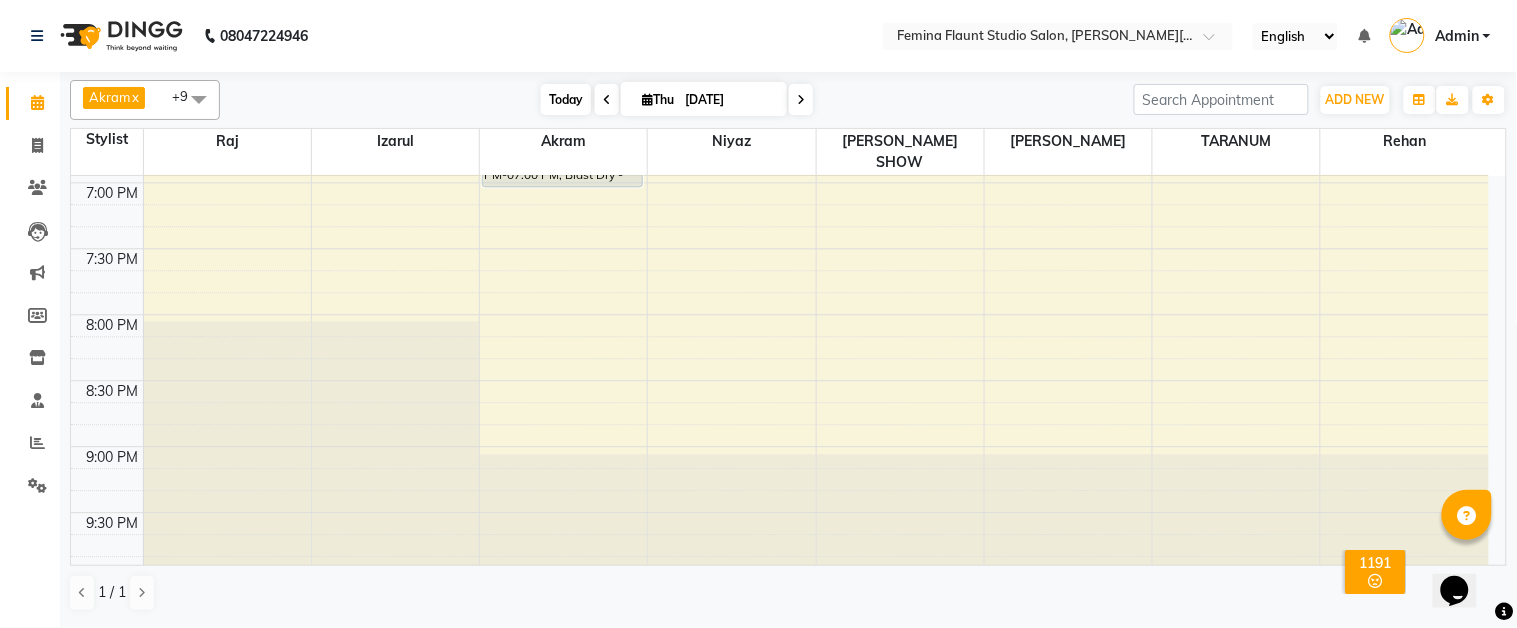 click on "Today" at bounding box center [566, 99] 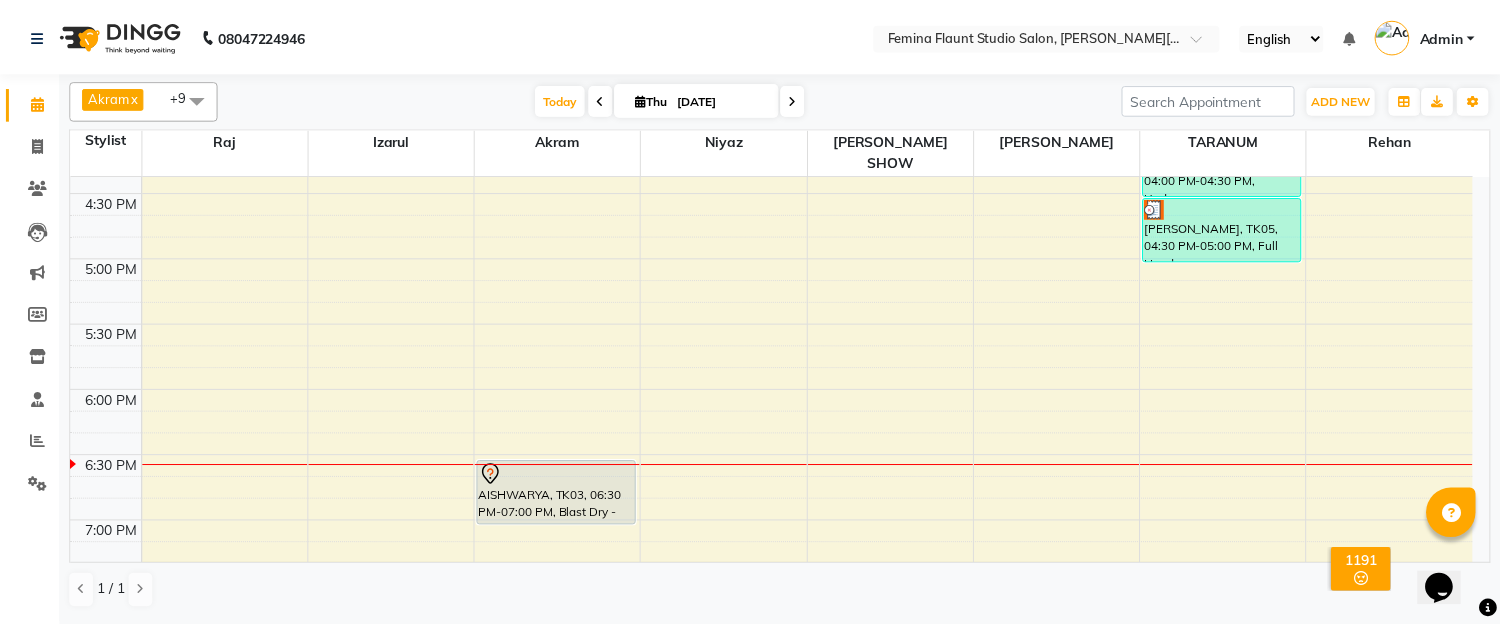 scroll, scrollTop: 972, scrollLeft: 0, axis: vertical 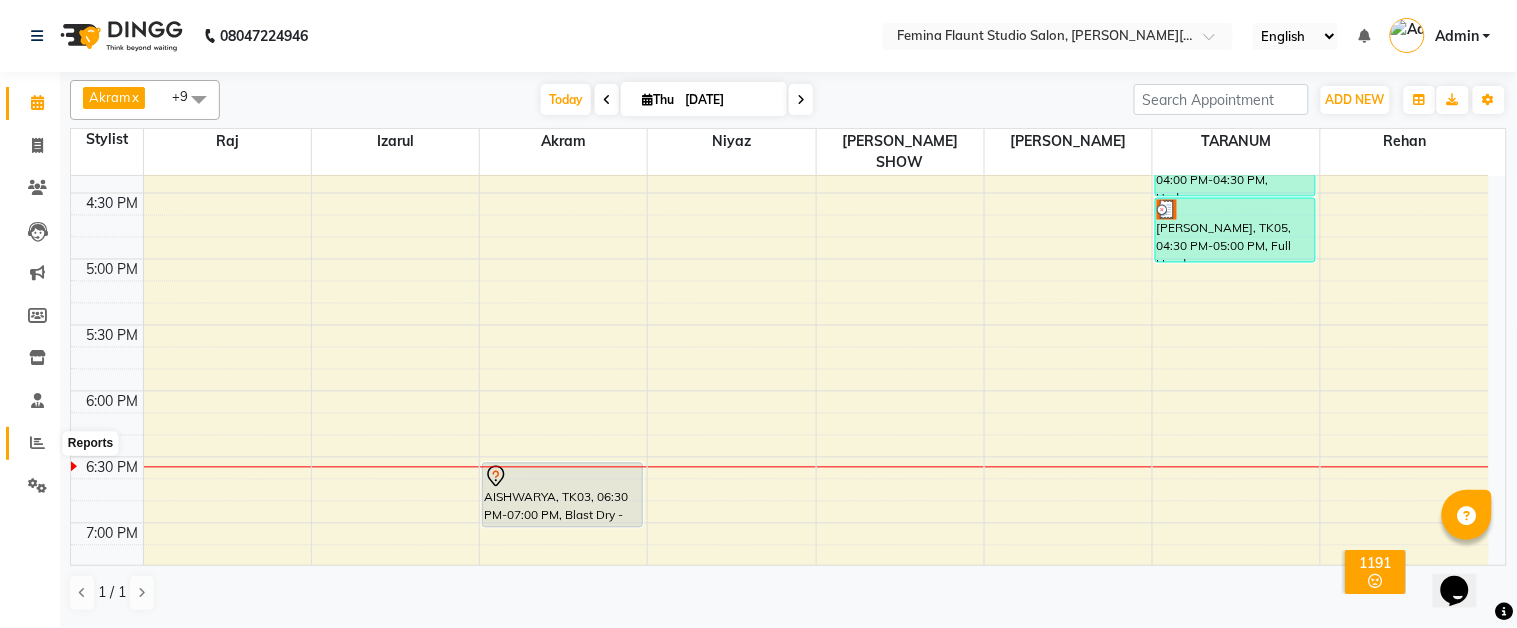 click 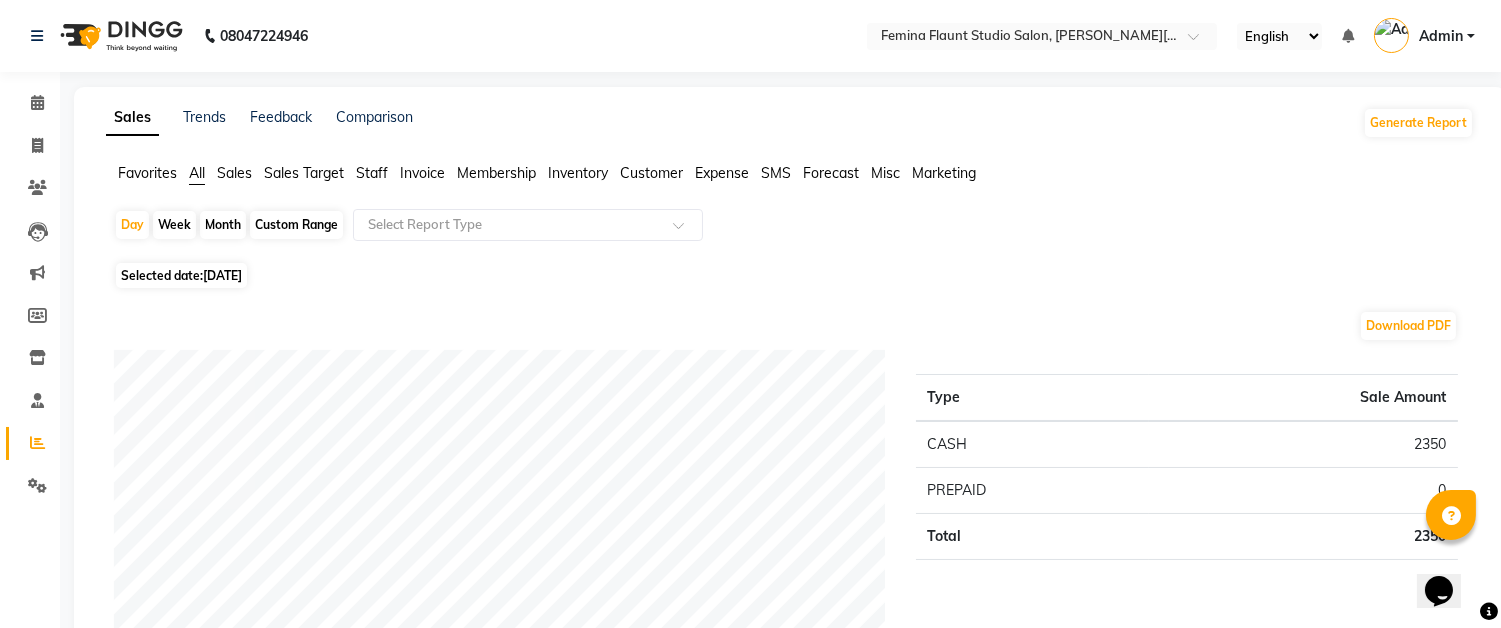 click on "Custom Range" 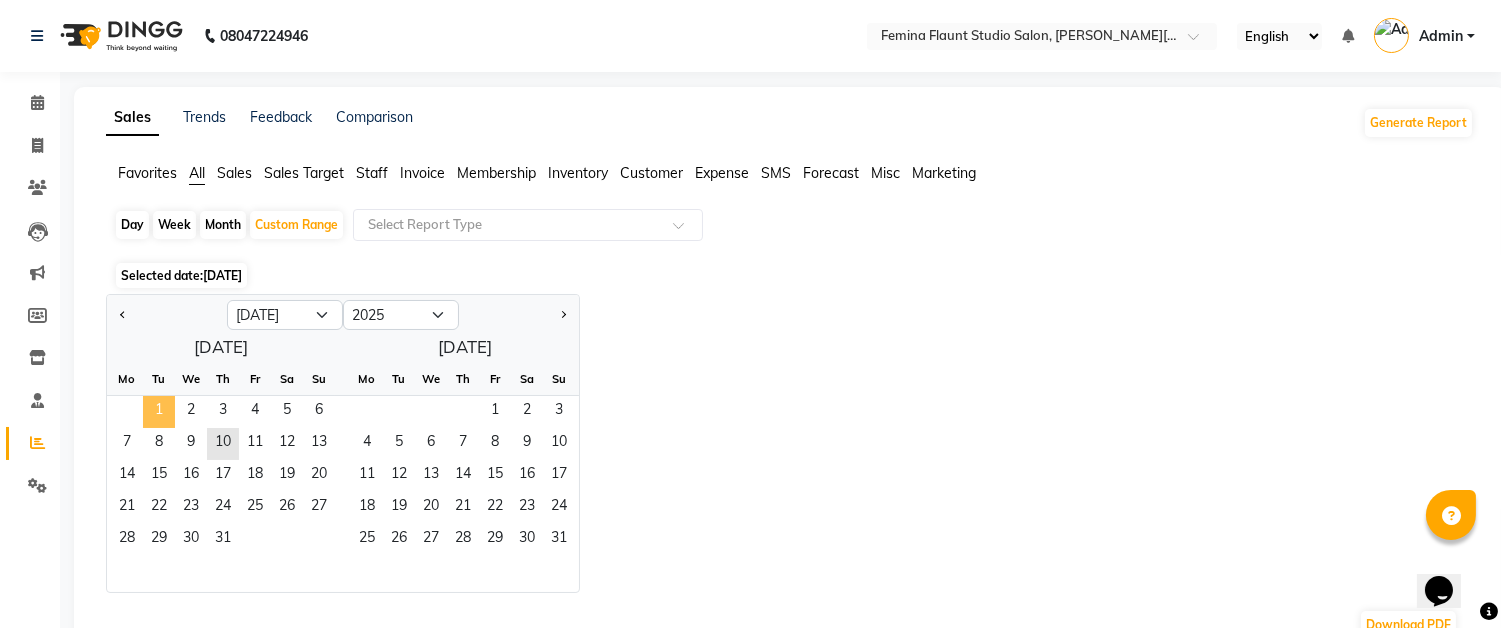 click on "1" 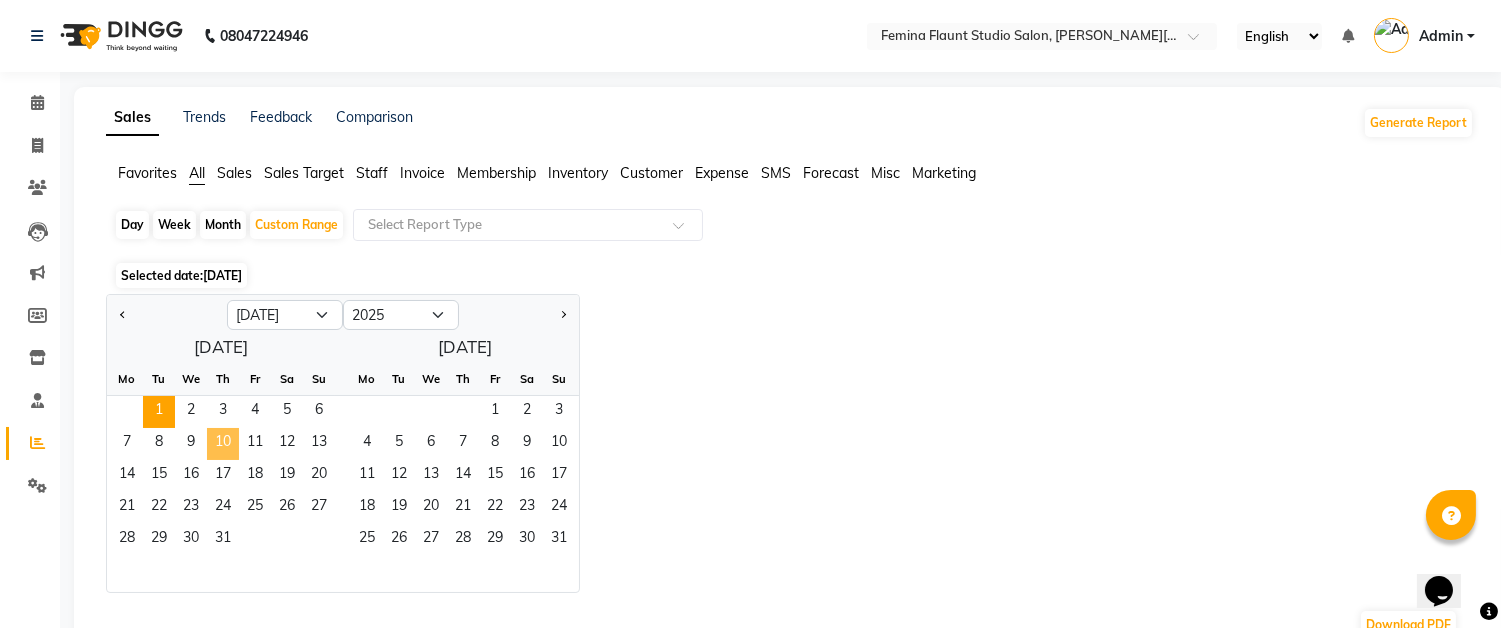click on "10" 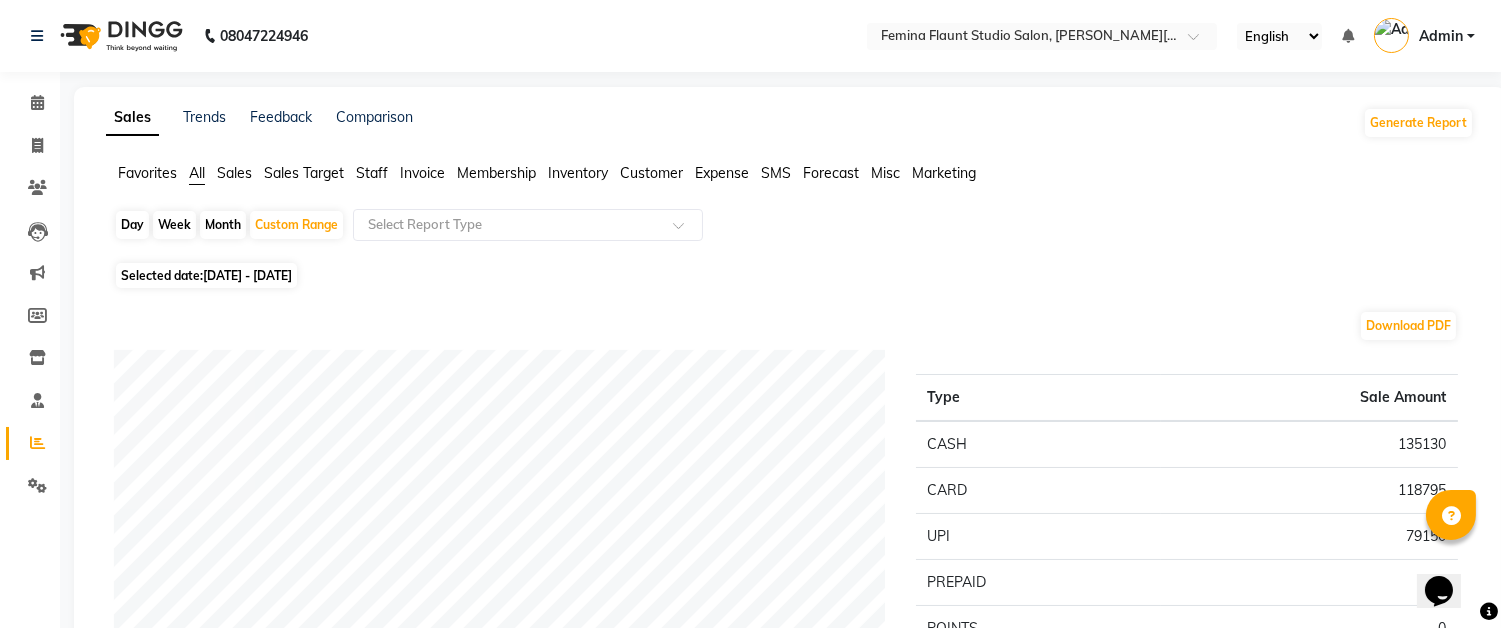 click on "Staff" 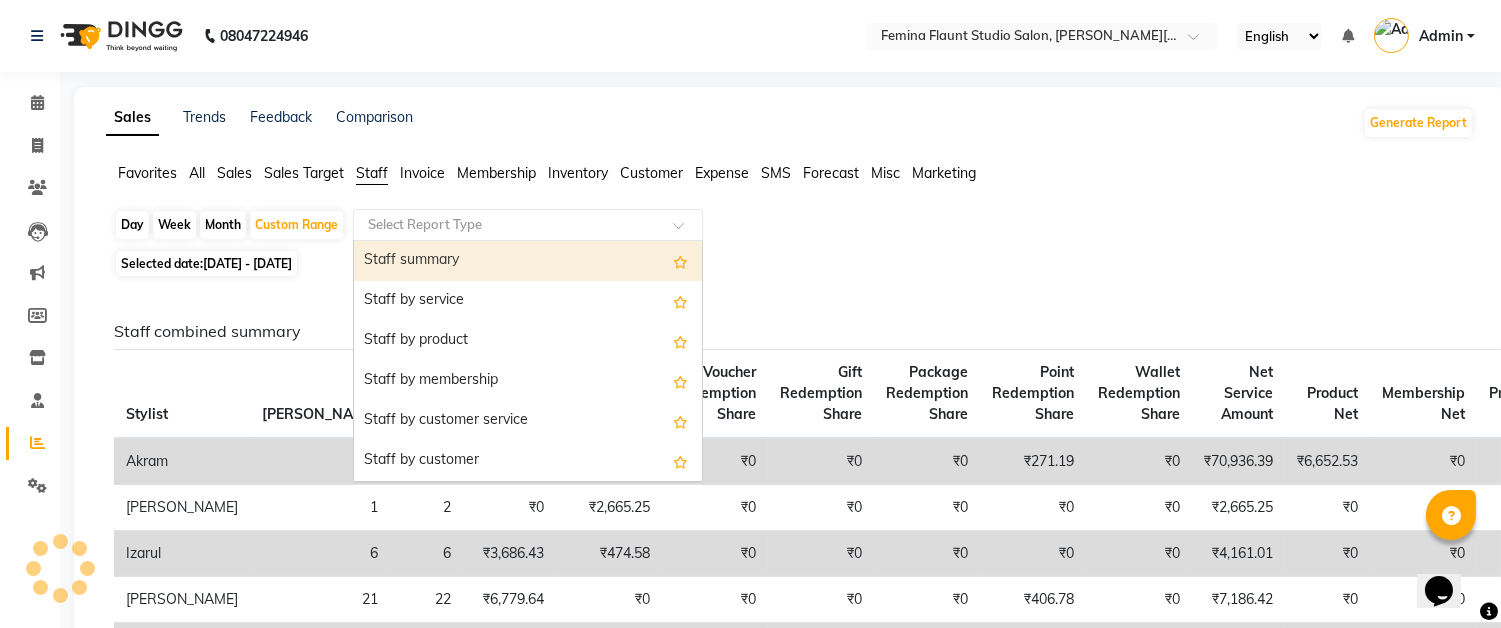 click 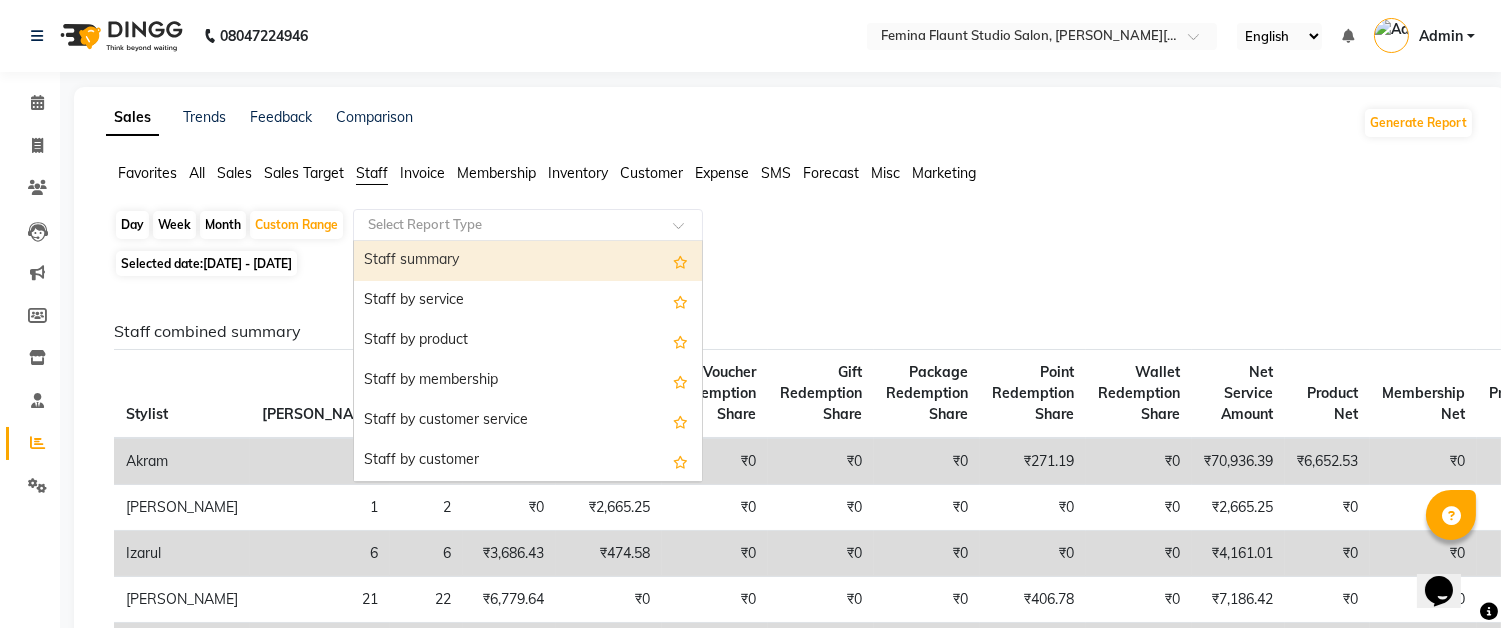 click on "Staff summary" at bounding box center [528, 261] 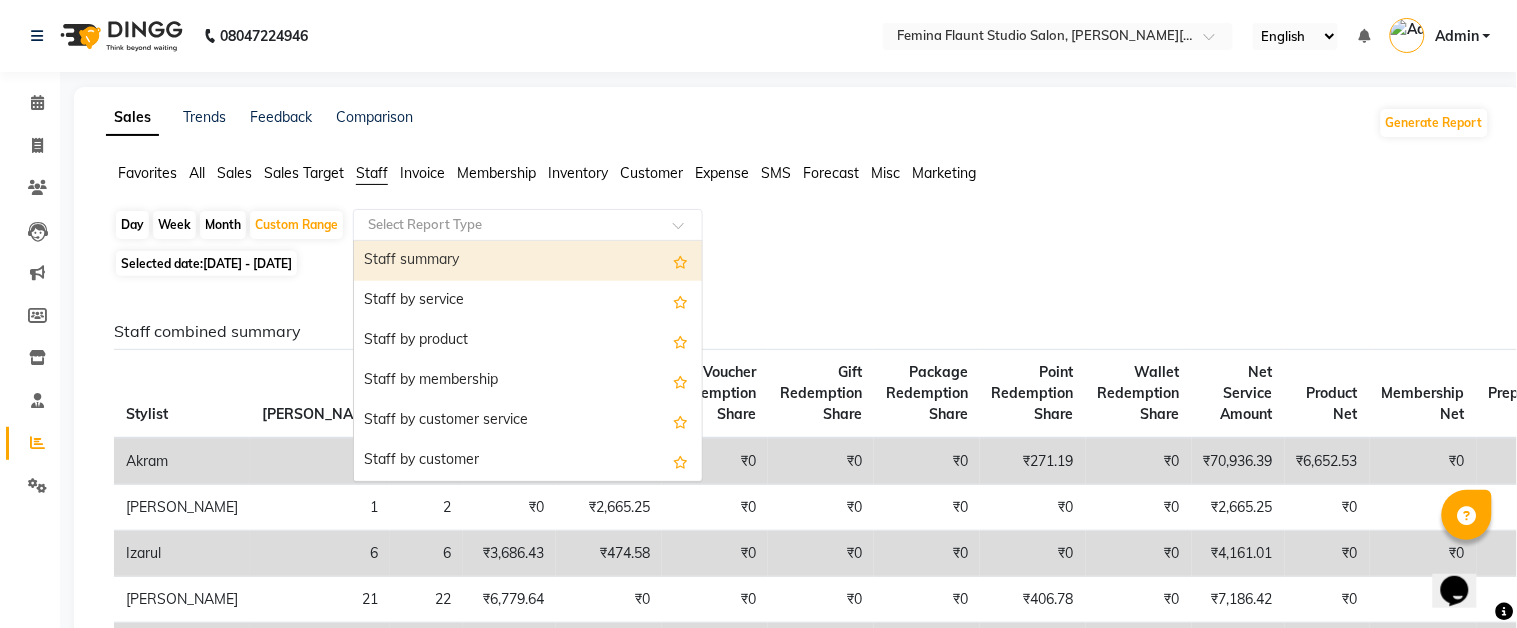 select on "full_report" 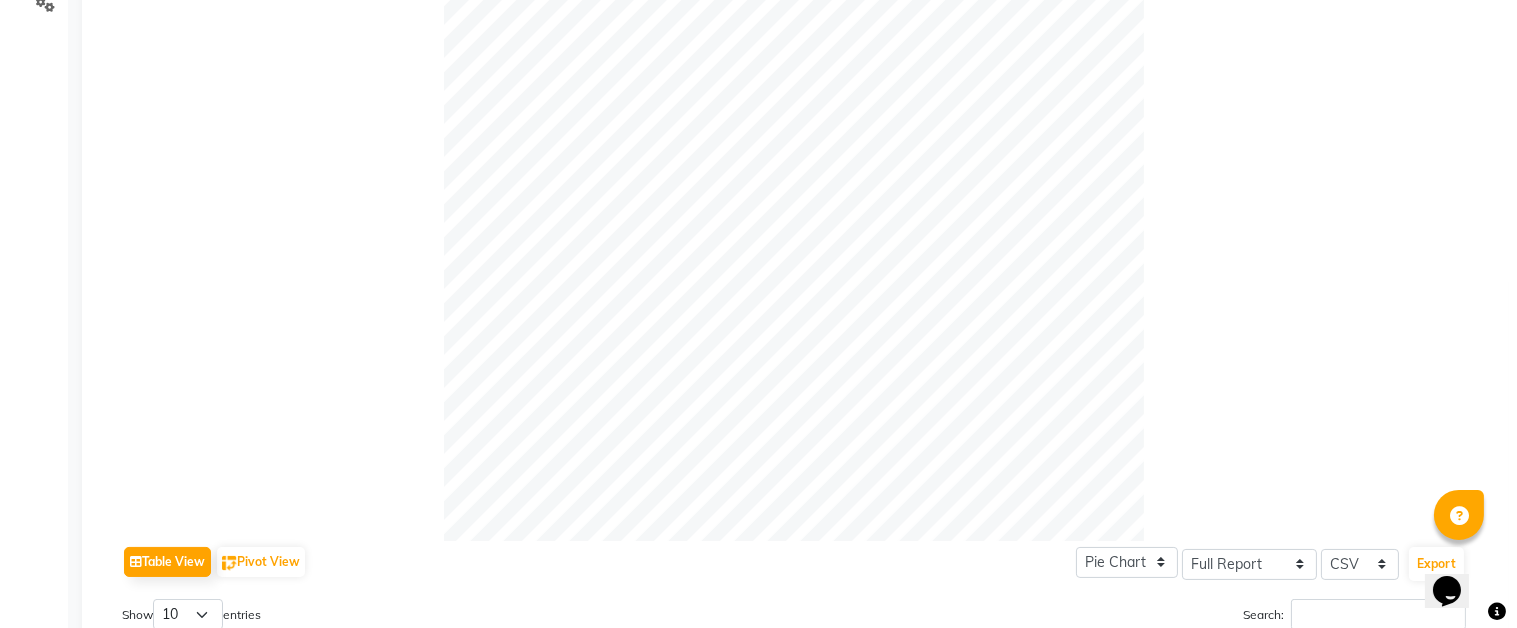 scroll, scrollTop: 0, scrollLeft: 0, axis: both 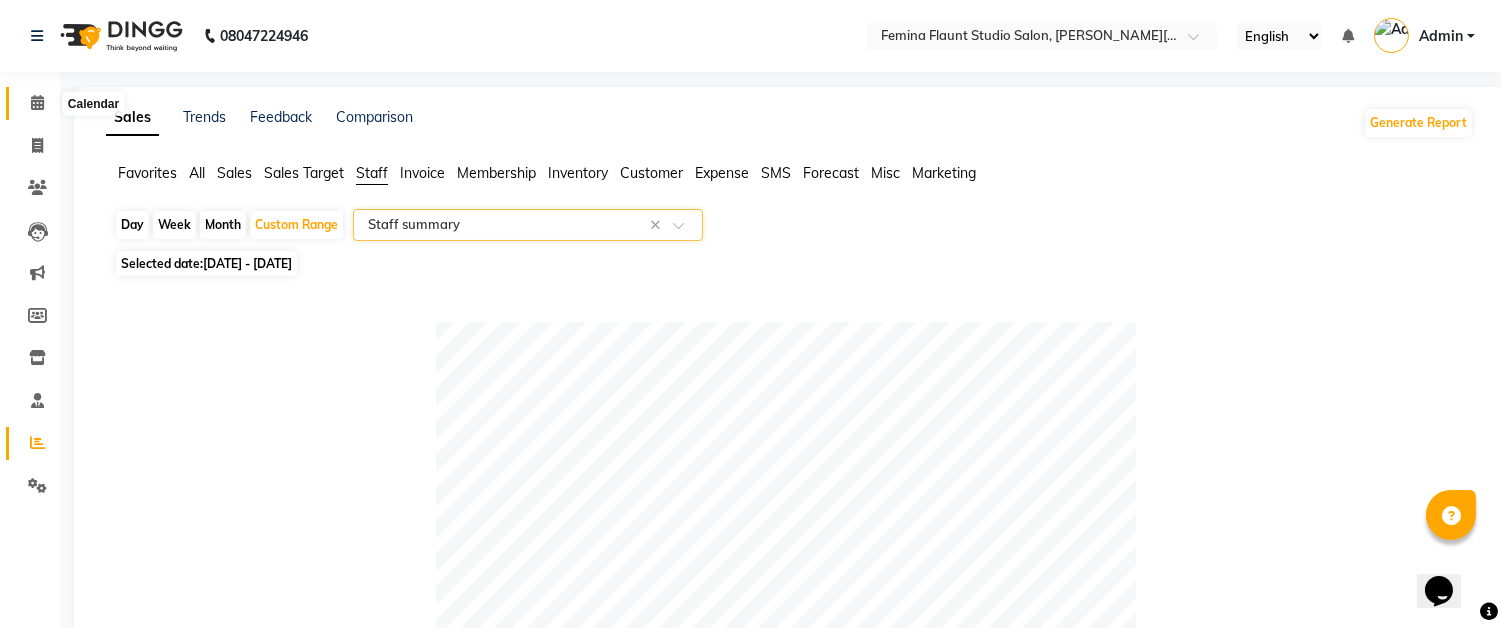 click 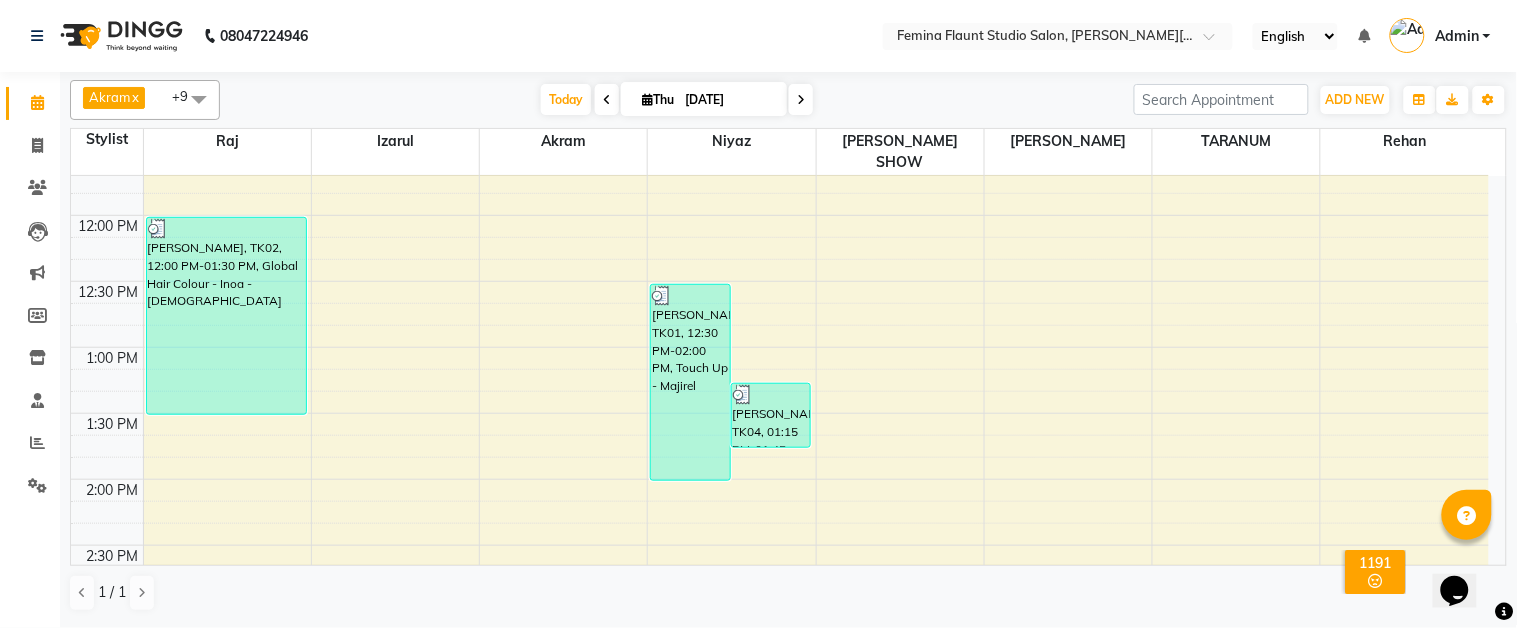 scroll, scrollTop: 444, scrollLeft: 0, axis: vertical 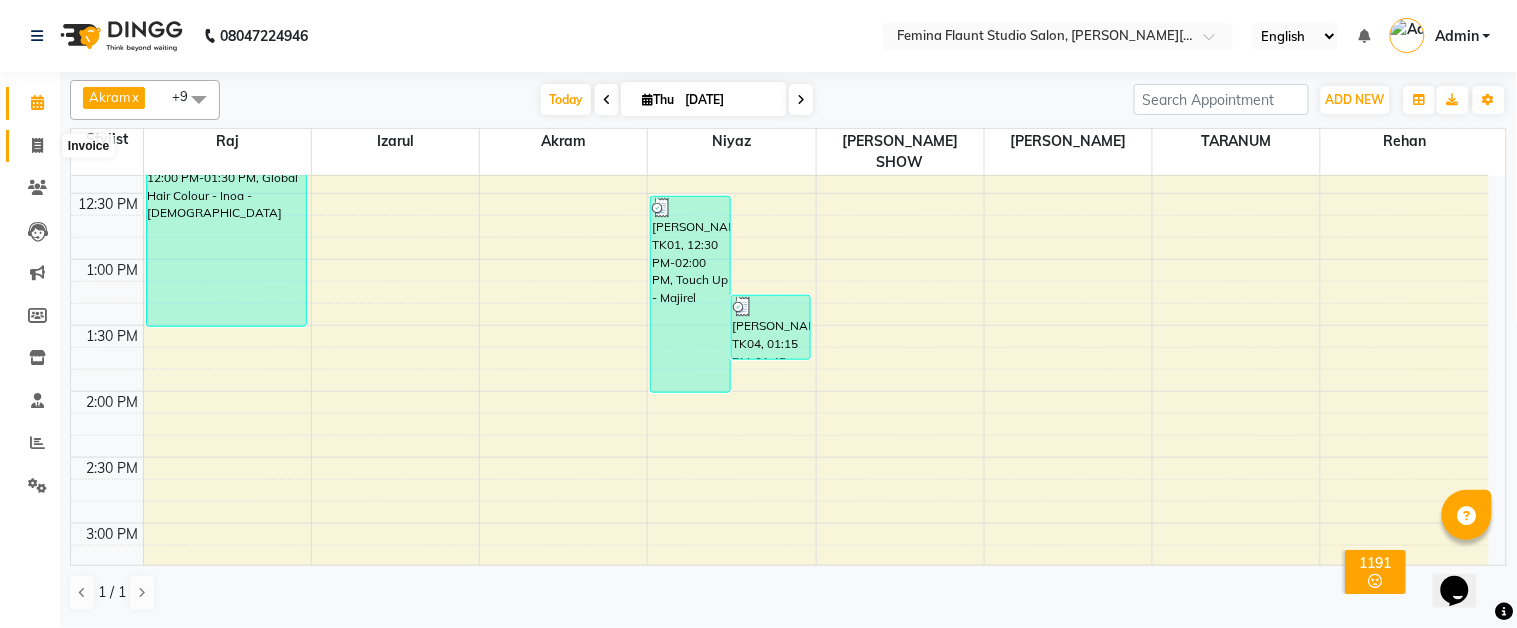 click 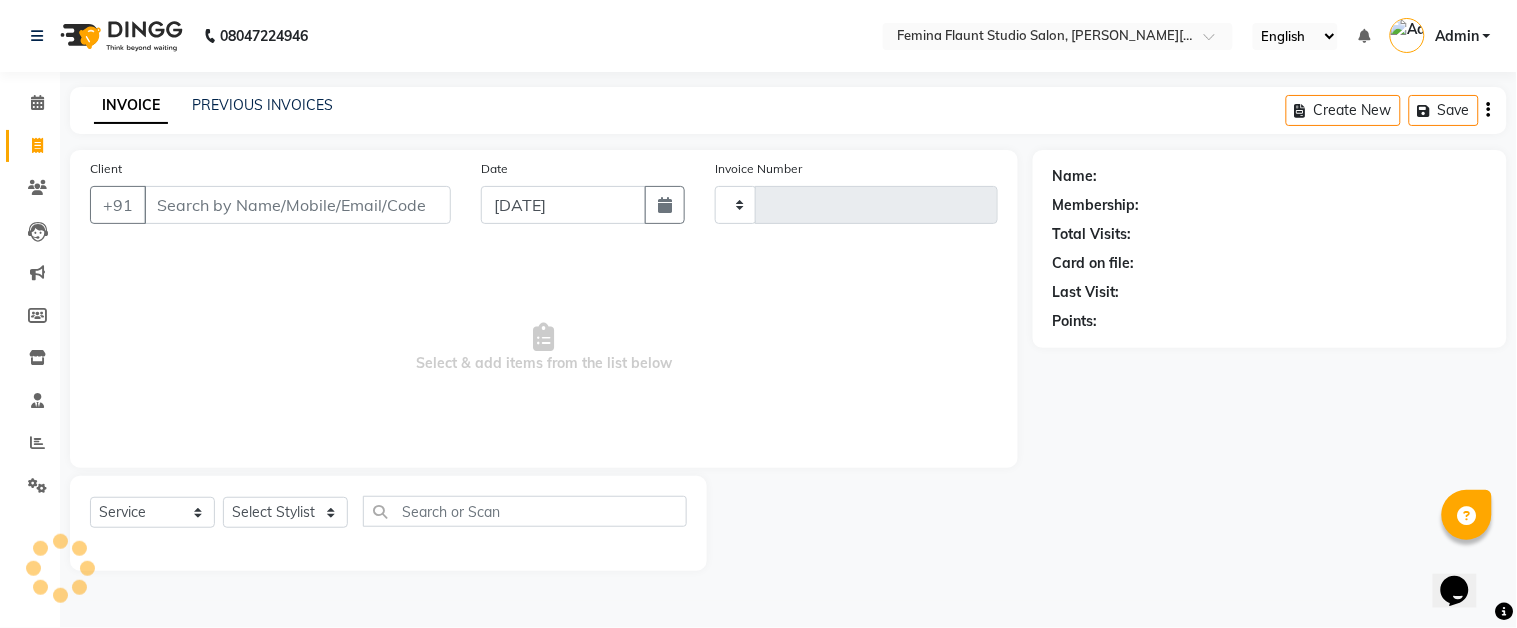 type on "0972" 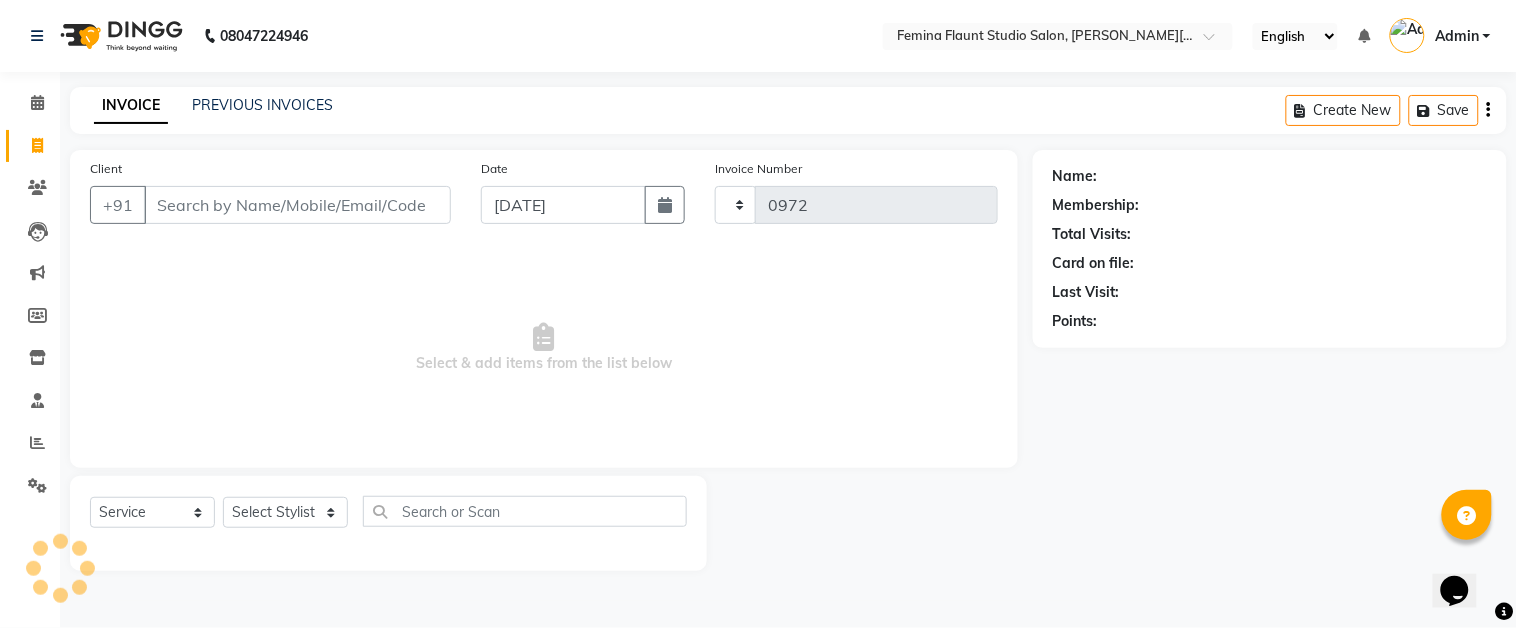 select on "5231" 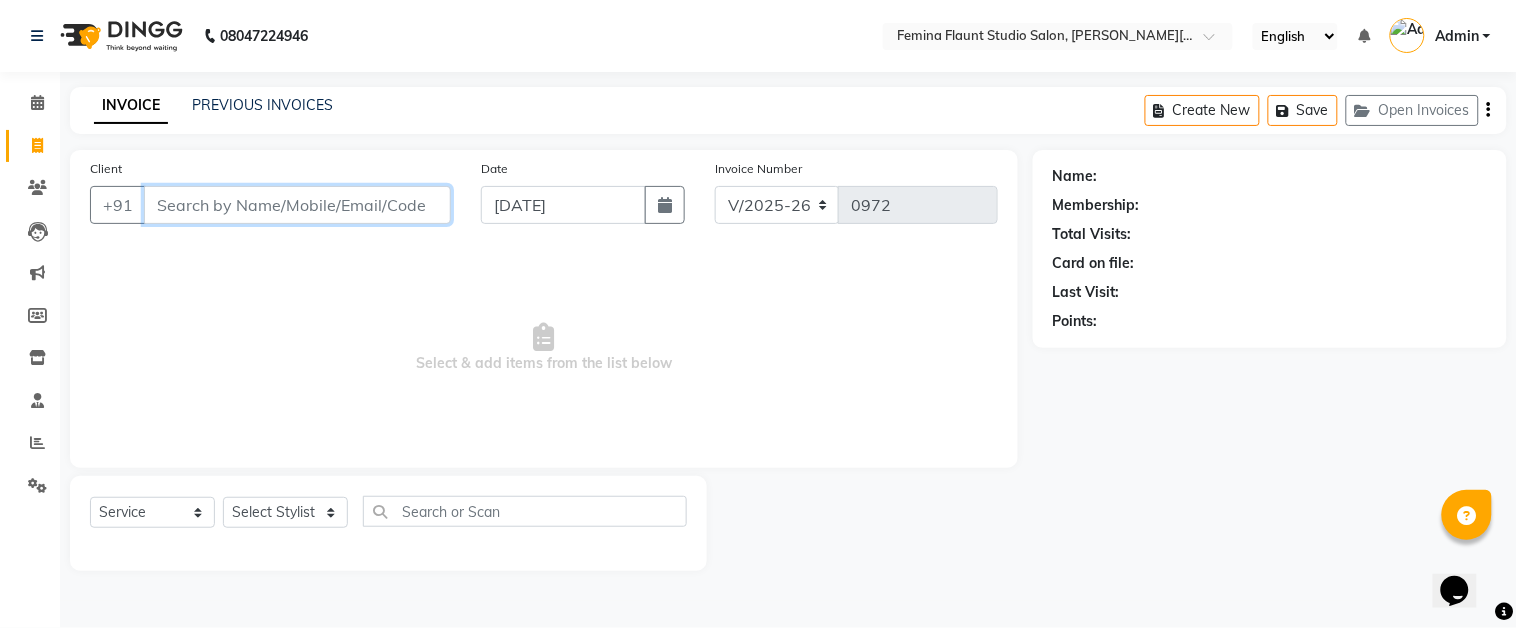 drag, startPoint x: 231, startPoint y: 205, endPoint x: 234, endPoint y: 194, distance: 11.401754 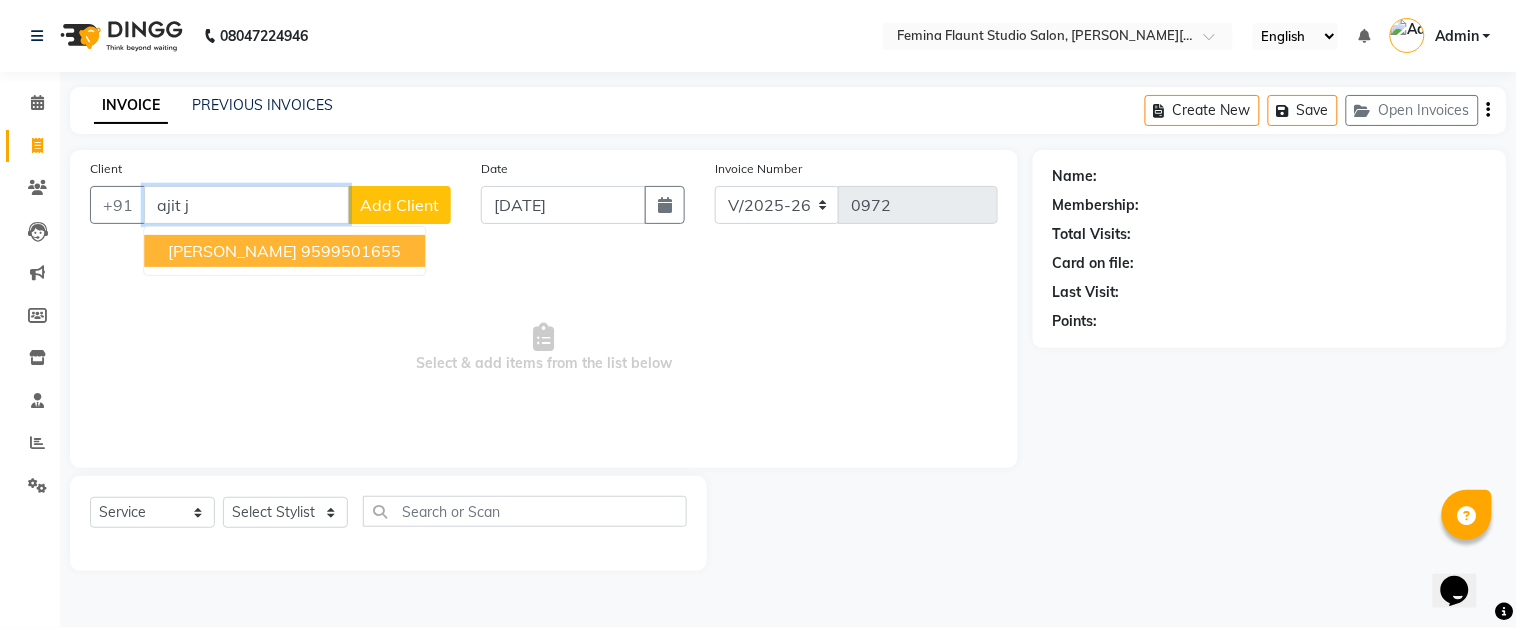 click on "9599501655" at bounding box center (351, 251) 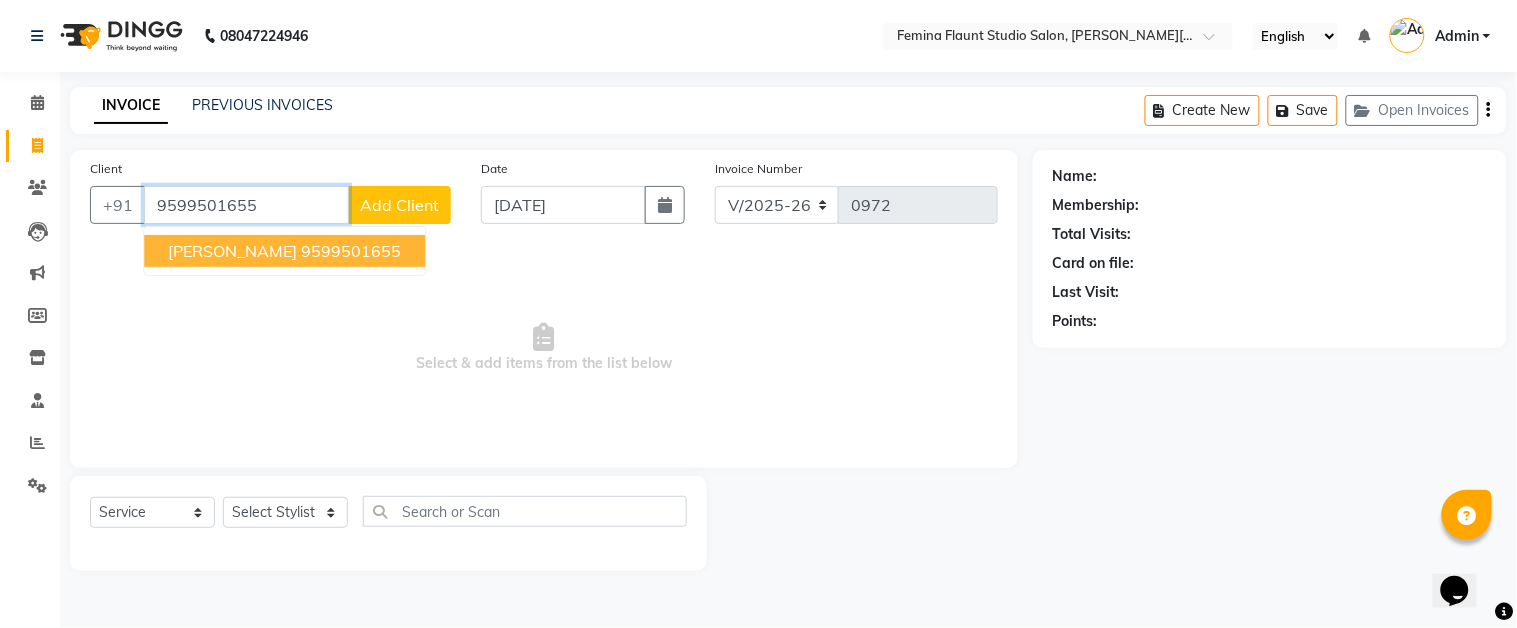 type on "9599501655" 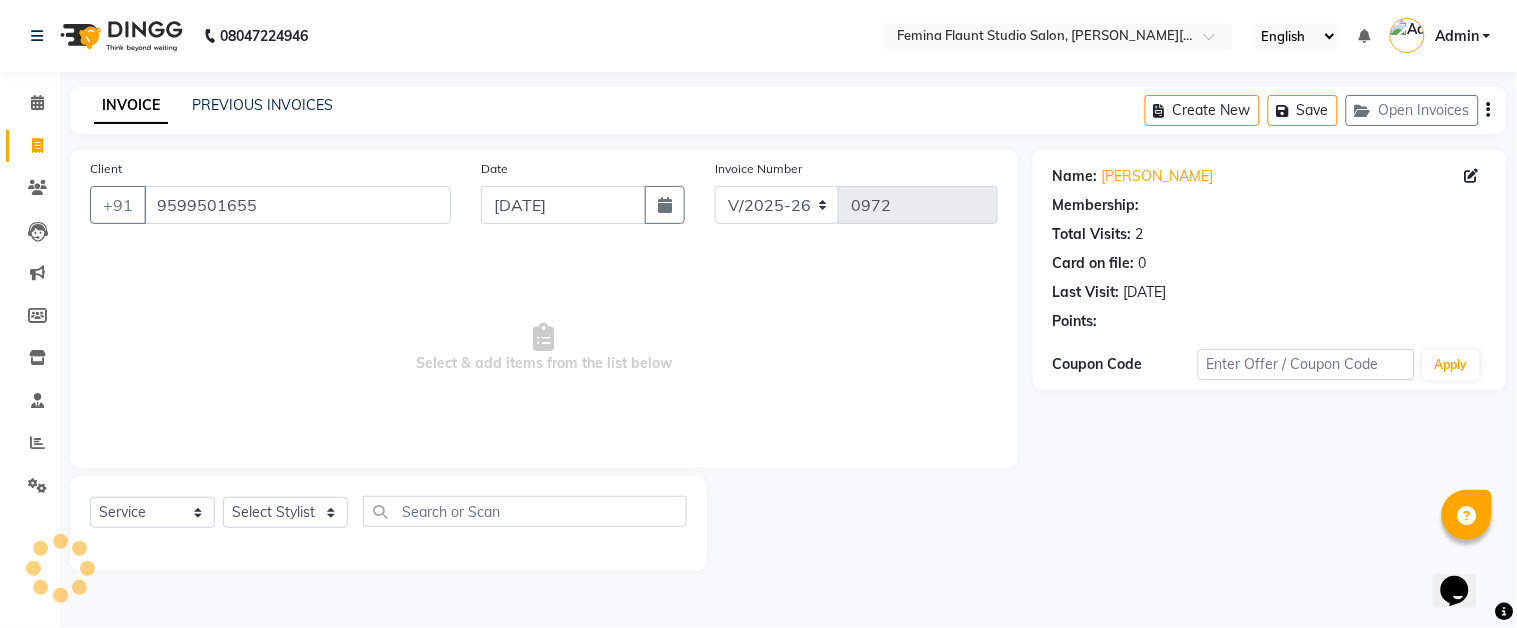 select on "1: Object" 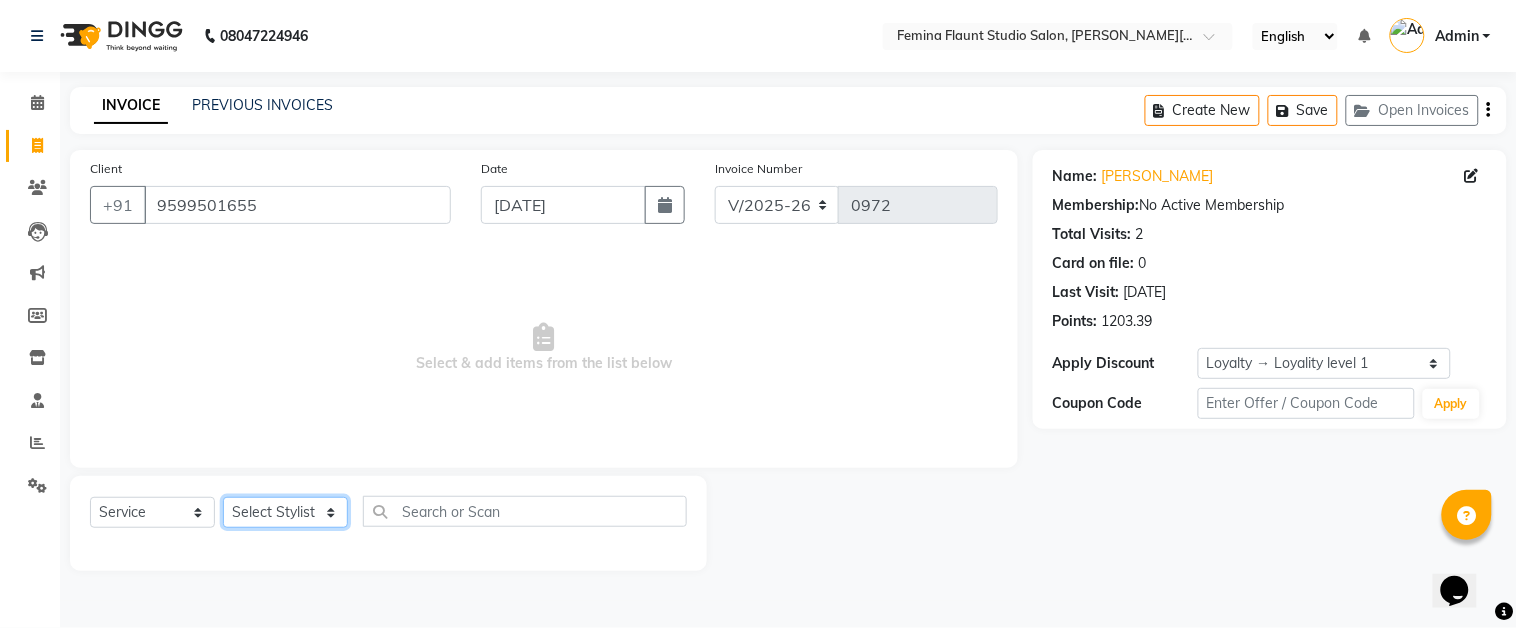 click on "Select Stylist Akram Auditor Christina Izarul jaydip Niyaz raj rehan RINKU SHOW TARANUM" 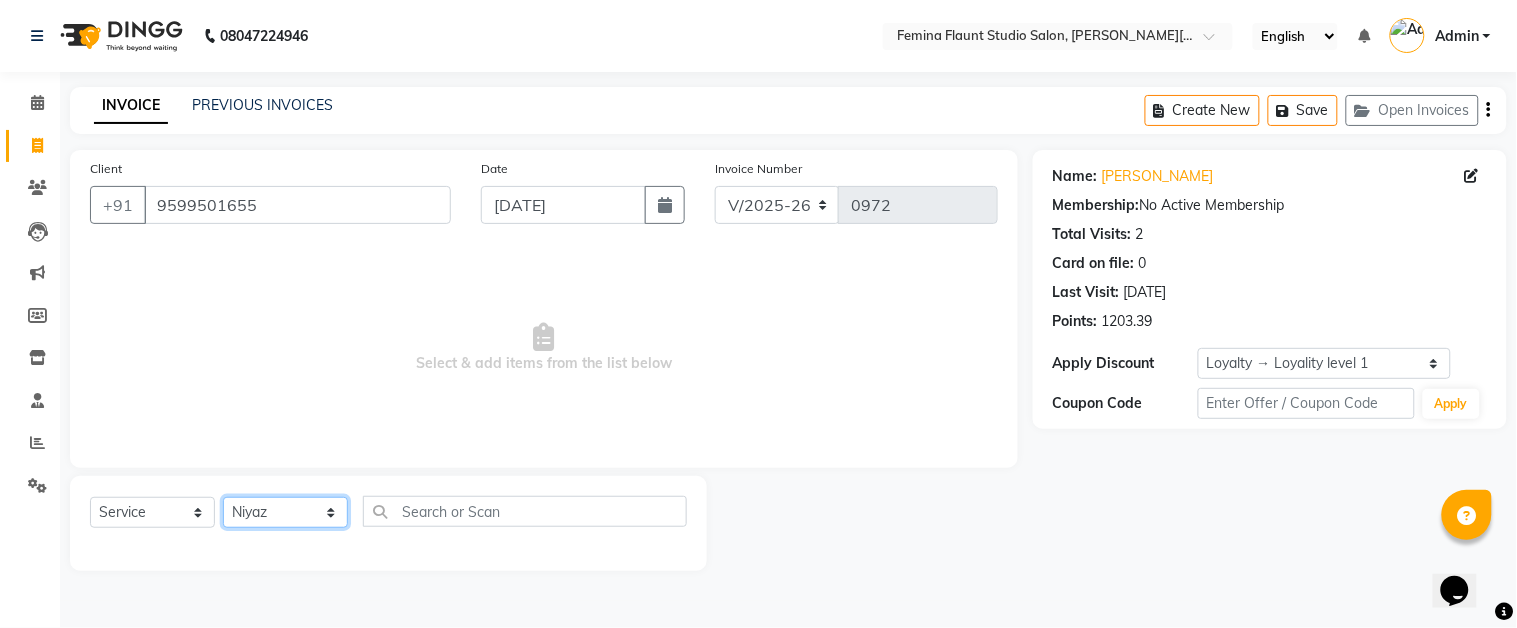 click on "Select Stylist Akram Auditor Christina Izarul jaydip Niyaz raj rehan RINKU SHOW TARANUM" 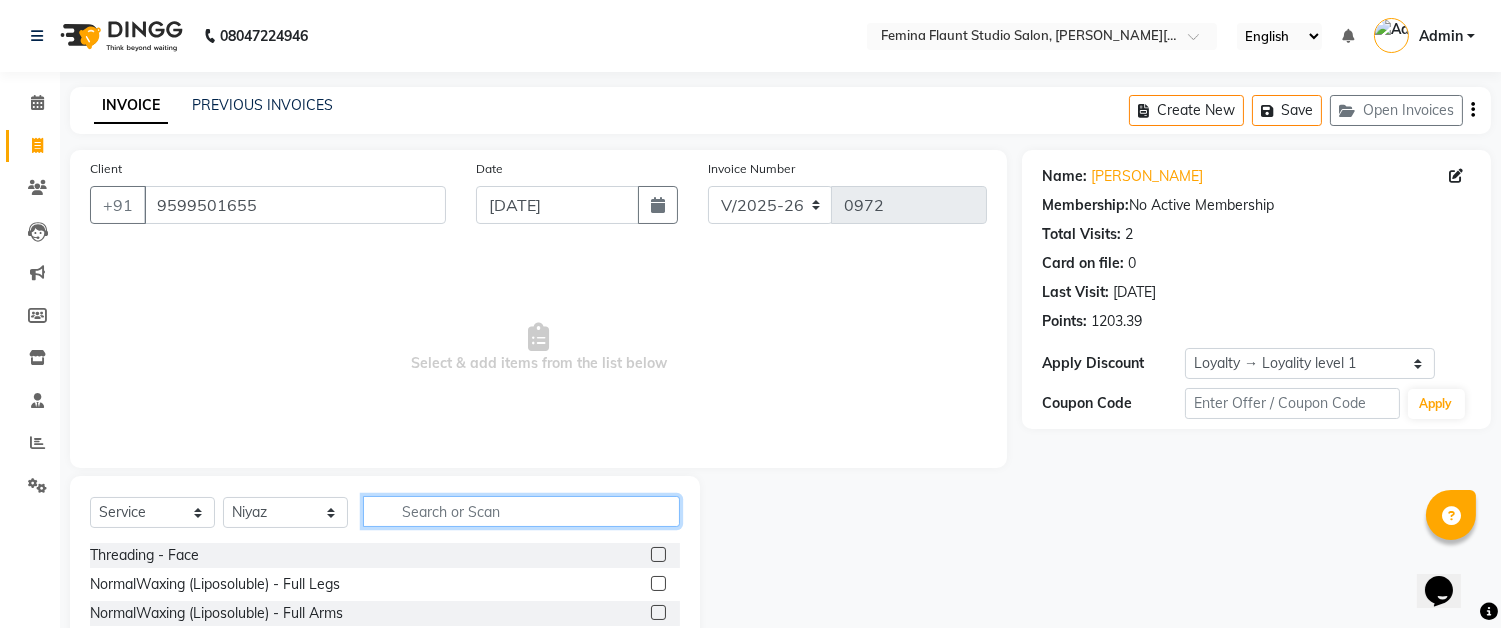 click 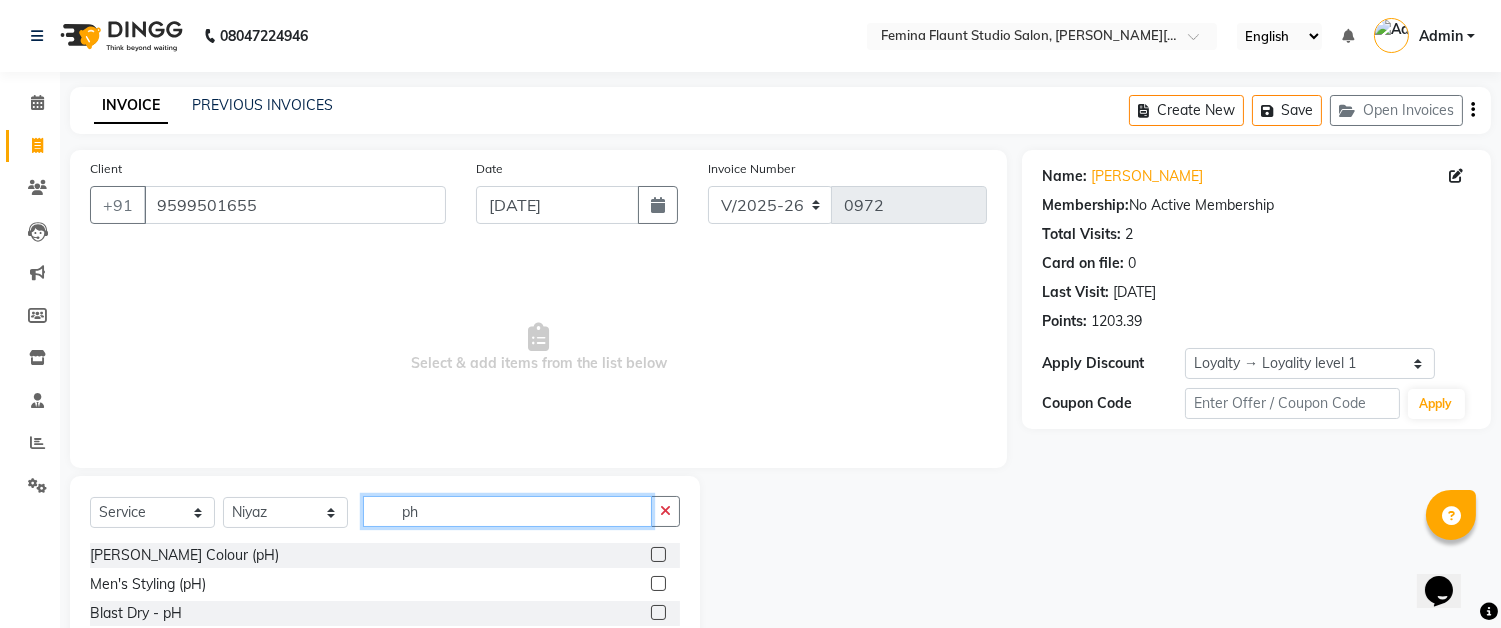 type on "ph" 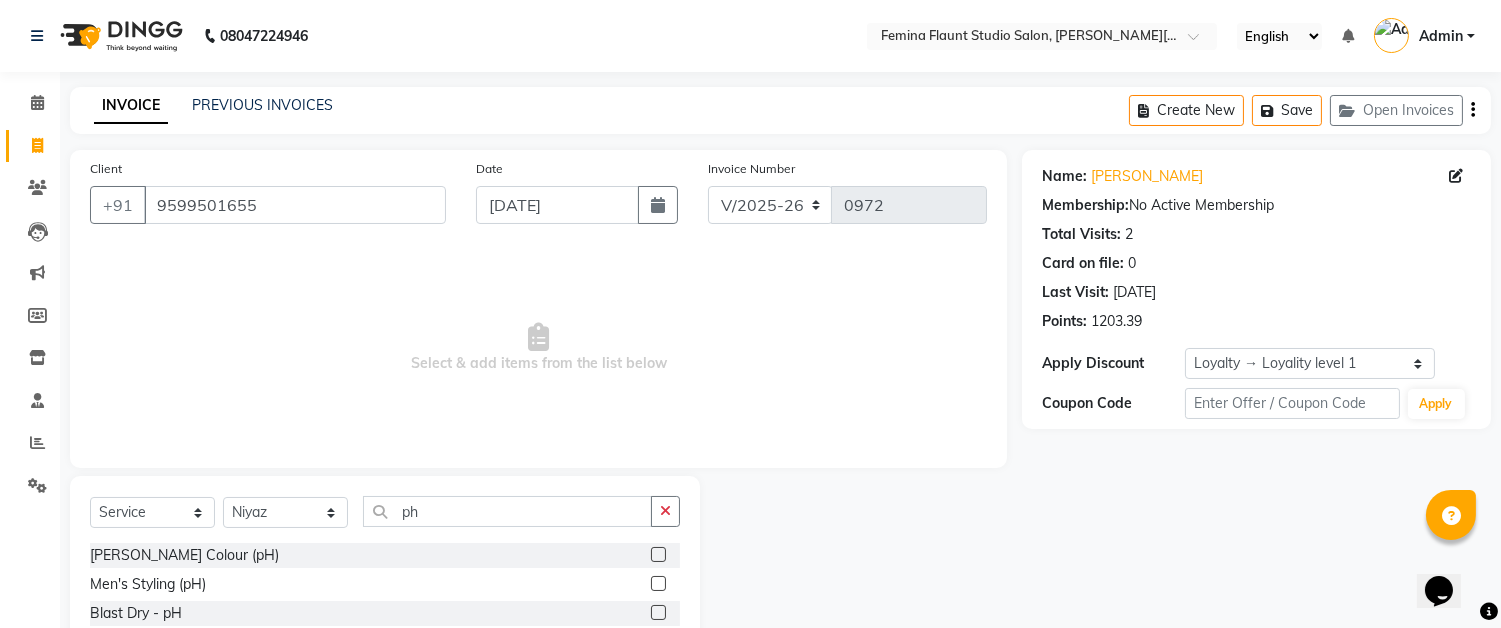 click 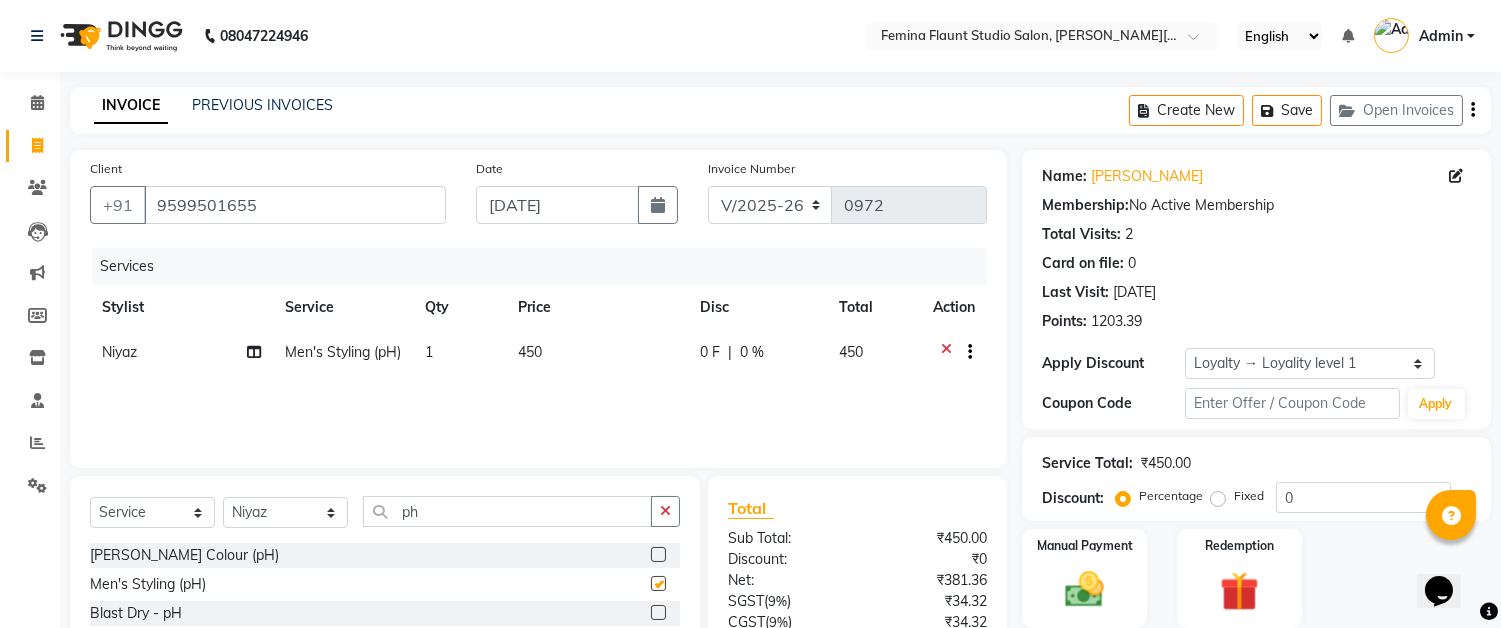 checkbox on "false" 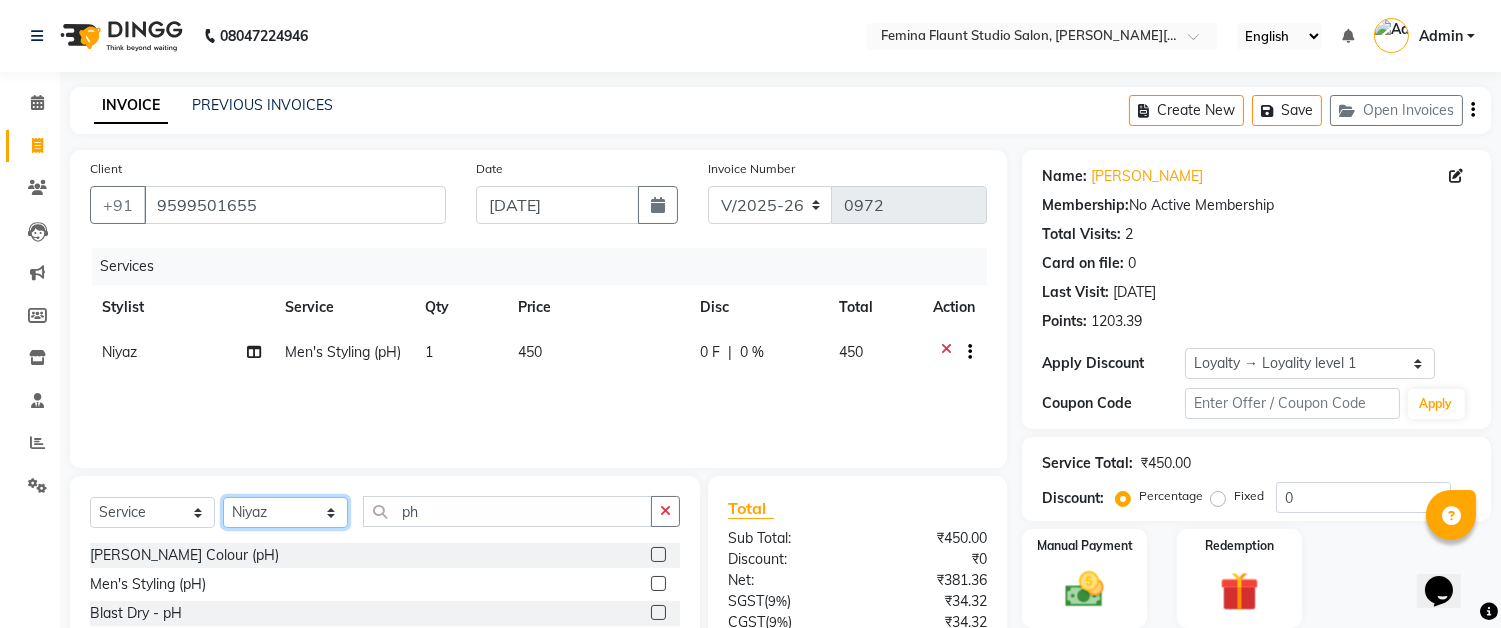 click on "Select Stylist Akram Auditor Christina Izarul jaydip Niyaz raj rehan RINKU SHOW TARANUM" 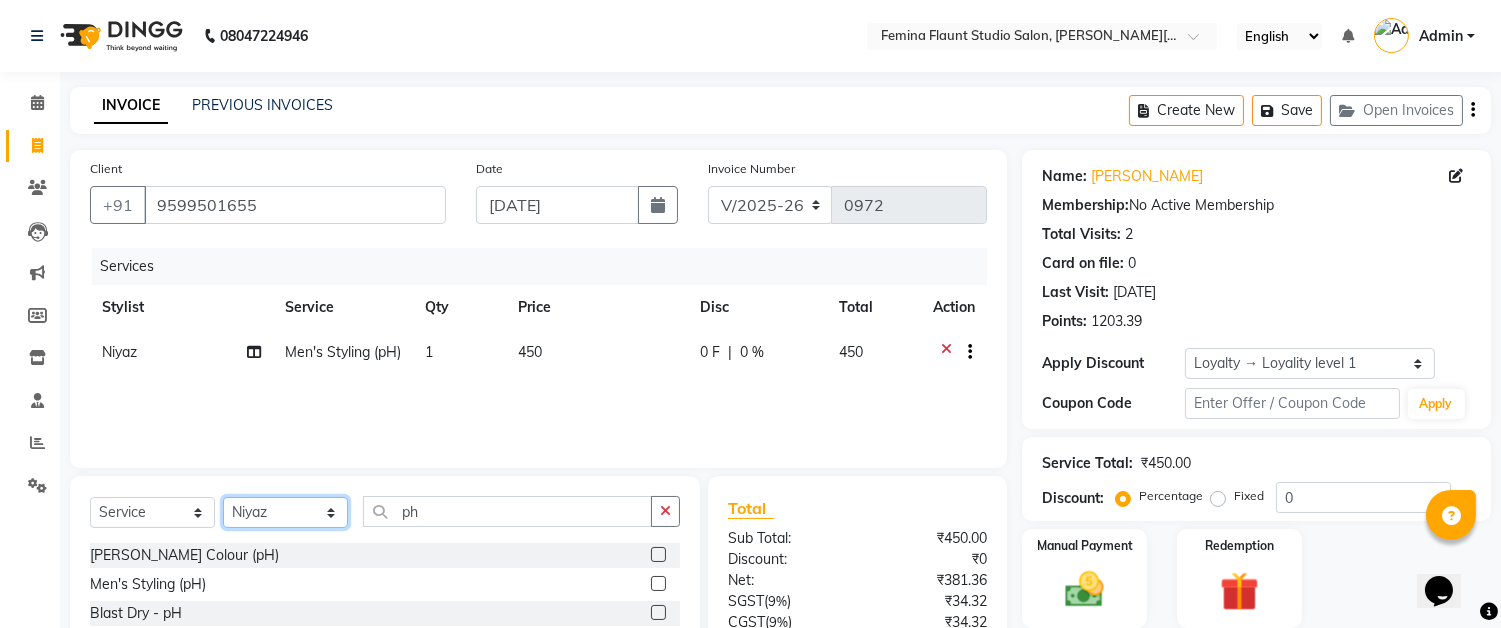select on "84393" 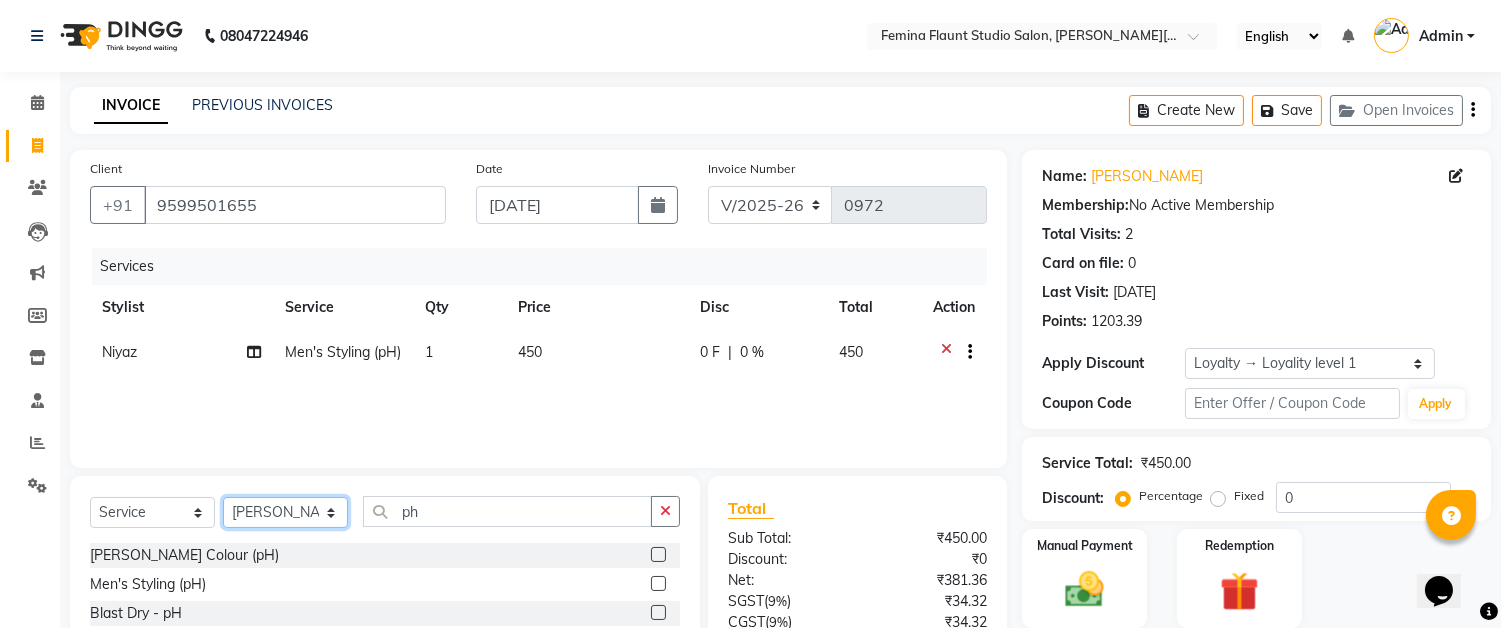 click on "Select Stylist Akram Auditor Christina Izarul jaydip Niyaz raj rehan RINKU SHOW TARANUM" 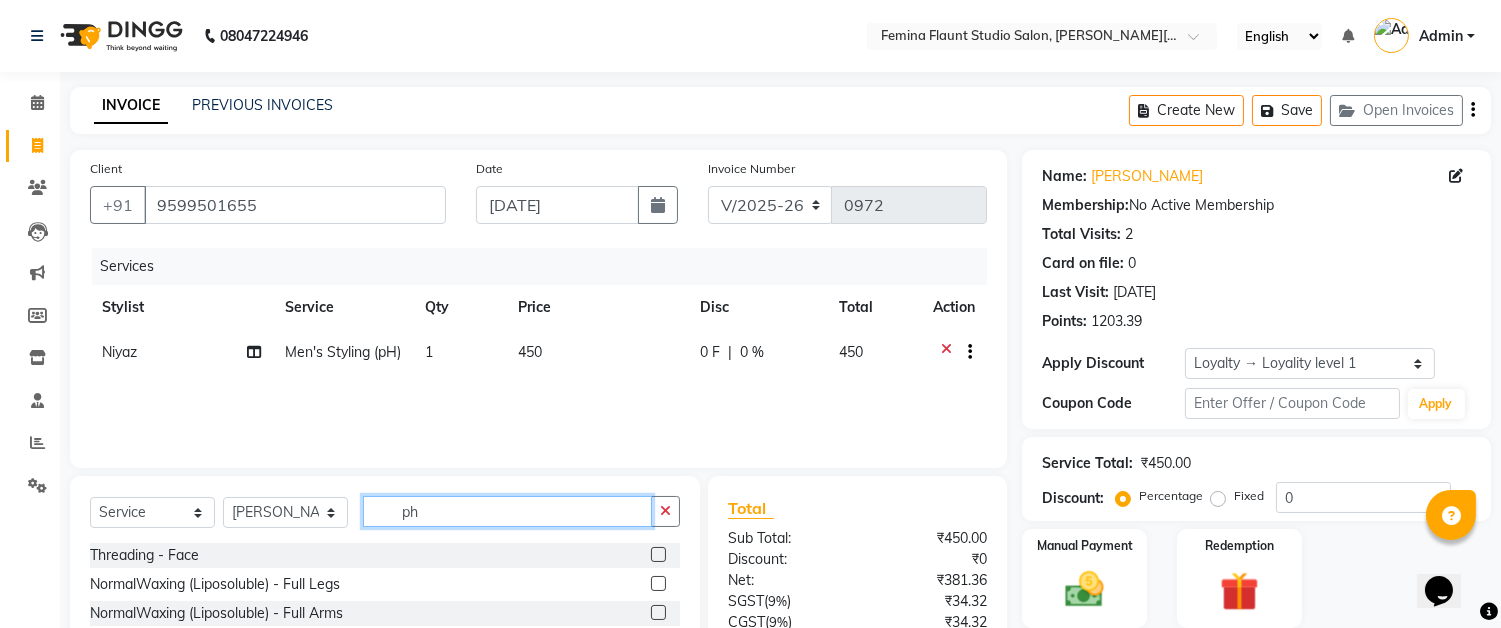 click on "ph" 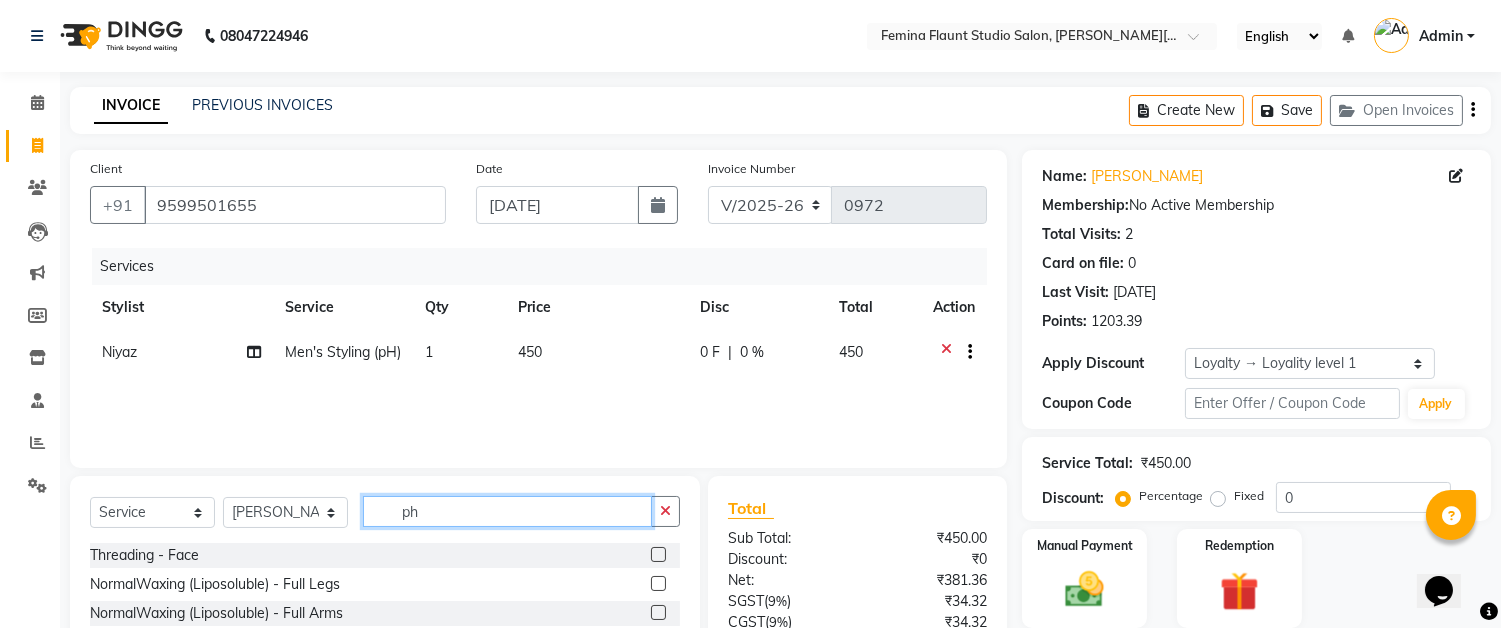 type on "p" 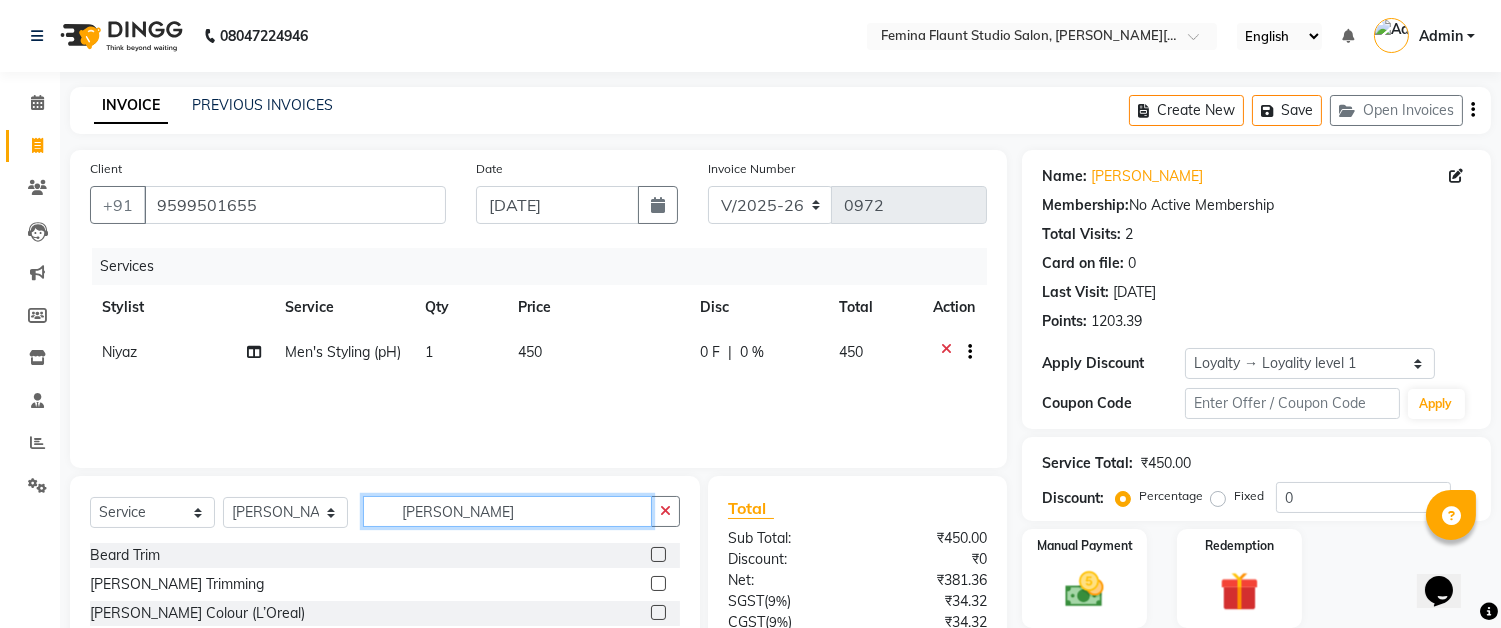click on "beard" 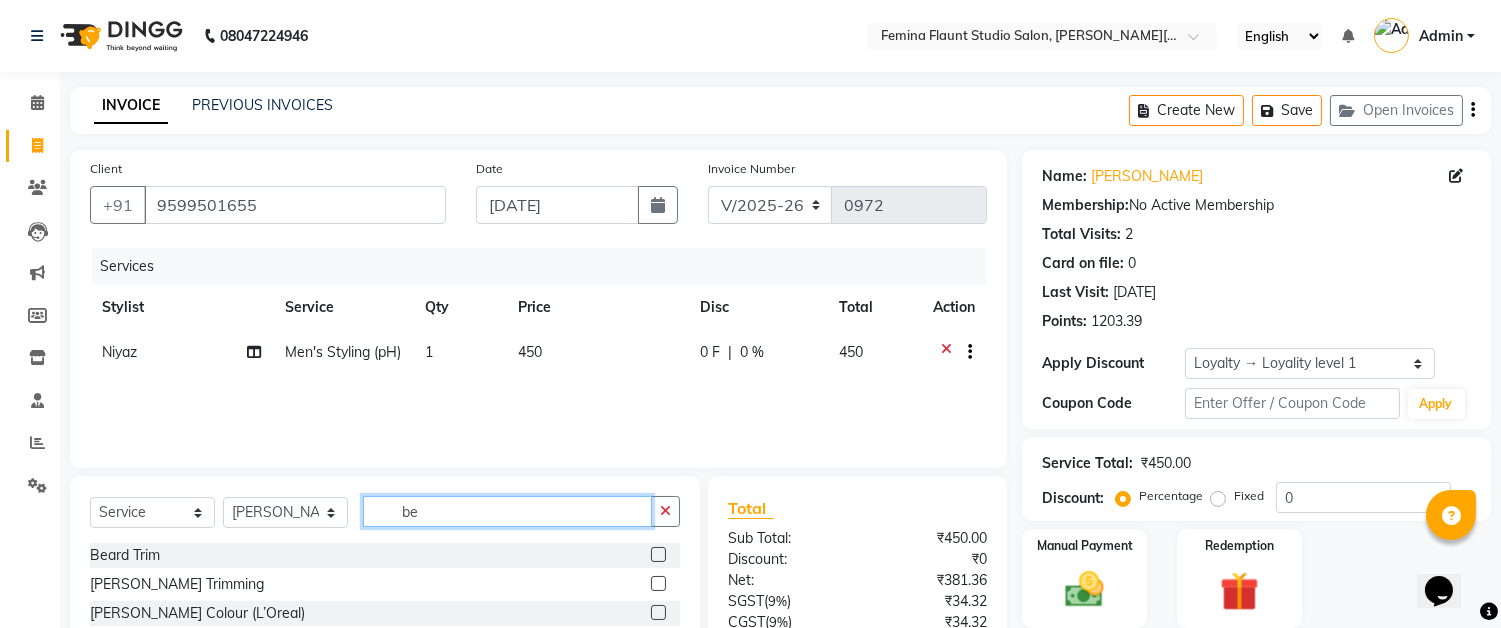 type on "b" 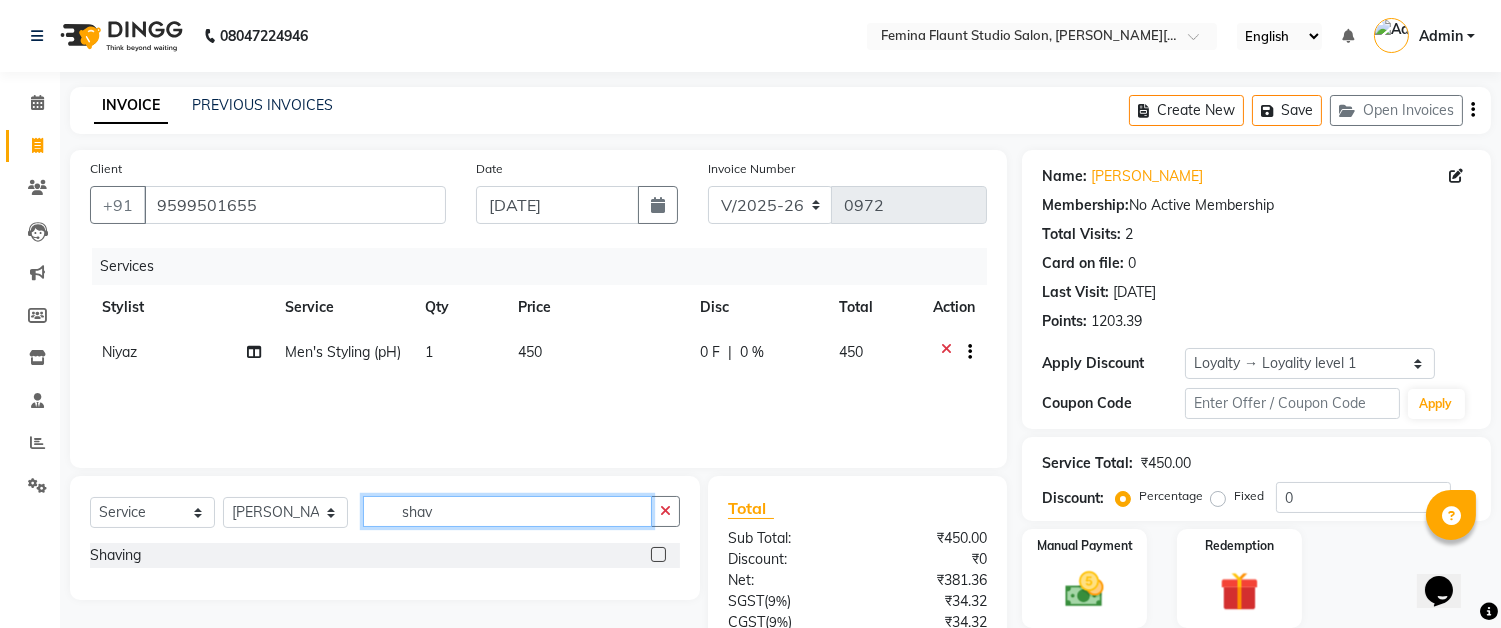 type on "shav" 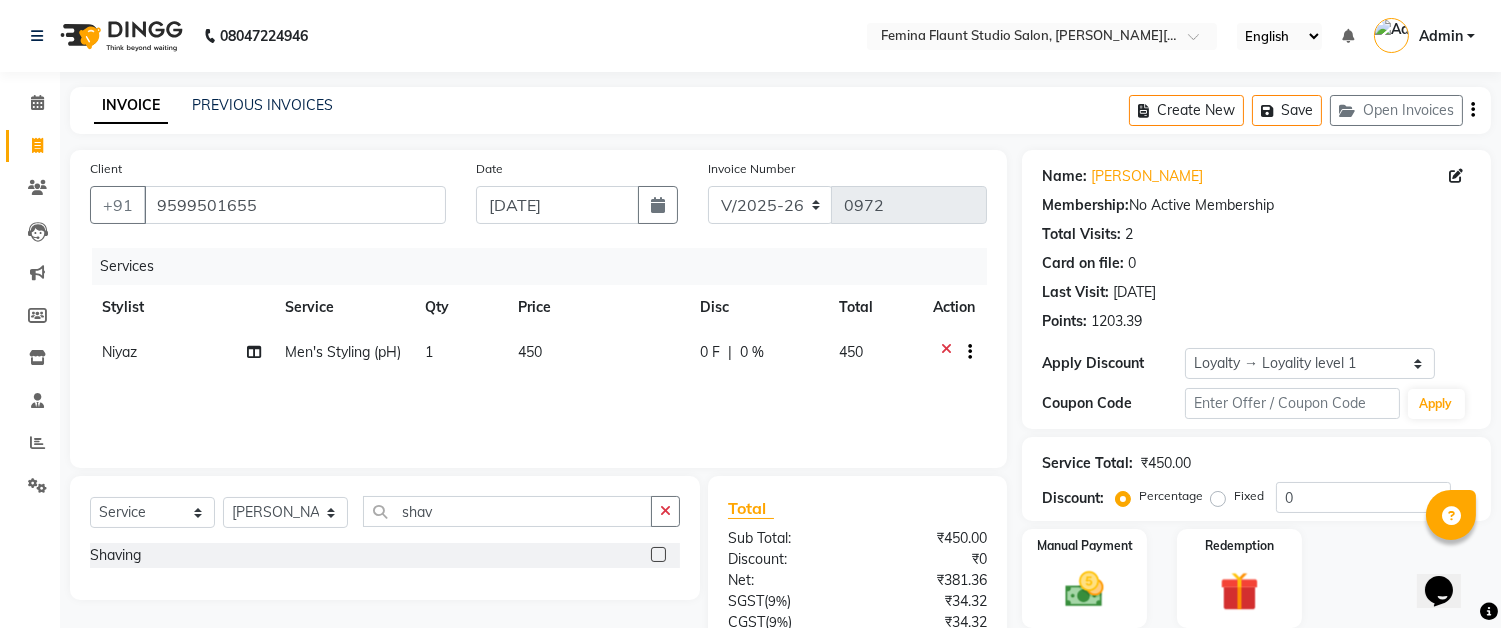 click 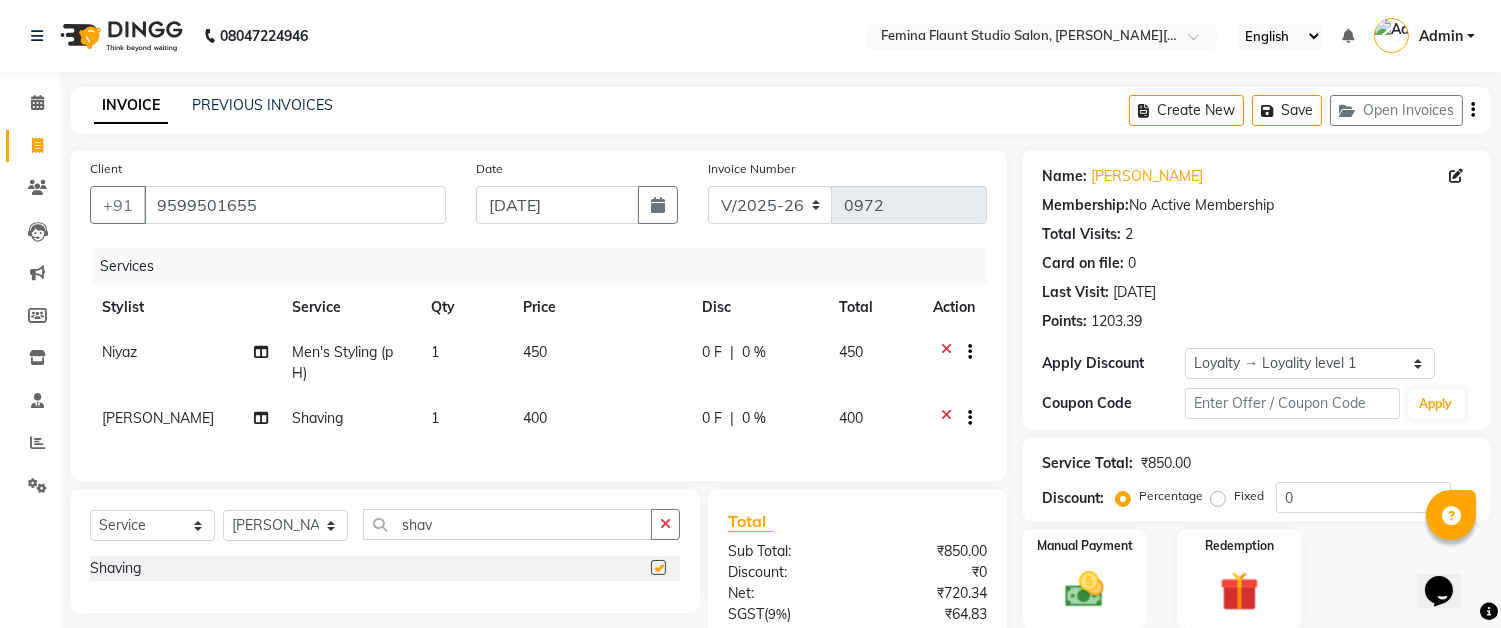 checkbox on "false" 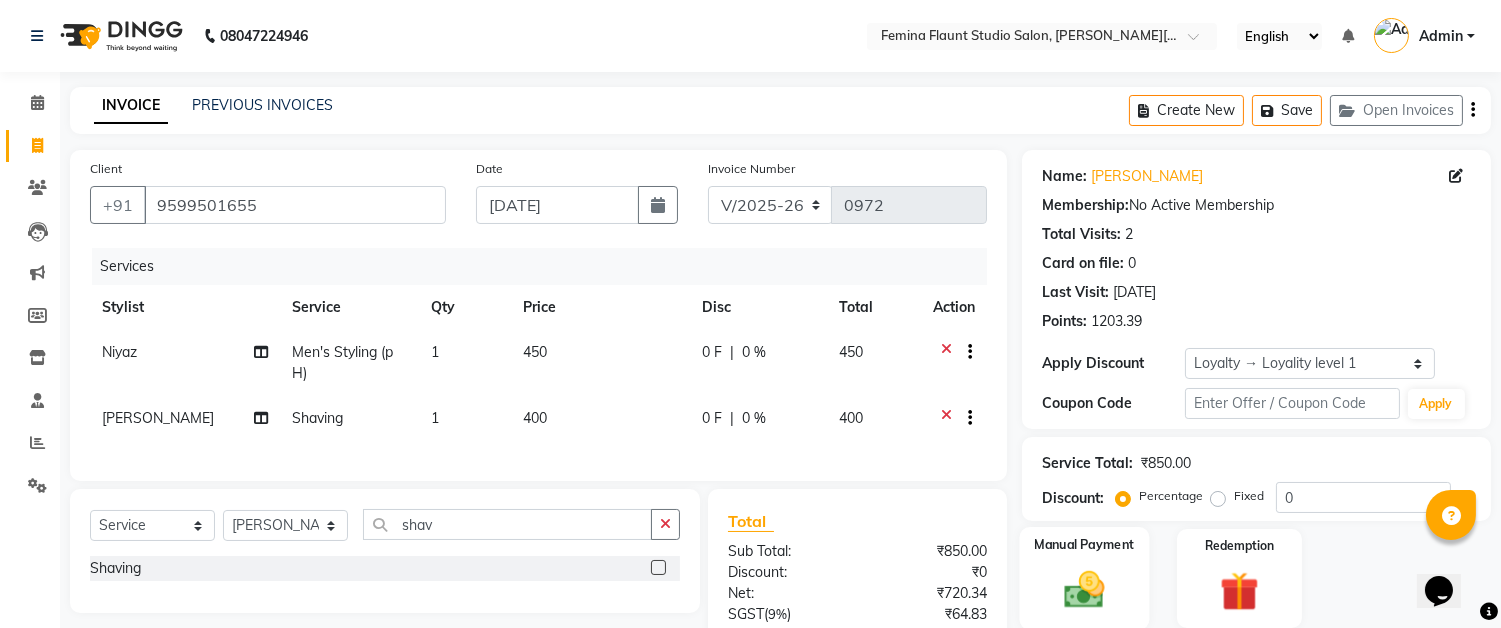 click 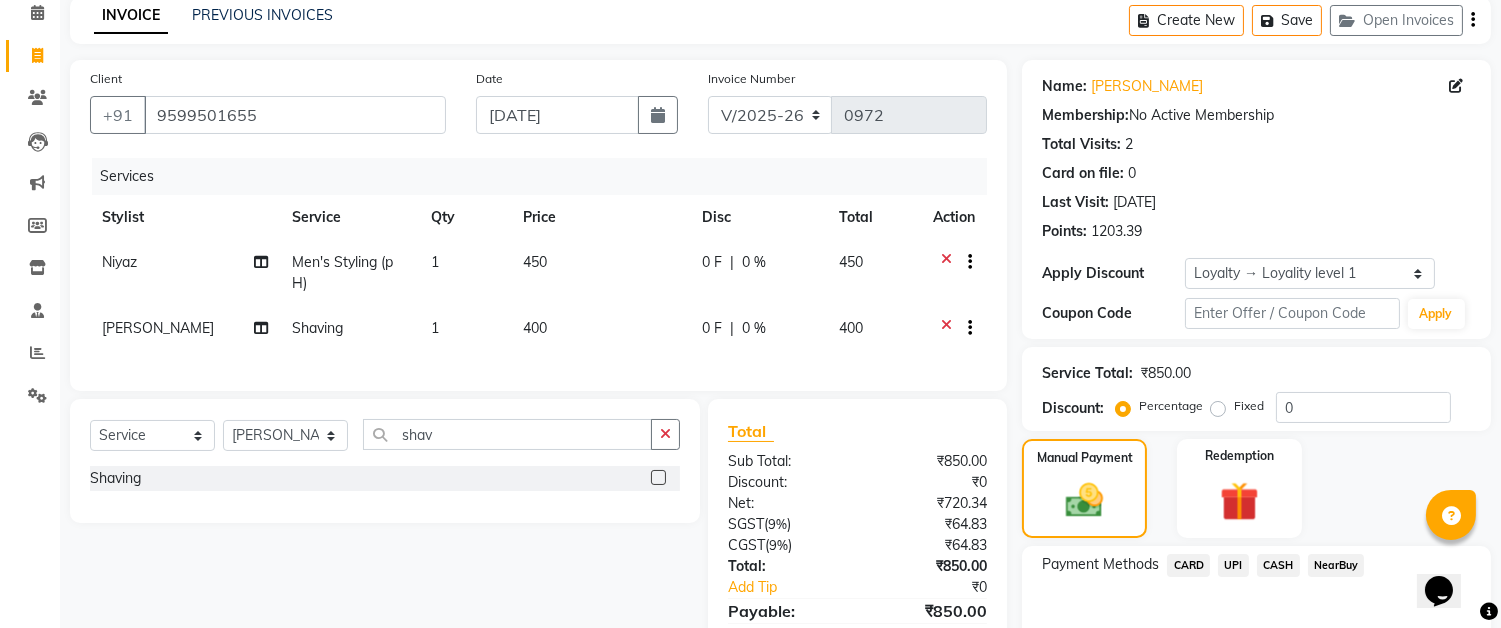 scroll, scrollTop: 201, scrollLeft: 0, axis: vertical 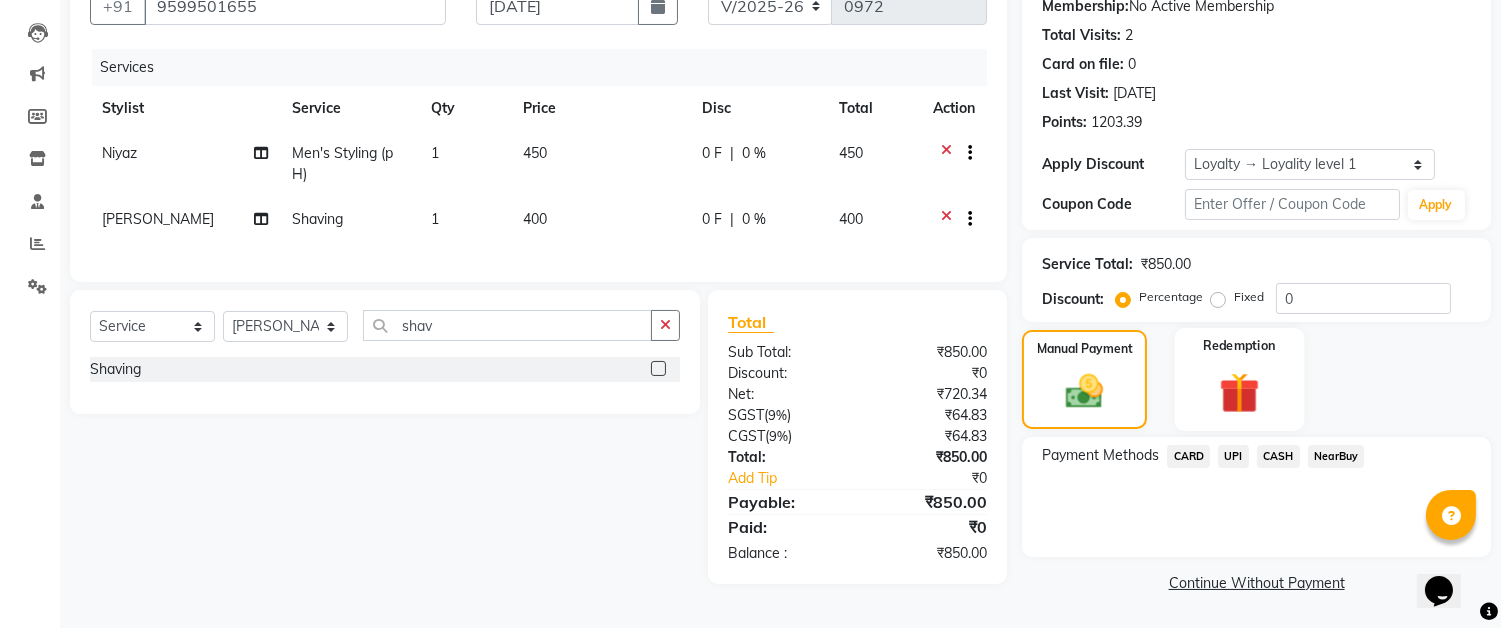 click 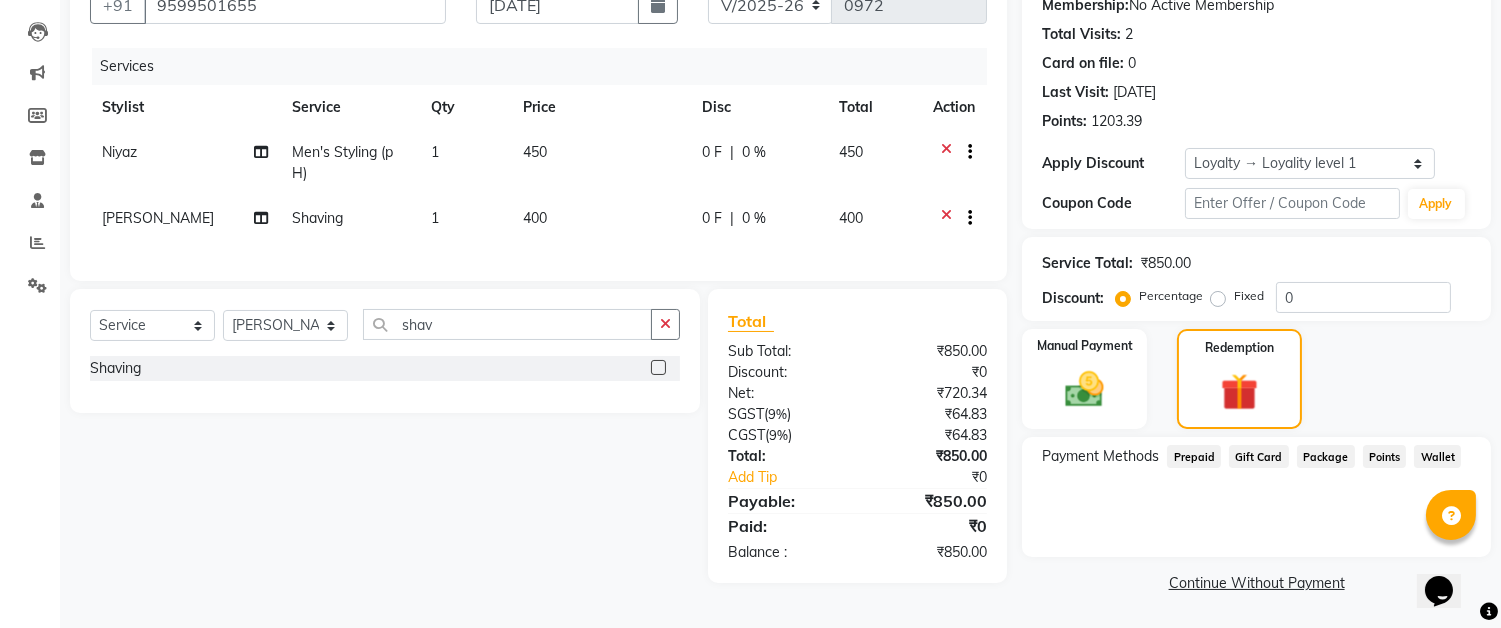 click on "Points" 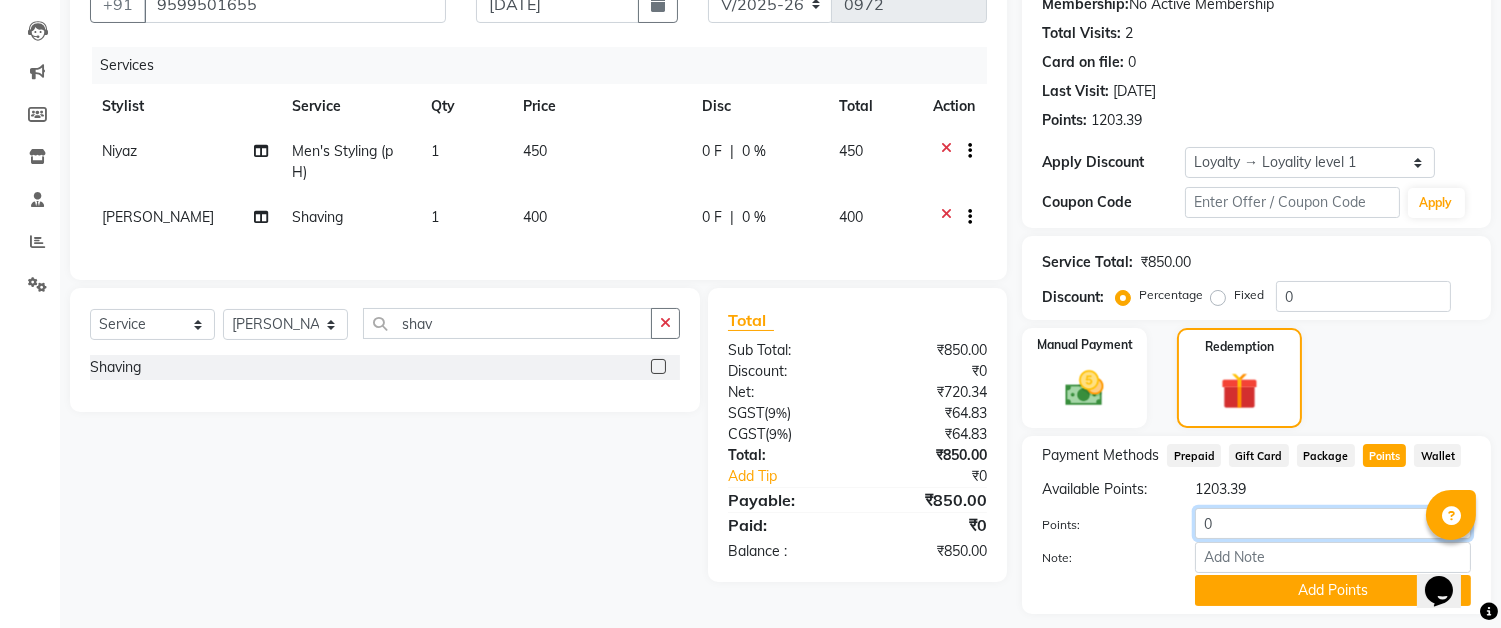click on "0" 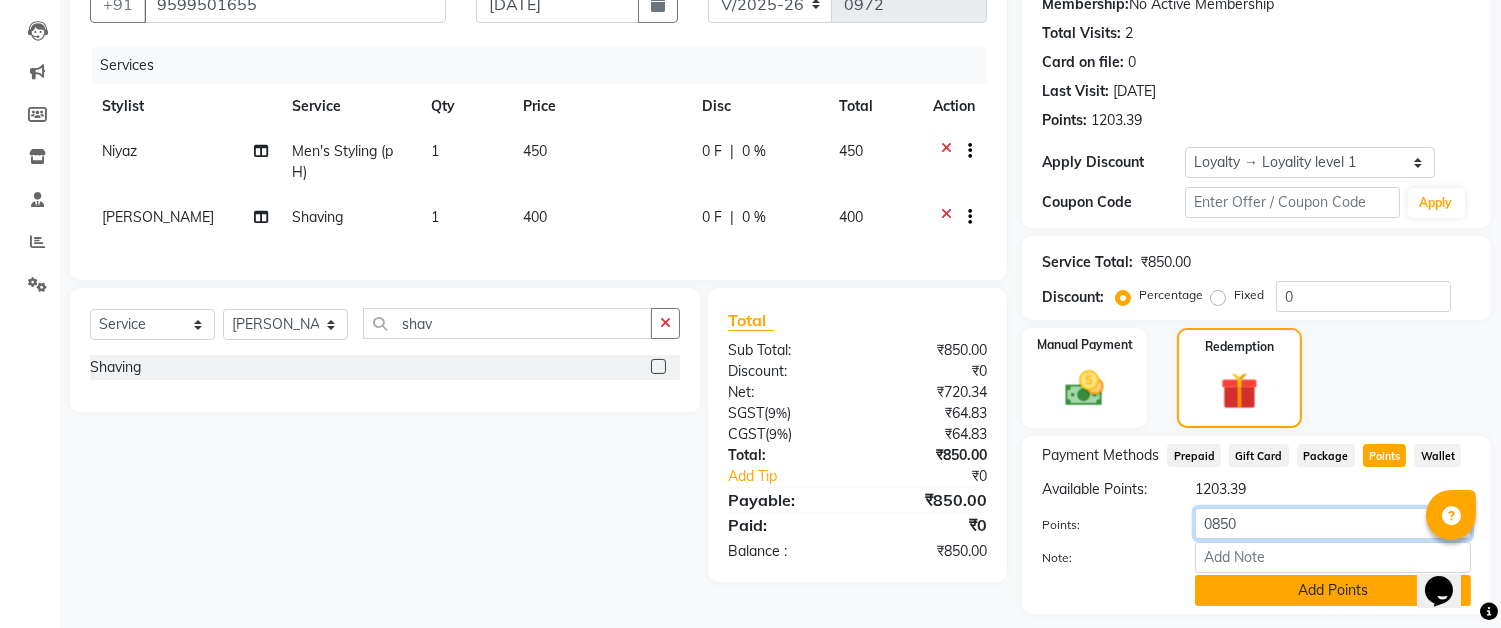 type on "0850" 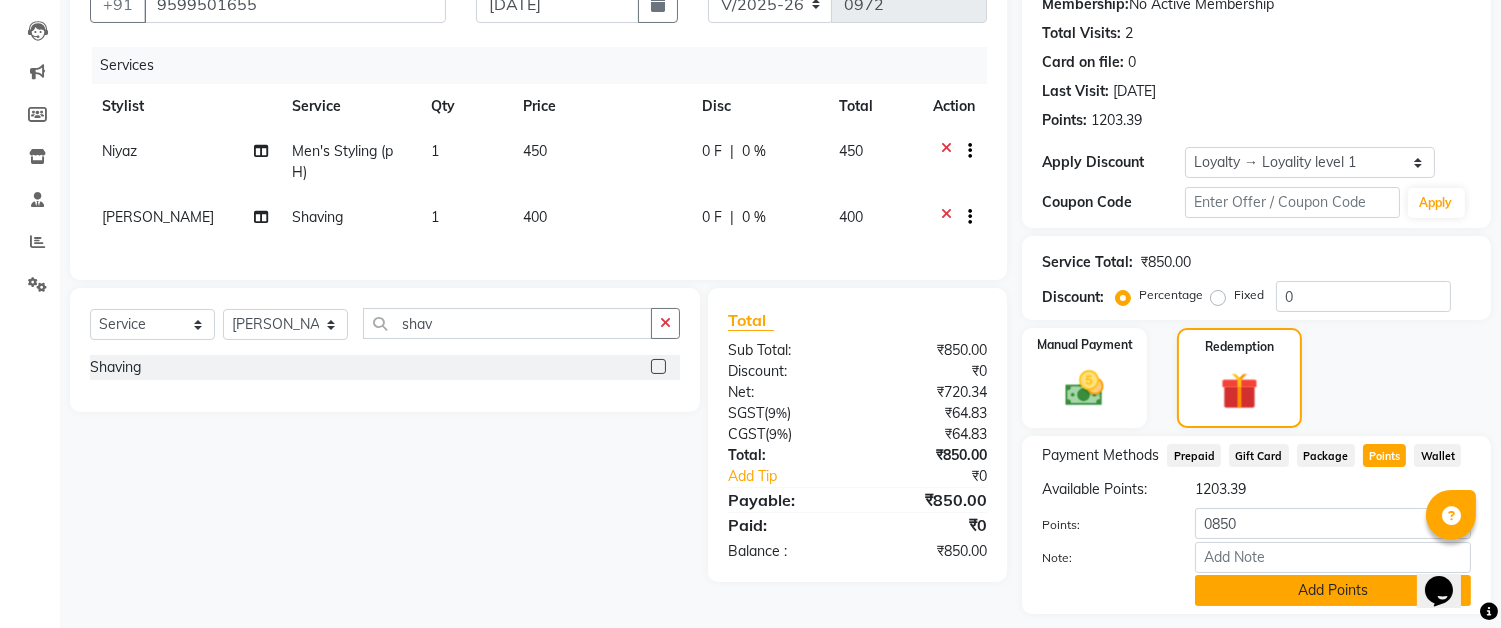 click on "Add Points" 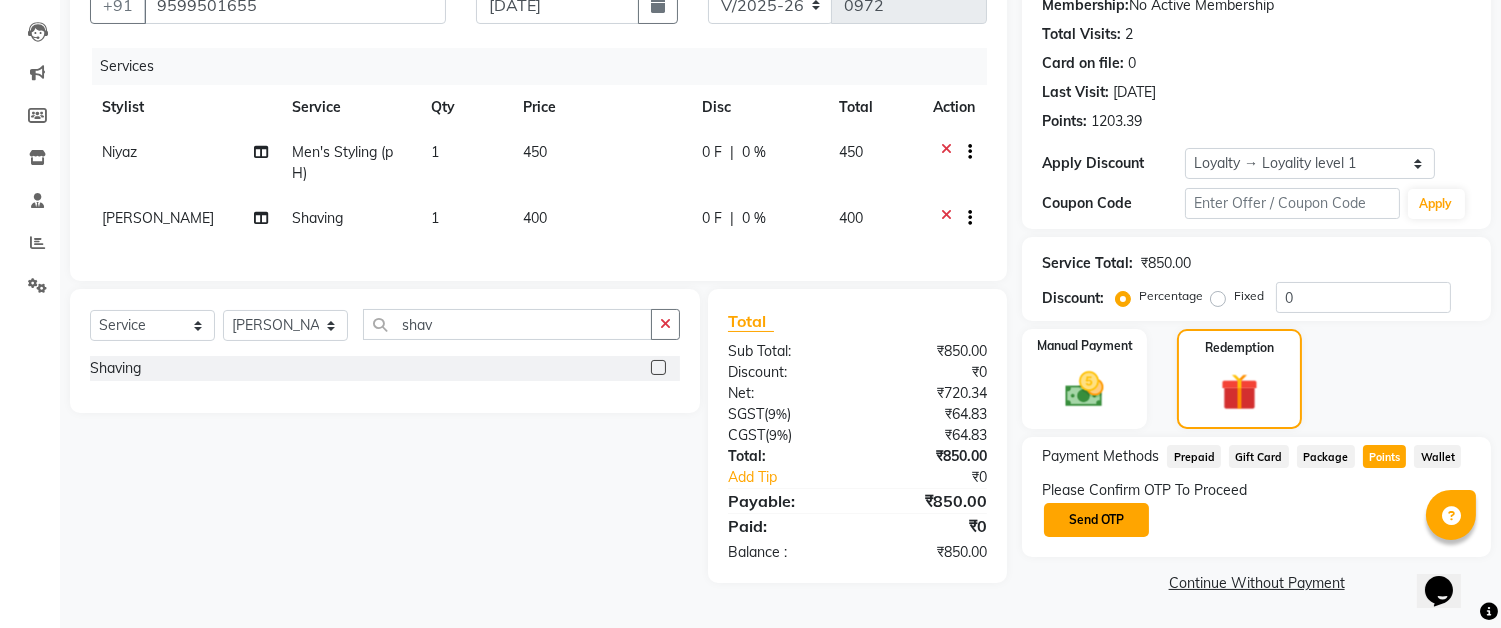 click on "Send OTP" 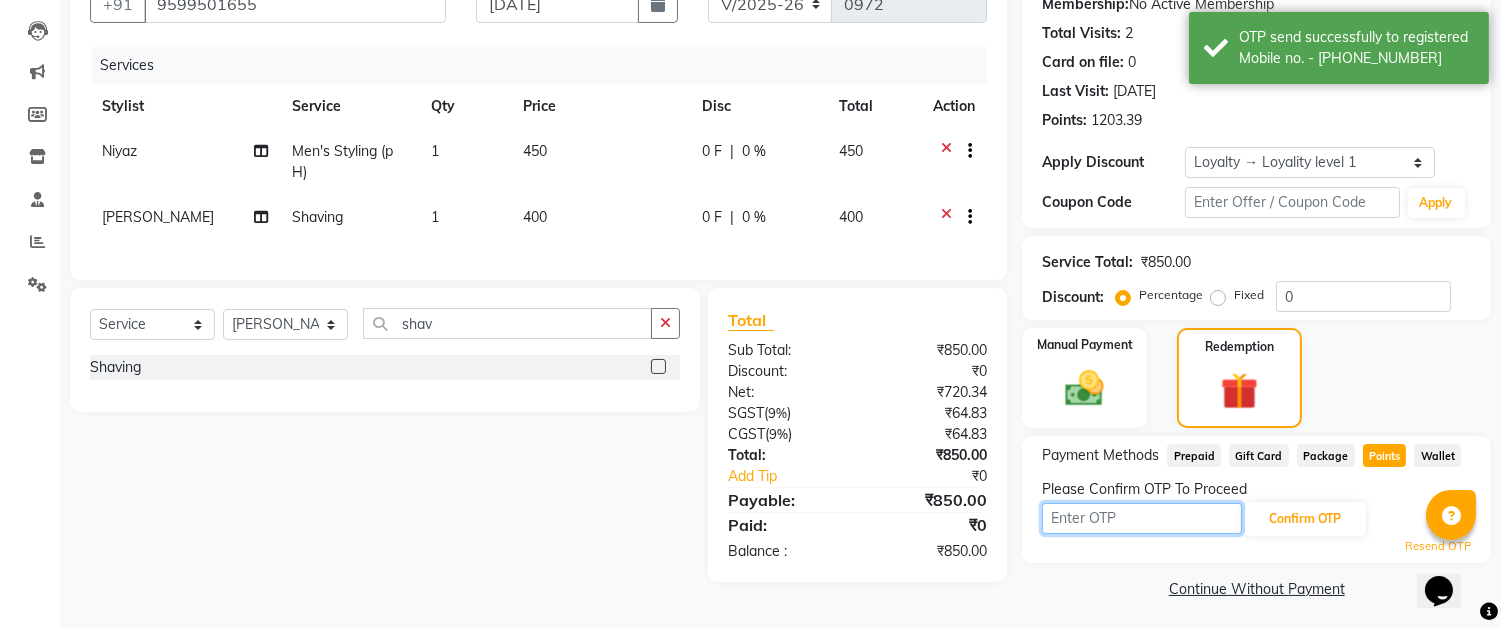 drag, startPoint x: 1145, startPoint y: 513, endPoint x: 1155, endPoint y: 520, distance: 12.206555 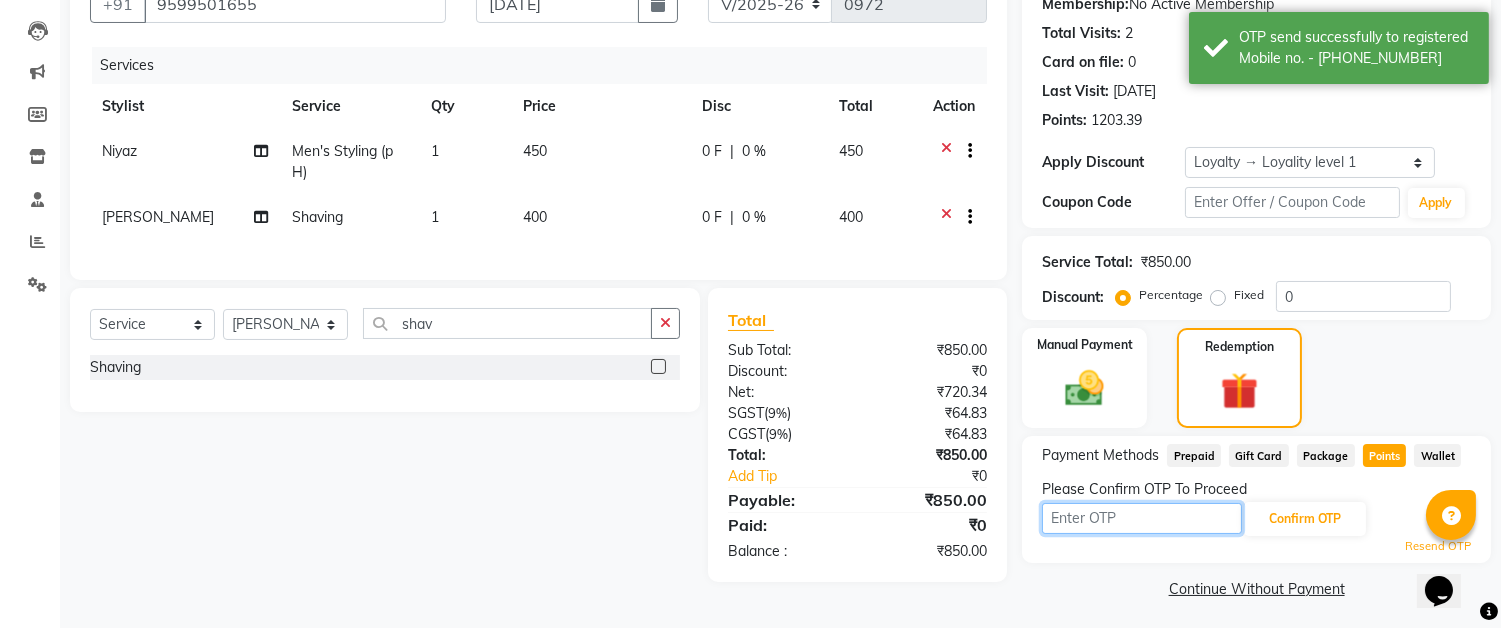 type on "3440" 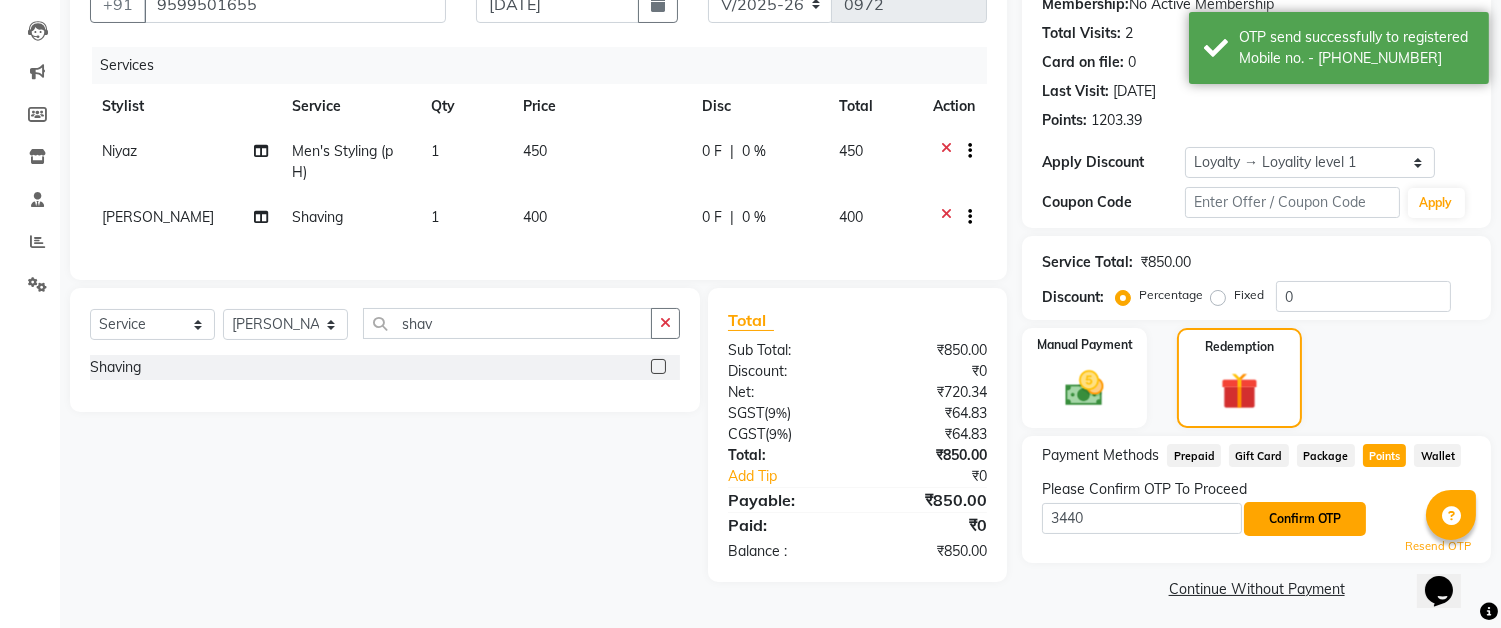 click on "Confirm OTP" 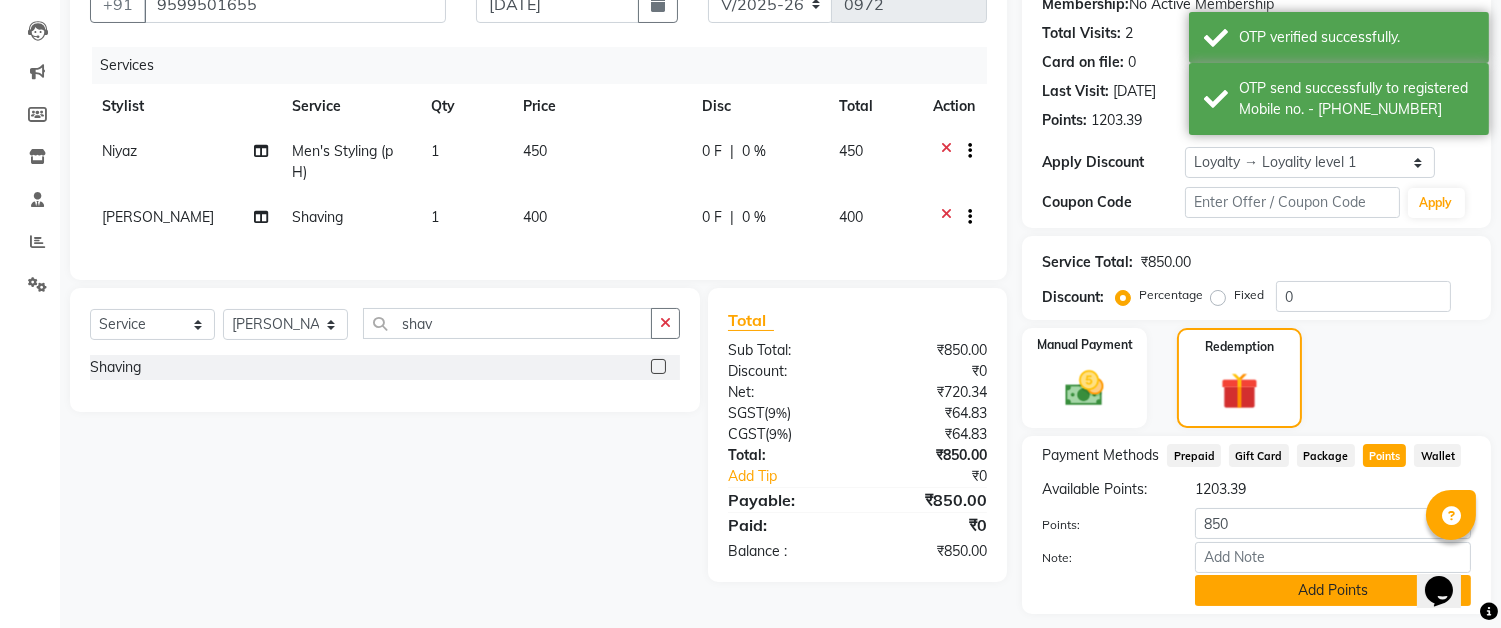 click on "Add Points" 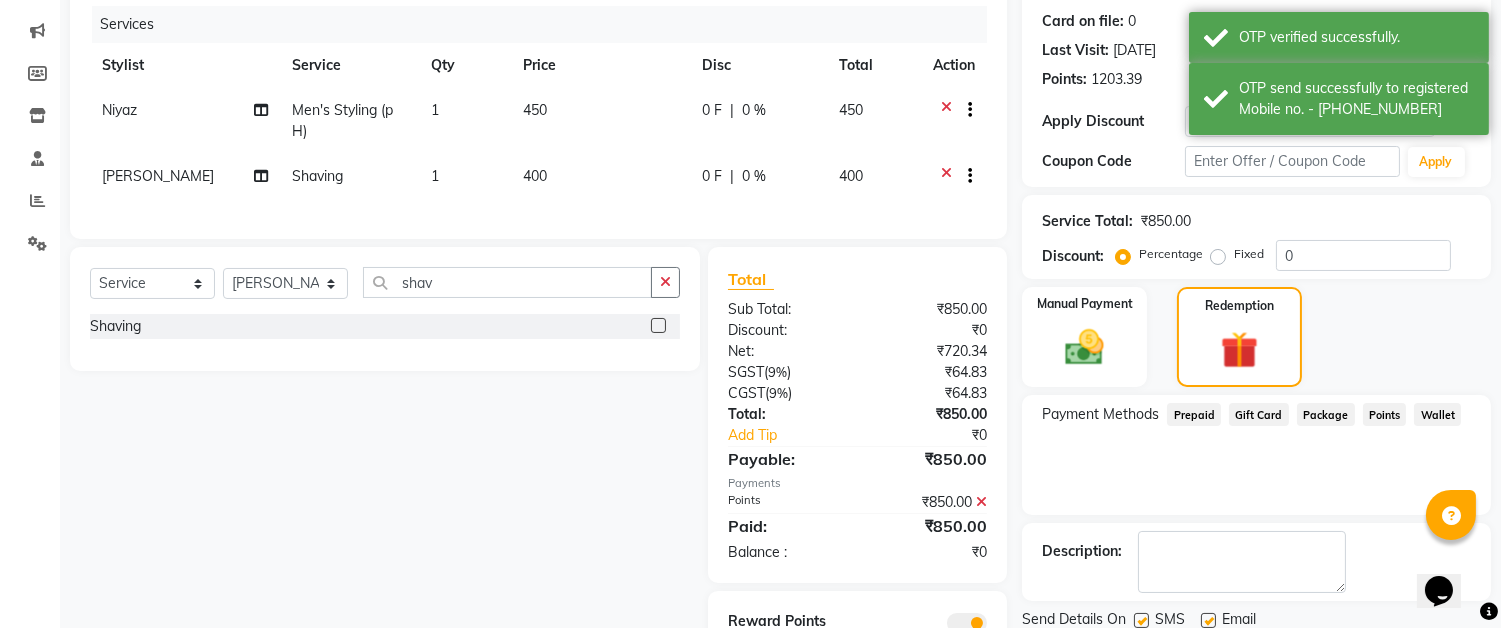 scroll, scrollTop: 312, scrollLeft: 0, axis: vertical 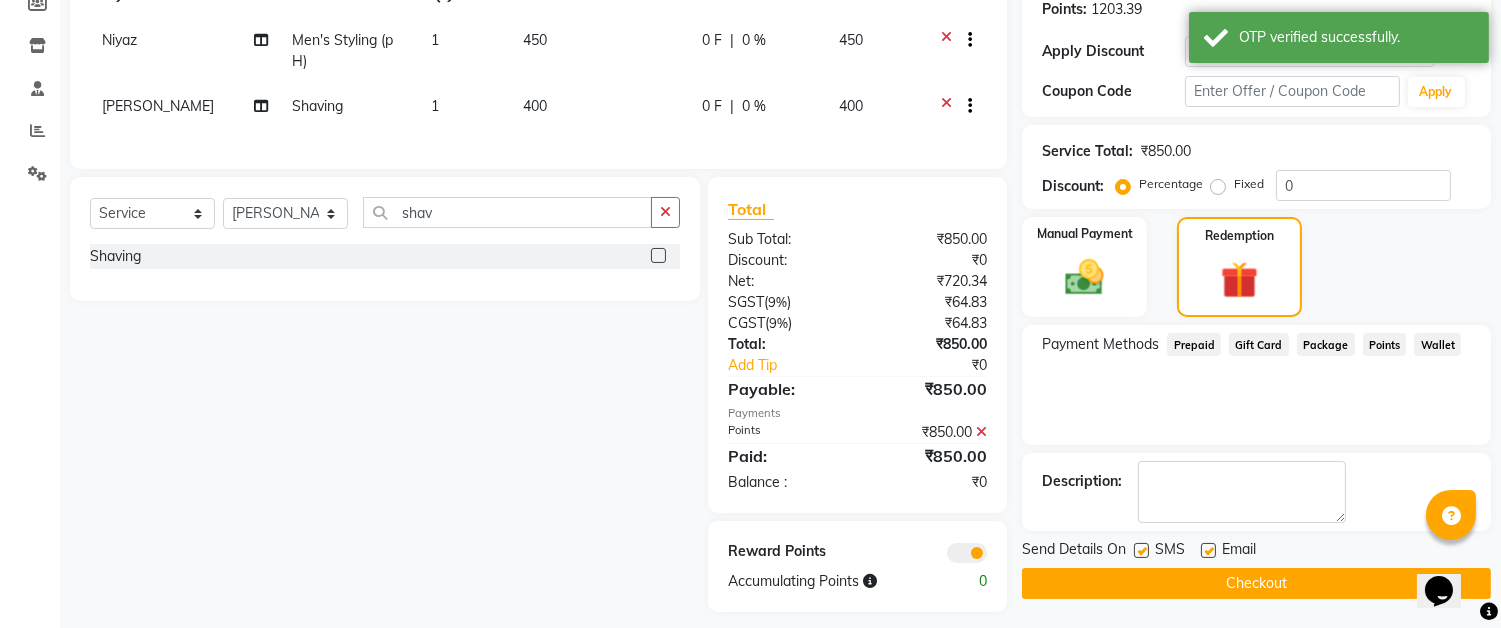 click on "Checkout" 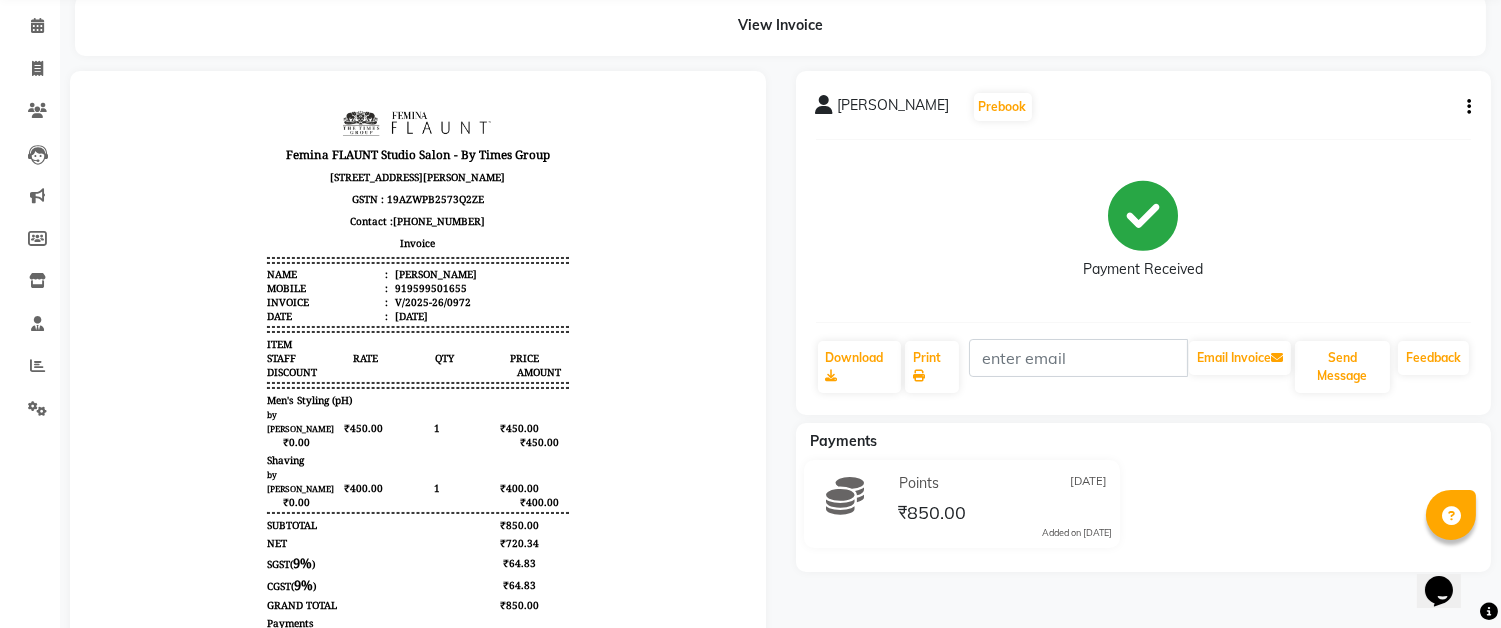 scroll, scrollTop: 0, scrollLeft: 0, axis: both 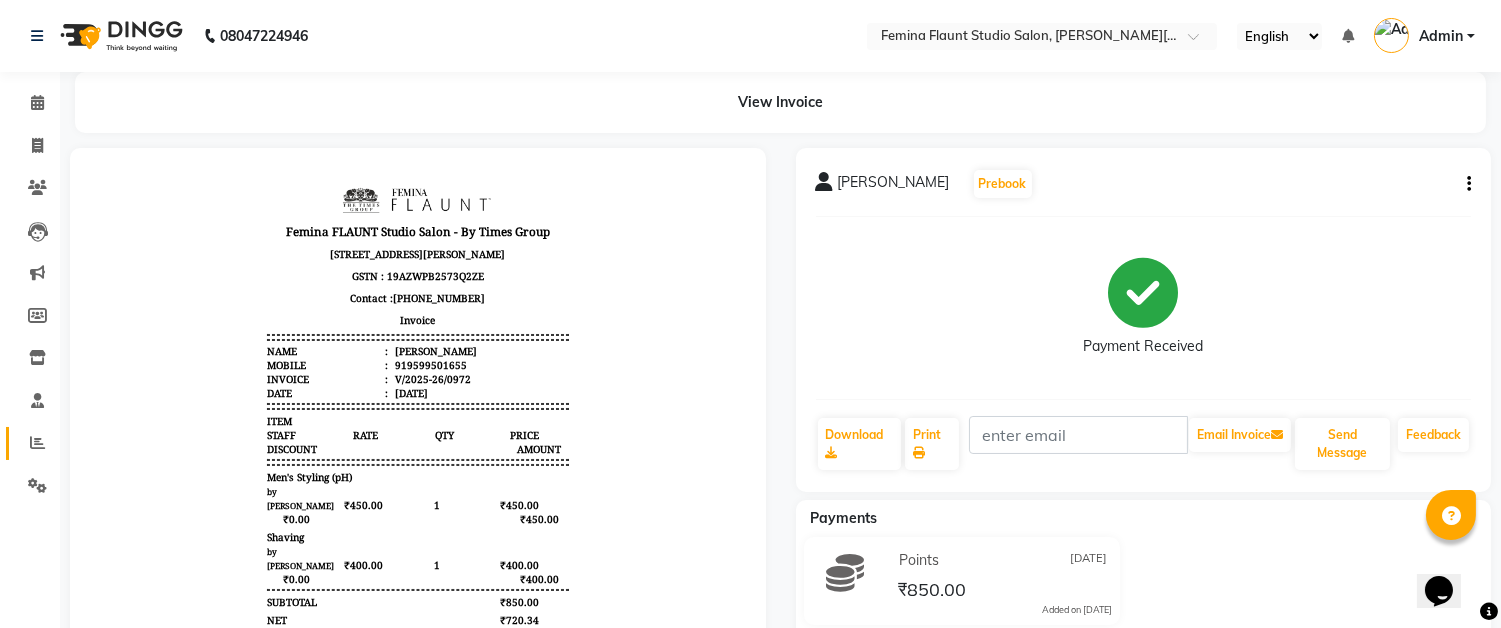 click on "Reports" 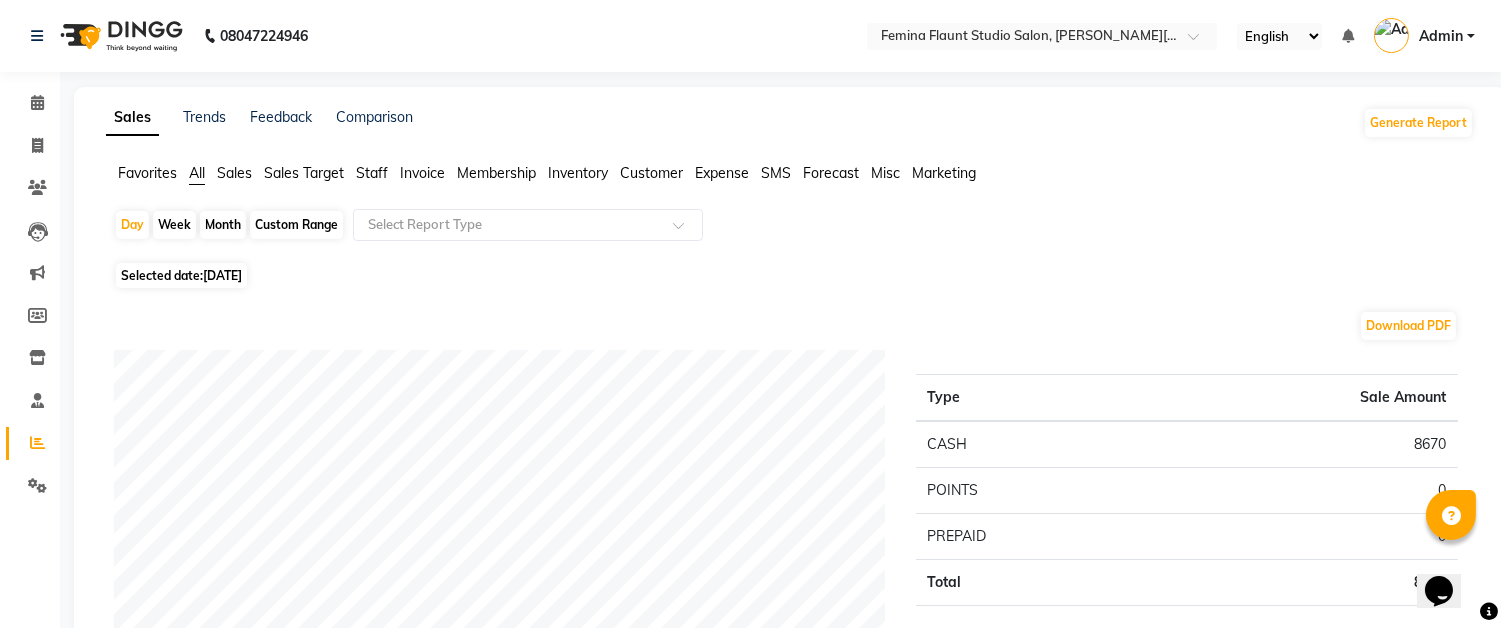 click on "Staff" 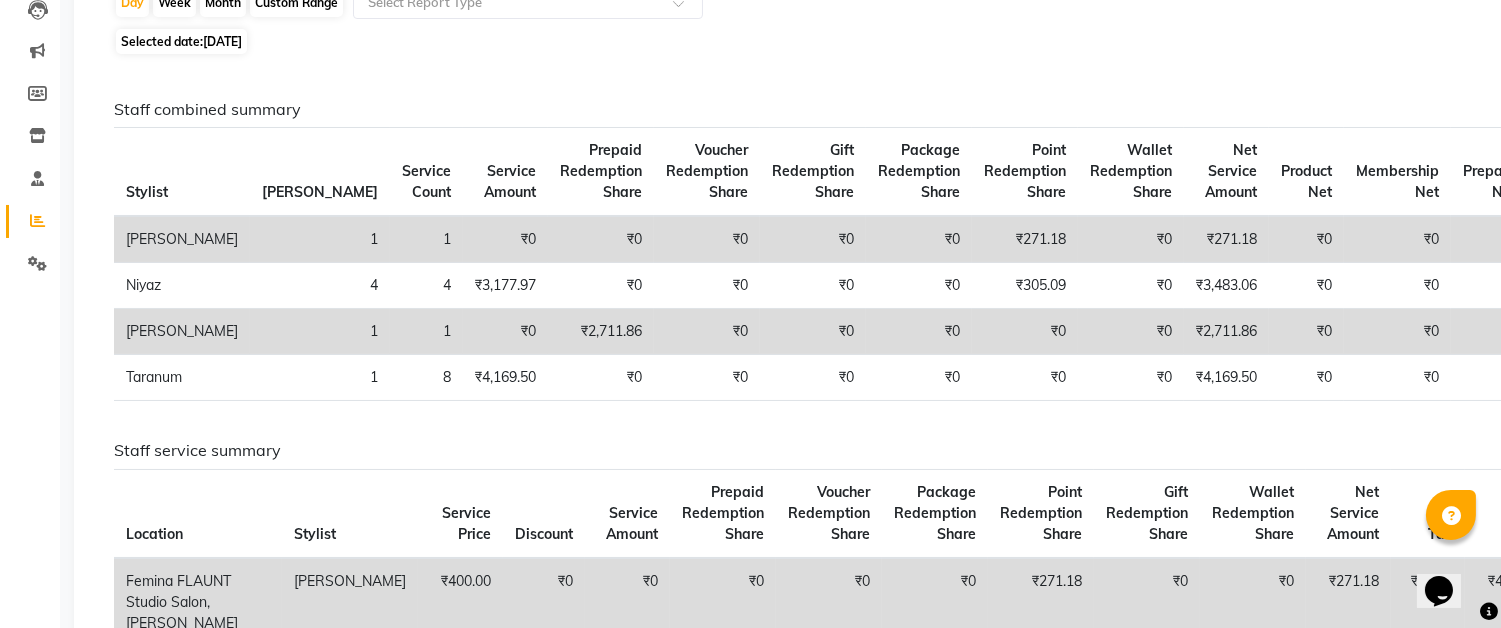 scroll, scrollTop: 0, scrollLeft: 0, axis: both 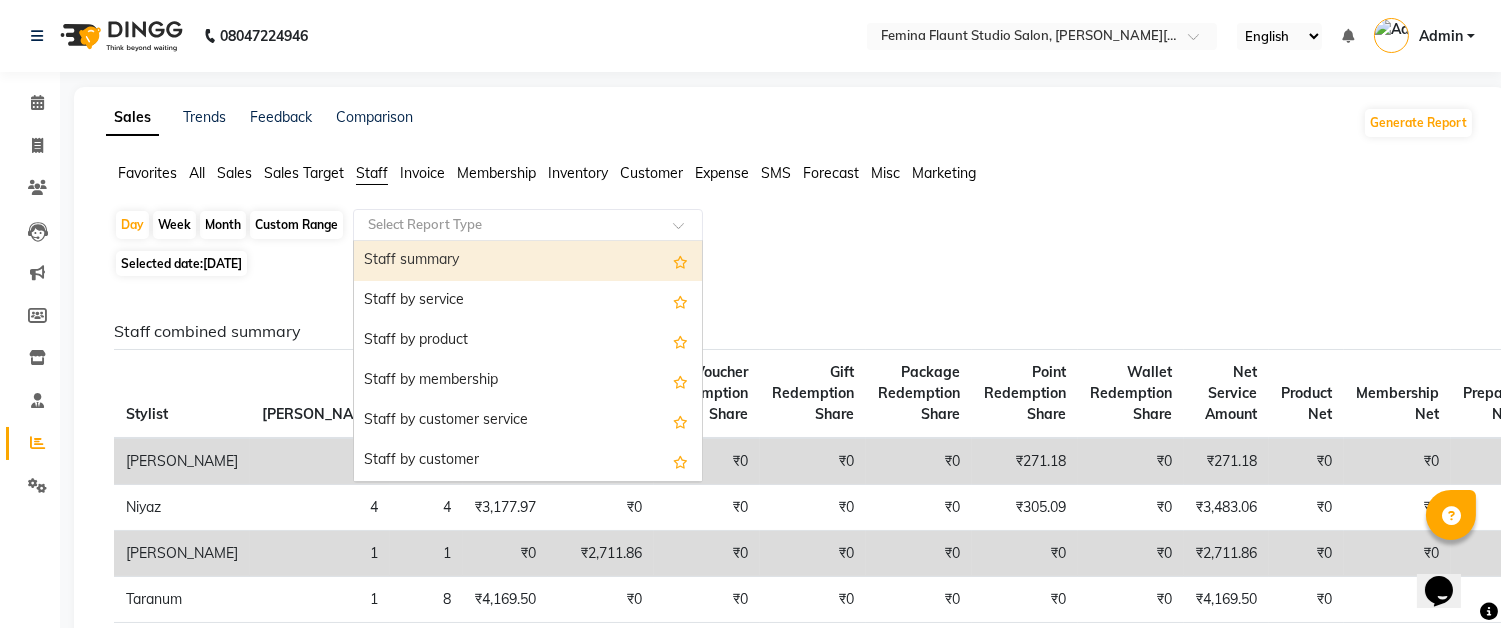 click 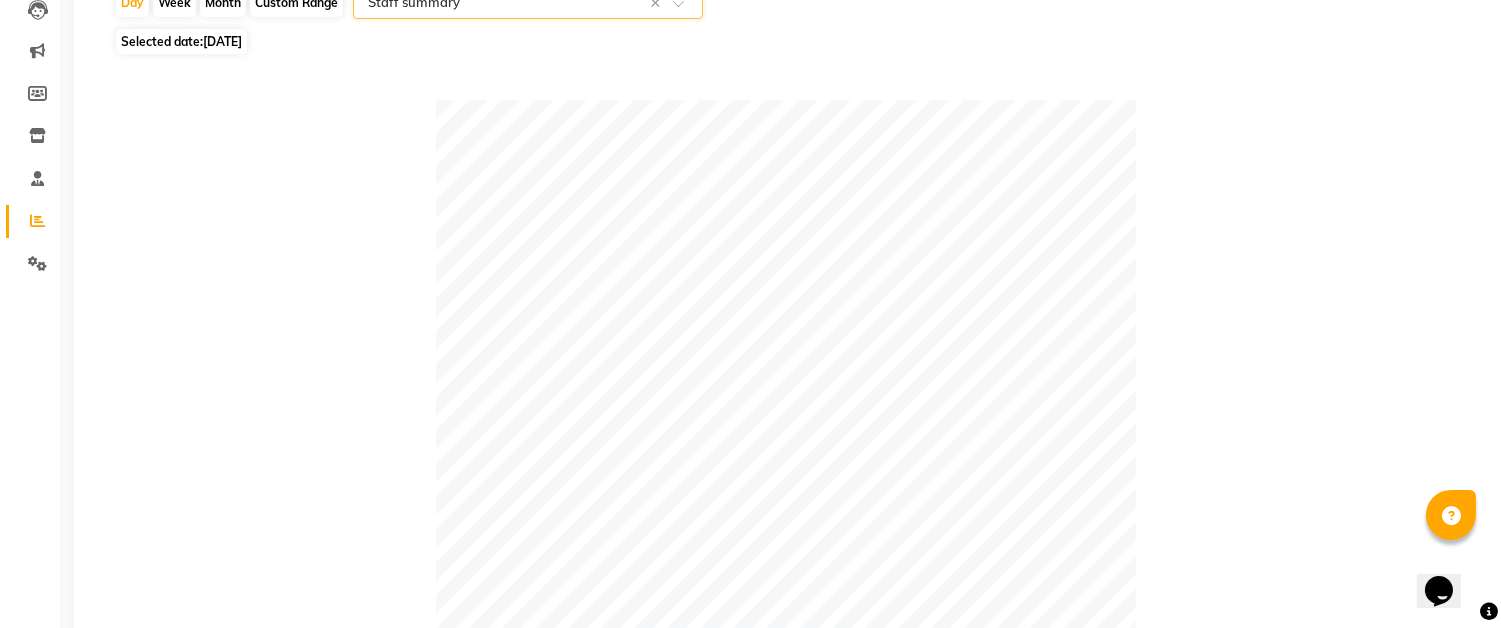 scroll, scrollTop: 0, scrollLeft: 0, axis: both 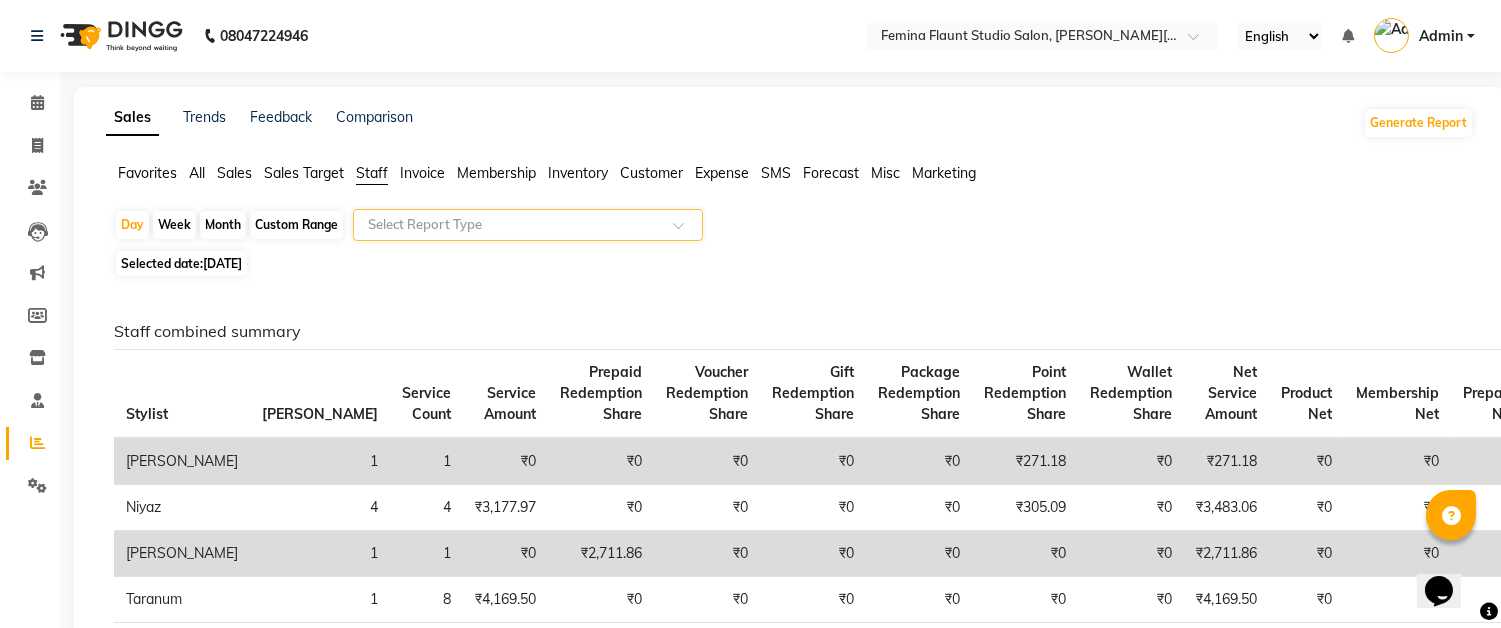 click 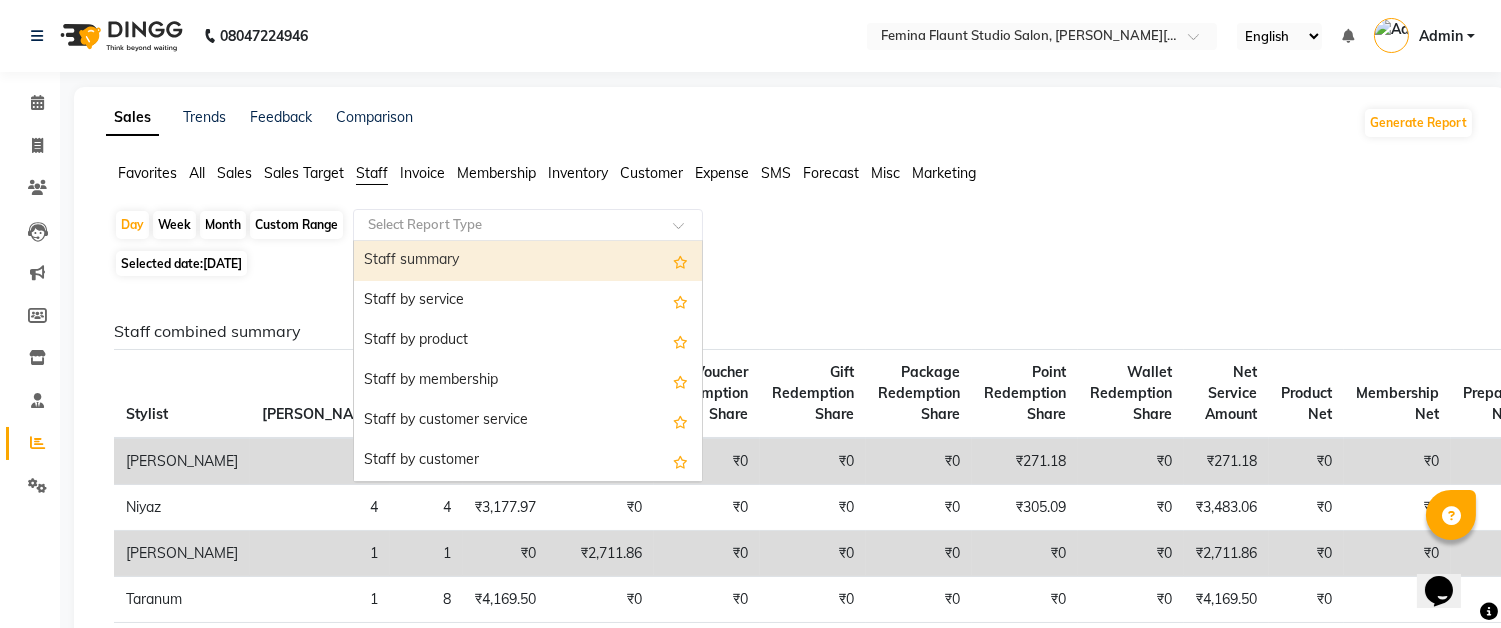 click on "Staff summary" at bounding box center [528, 261] 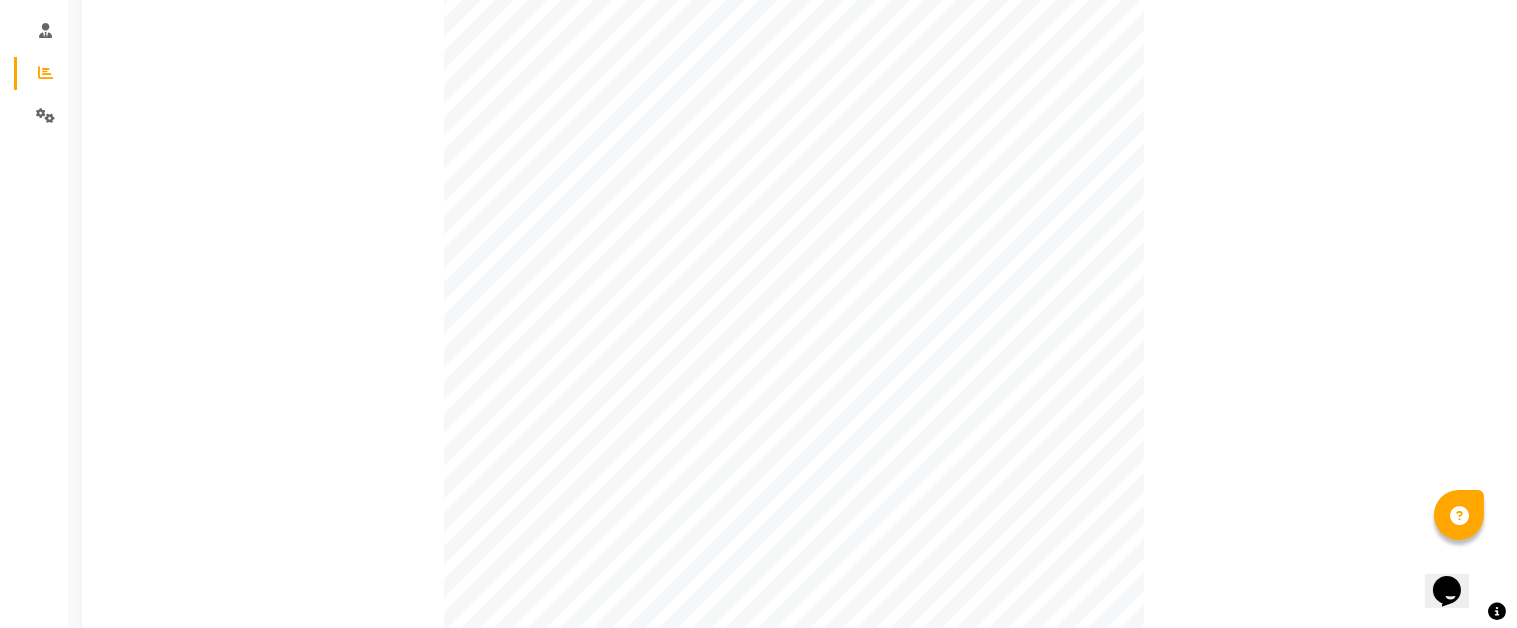 scroll, scrollTop: 0, scrollLeft: 0, axis: both 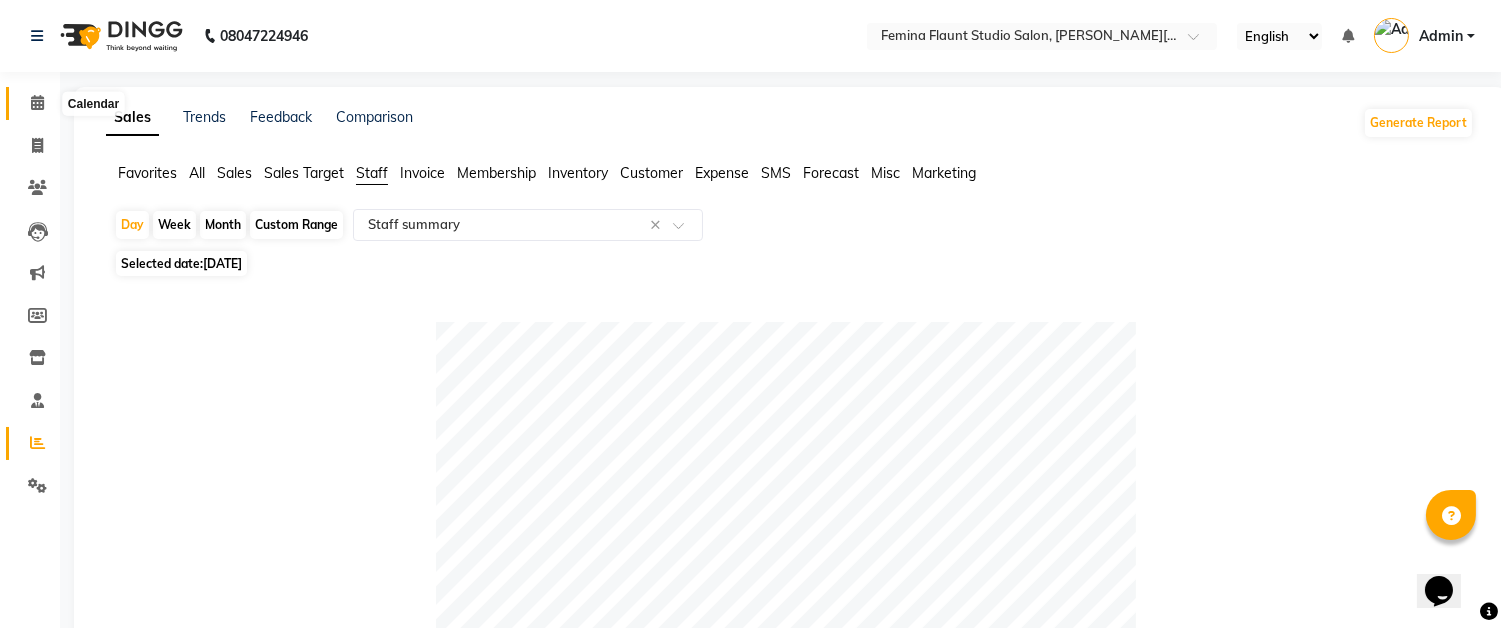 click 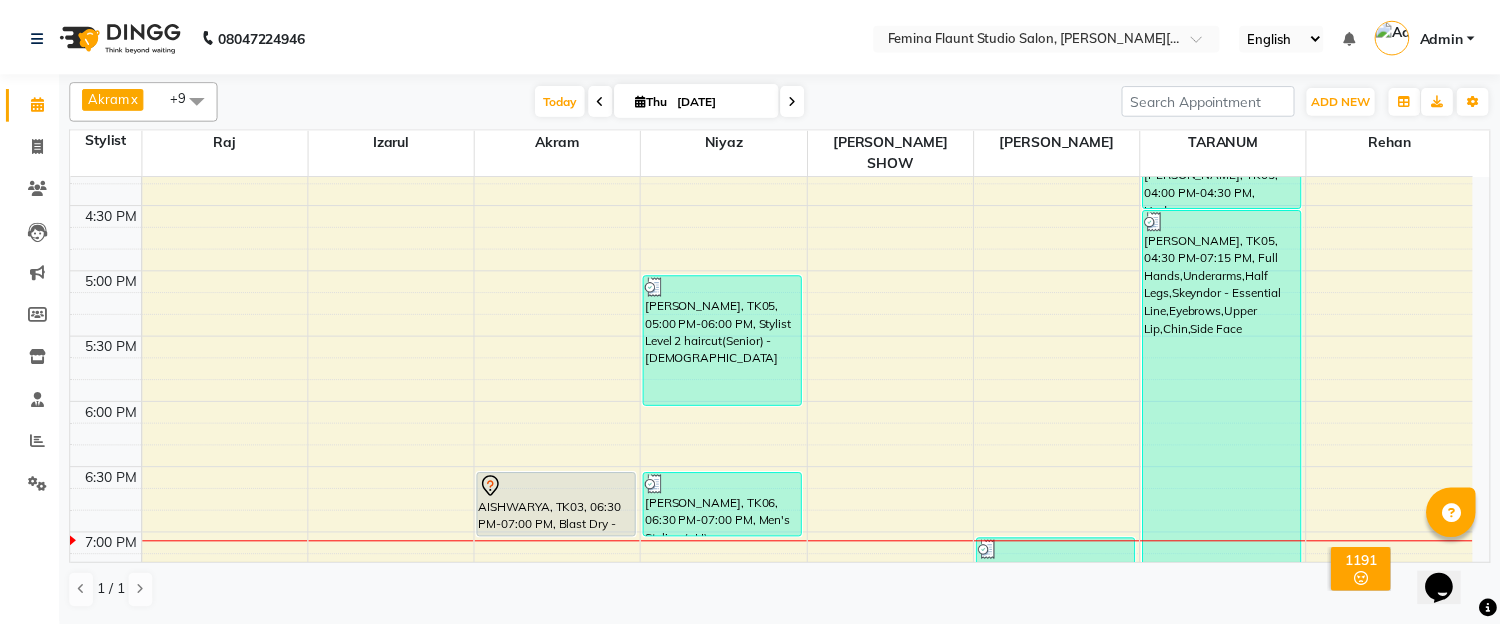 scroll, scrollTop: 1000, scrollLeft: 0, axis: vertical 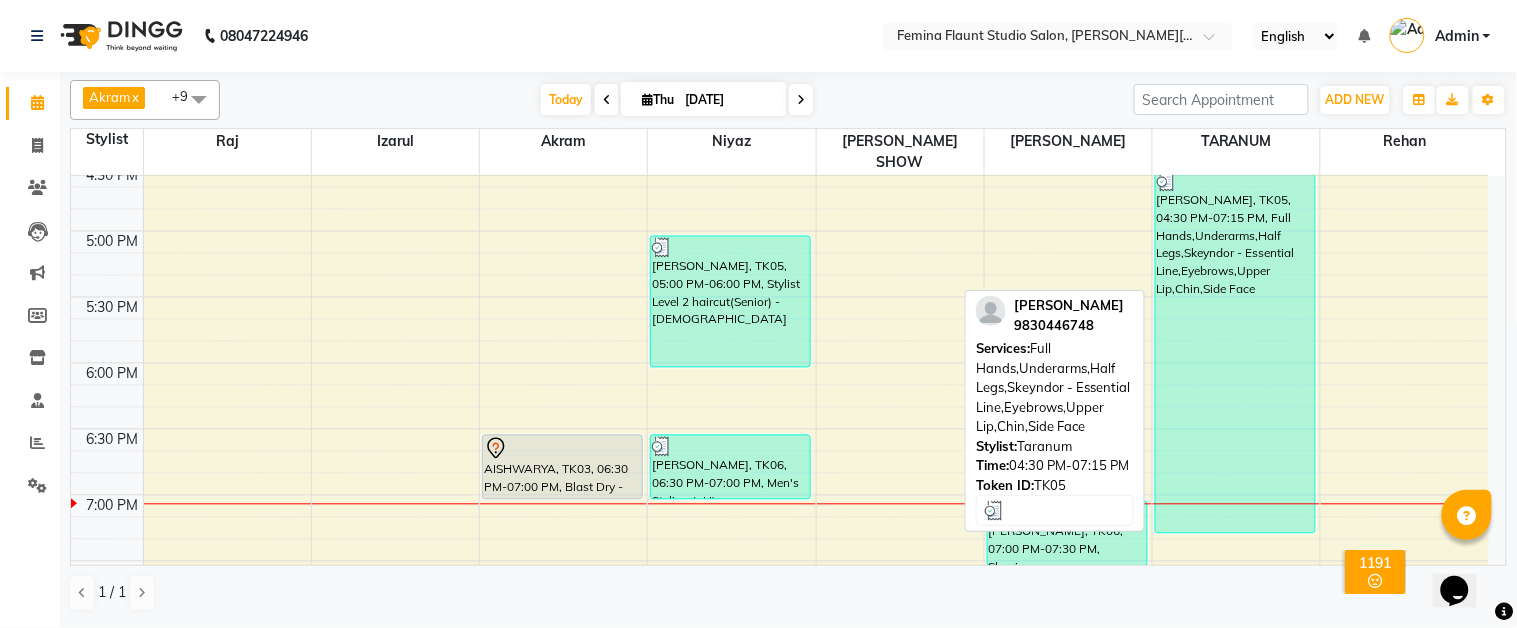 click on "prerna mehta, TK05, 04:30 PM-07:15 PM, Full Hands,Underarms,Half Legs,Skeyndor - Essential Line,Eyebrows,Upper Lip,Chin,Side Face" at bounding box center [1235, 352] 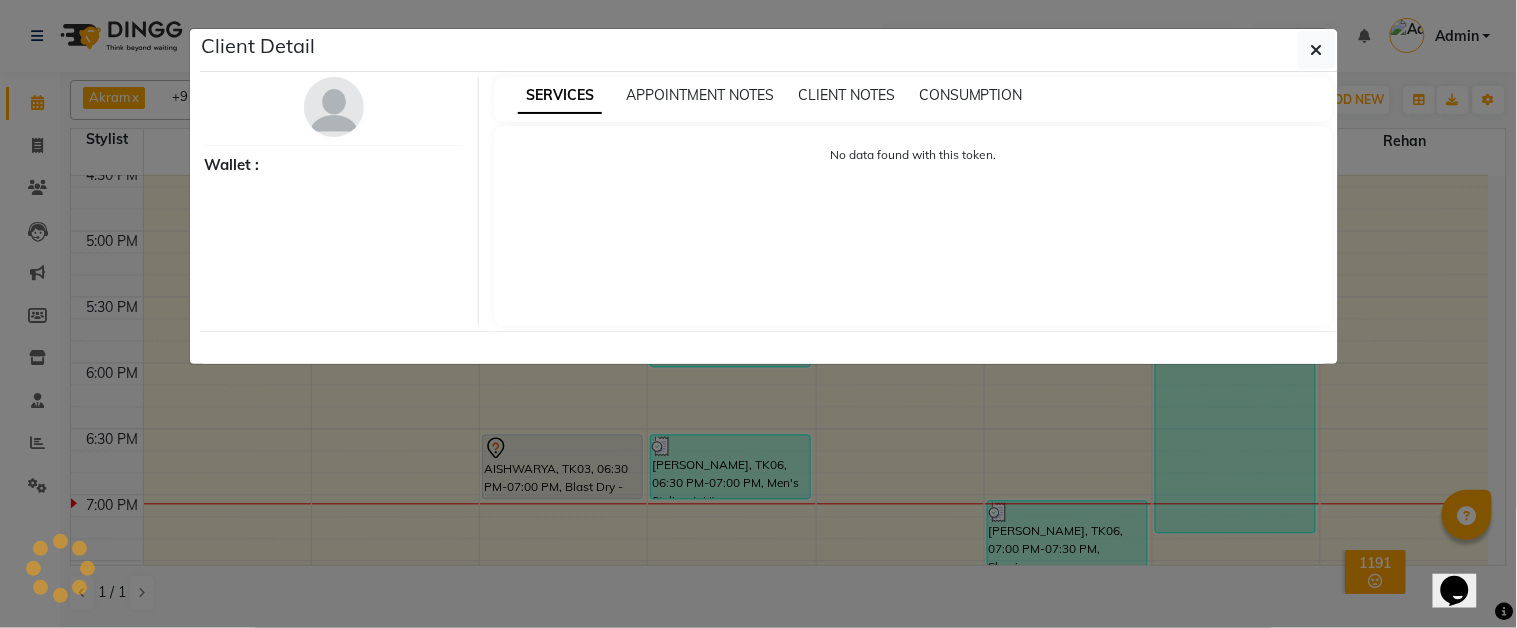 select on "3" 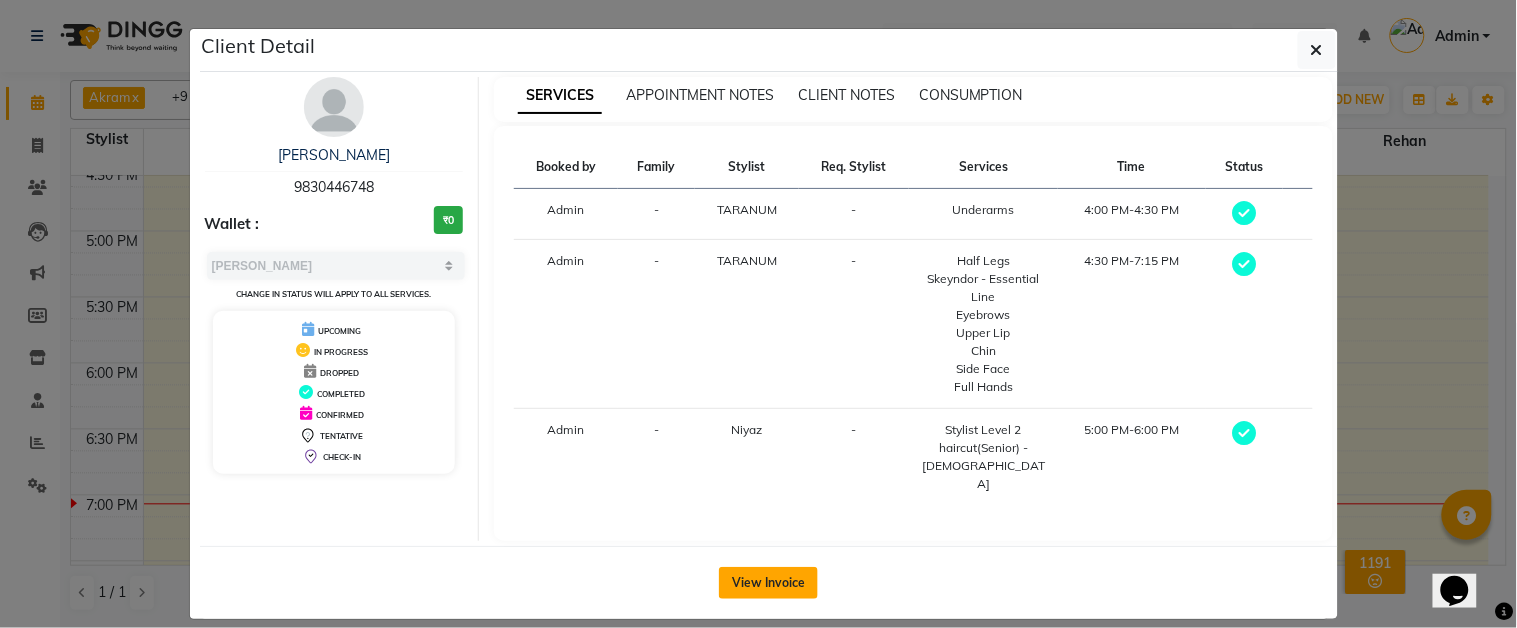 click on "View Invoice" 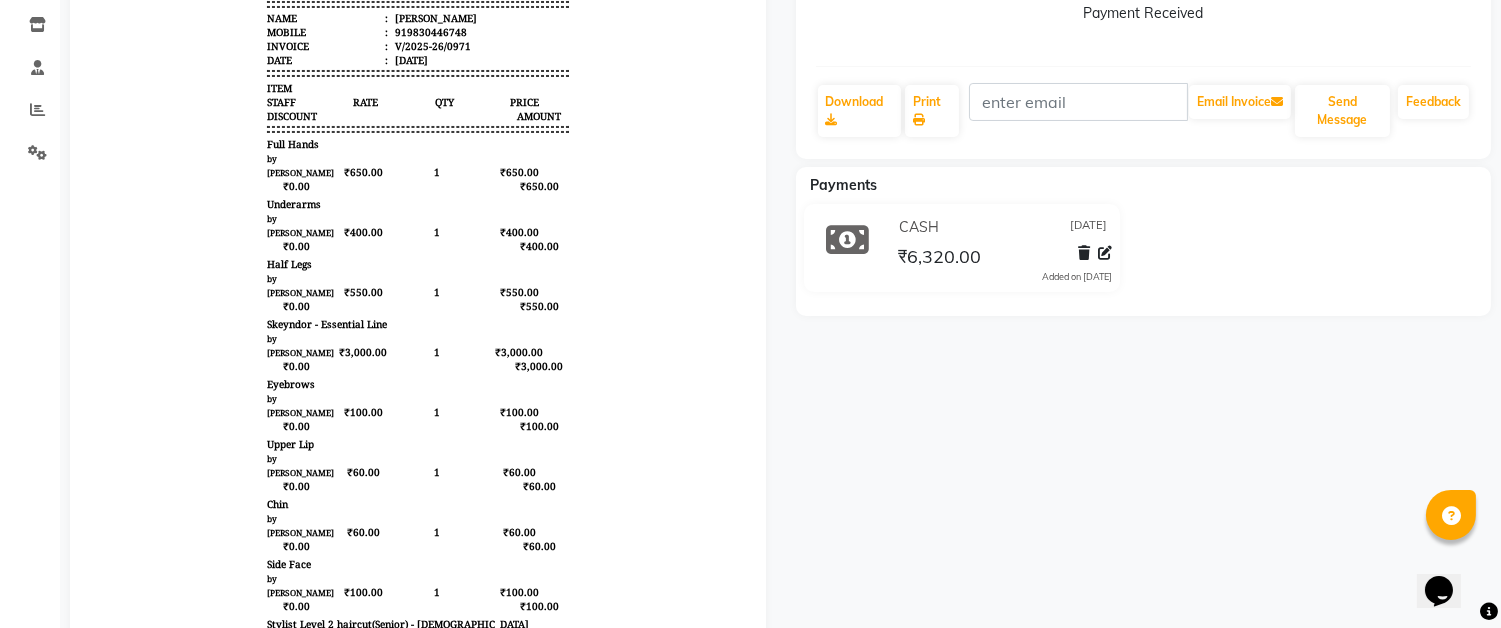 scroll, scrollTop: 0, scrollLeft: 0, axis: both 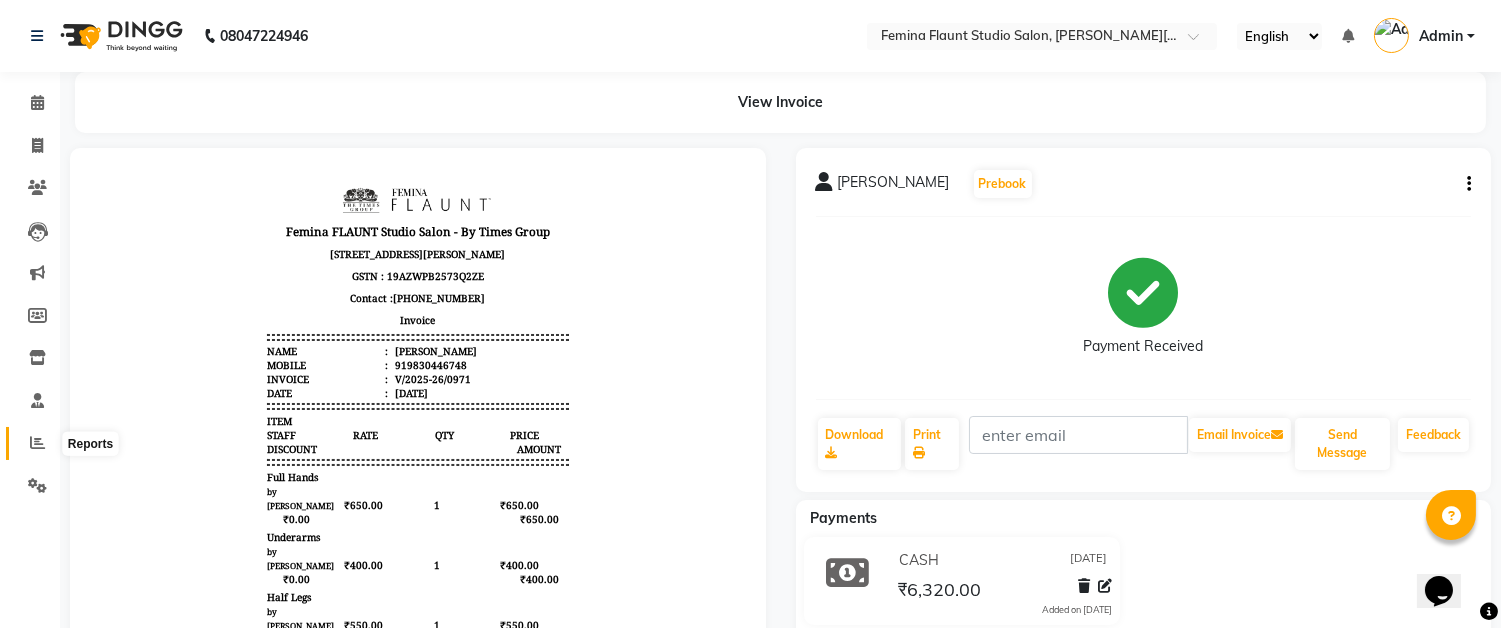 click 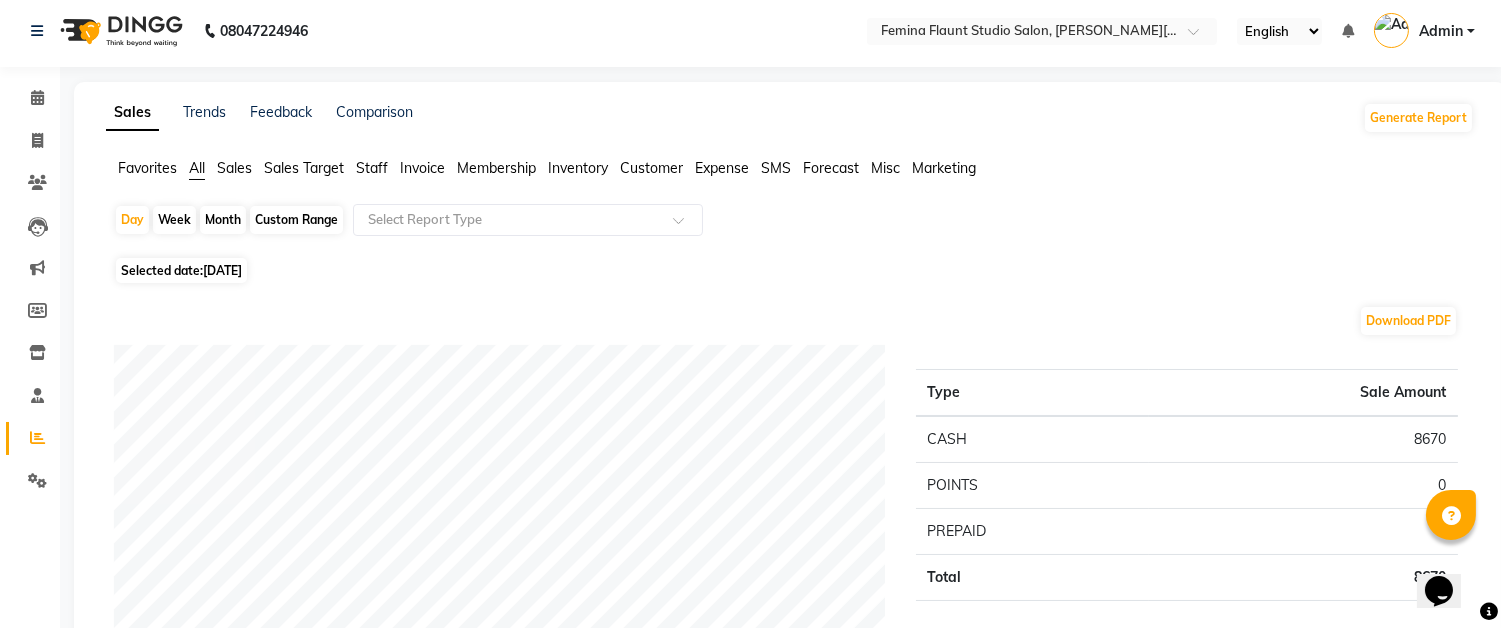 scroll, scrollTop: 0, scrollLeft: 0, axis: both 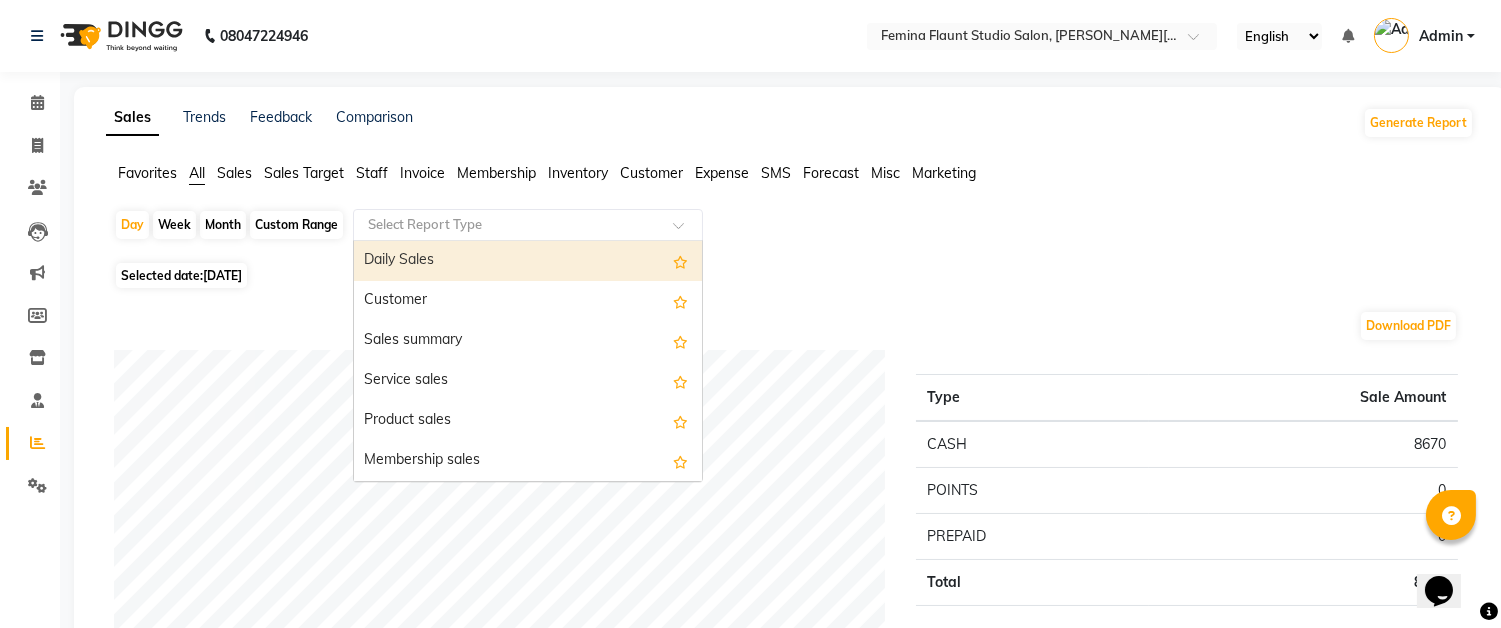 click 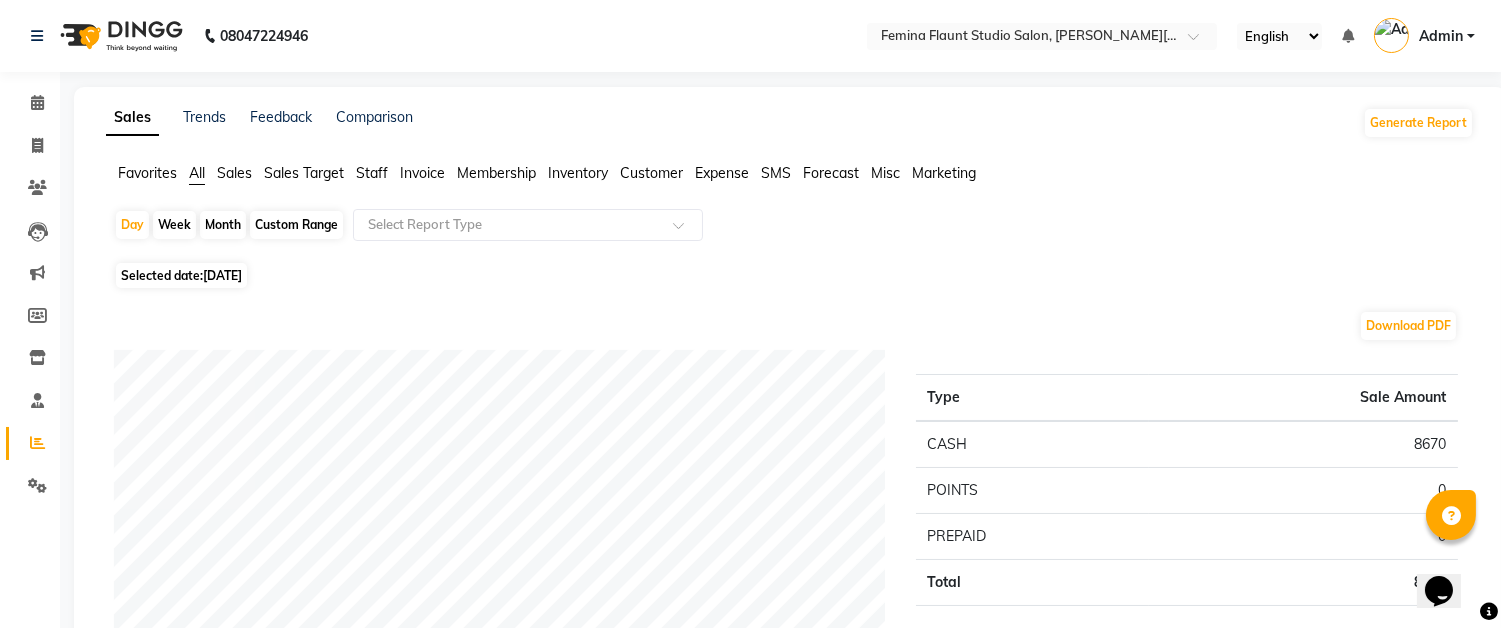 click on "Download PDF Payment mode Type Sale Amount CASH 8670 POINTS 0 PREPAID 0 Total 8670 Staff summary Type Sale Amount Taranum 4920 Niyaz 4200 Jaydip 400 Raj 4000 Total 13520 Sales summary Type Sale Amount Memberships 0 Vouchers 0 Gift card 0 Products 0 Packages 0 Tips 0 Prepaid 0 Services 13520 Fee 0 Total 13520 Service by category Type Sale Amount Global Hair Colour 4000 Skeyndor Skin Treatment 3000 Touch Up 2000 Hair Removal - Waxing 1600 HAIRCUT 1400 MENS GROOMING 750 Styling 450 Hair Removal - Threading 320 Total 13520 Service sales Type Sale Amount Global Hair Colour - Inoa - Female 4000 Skeyndor - Essential Line 3000 Touch Up - Majirel 2000 Stylist Level 2 haircut(Senior) - Female 1400 Full Hands 650 Half Legs 550 Men's Styling (pH) 450 Shaving 400 Underarms 400 Beard Trimming 350 Others 320 Total 13520" 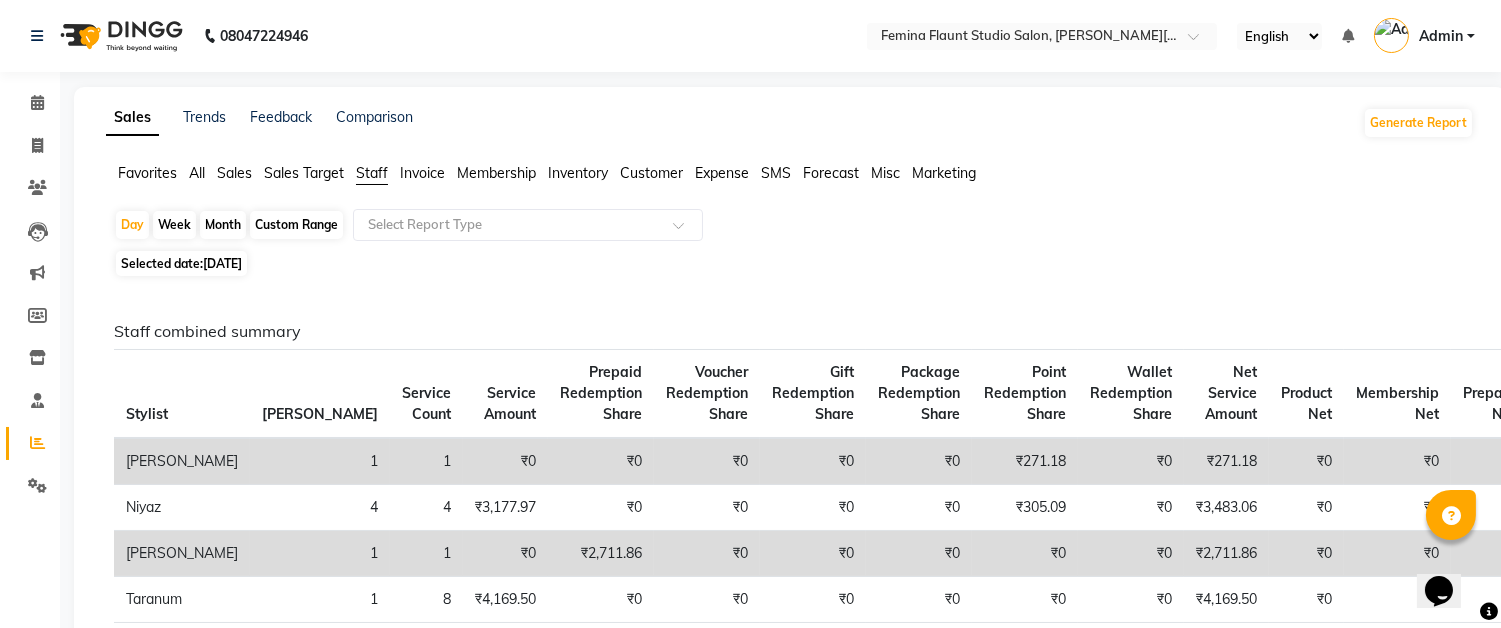 click on "Custom Range" 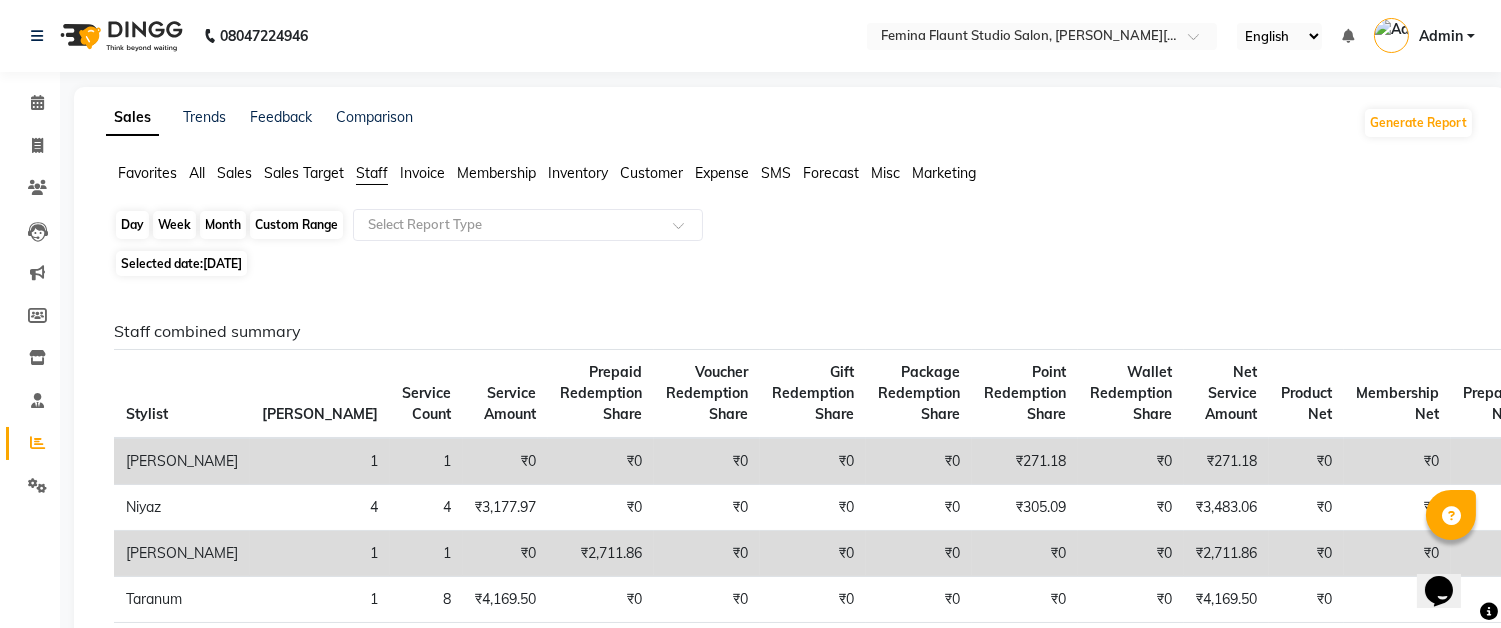 click on "Custom Range" 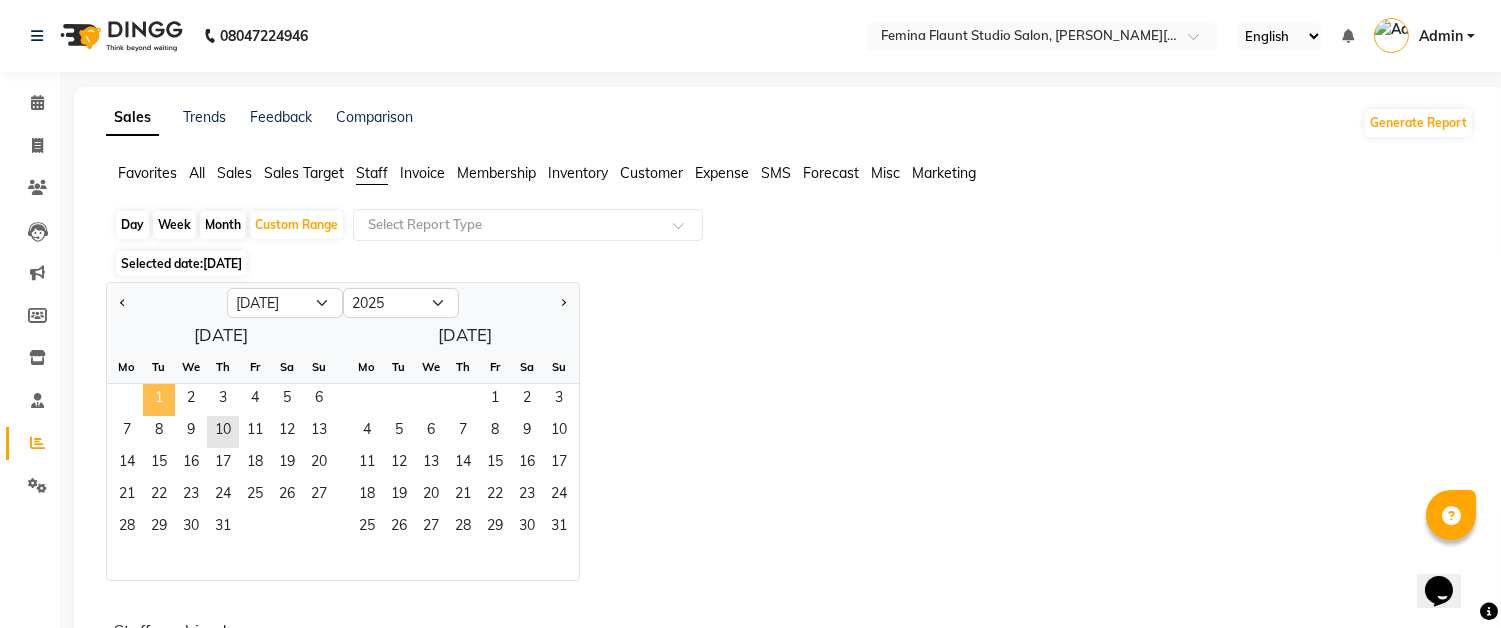 drag, startPoint x: 157, startPoint y: 400, endPoint x: 168, endPoint y: 400, distance: 11 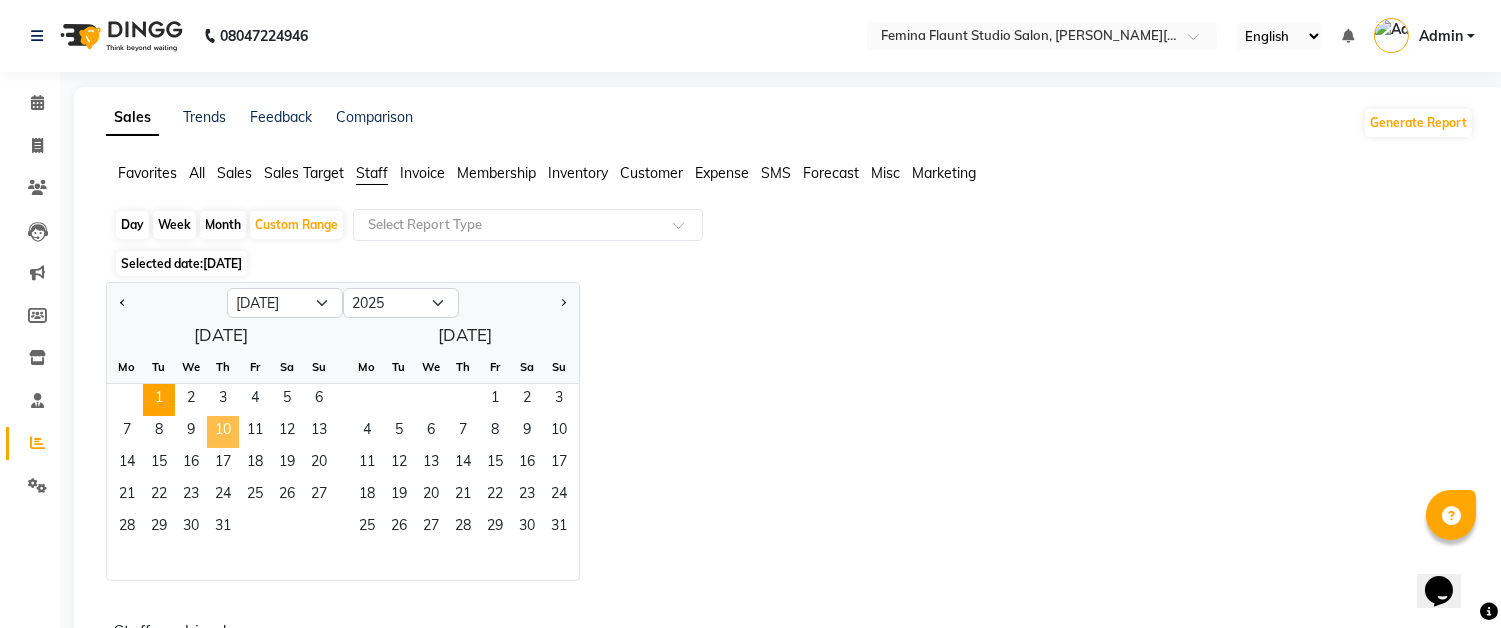 click on "10" 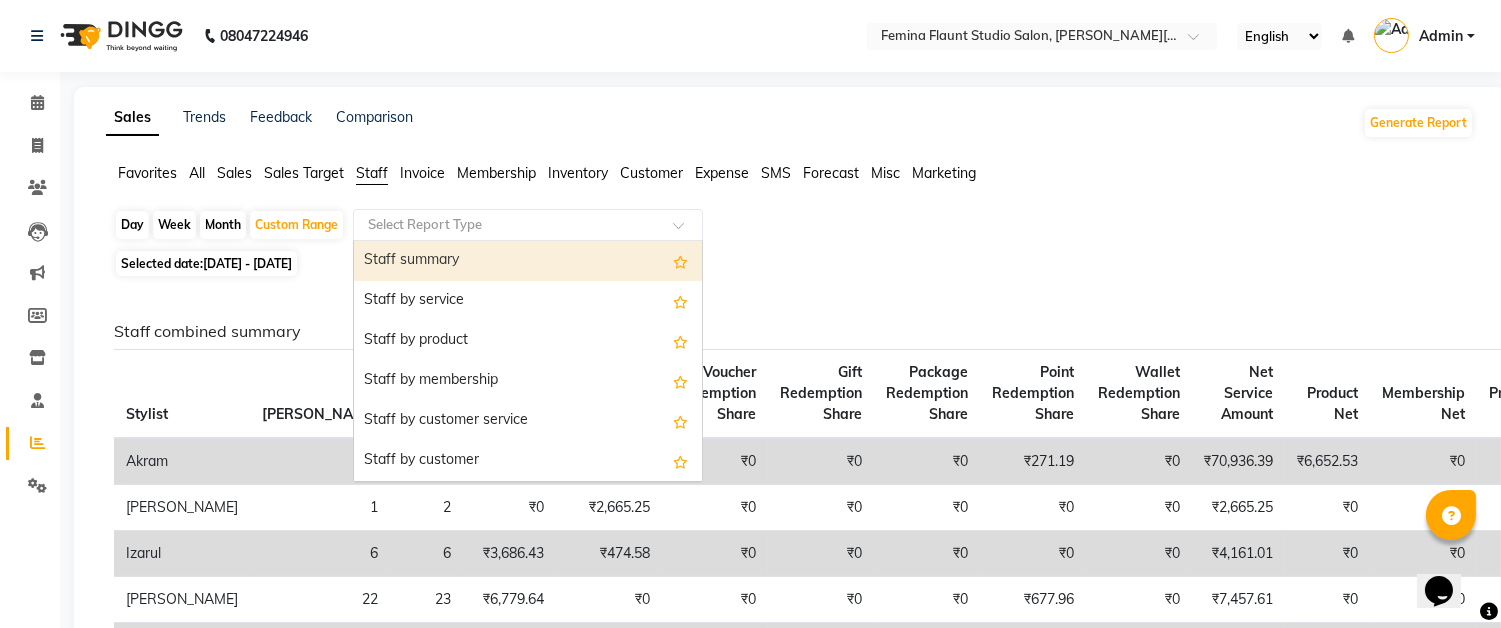 click 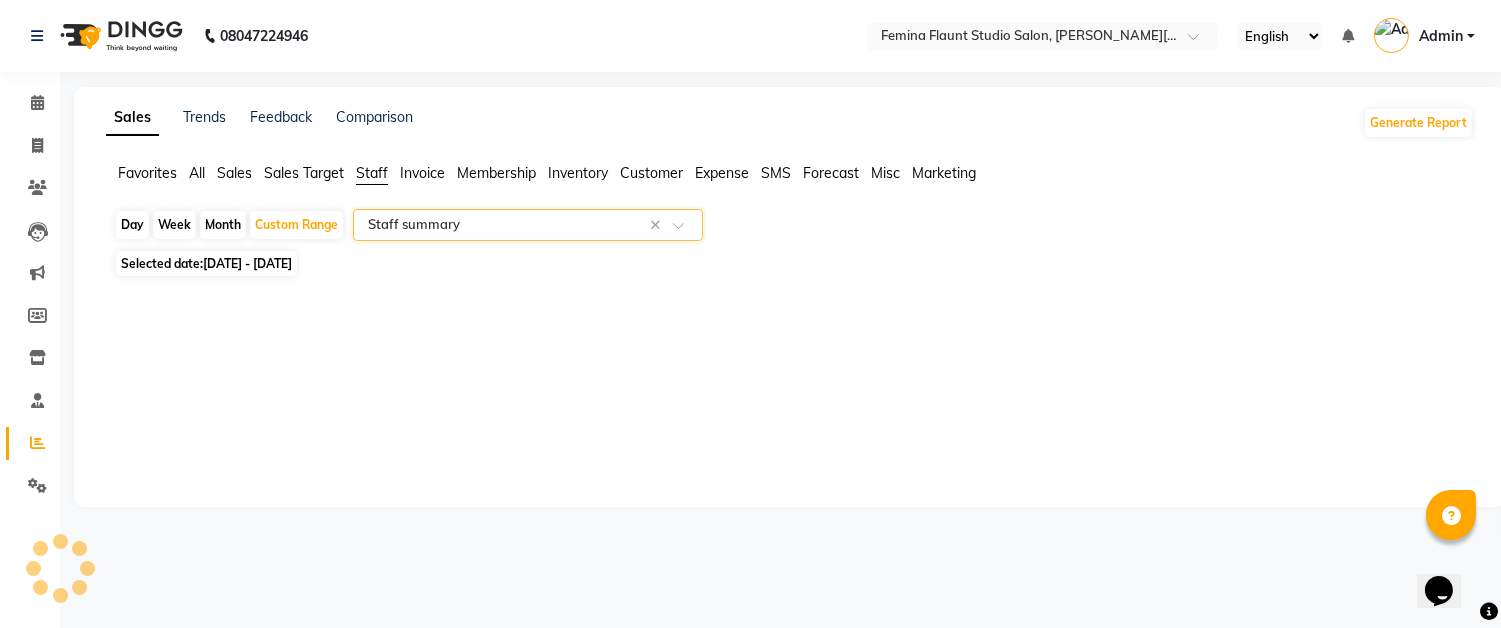 select on "full_report" 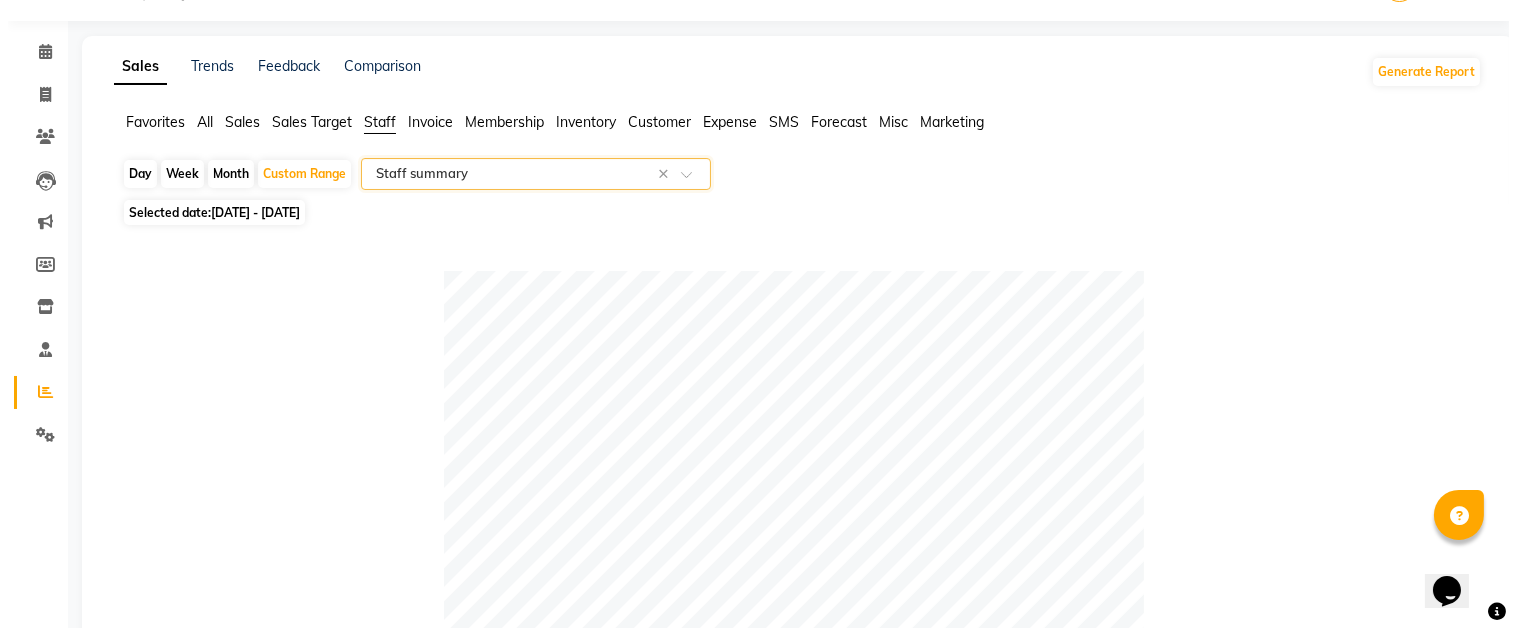 scroll, scrollTop: 0, scrollLeft: 0, axis: both 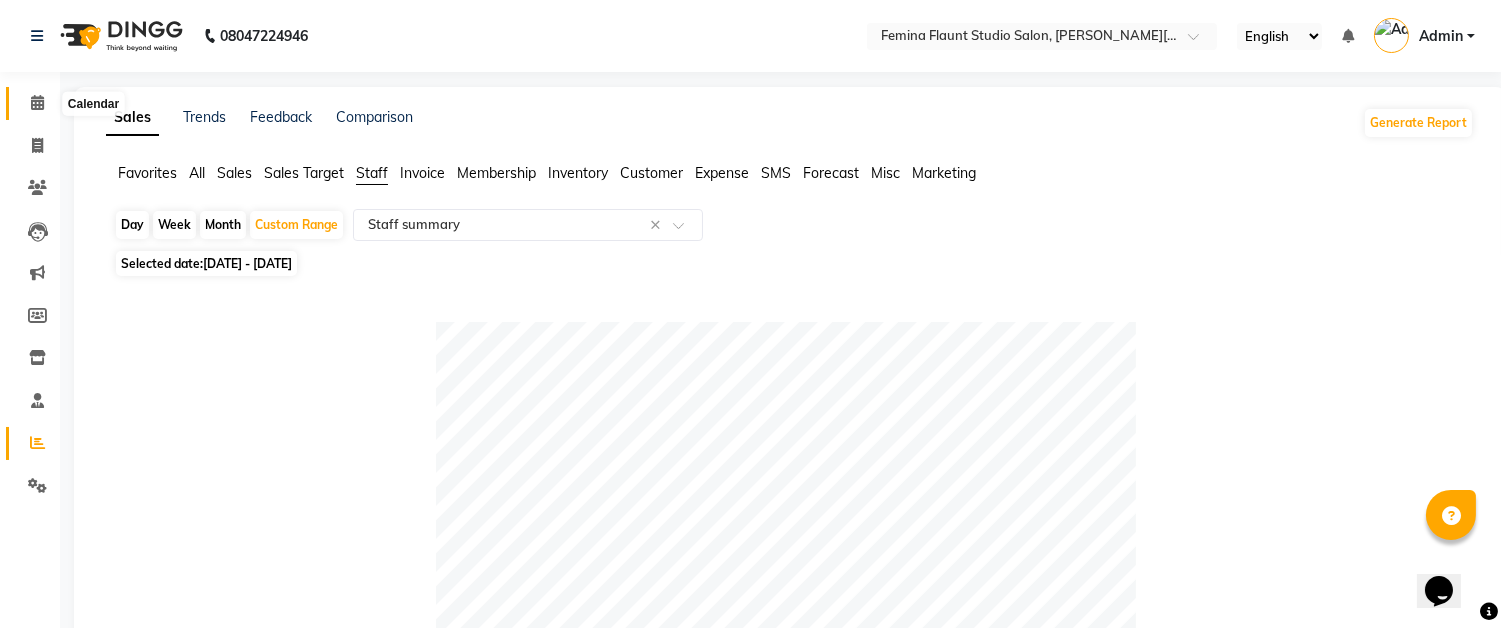 click 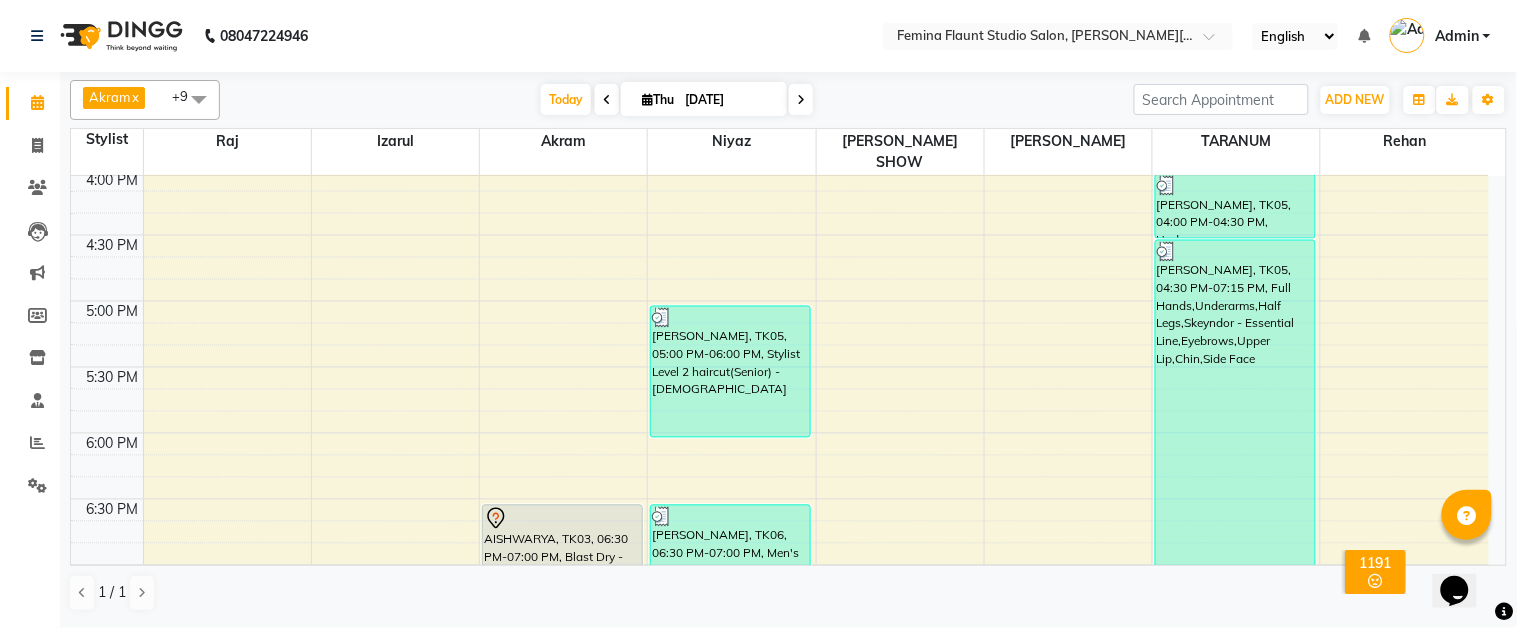 scroll, scrollTop: 1111, scrollLeft: 0, axis: vertical 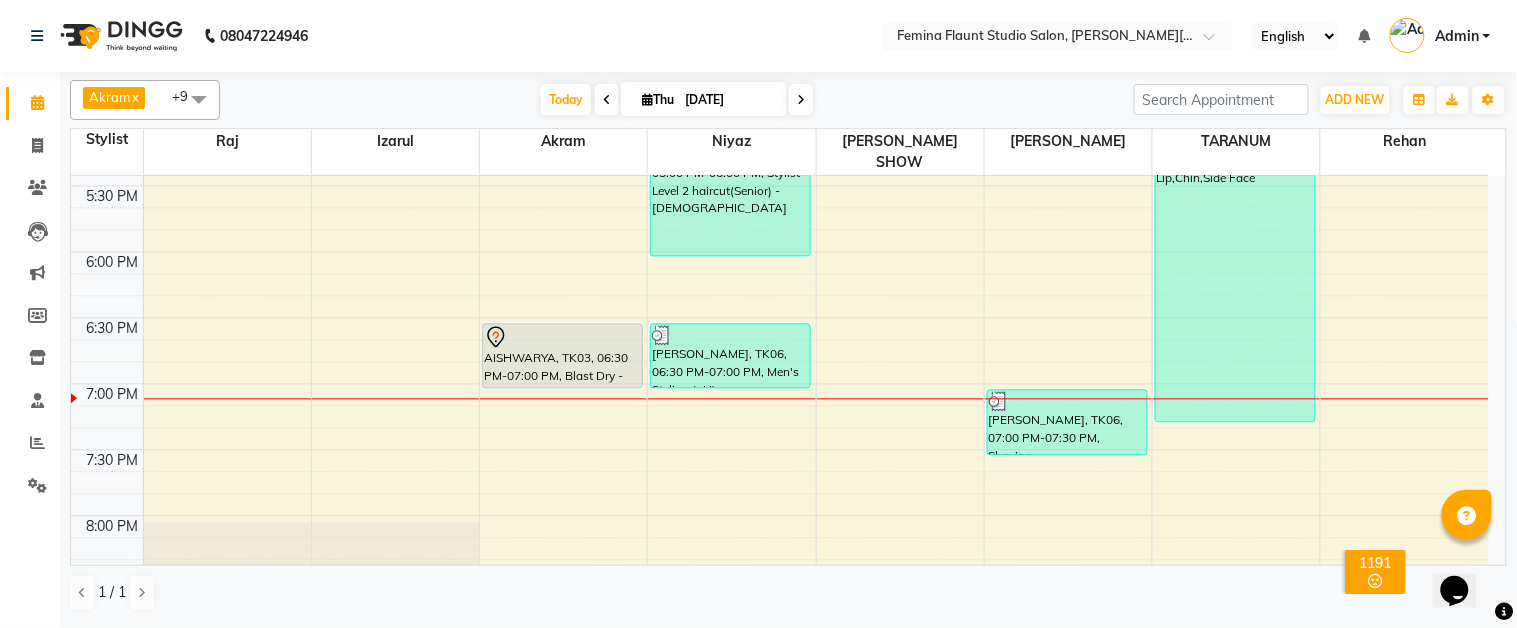 click on "9:00 AM 9:30 AM 10:00 AM 10:30 AM 11:00 AM 11:30 AM 12:00 PM 12:30 PM 1:00 PM 1:30 PM 2:00 PM 2:30 PM 3:00 PM 3:30 PM 4:00 PM 4:30 PM 5:00 PM 5:30 PM 6:00 PM 6:30 PM 7:00 PM 7:30 PM 8:00 PM 8:30 PM 9:00 PM 9:30 PM     Mrs.Megha Agarwal, TK02, 12:00 PM-01:30 PM, Global Hair Colour - Inoa - Female             AISHWARYA, TK03, 06:30 PM-07:00 PM, Blast Dry - pH     amit sharma, TK01, 12:30 PM-02:00 PM, Touch Up - Majirel     RATUL JAIN, TK04, 01:15 PM-01:45 PM, Beard Trimming     prerna mehta, TK05, 05:00 PM-06:00 PM, Stylist Level 2 haircut(Senior) - Female     Ajit Jaiswal, TK06, 06:30 PM-07:00 PM, Men's Styling (pH)     Ajit Jaiswal, TK06, 07:00 PM-07:30 PM, Shaving     prerna mehta, TK05, 04:00 PM-04:30 PM, Underarms     prerna mehta, TK05, 04:30 PM-07:15 PM, Full Hands,Underarms,Half Legs,Skeyndor - Essential Line,Eyebrows,Upper Lip,Chin,Side Face" at bounding box center [780, -78] 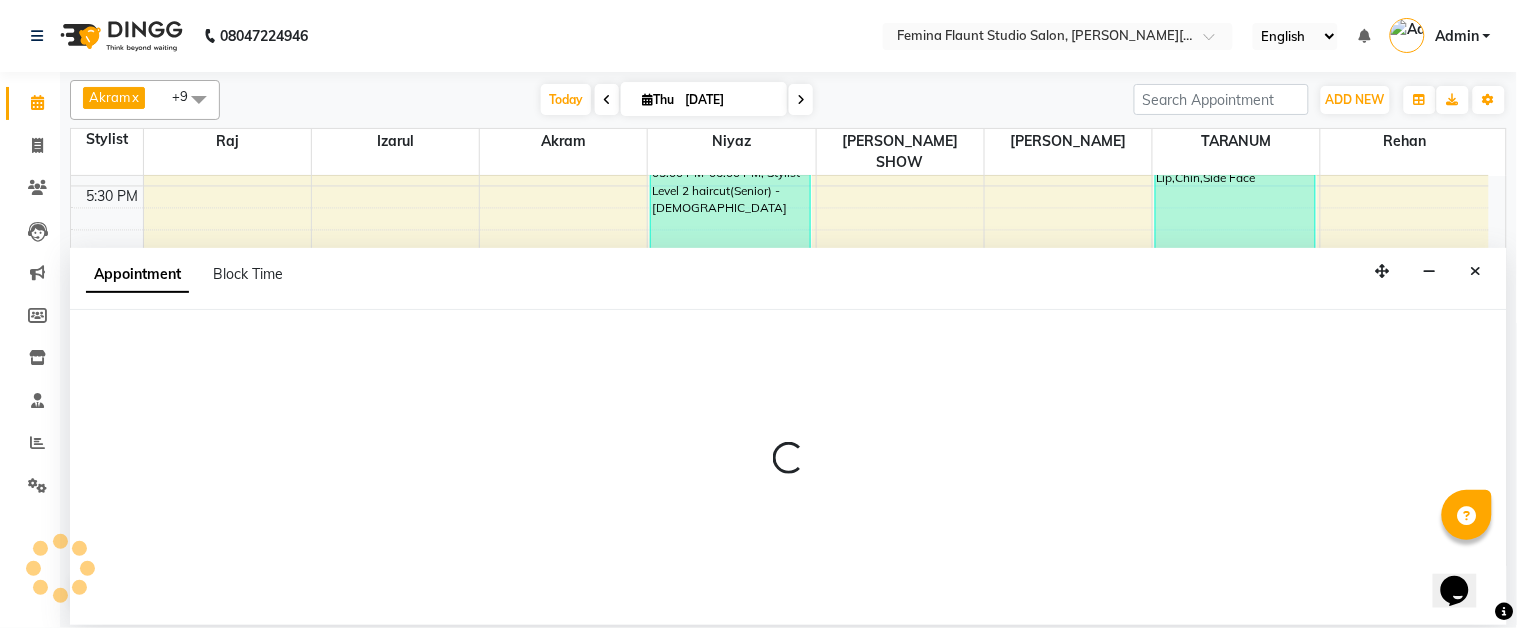 select on "83062" 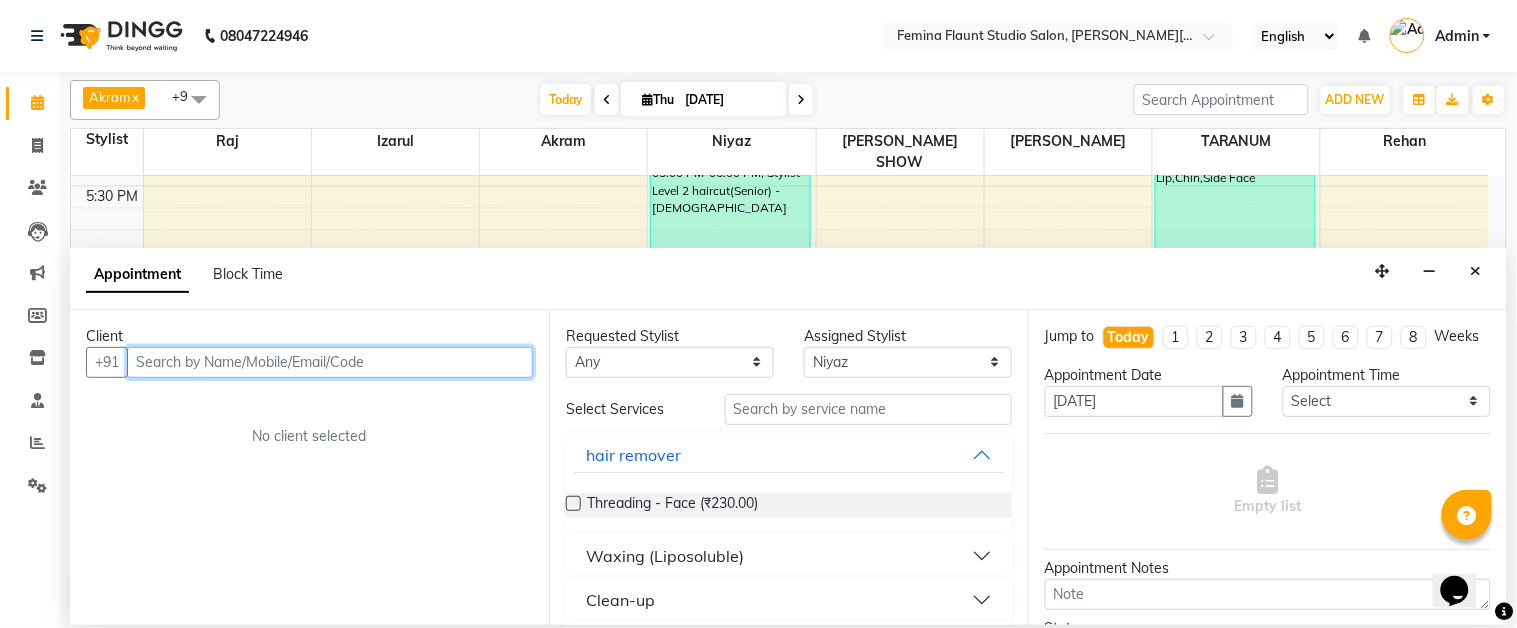 click at bounding box center [330, 362] 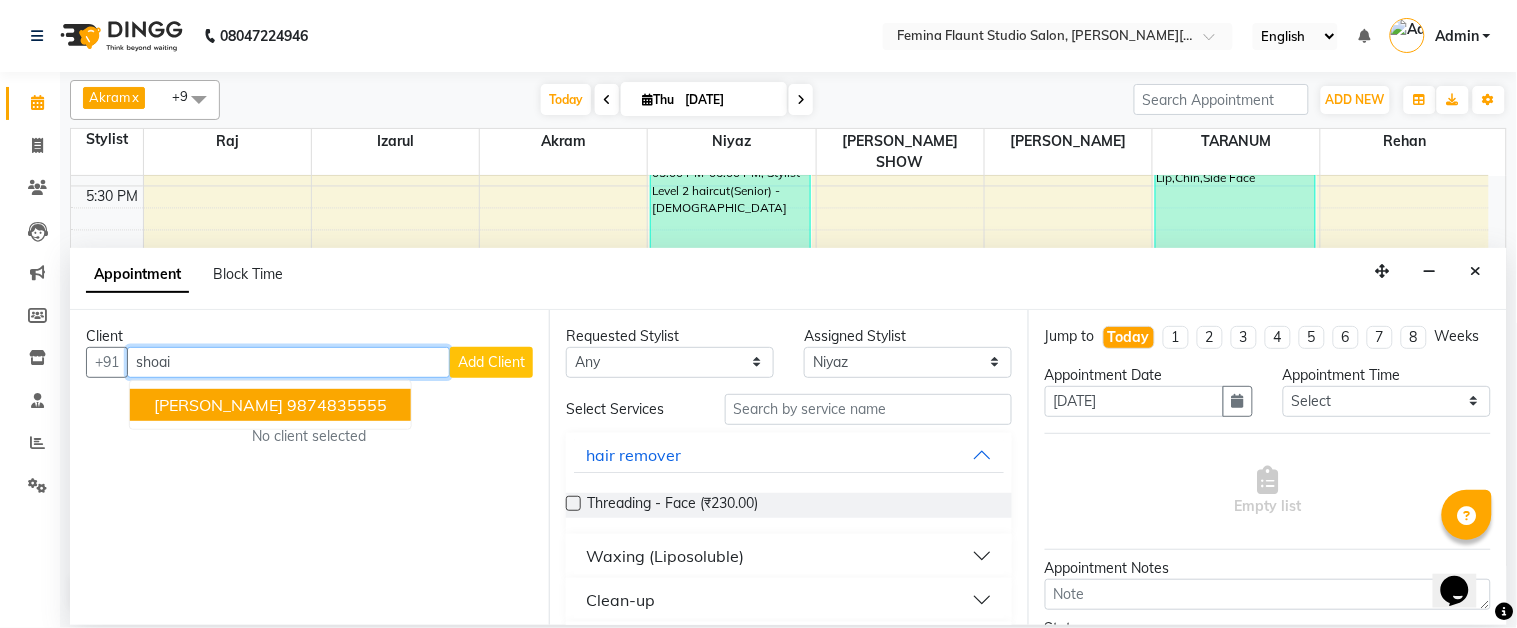 click on "shoaib tanweer" at bounding box center (218, 405) 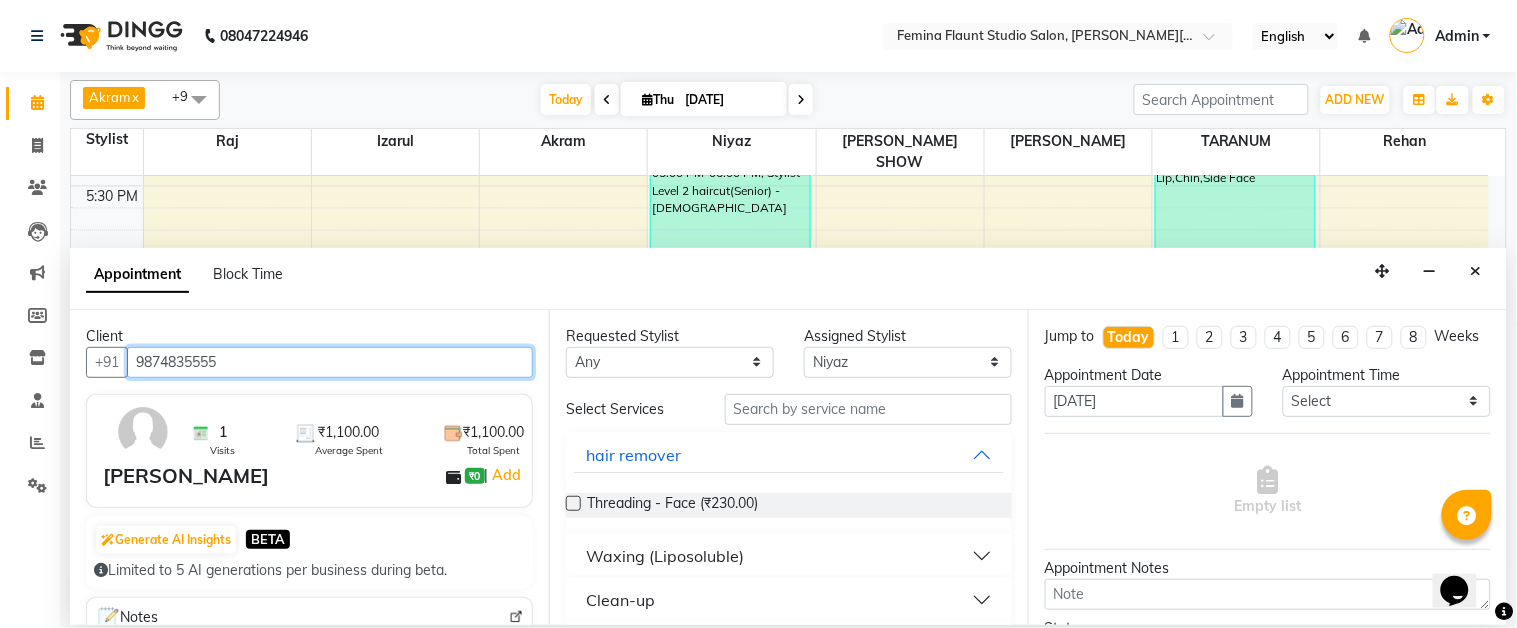 type on "9874835555" 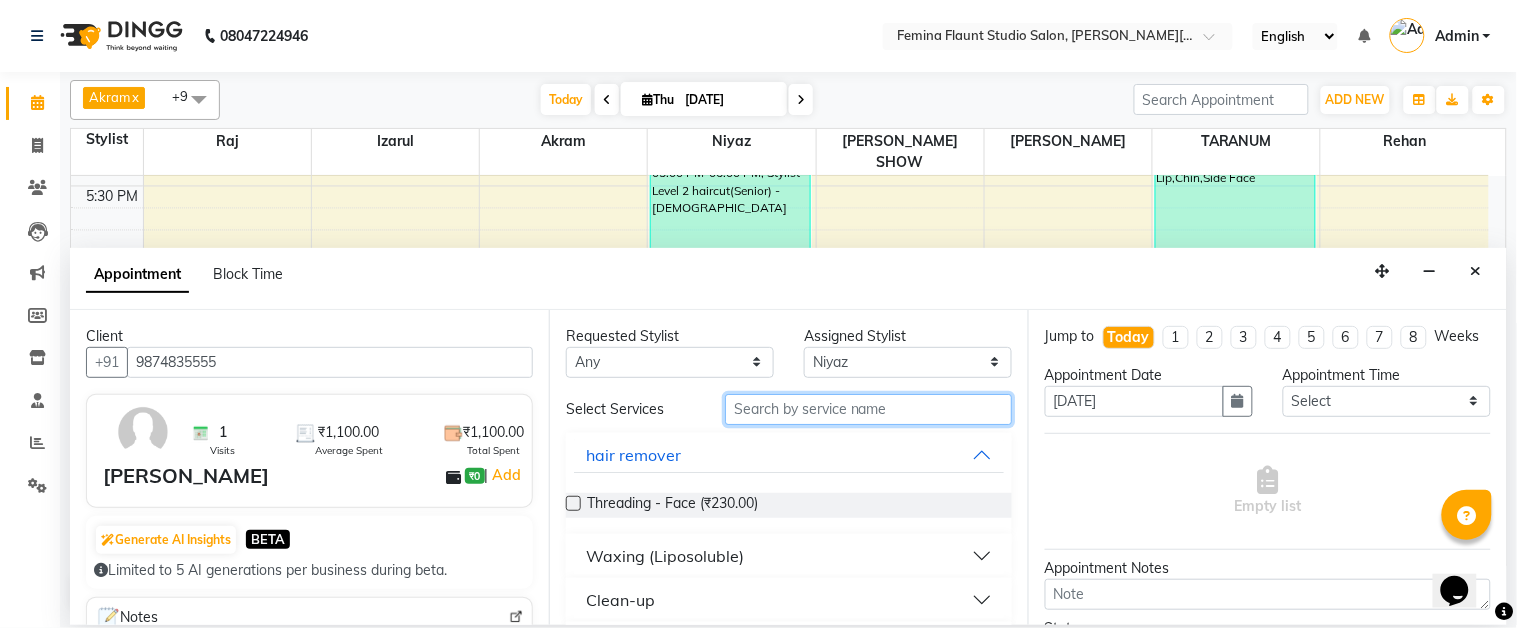 click at bounding box center (868, 409) 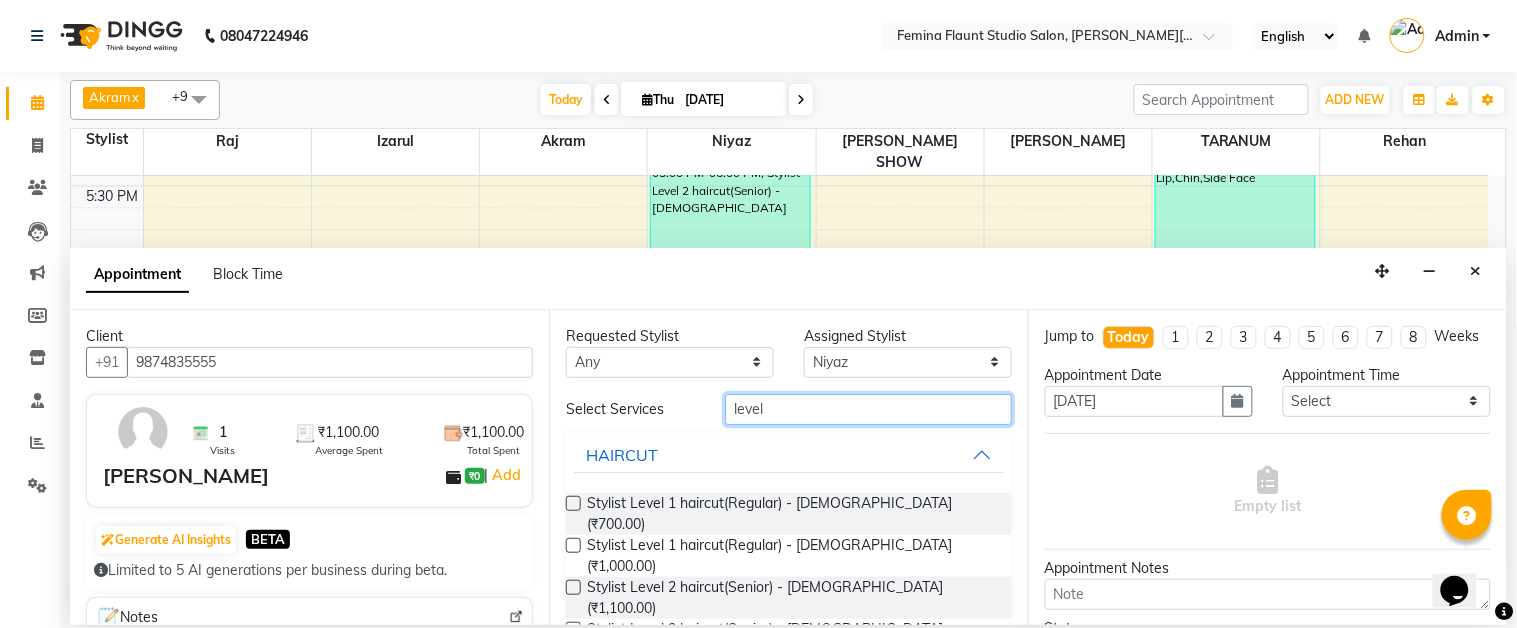 type on "level" 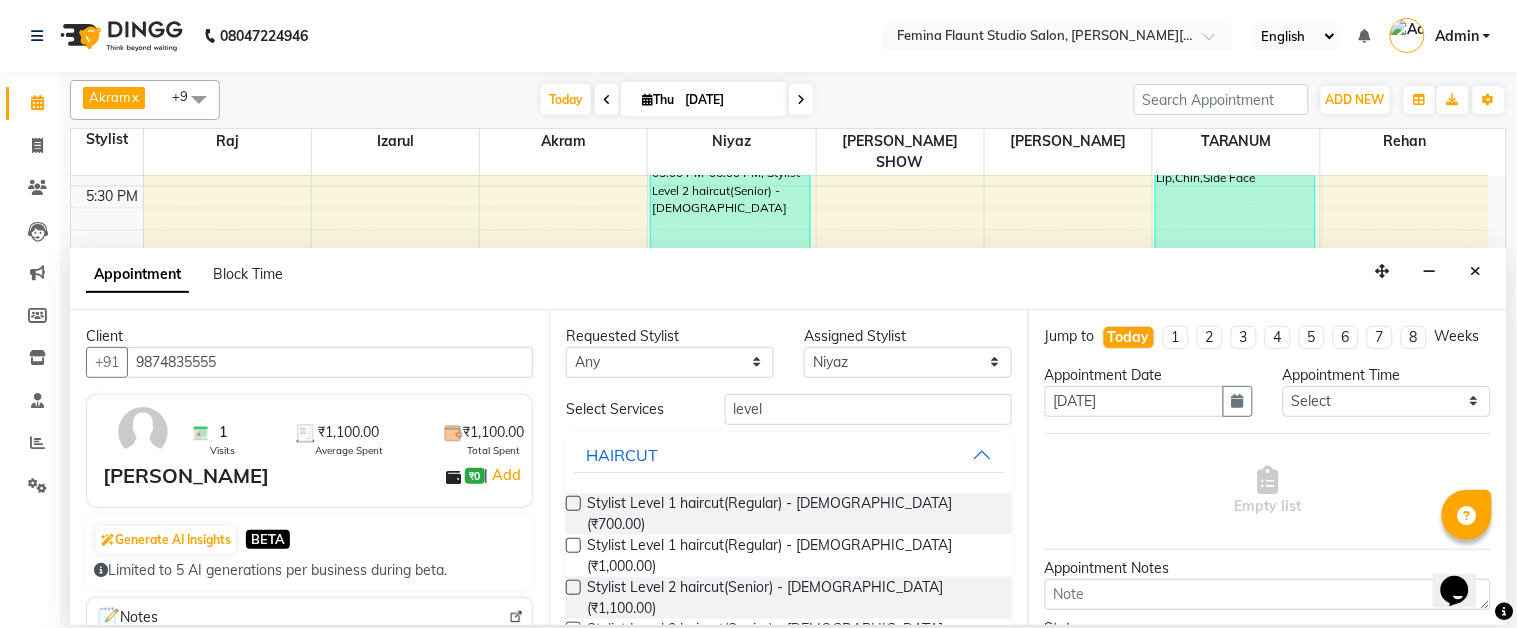 click at bounding box center [573, 587] 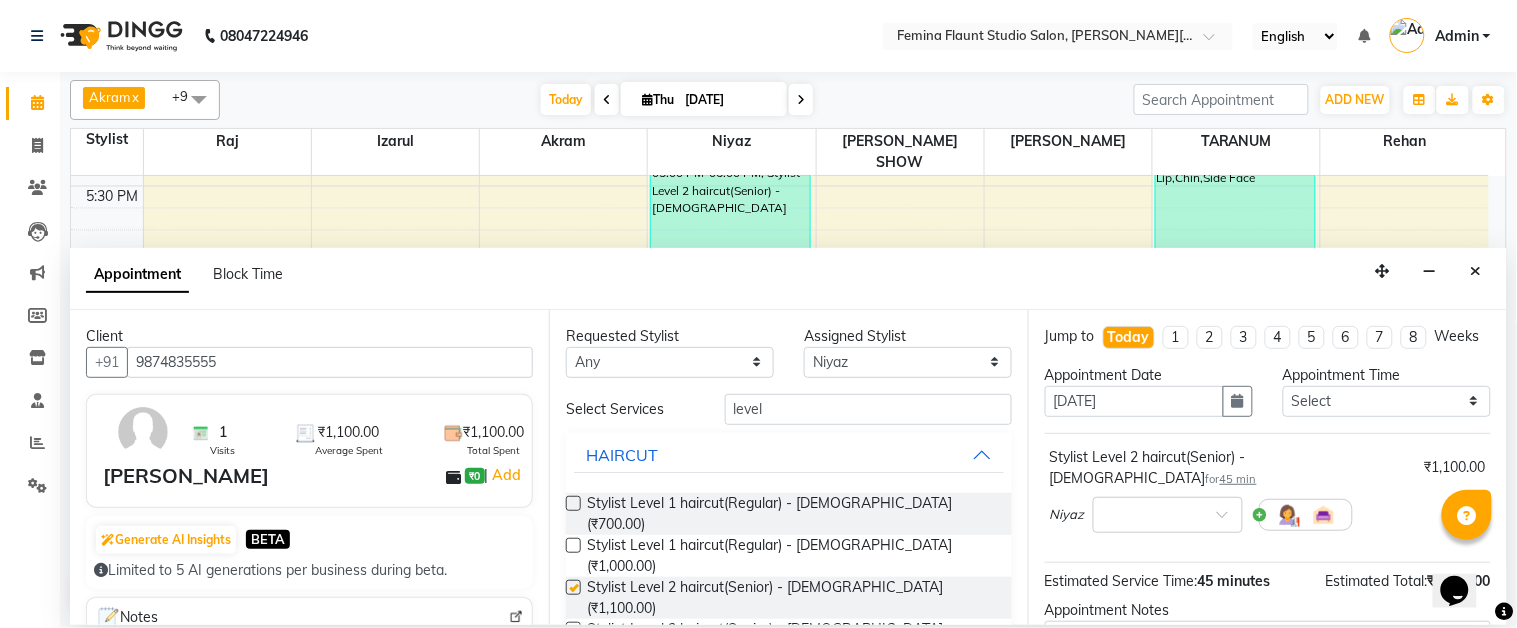 checkbox on "false" 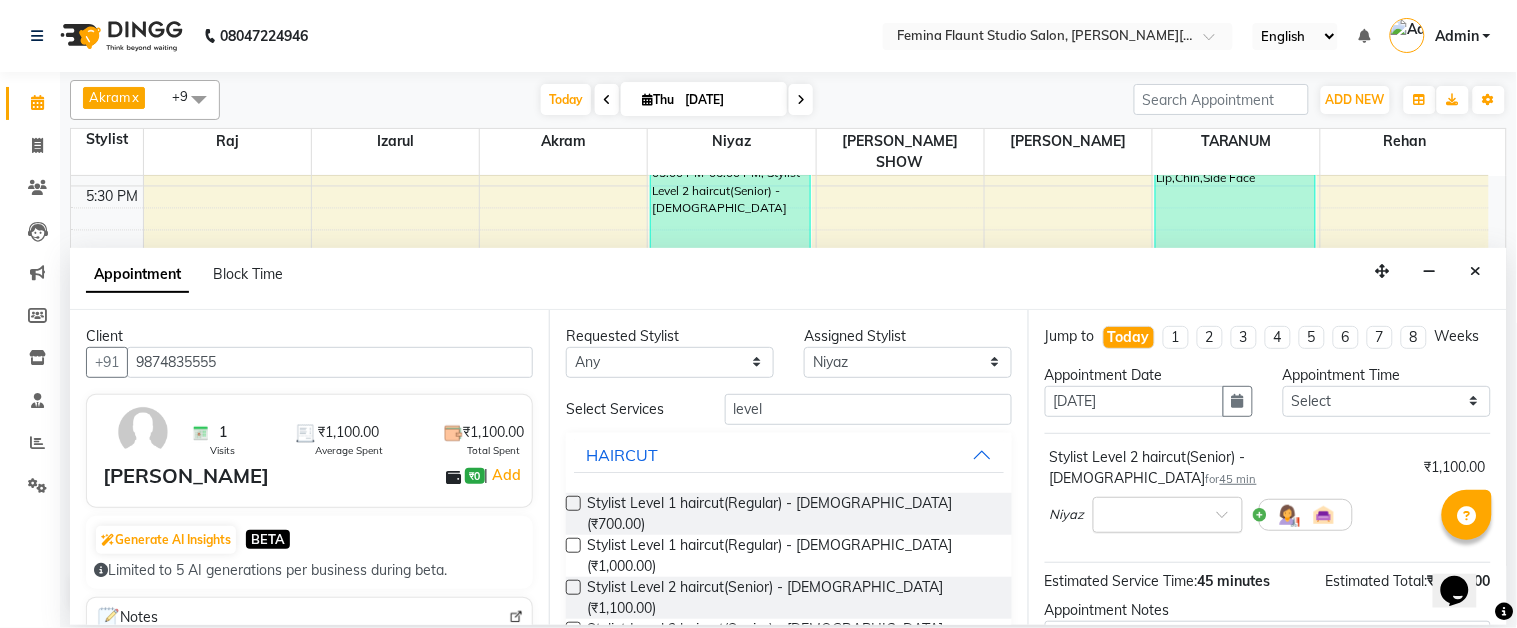 click at bounding box center (1168, 513) 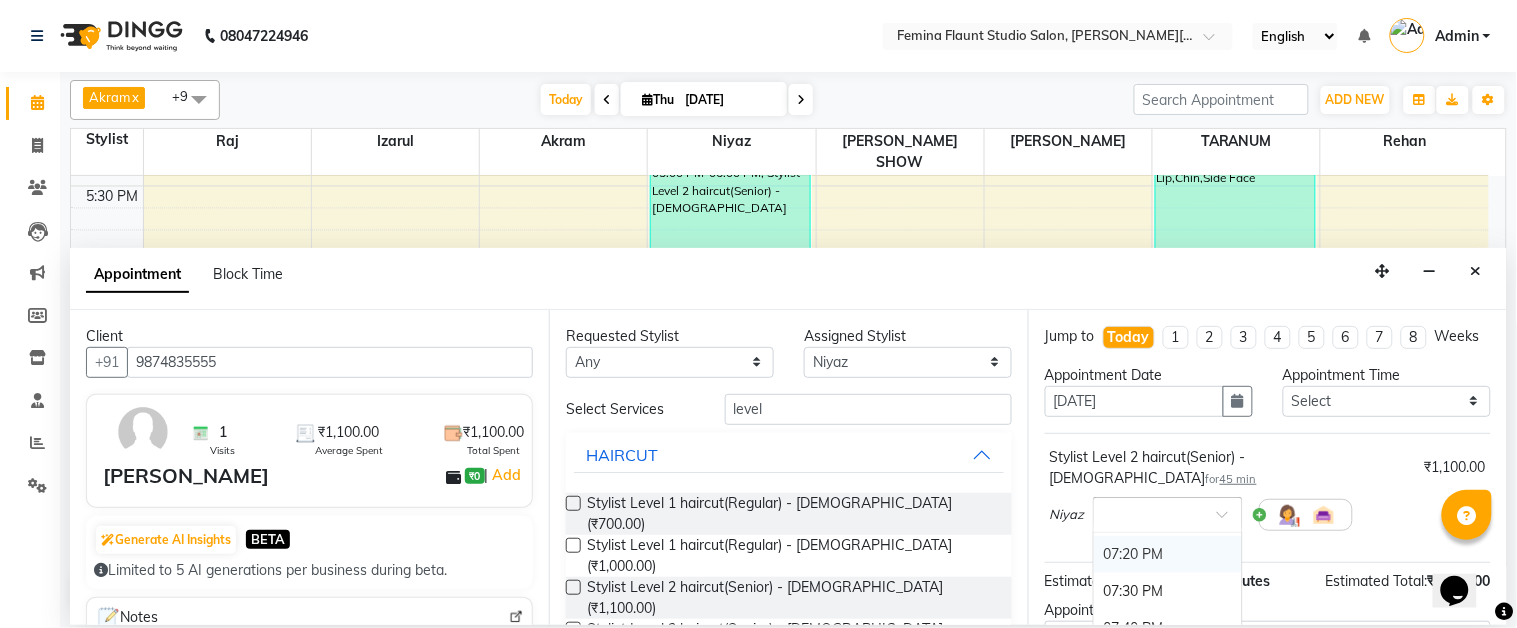 scroll, scrollTop: 2000, scrollLeft: 0, axis: vertical 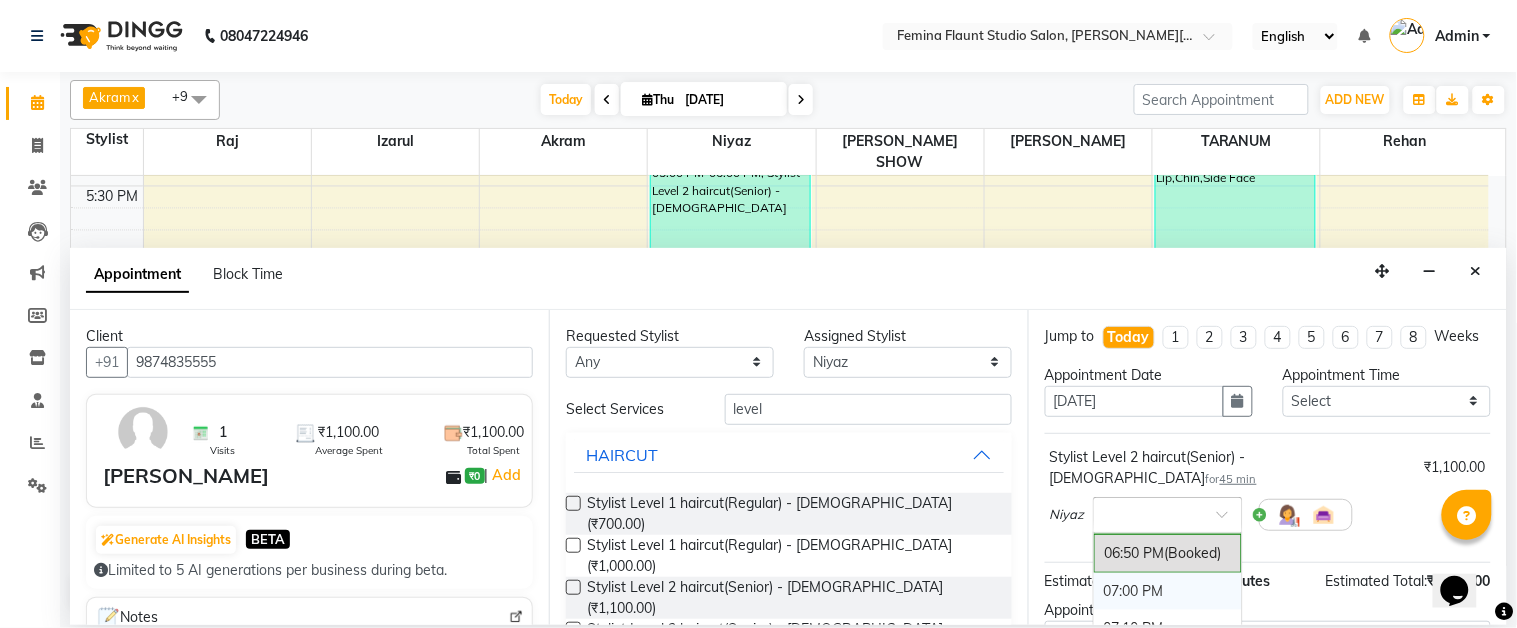 click on "07:00 PM" at bounding box center [1168, 591] 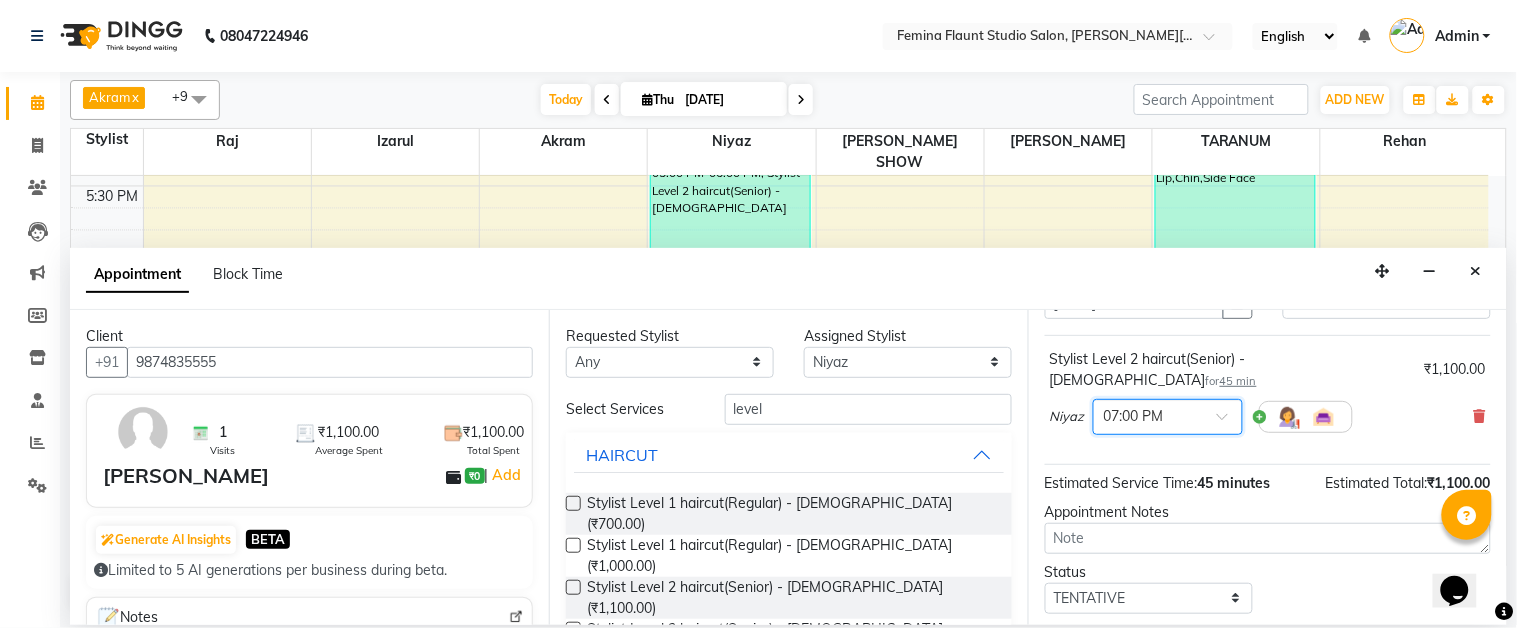scroll, scrollTop: 211, scrollLeft: 0, axis: vertical 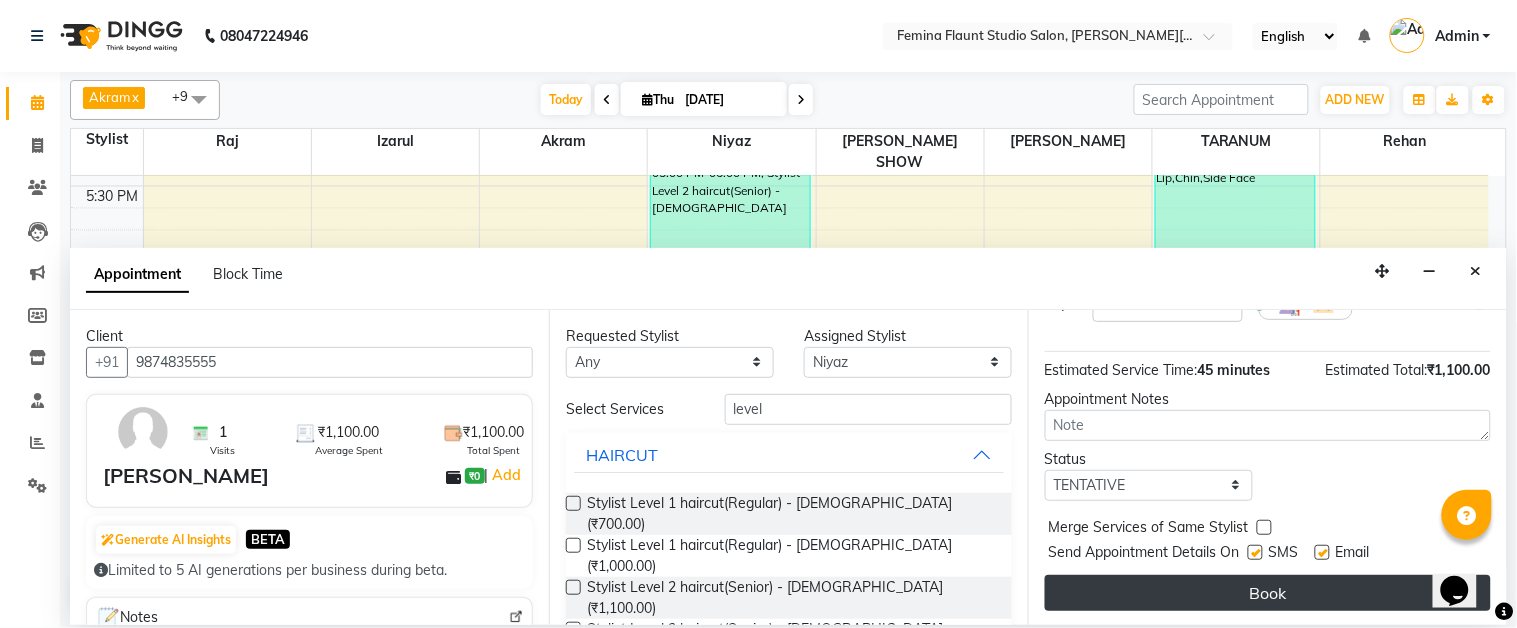 click on "Book" at bounding box center [1268, 593] 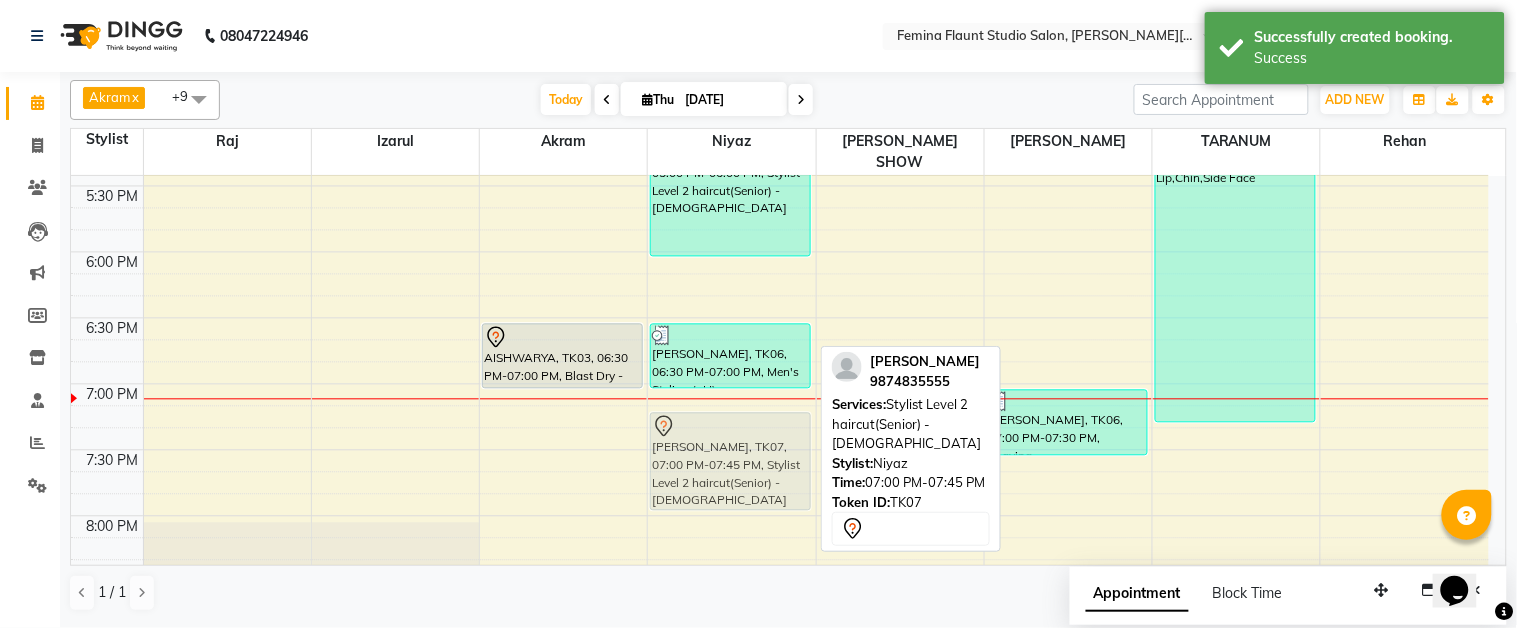 drag, startPoint x: 767, startPoint y: 413, endPoint x: 763, endPoint y: 442, distance: 29.274563 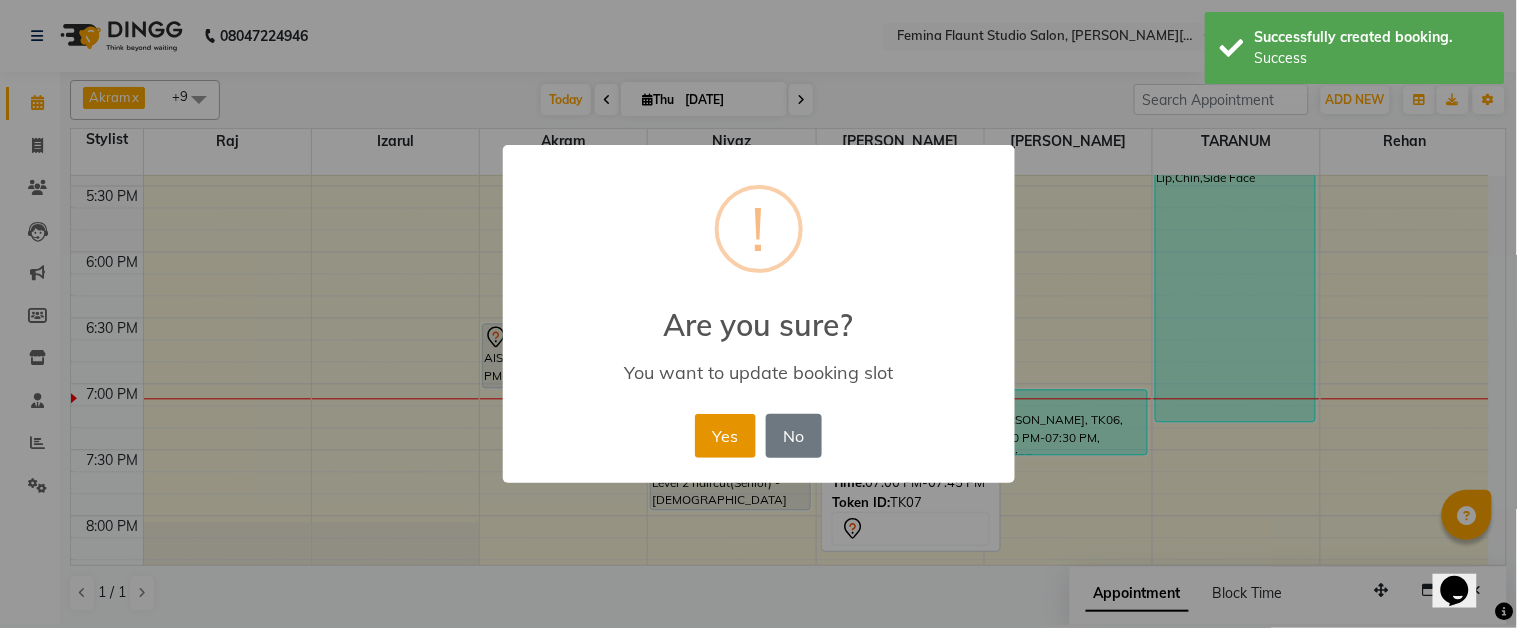 click on "Yes" at bounding box center (725, 436) 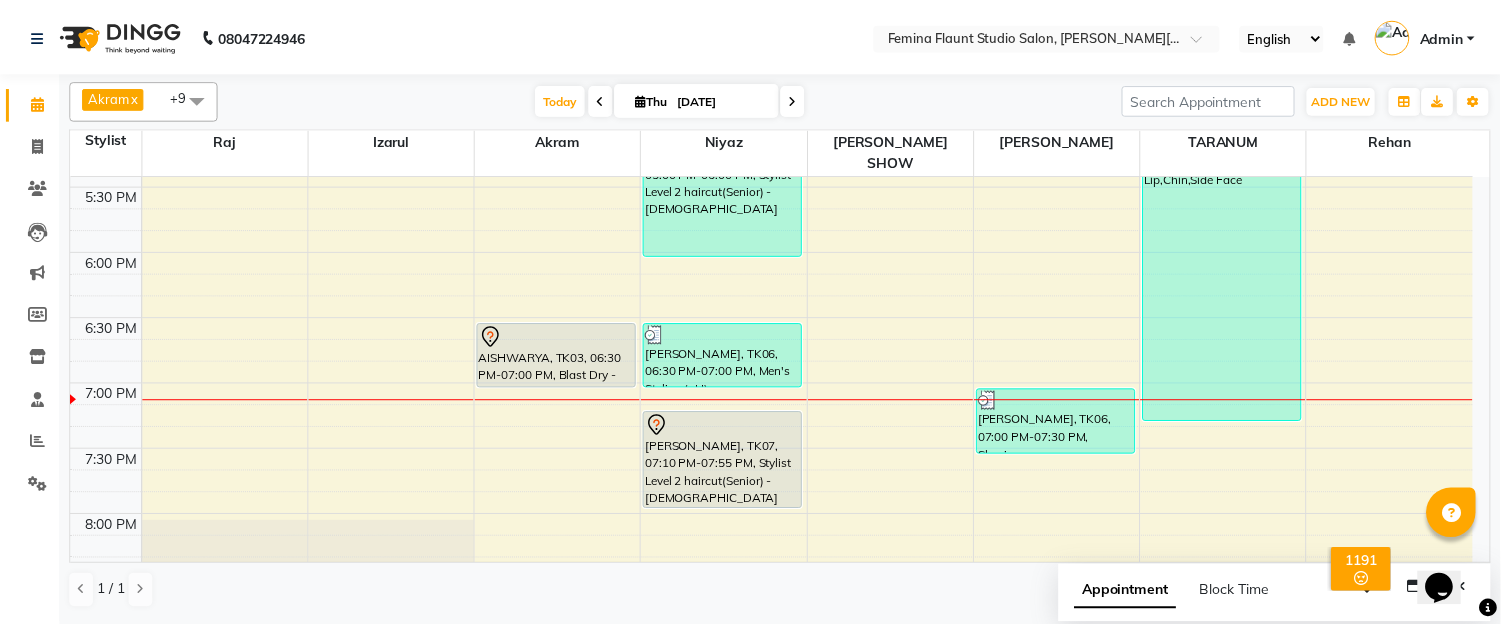 scroll, scrollTop: 888, scrollLeft: 0, axis: vertical 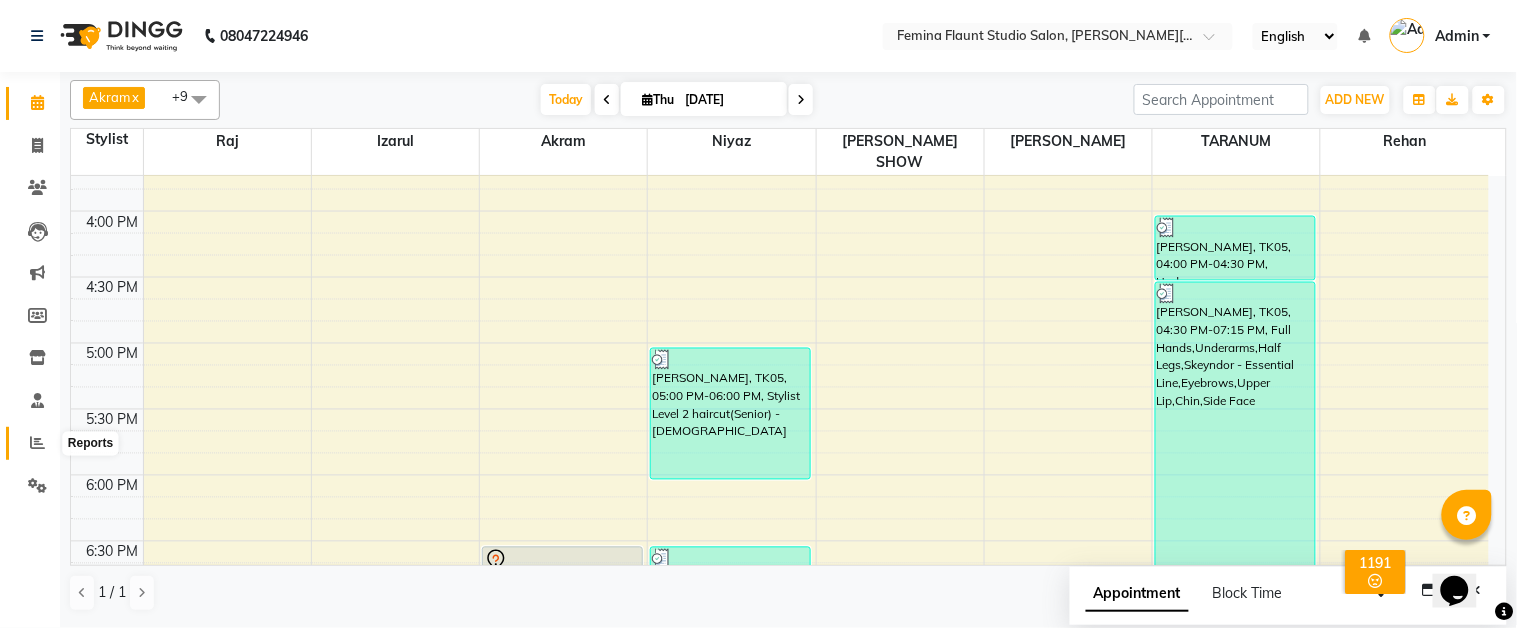 click 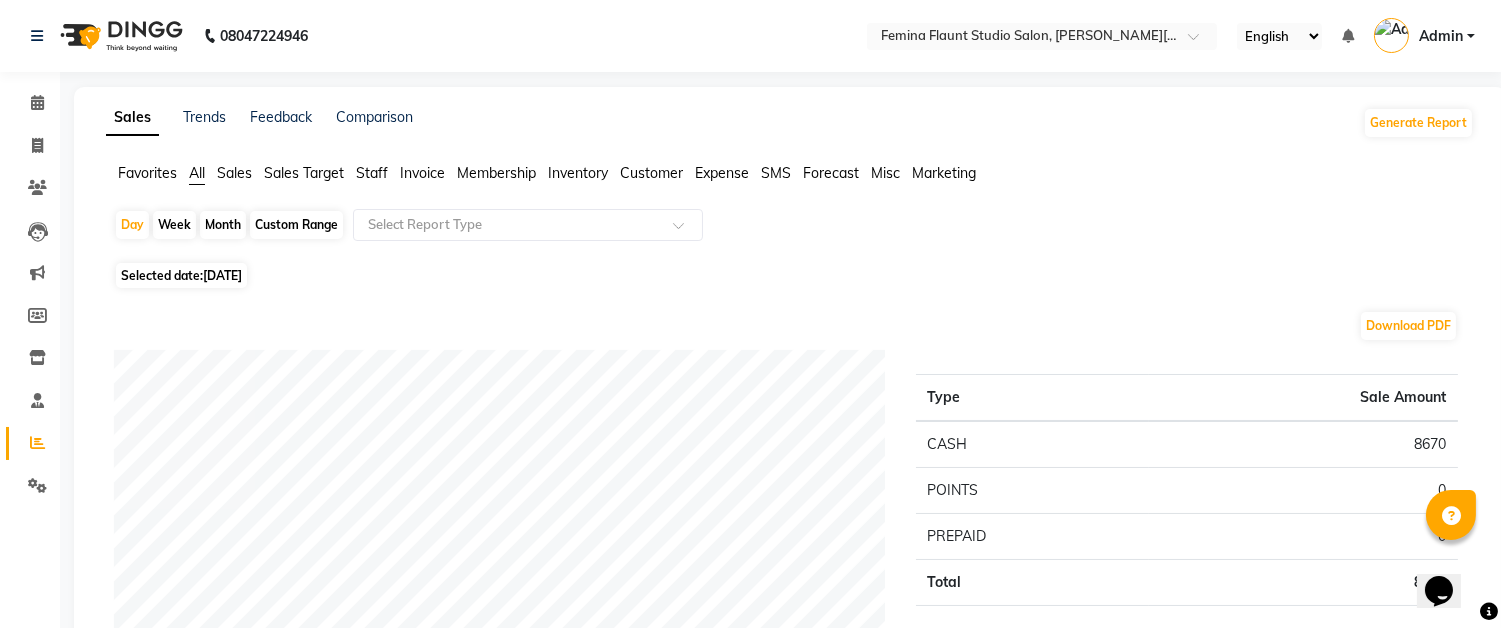 click on "Staff" 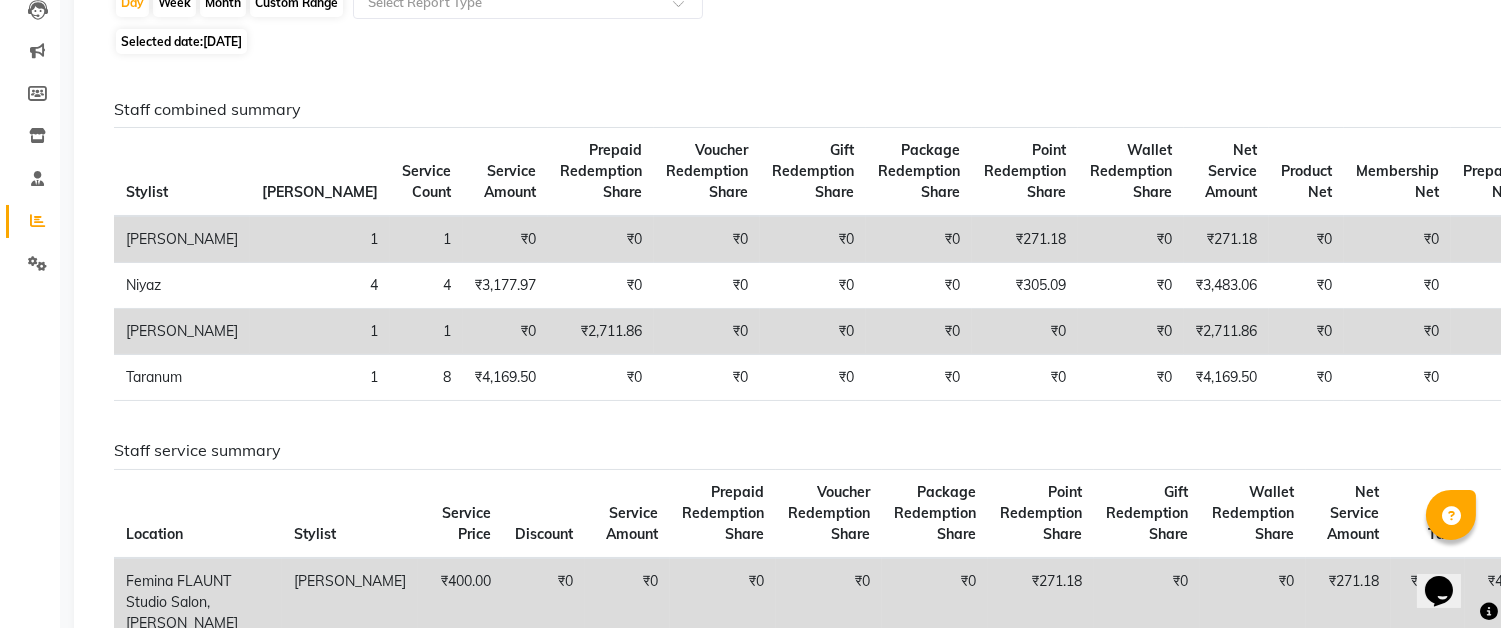 scroll, scrollTop: 0, scrollLeft: 0, axis: both 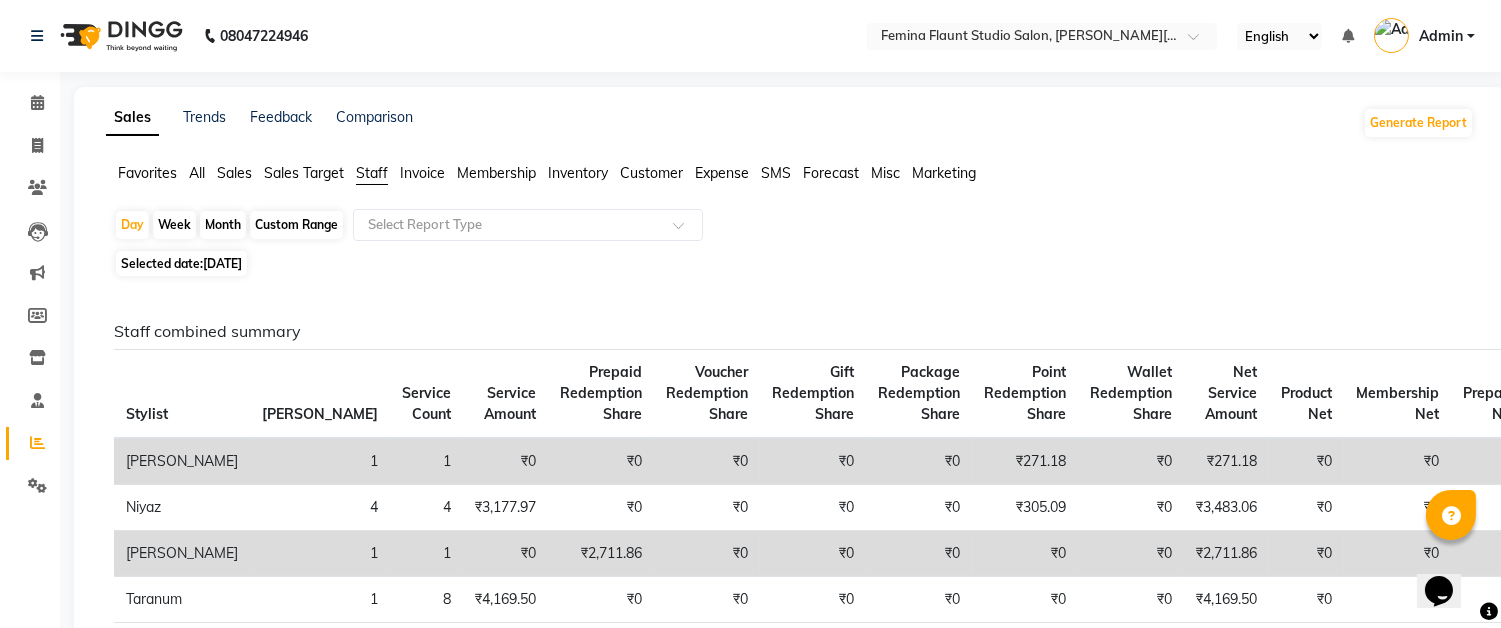 click on "Month" 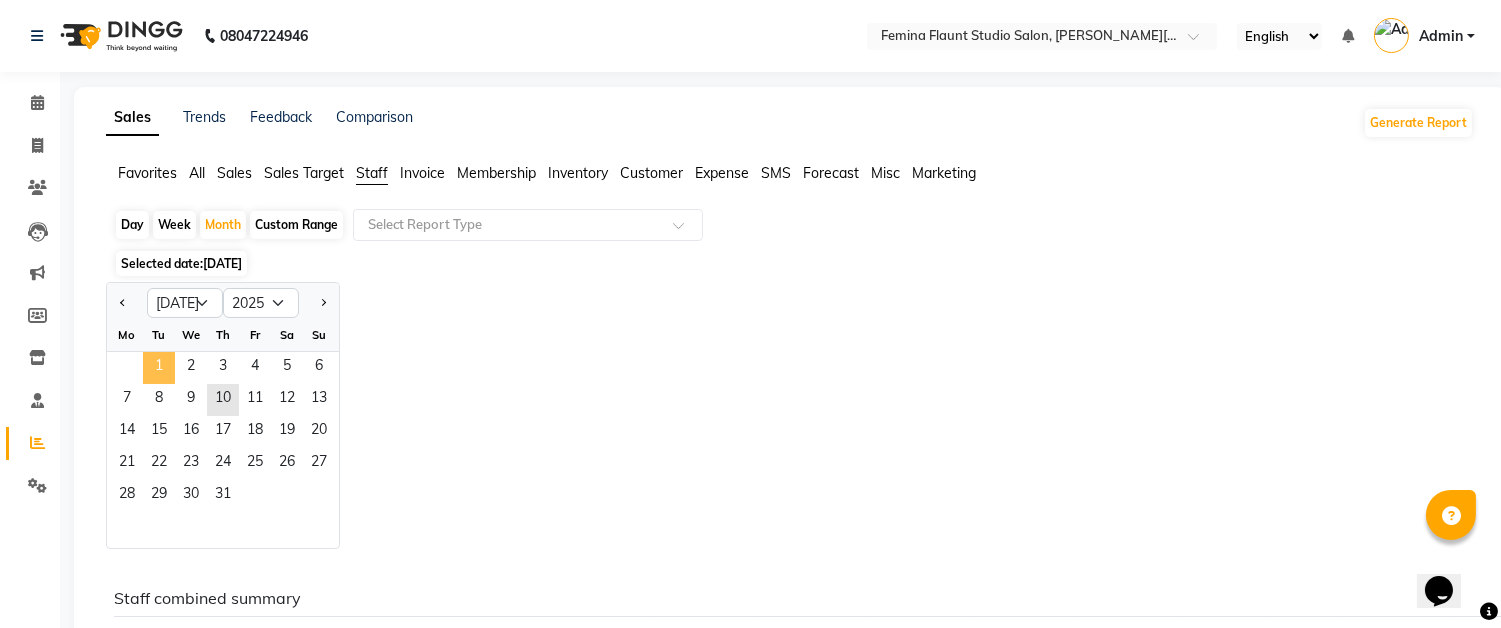click on "1" 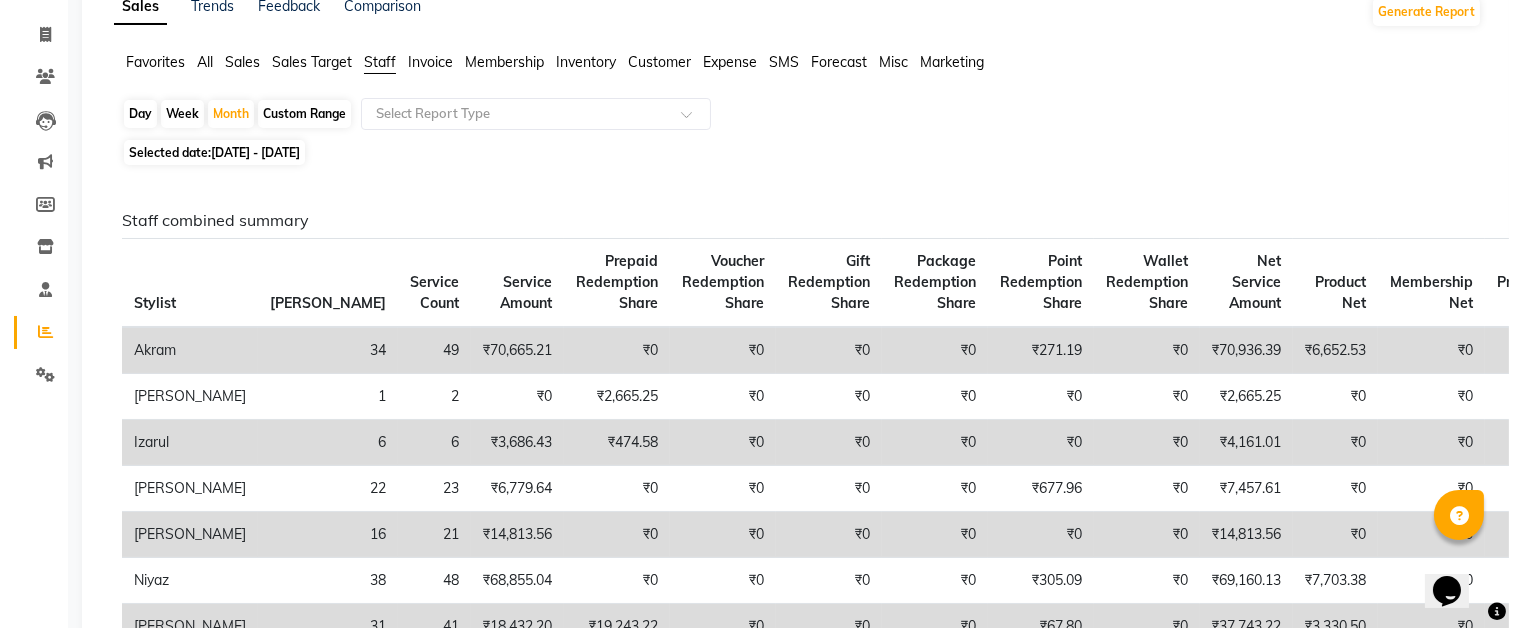 scroll, scrollTop: 0, scrollLeft: 0, axis: both 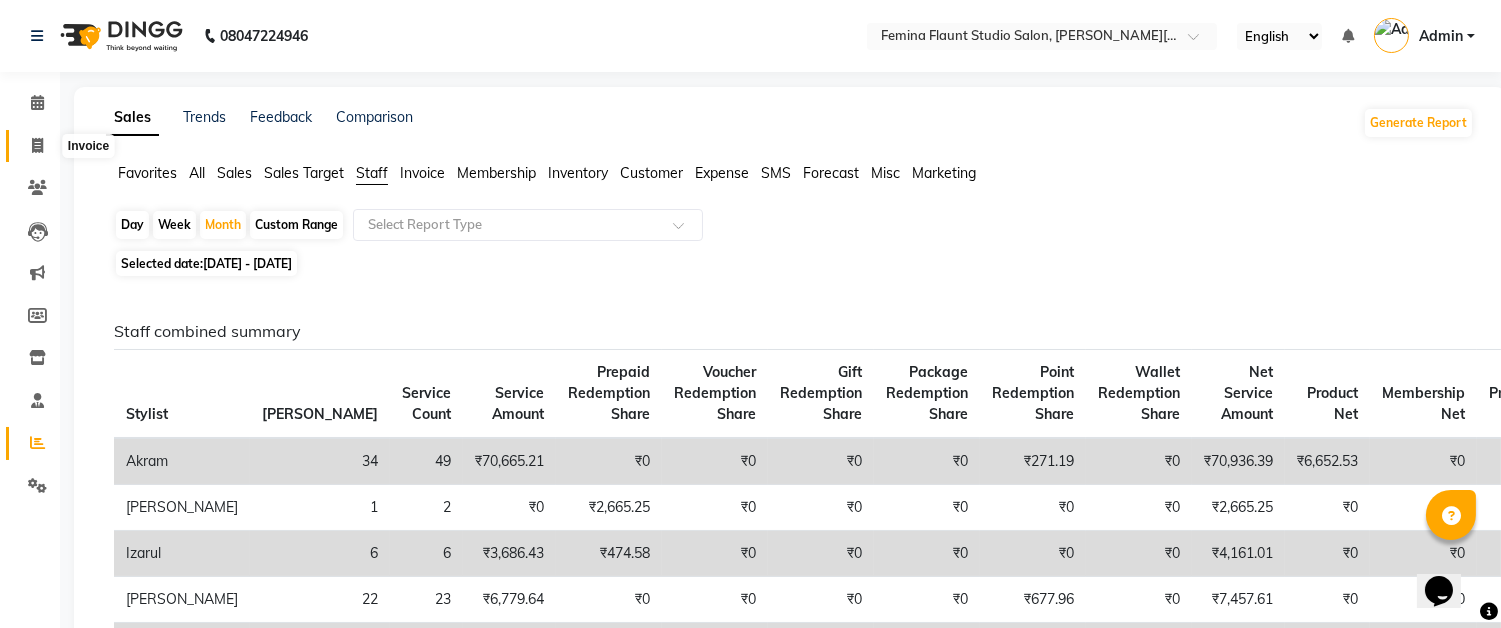 click 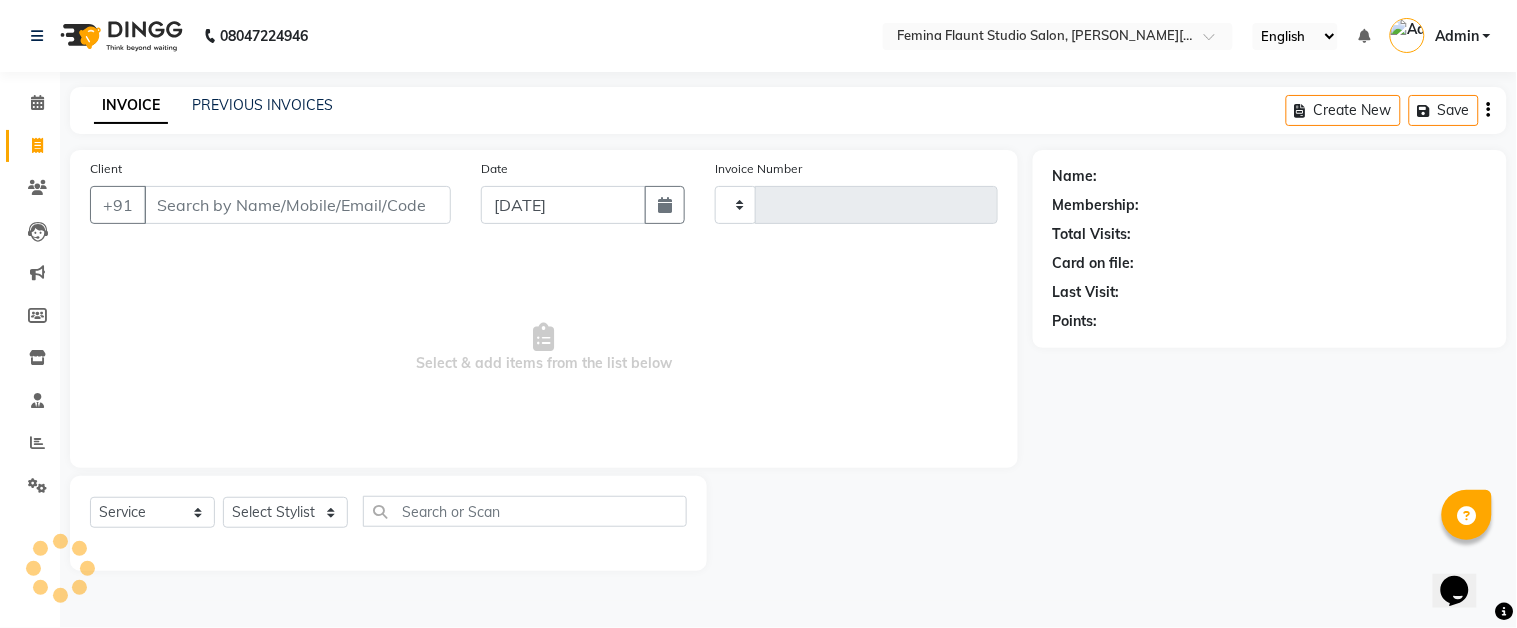 type on "0973" 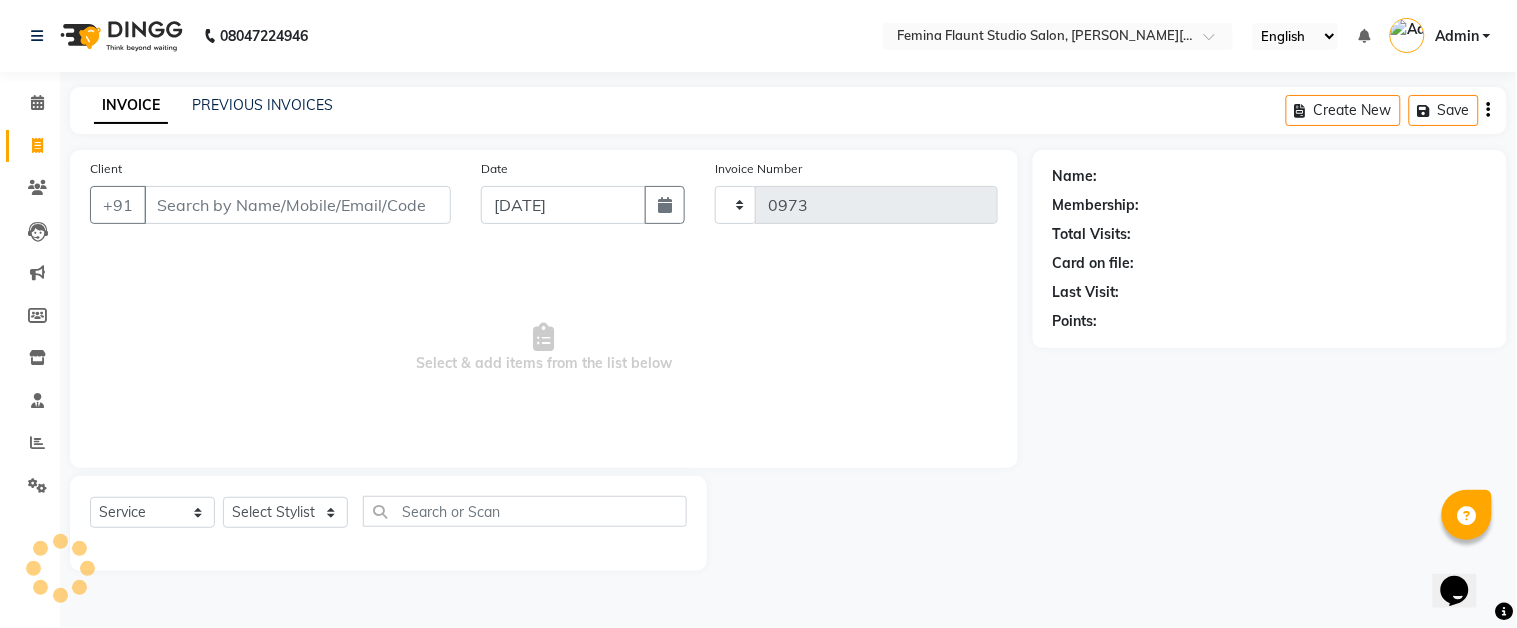 select on "5231" 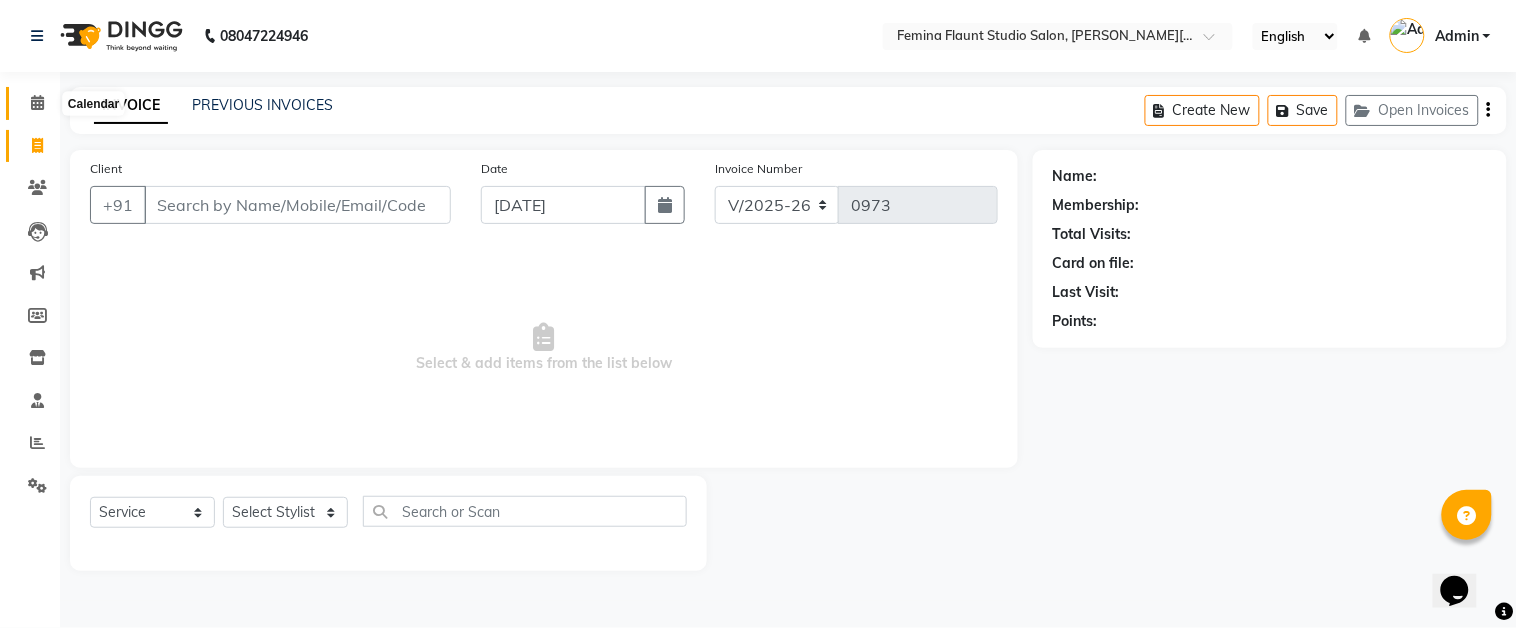 click 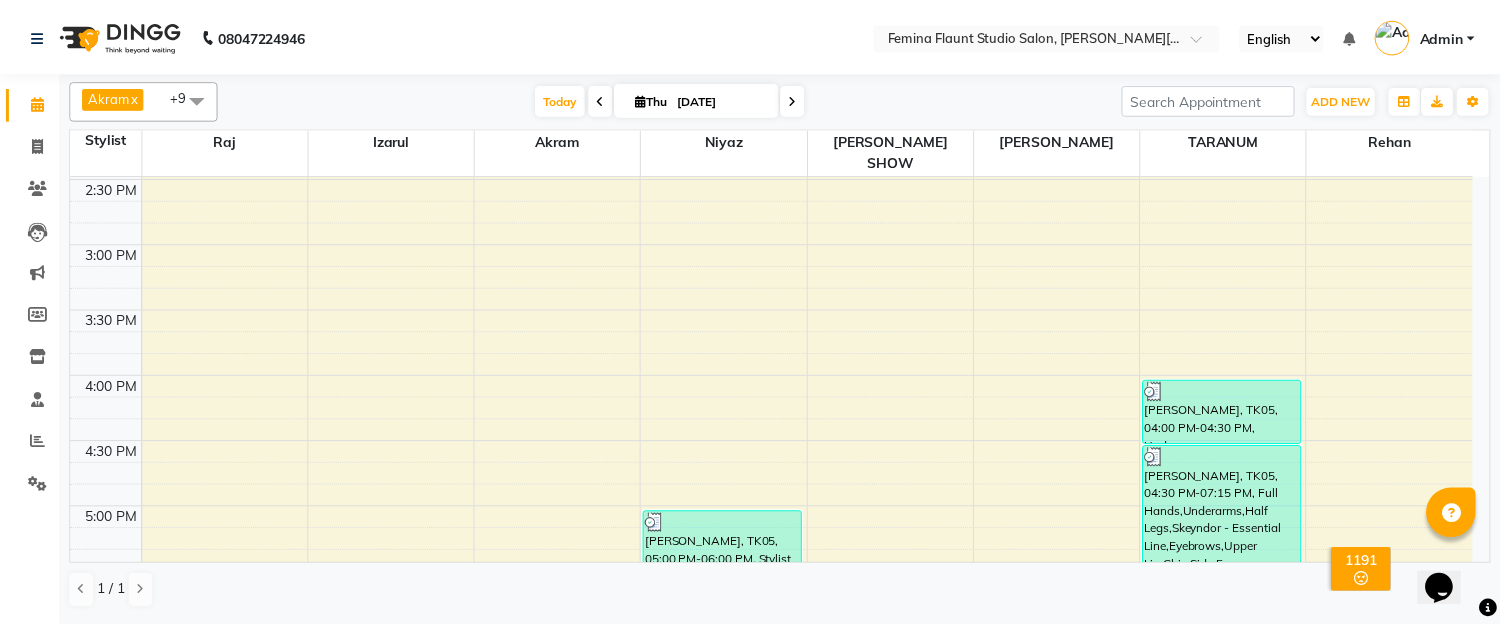 scroll, scrollTop: 777, scrollLeft: 0, axis: vertical 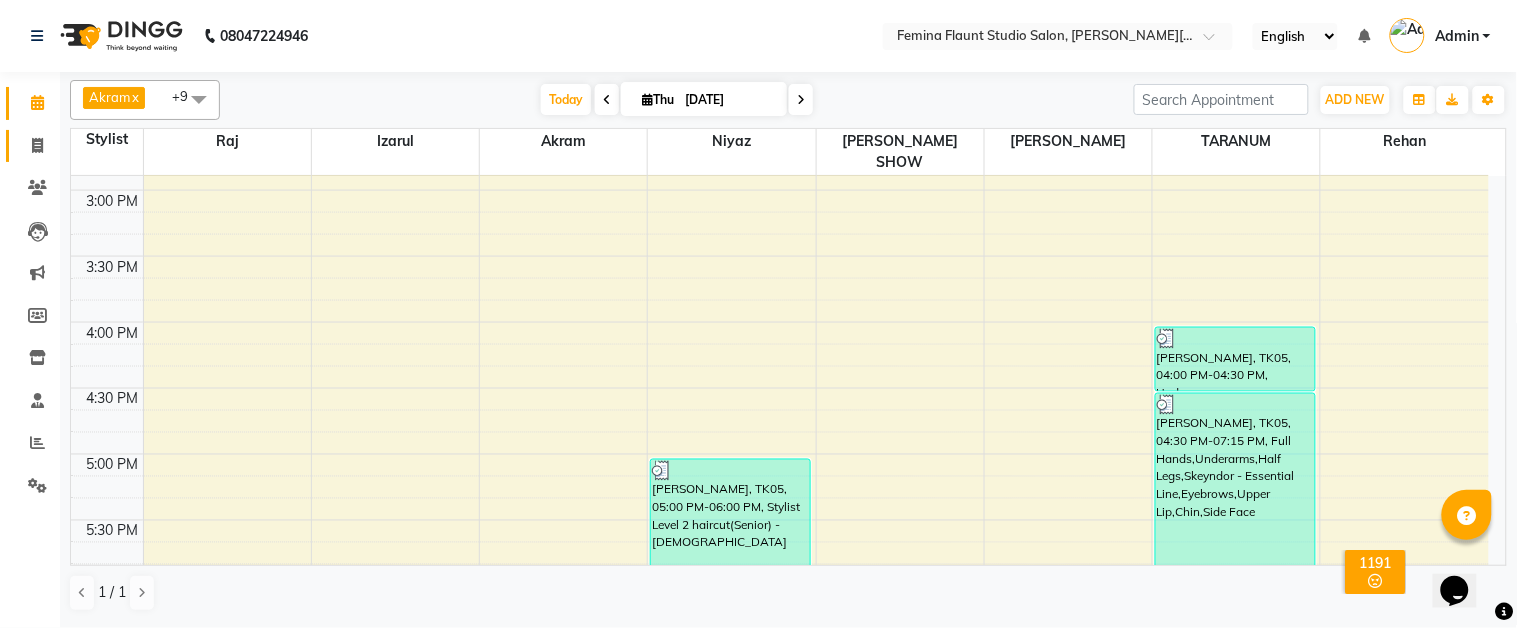 click 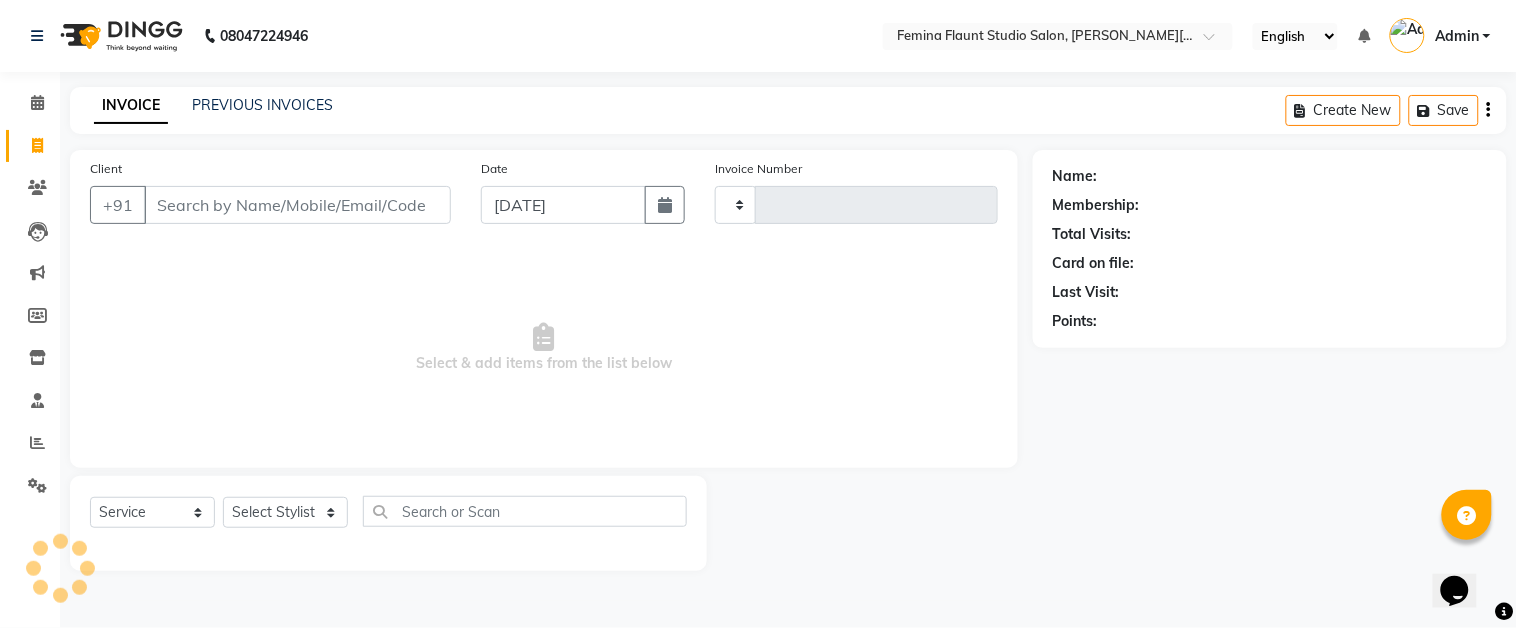 type on "0973" 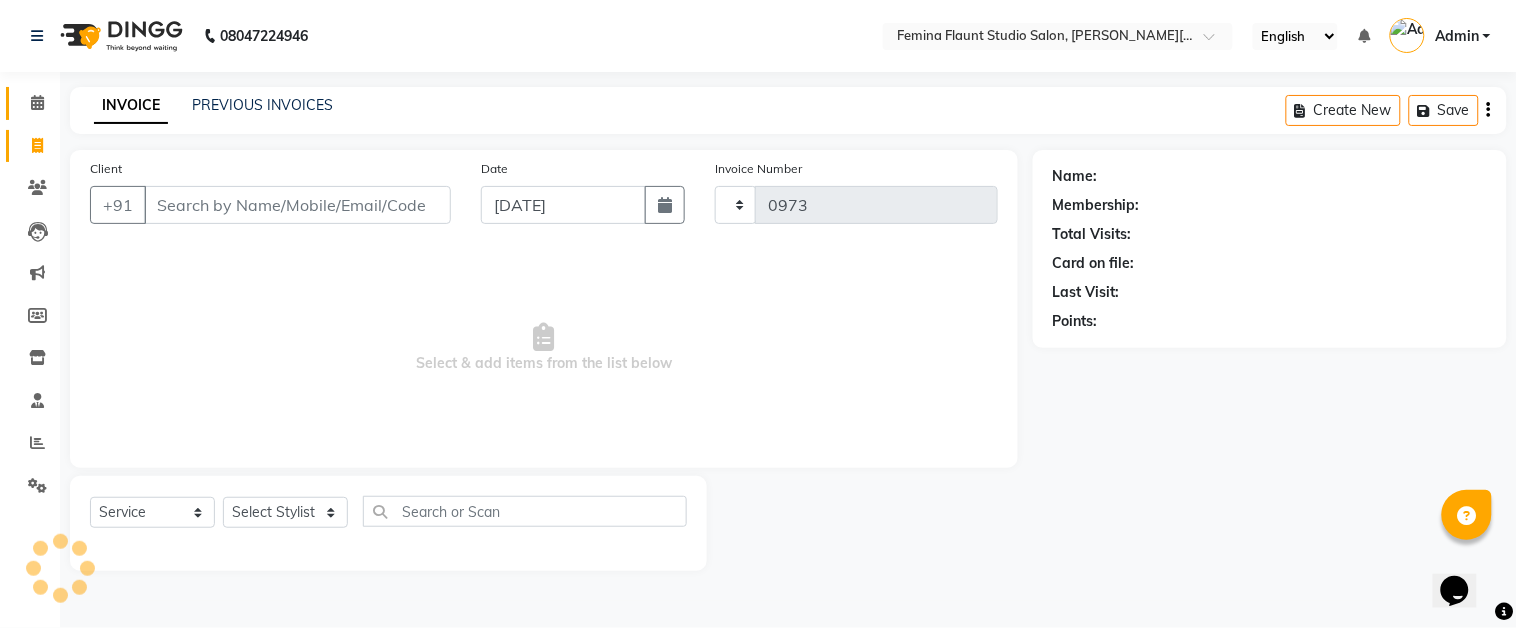 select on "5231" 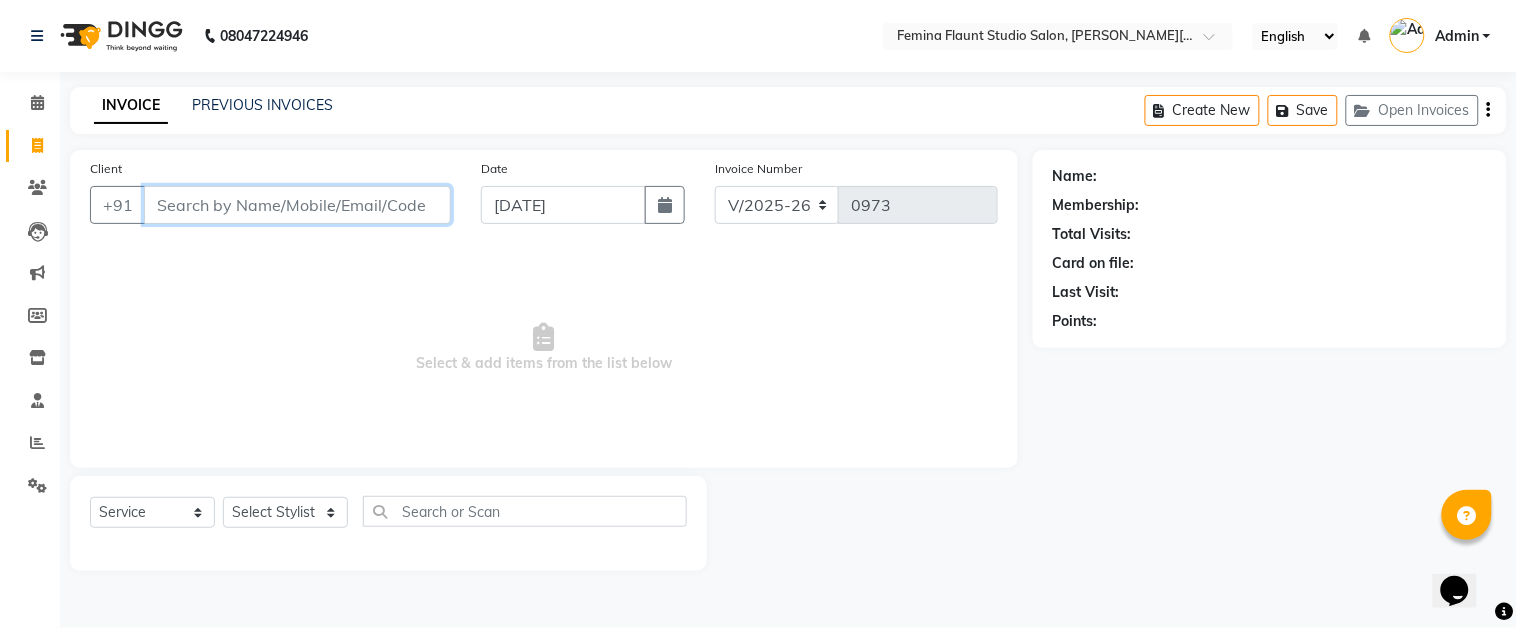 click on "Client" at bounding box center [297, 205] 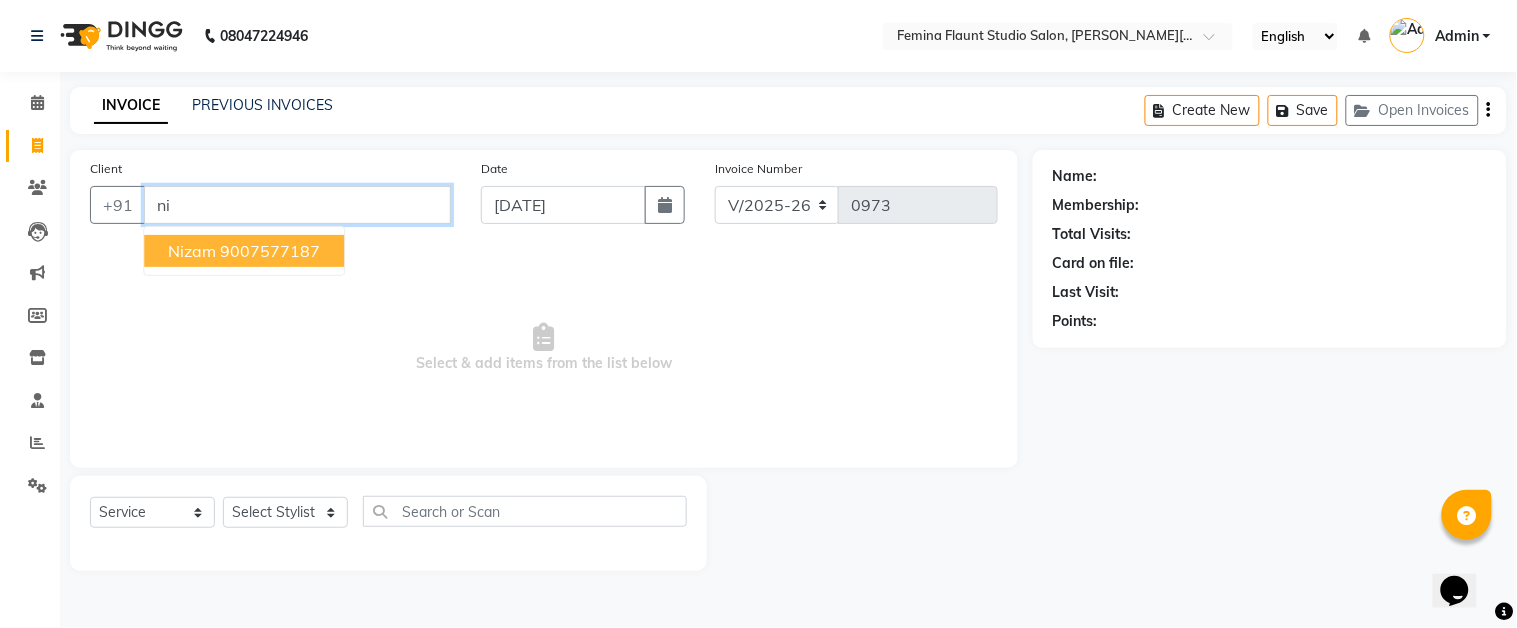 type on "n" 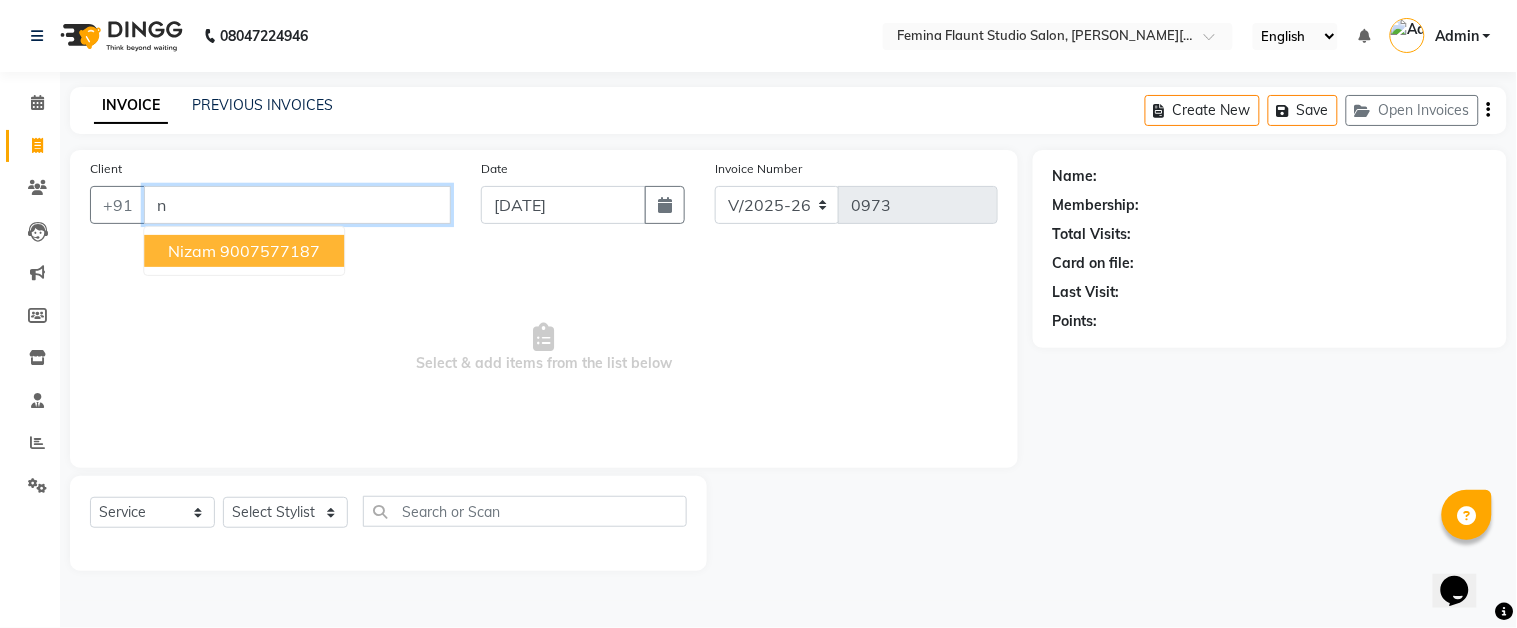 type 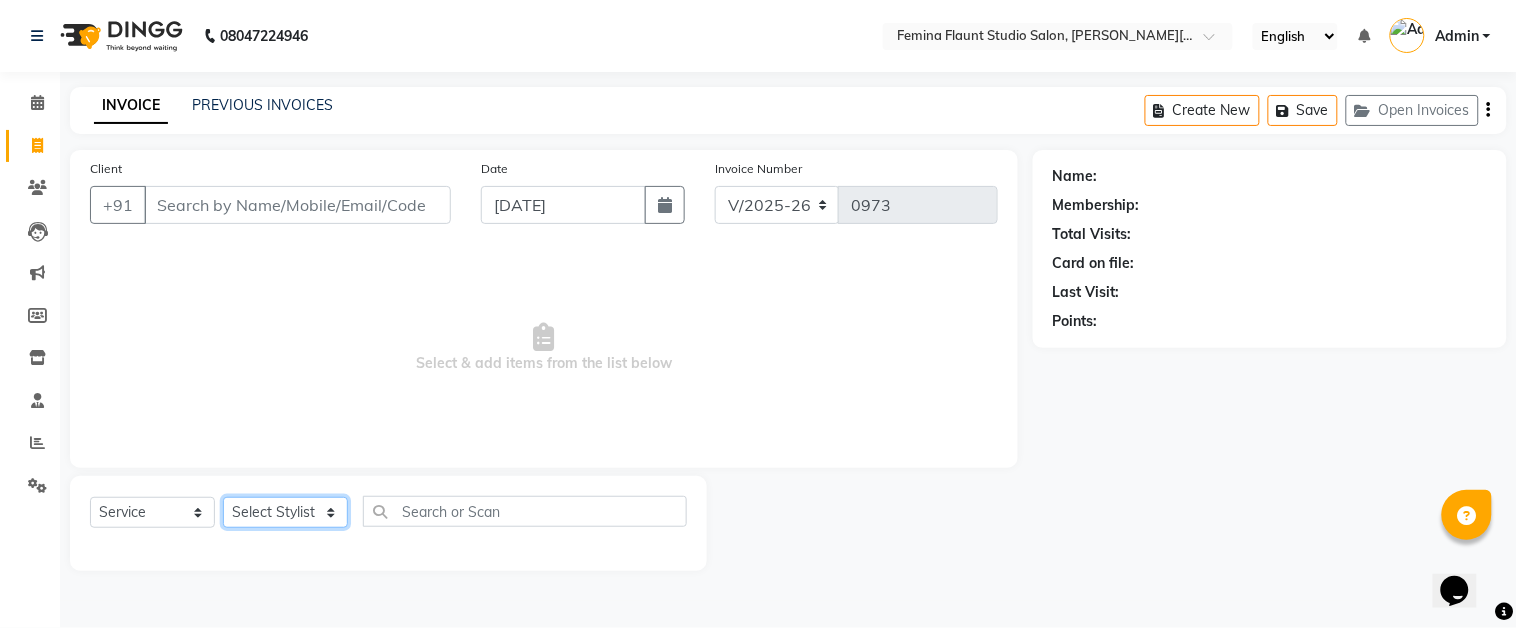 click on "Select Stylist Akram Auditor Christina Izarul jaydip Niyaz raj rehan RINKU SHOW TARANUM" 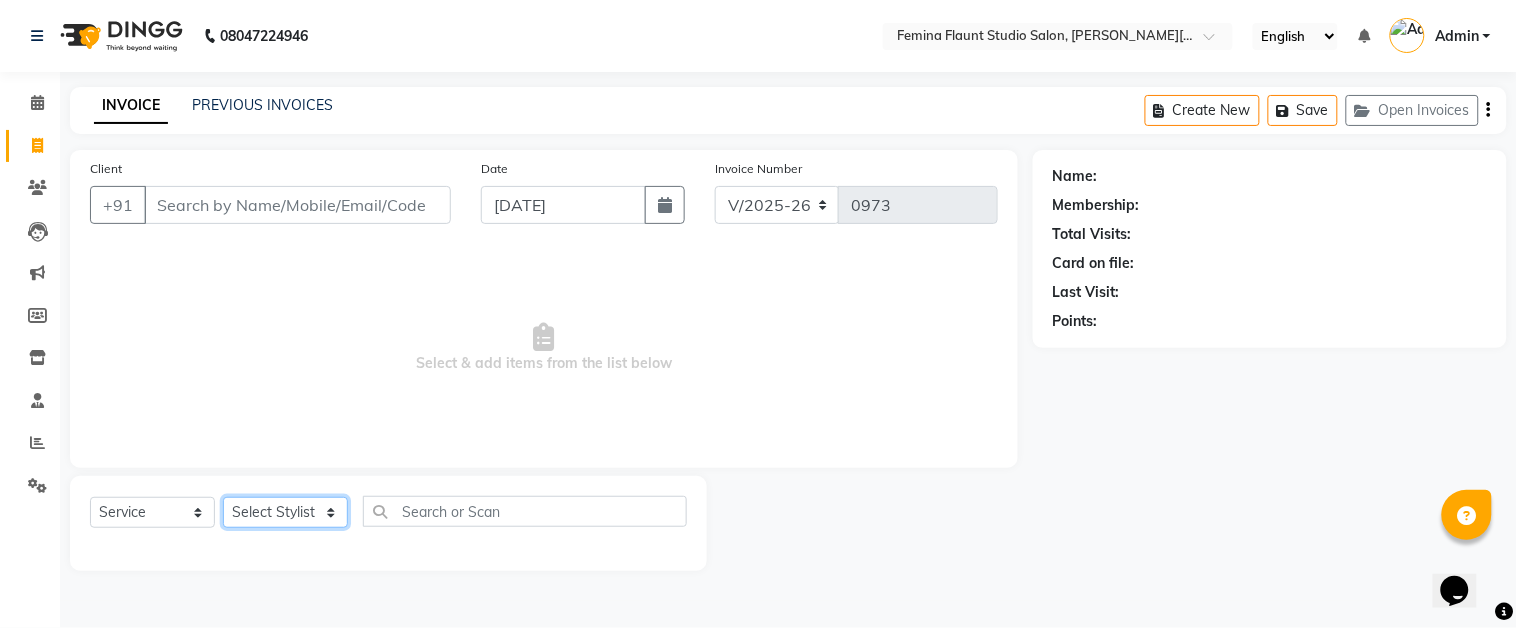 select on "85065" 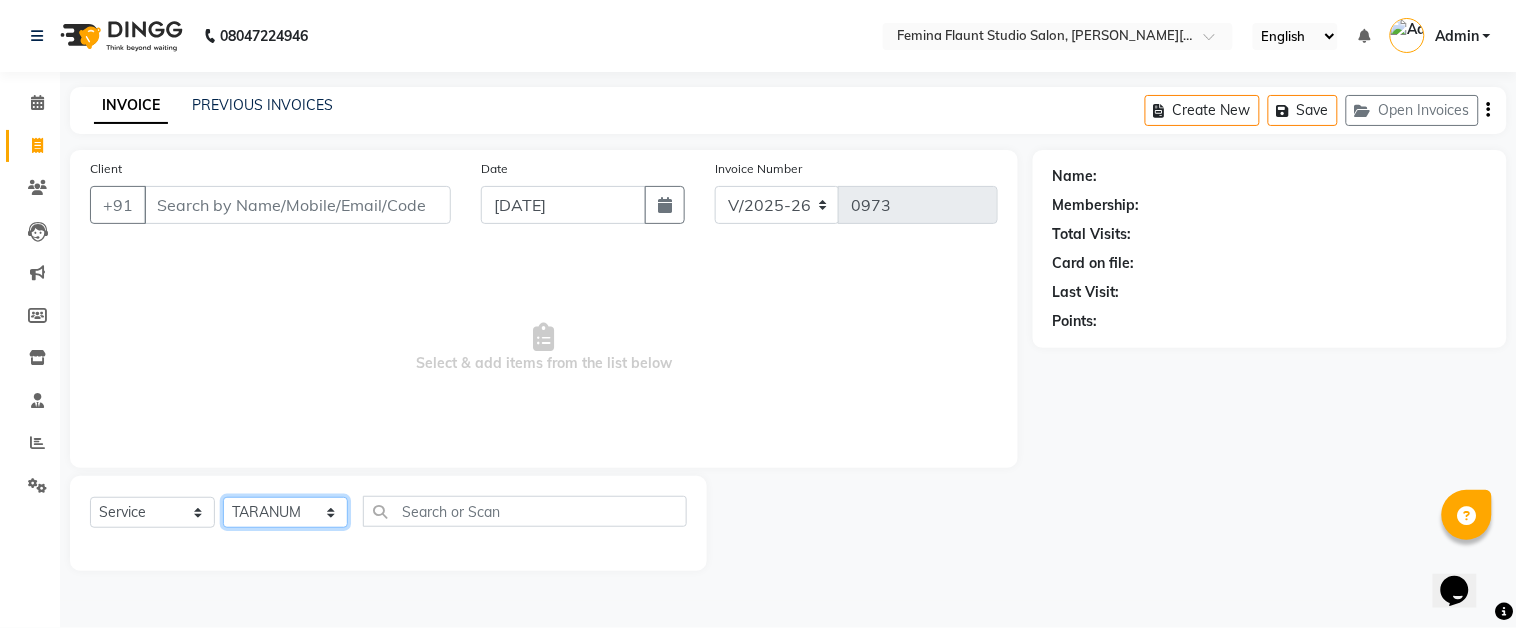 click on "Select Stylist Akram Auditor Christina Izarul jaydip Niyaz raj rehan RINKU SHOW TARANUM" 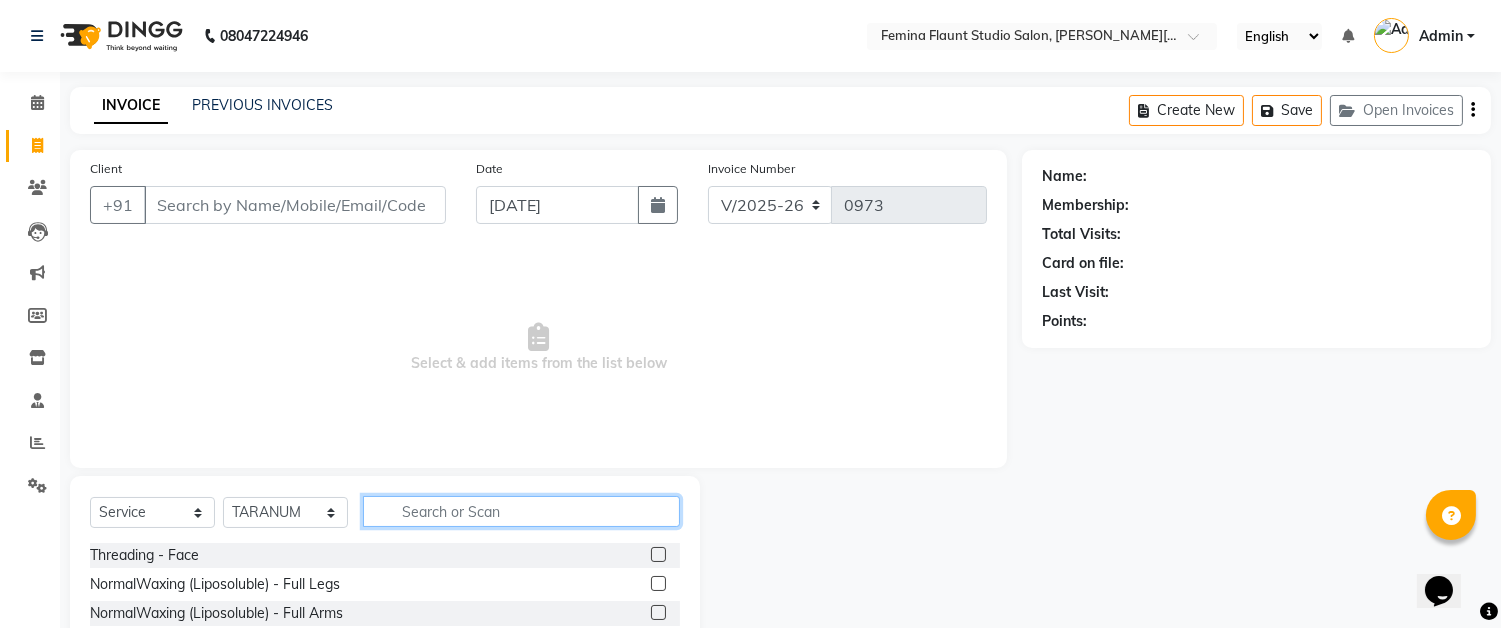 click 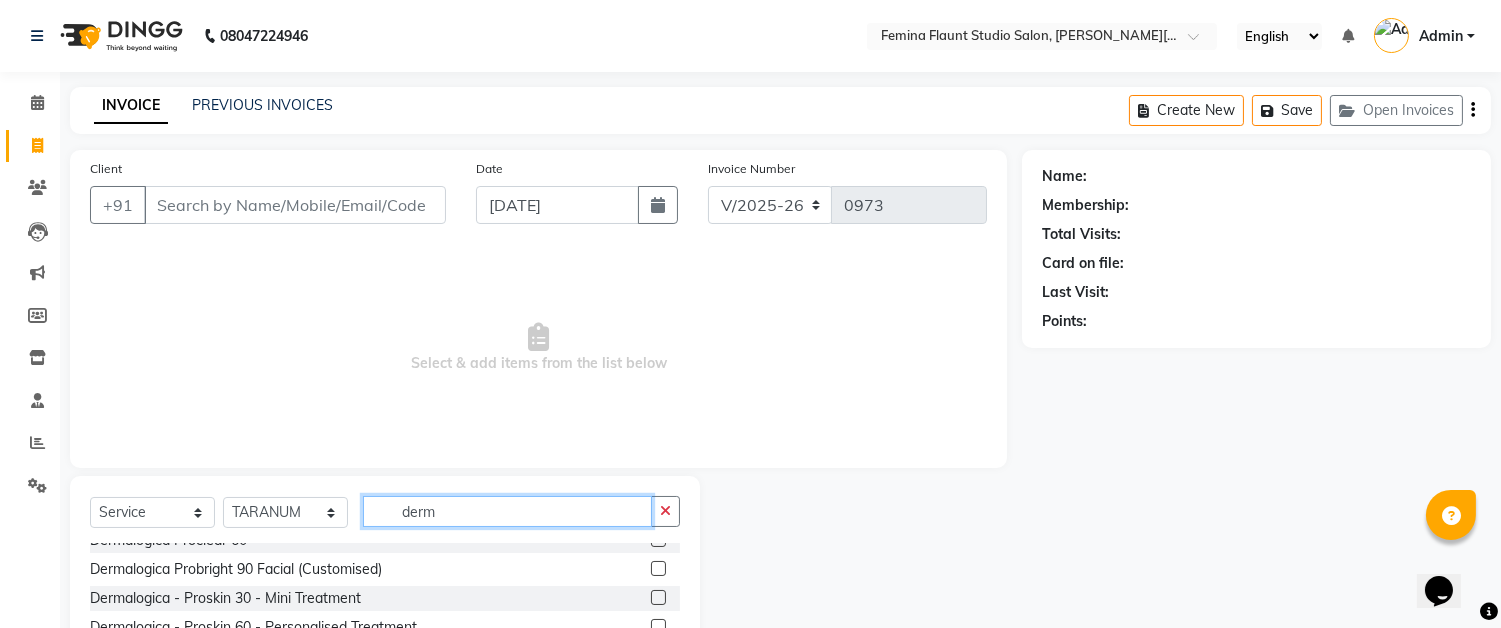 scroll, scrollTop: 111, scrollLeft: 0, axis: vertical 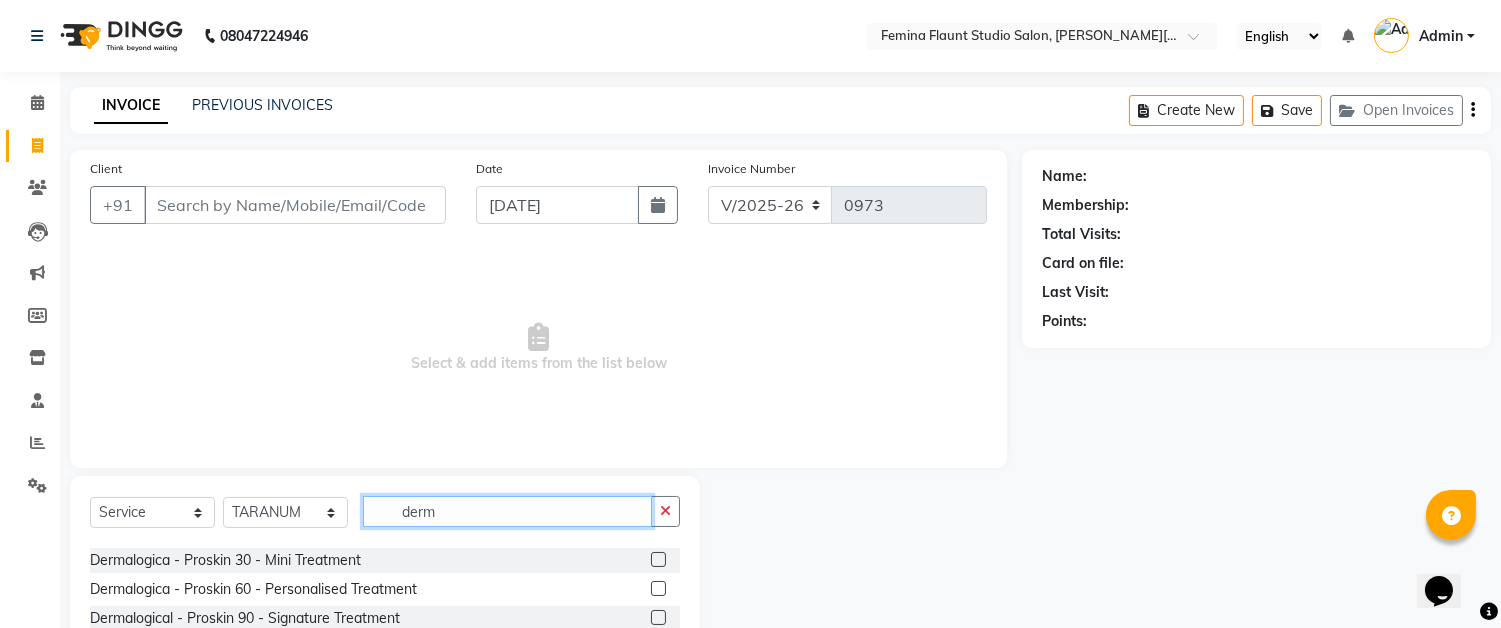 type on "derm" 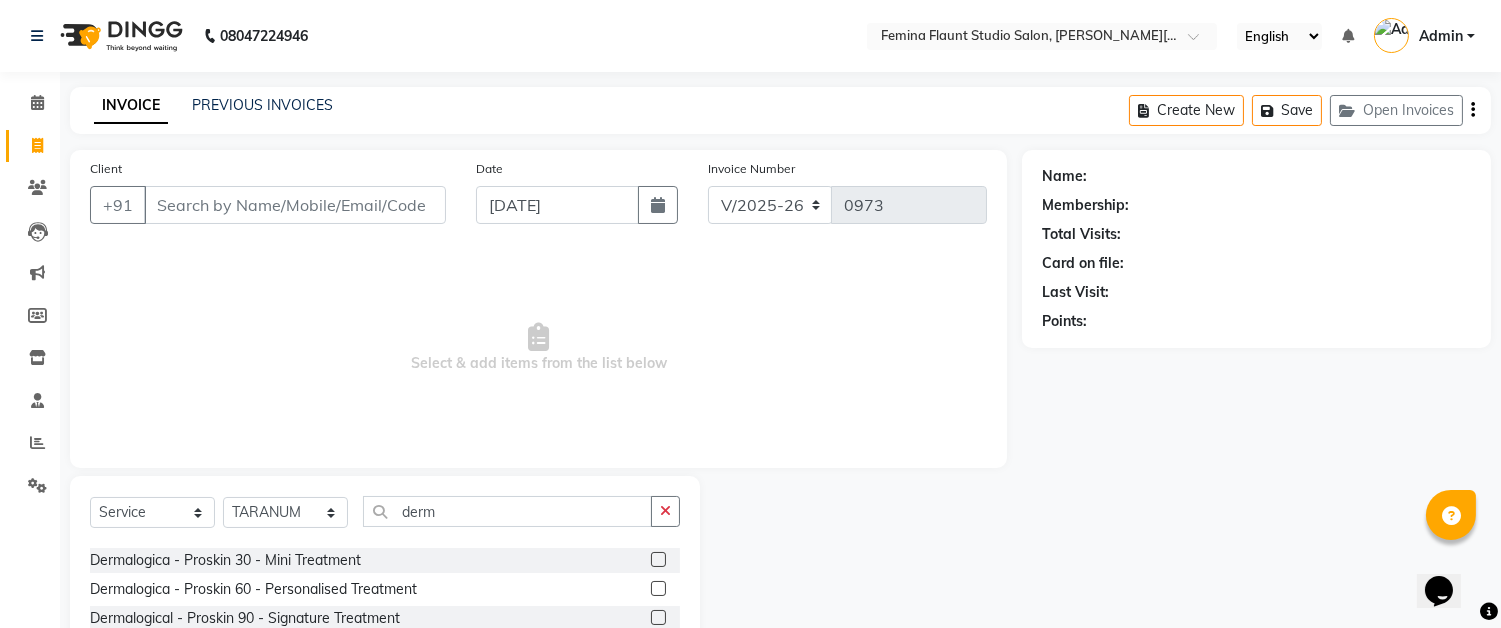 click 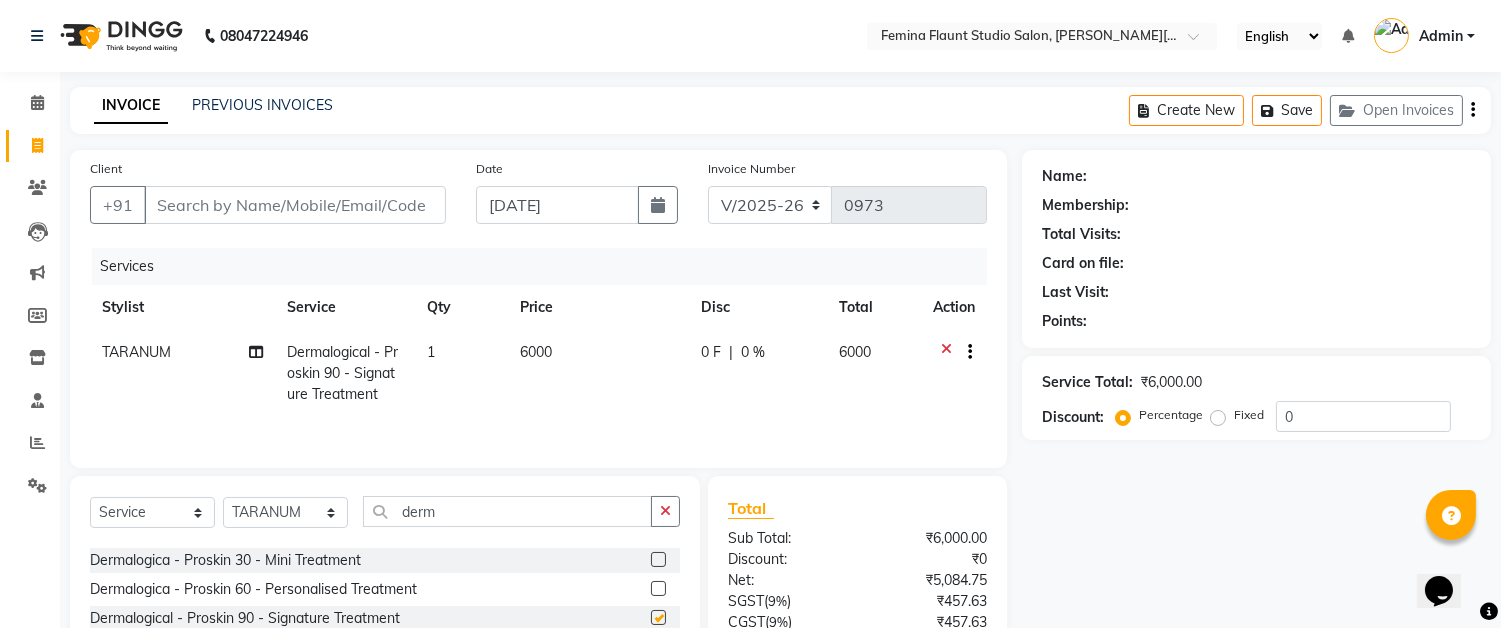 checkbox on "false" 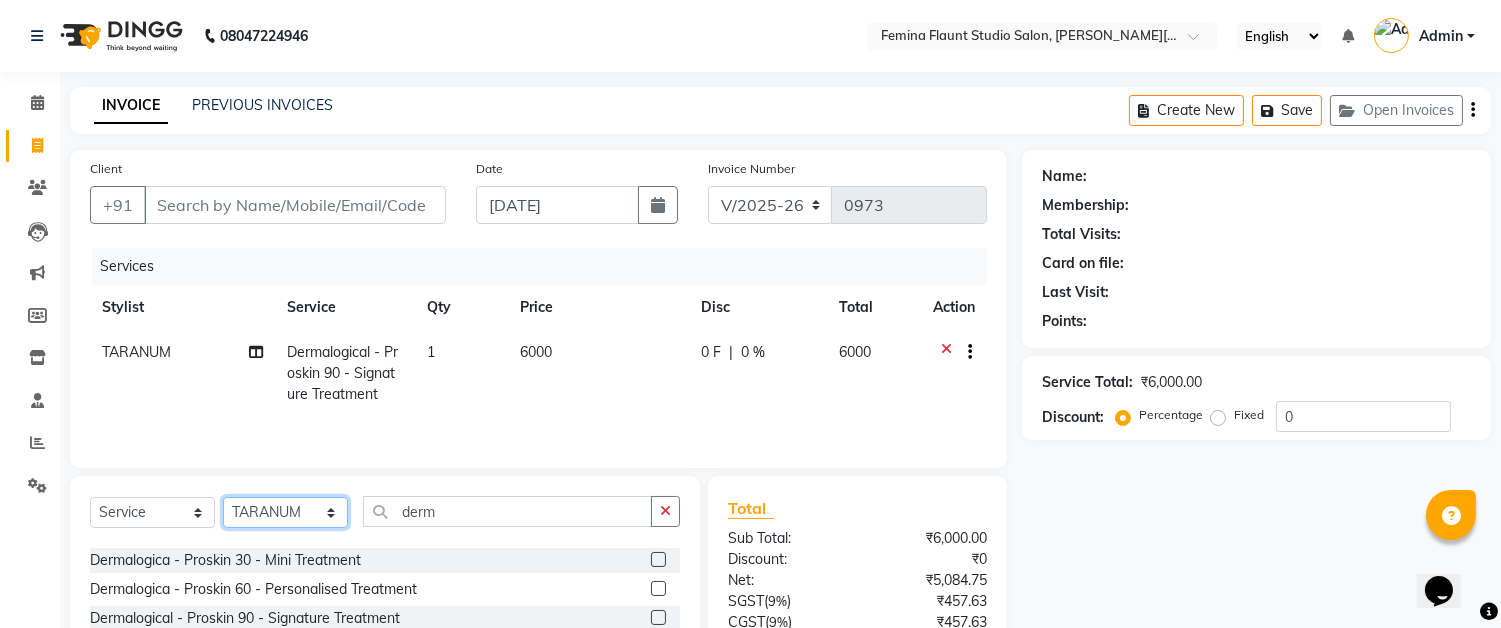 click on "Select Stylist Akram Auditor Christina Izarul jaydip Niyaz raj rehan RINKU SHOW TARANUM" 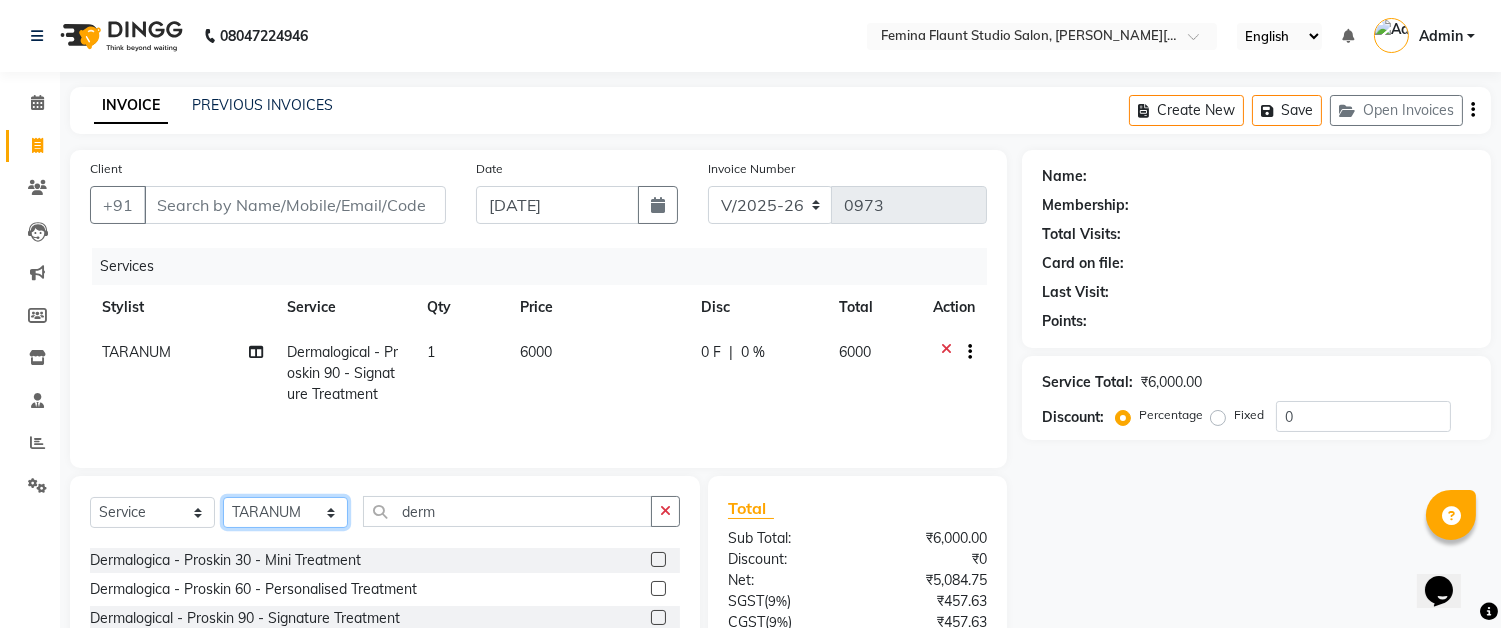 select on "42930" 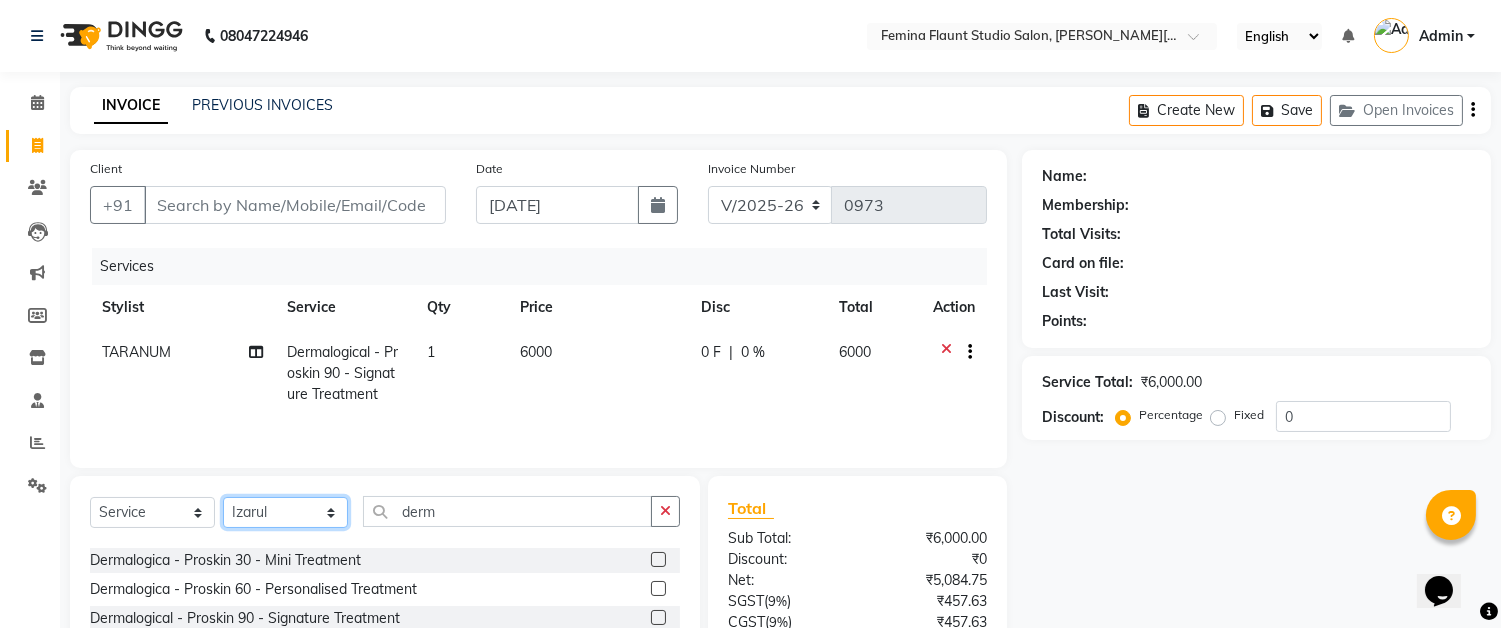 click on "Select Stylist Akram Auditor Christina Izarul jaydip Niyaz raj rehan RINKU SHOW TARANUM" 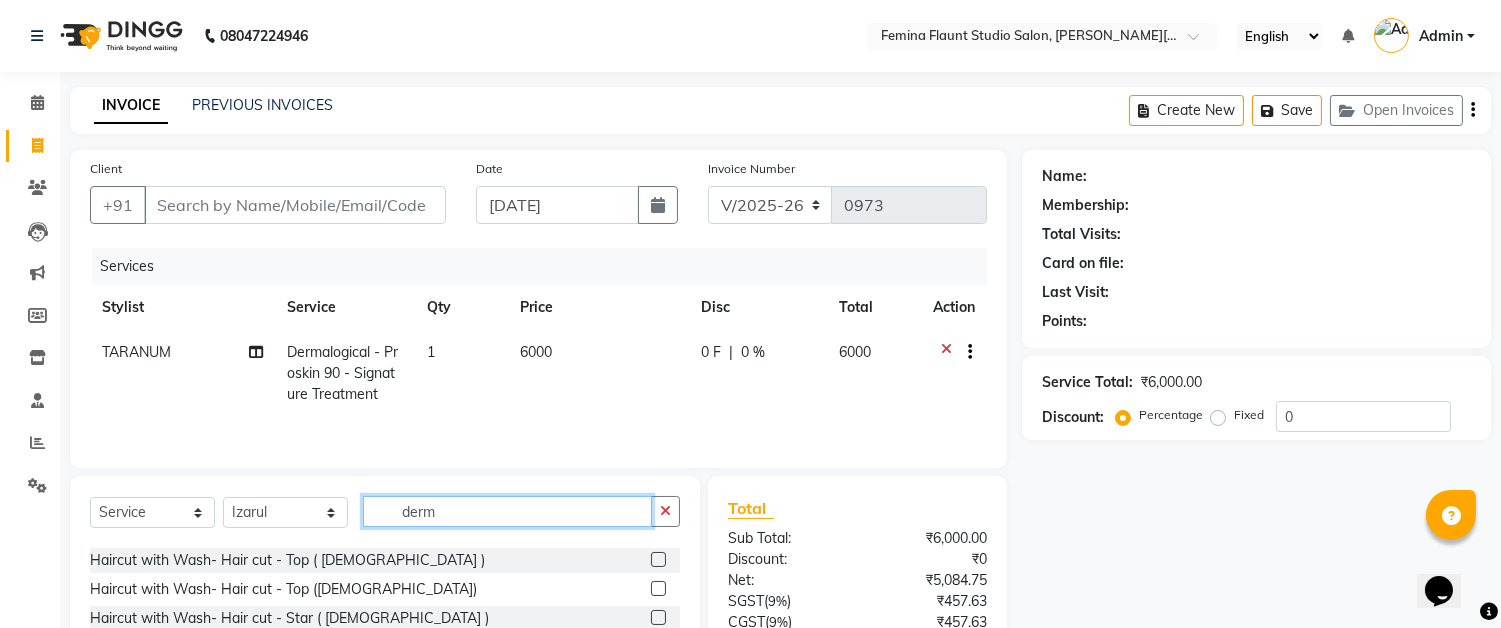 click on "derm" 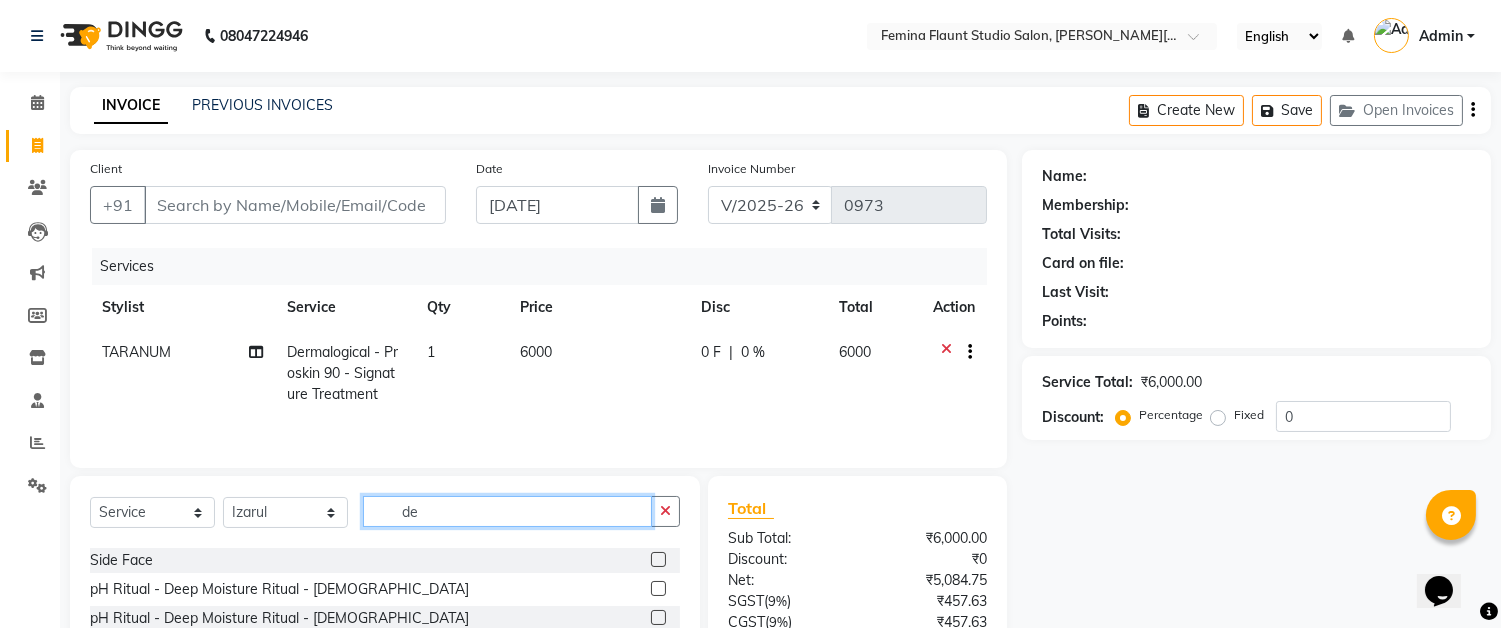 type on "d" 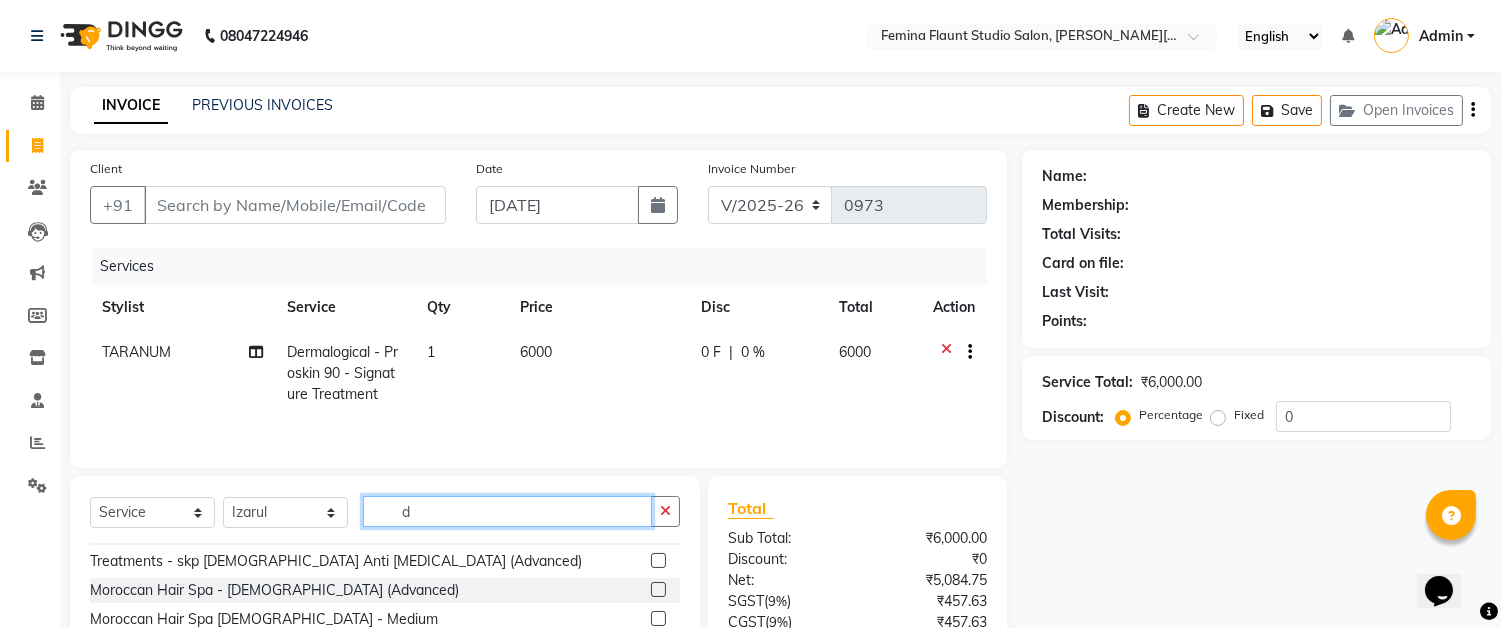 scroll, scrollTop: 284, scrollLeft: 0, axis: vertical 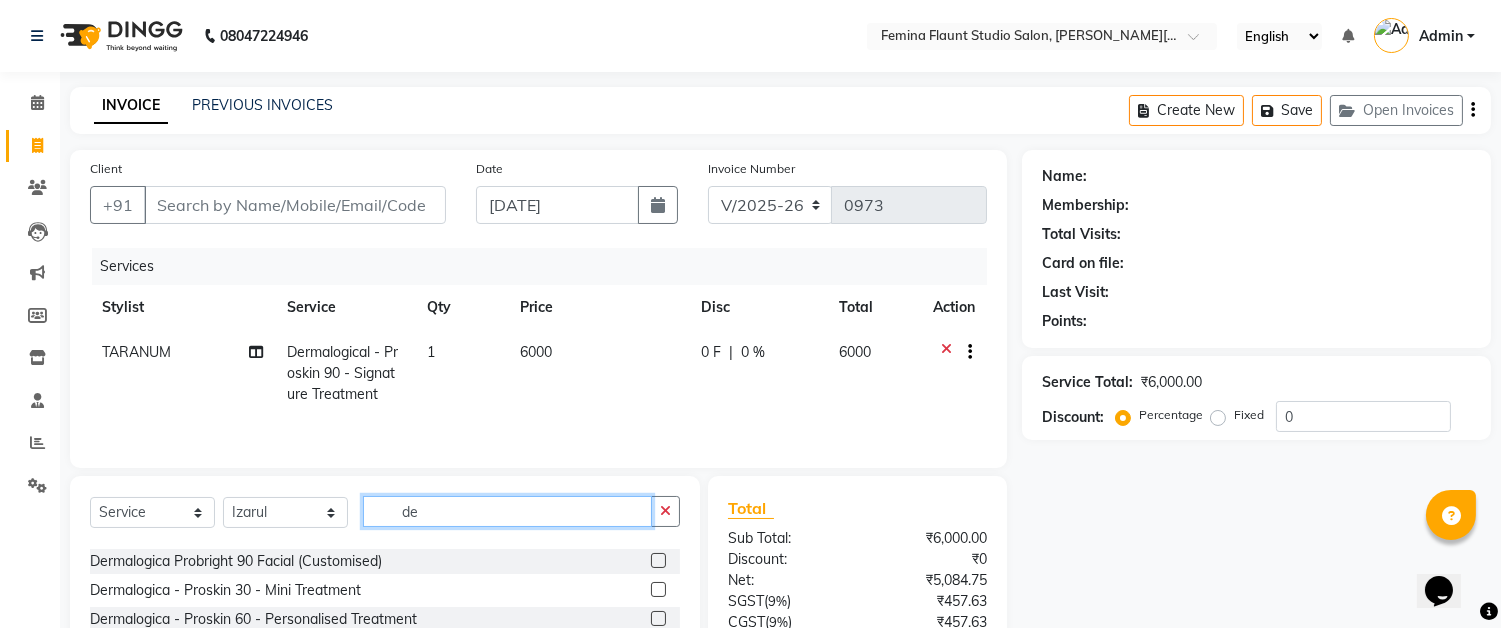 type on "d" 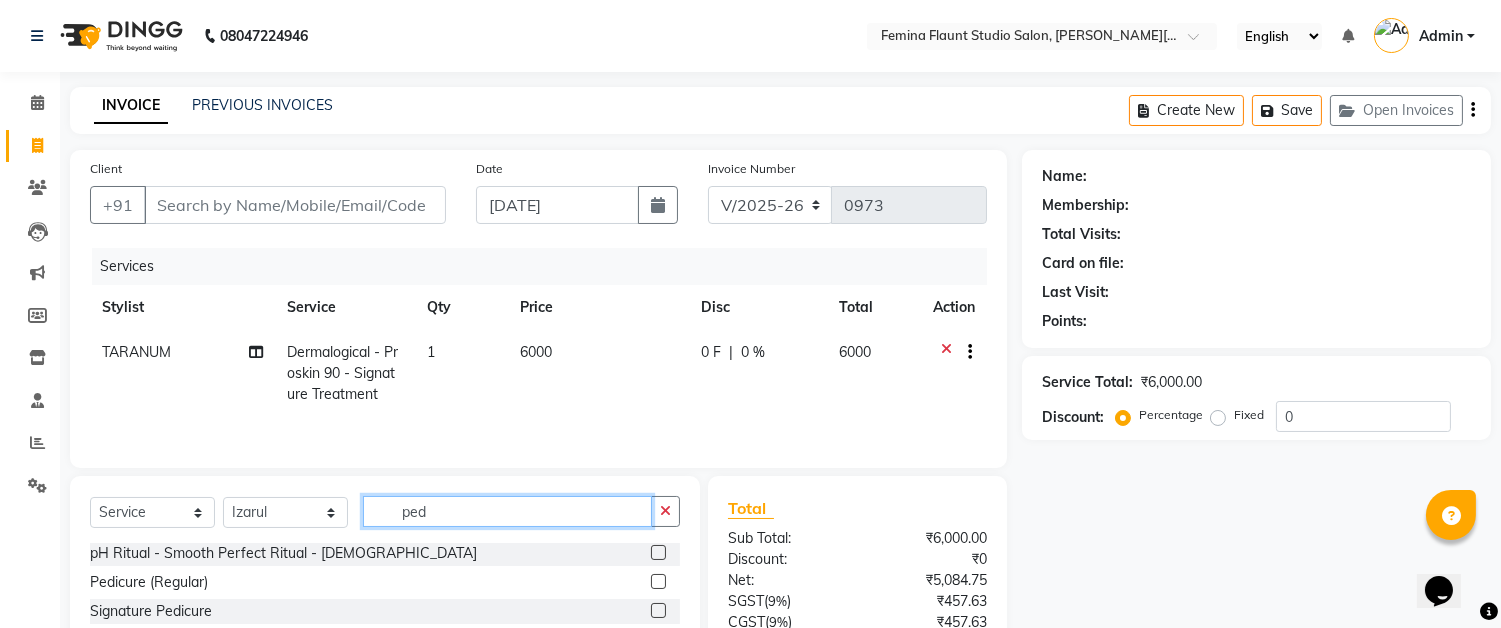 scroll, scrollTop: 0, scrollLeft: 0, axis: both 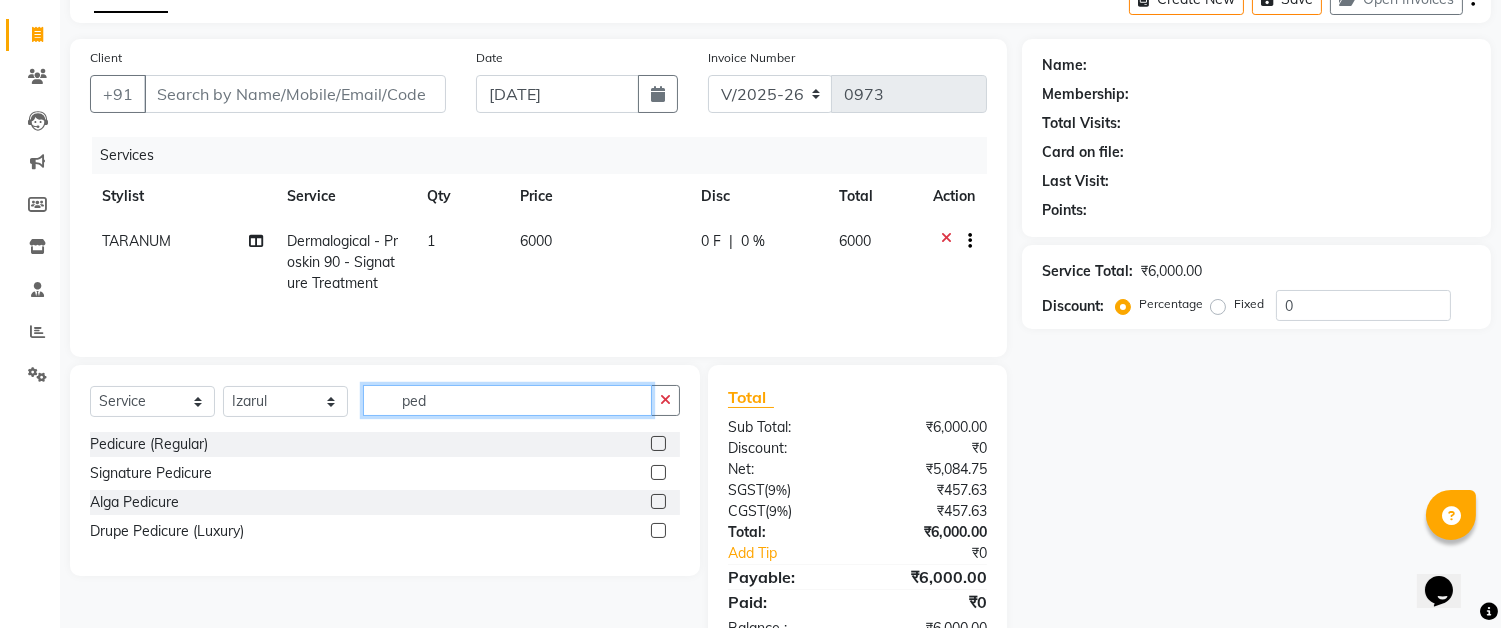 type on "ped" 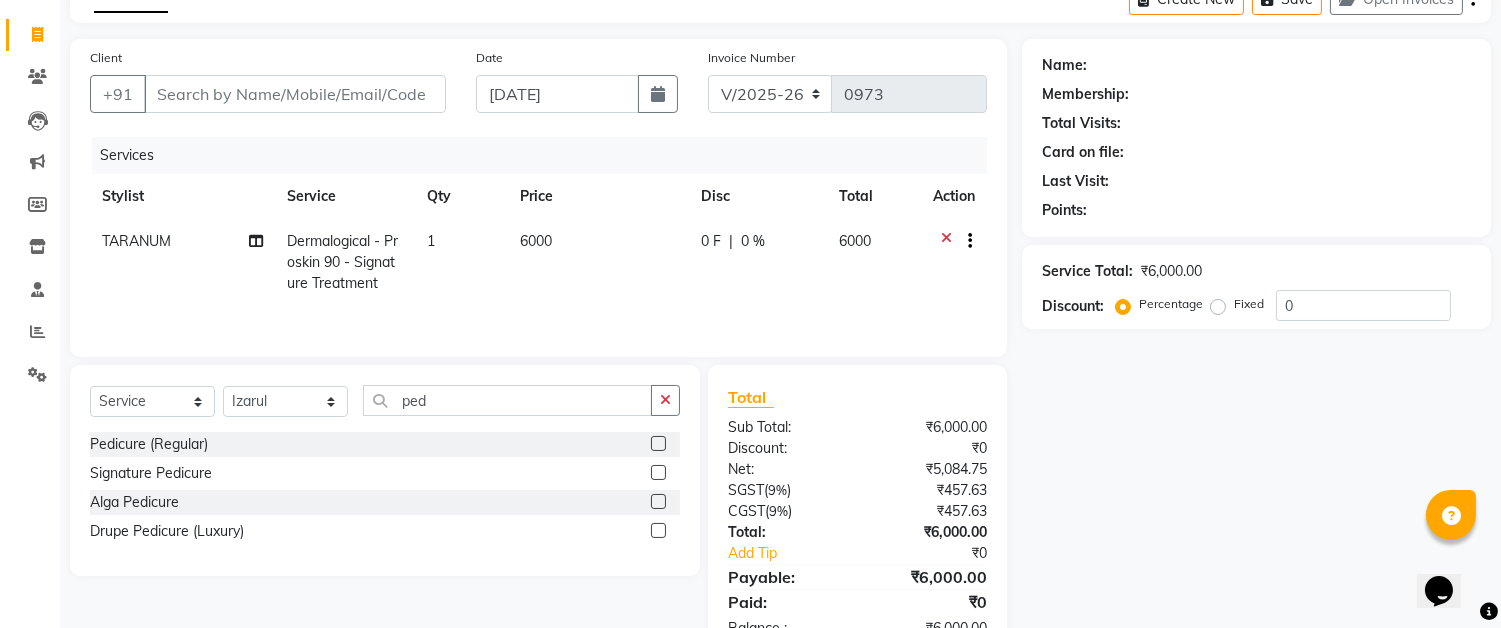 click 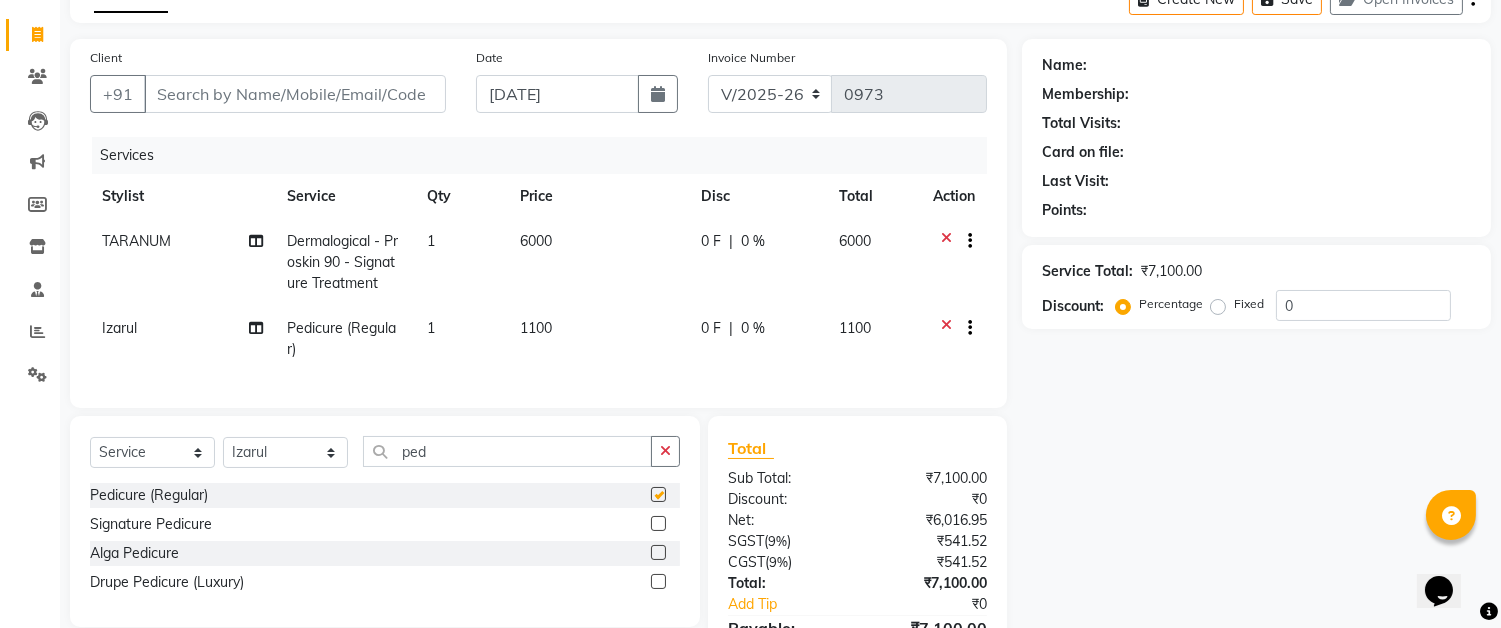 checkbox on "false" 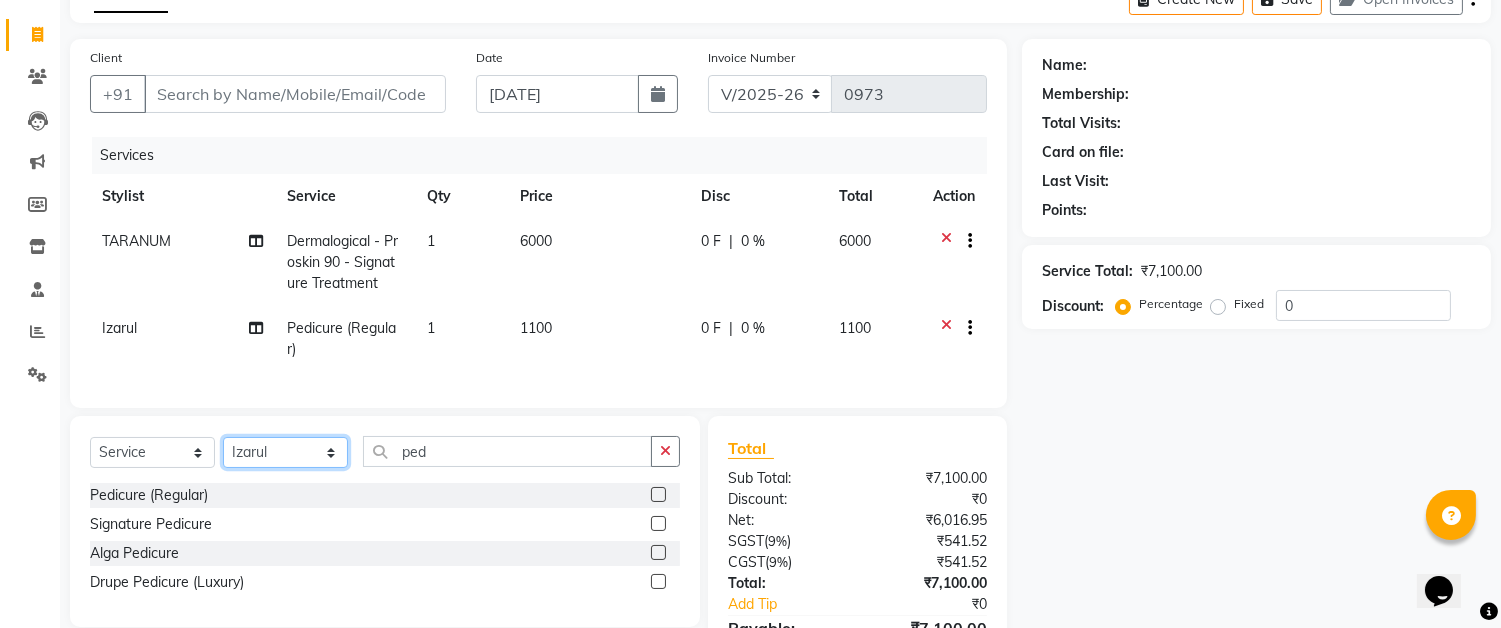 click on "Select Stylist Akram Auditor Christina Izarul jaydip Niyaz raj rehan RINKU SHOW TARANUM" 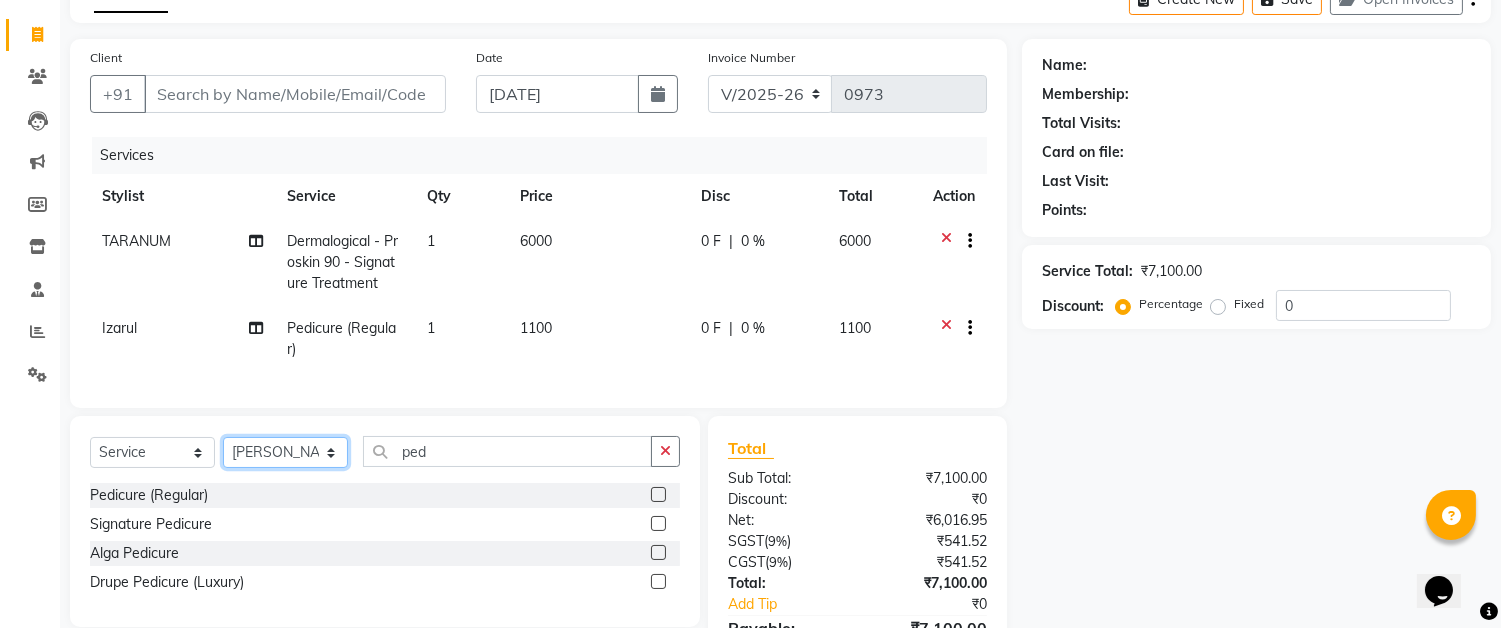 click on "Select Stylist Akram Auditor Christina Izarul jaydip Niyaz raj rehan RINKU SHOW TARANUM" 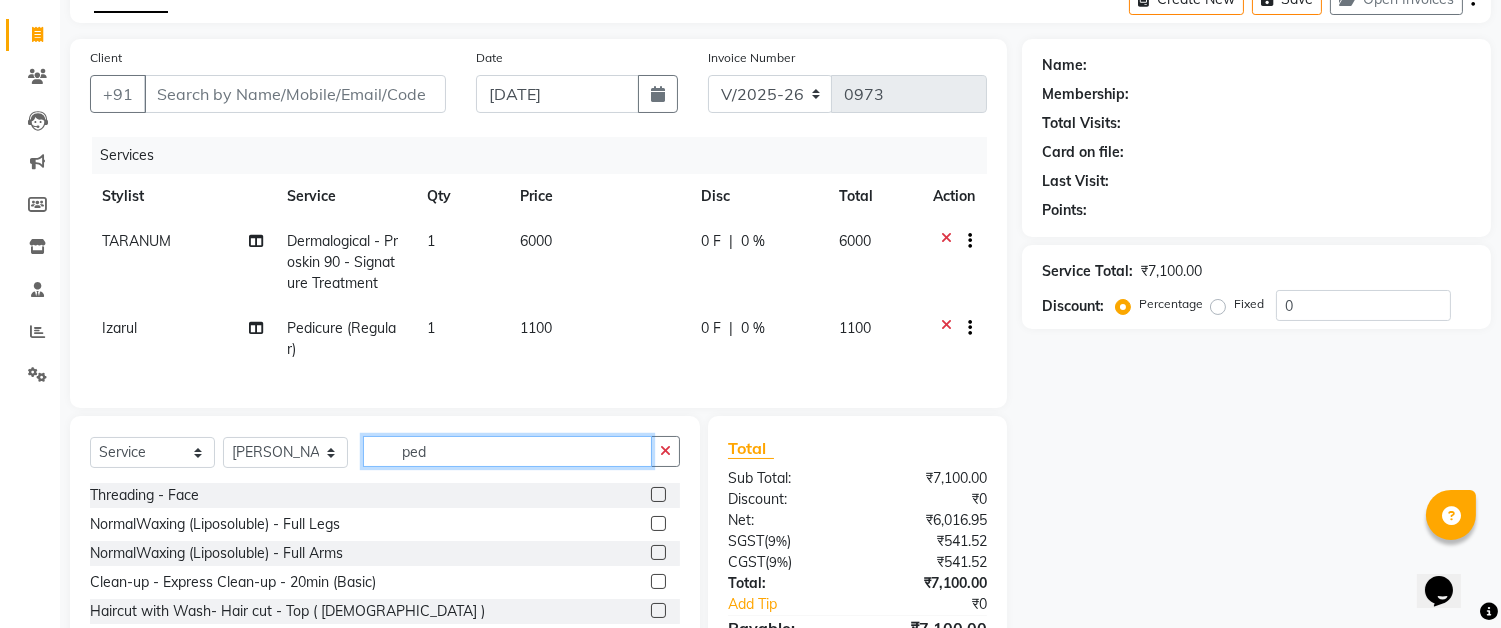 click on "ped" 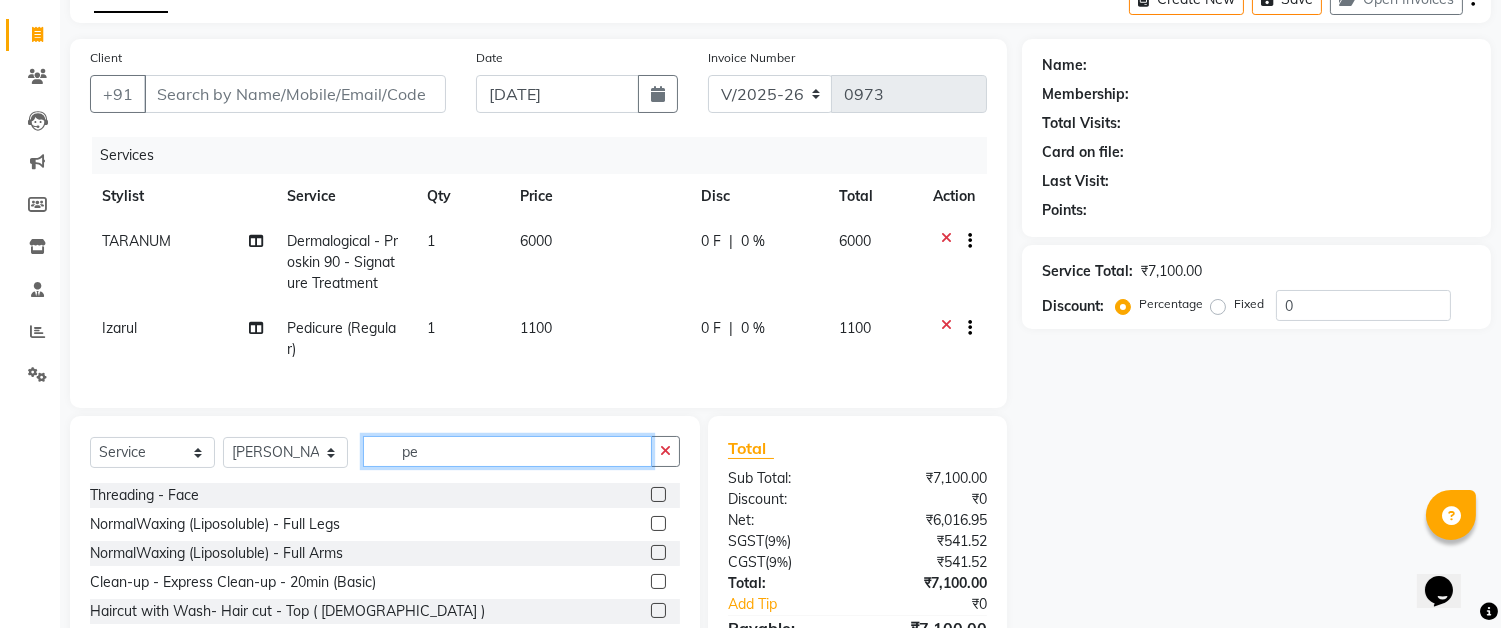 type on "p" 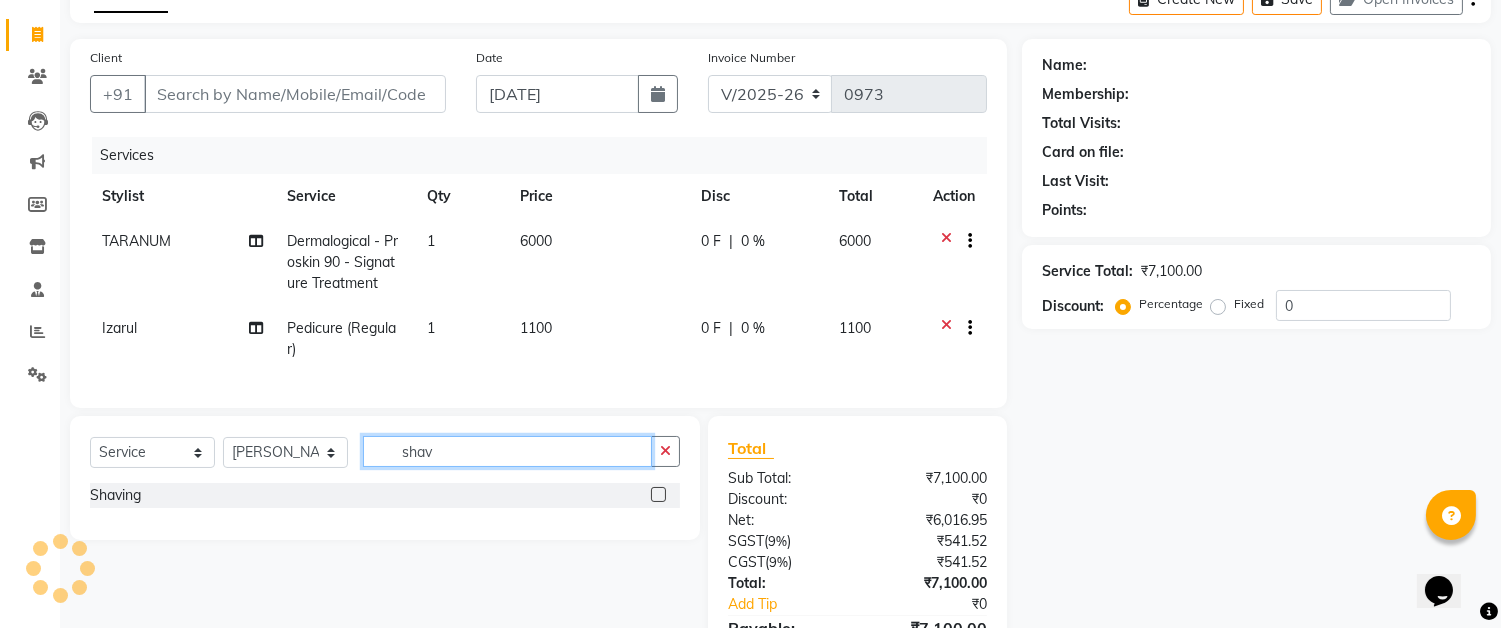 type on "shav" 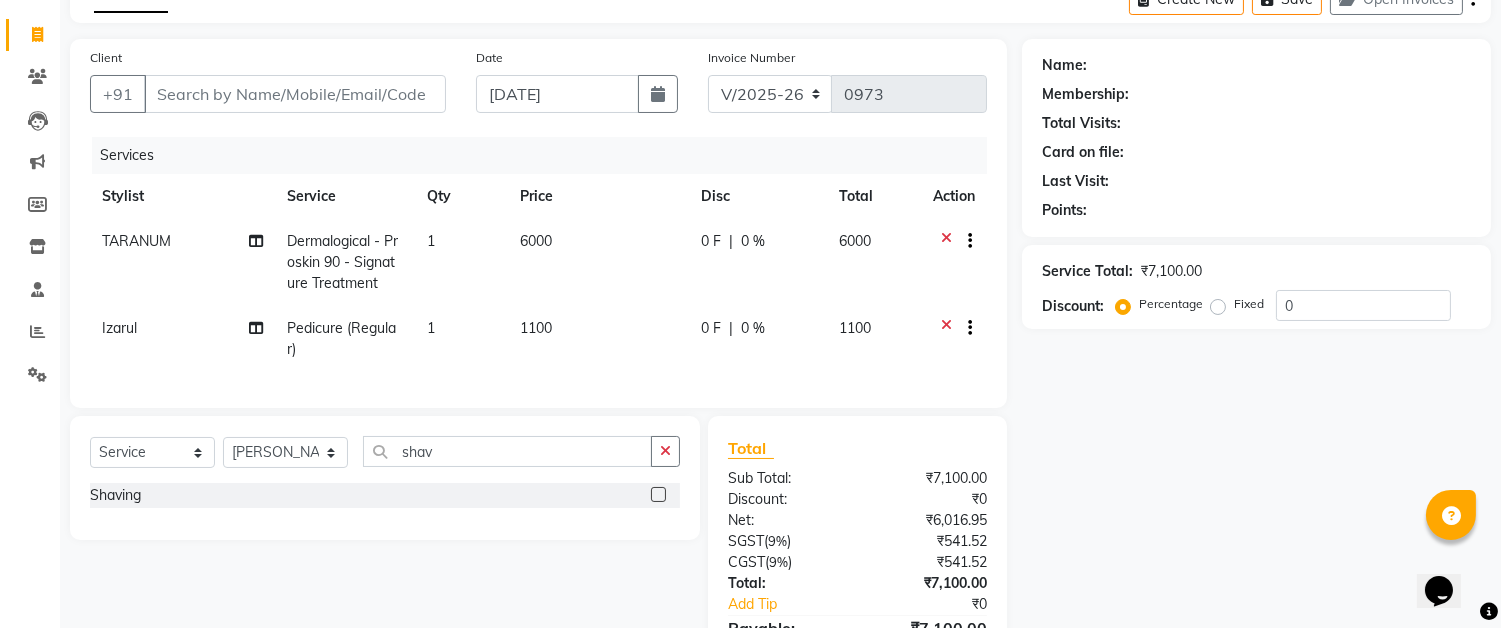 click 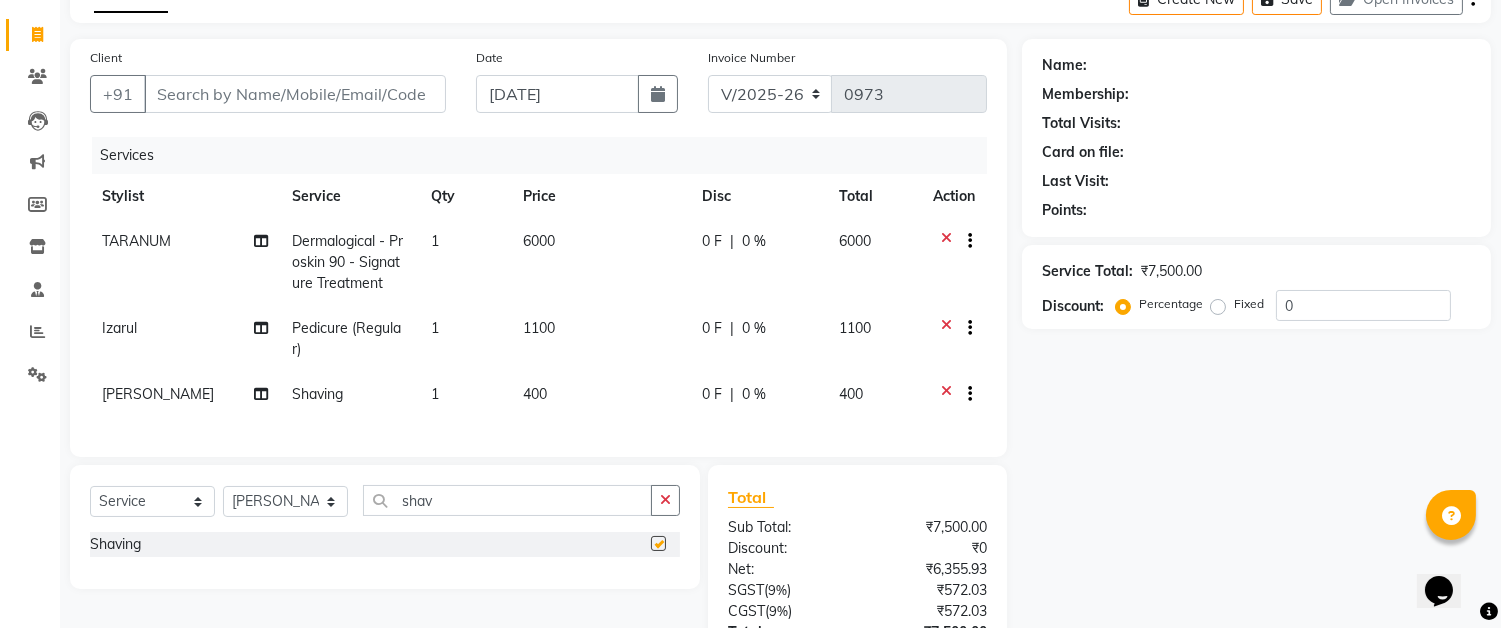 checkbox on "false" 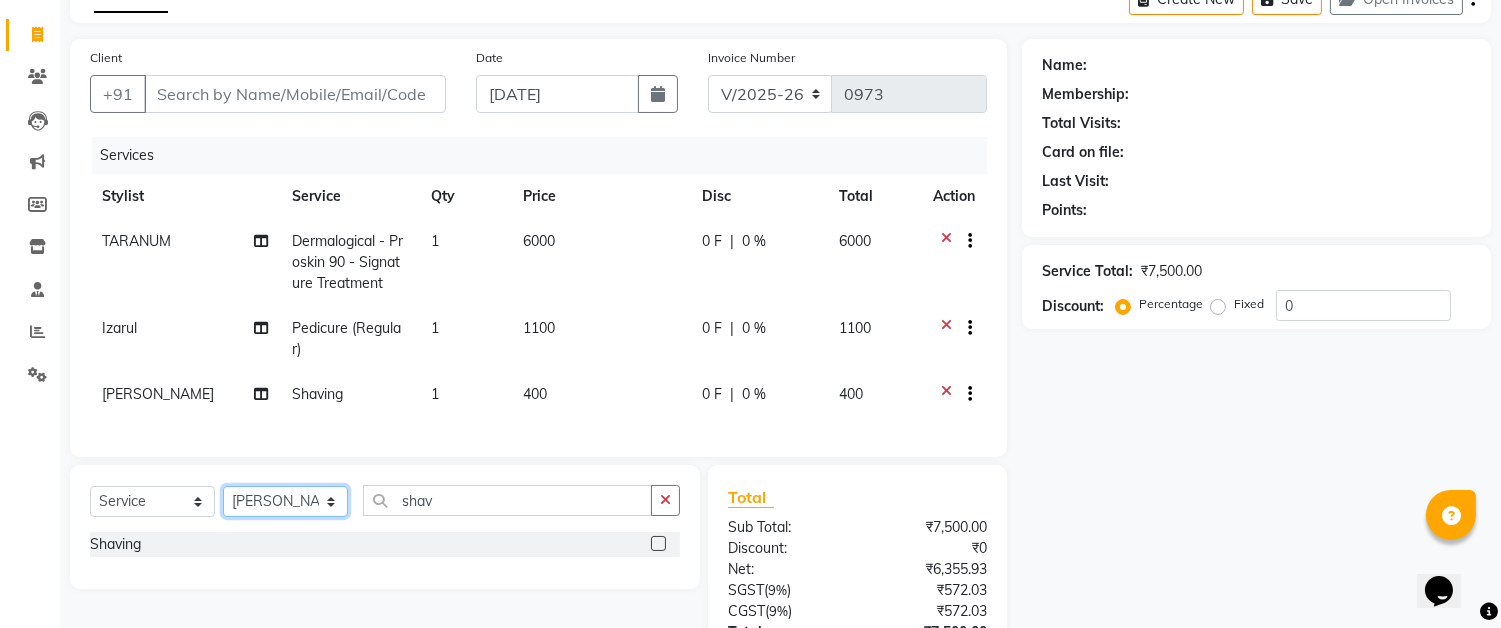 click on "Select Stylist Akram Auditor Christina Izarul jaydip Niyaz raj rehan RINKU SHOW TARANUM" 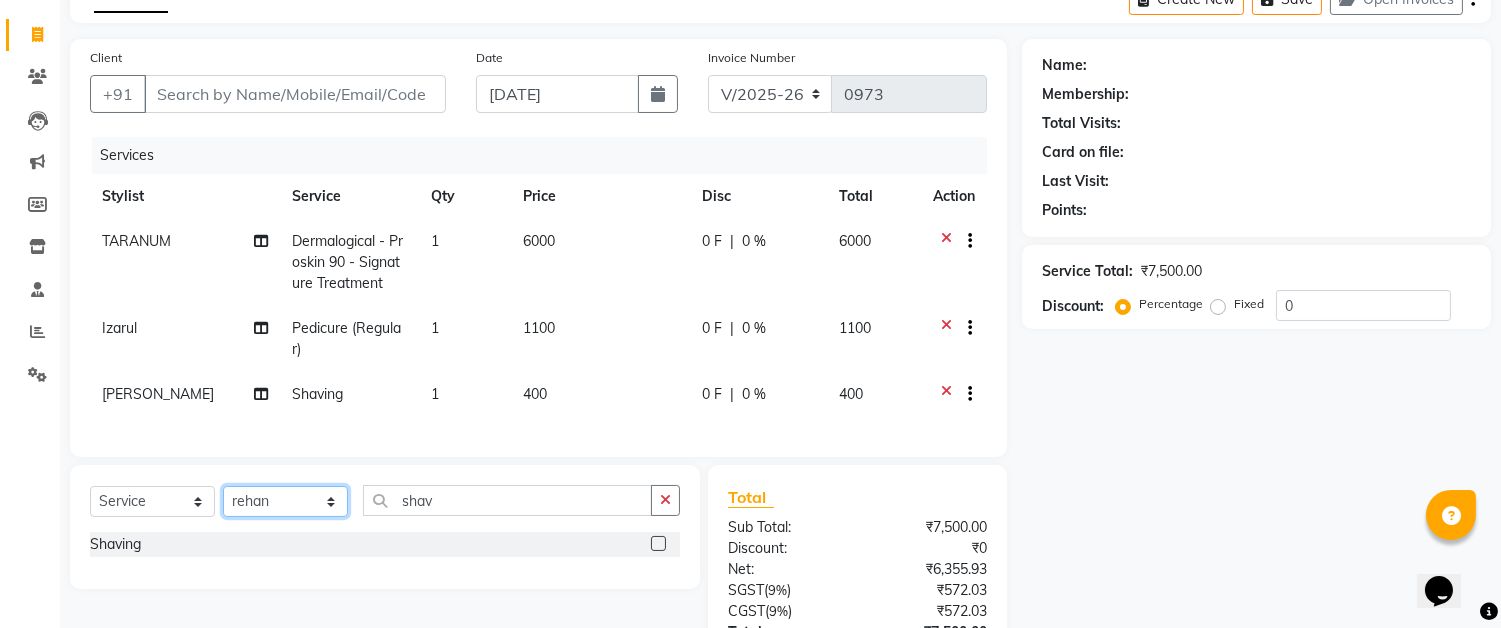 click on "Select Stylist Akram Auditor Christina Izarul jaydip Niyaz raj rehan RINKU SHOW TARANUM" 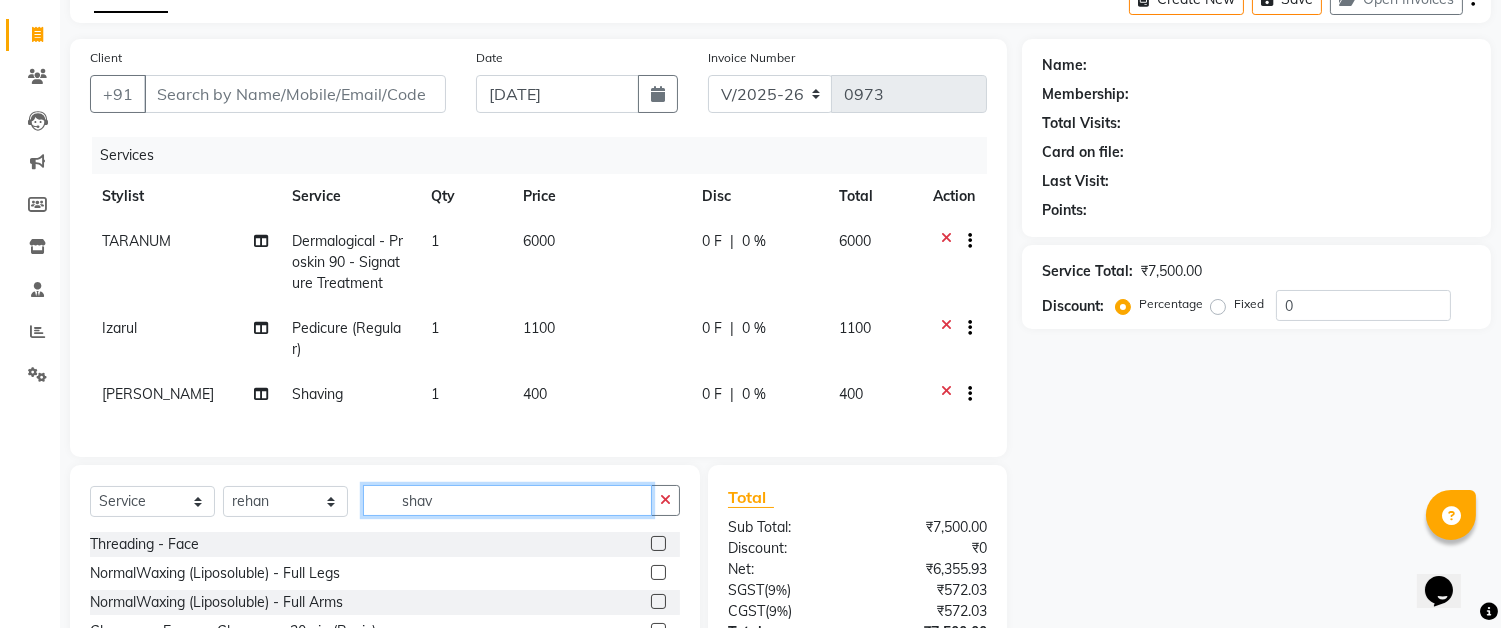click on "shav" 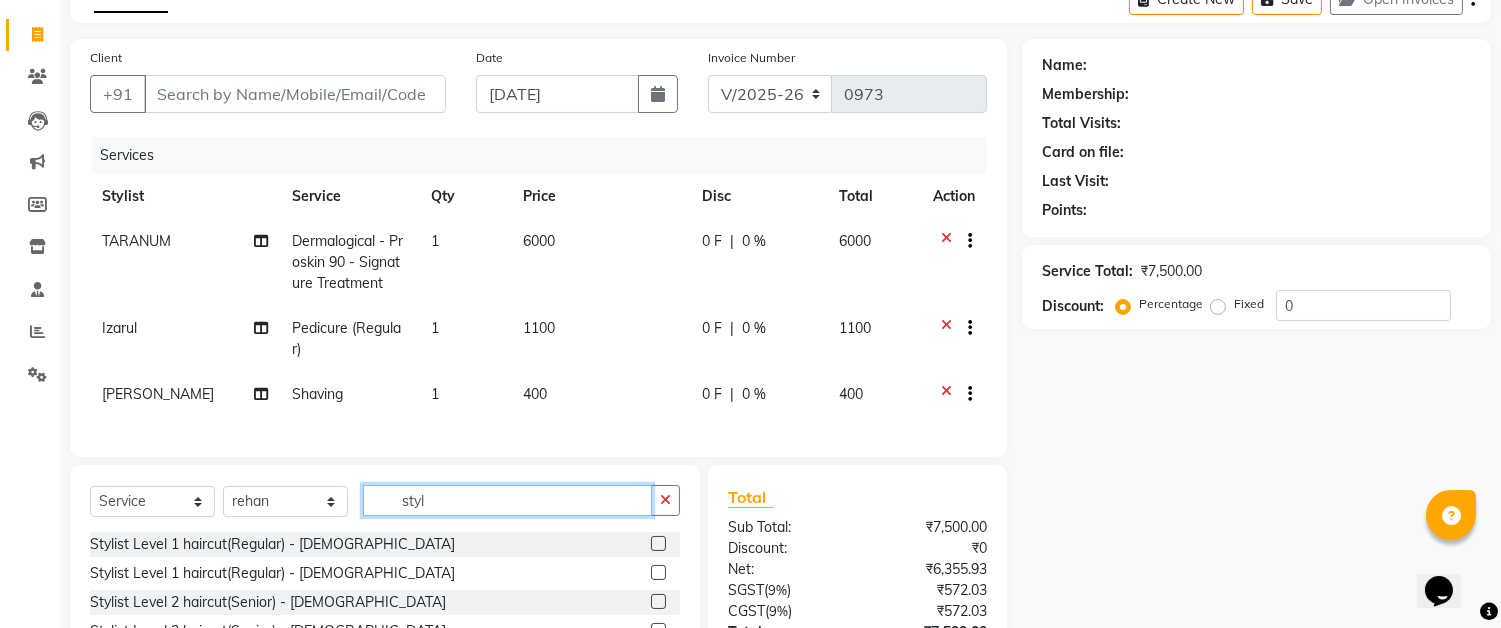 scroll, scrollTop: 287, scrollLeft: 0, axis: vertical 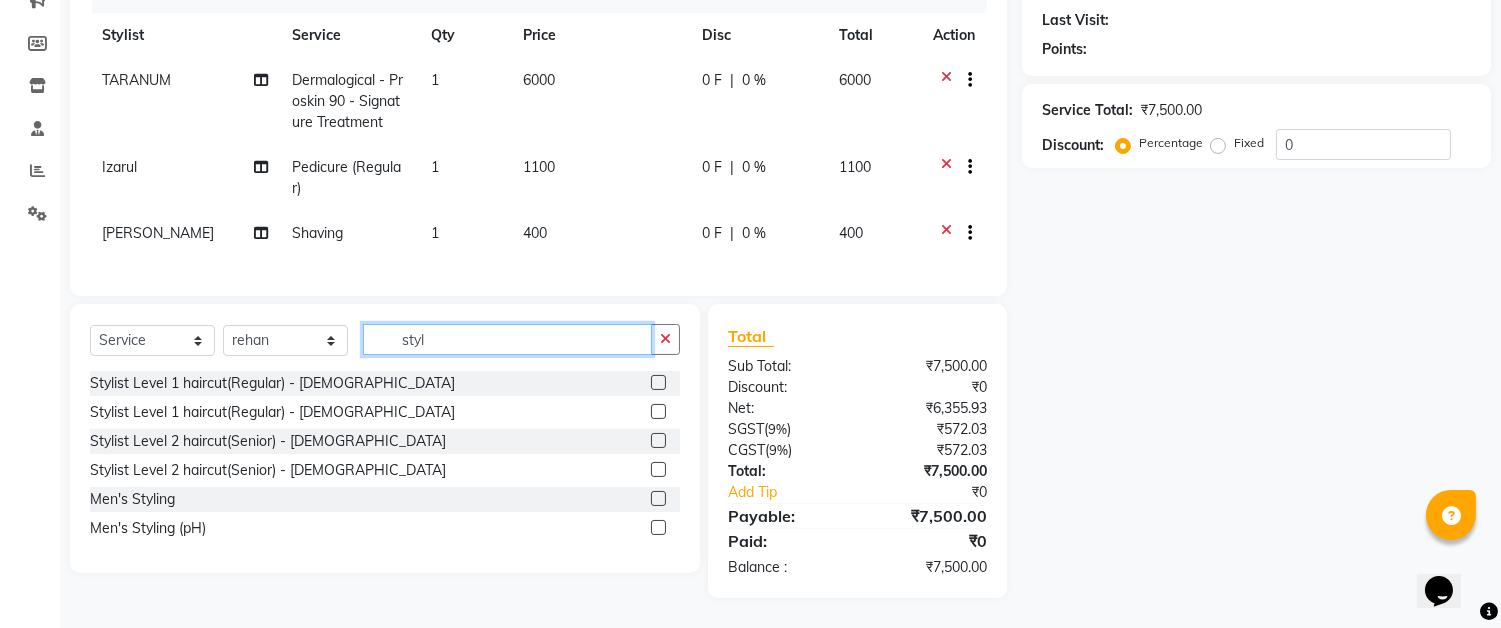 type on "styl" 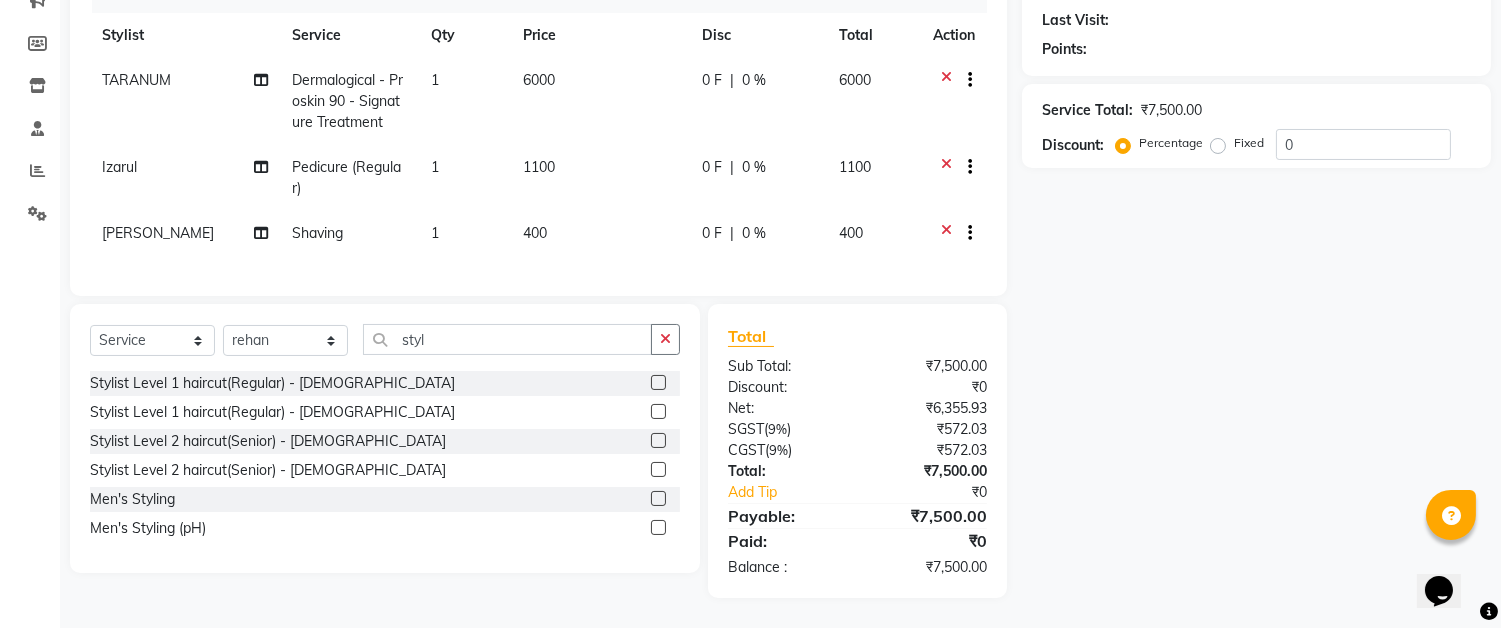 click 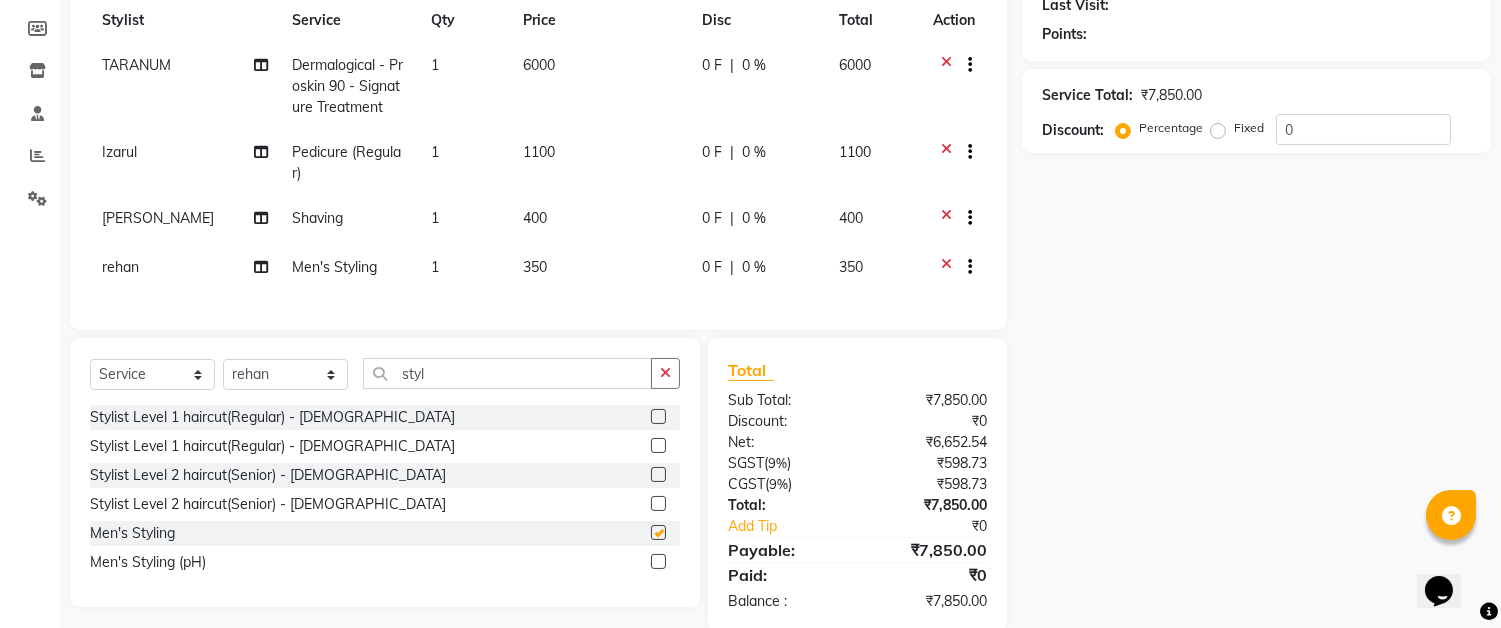 checkbox on "false" 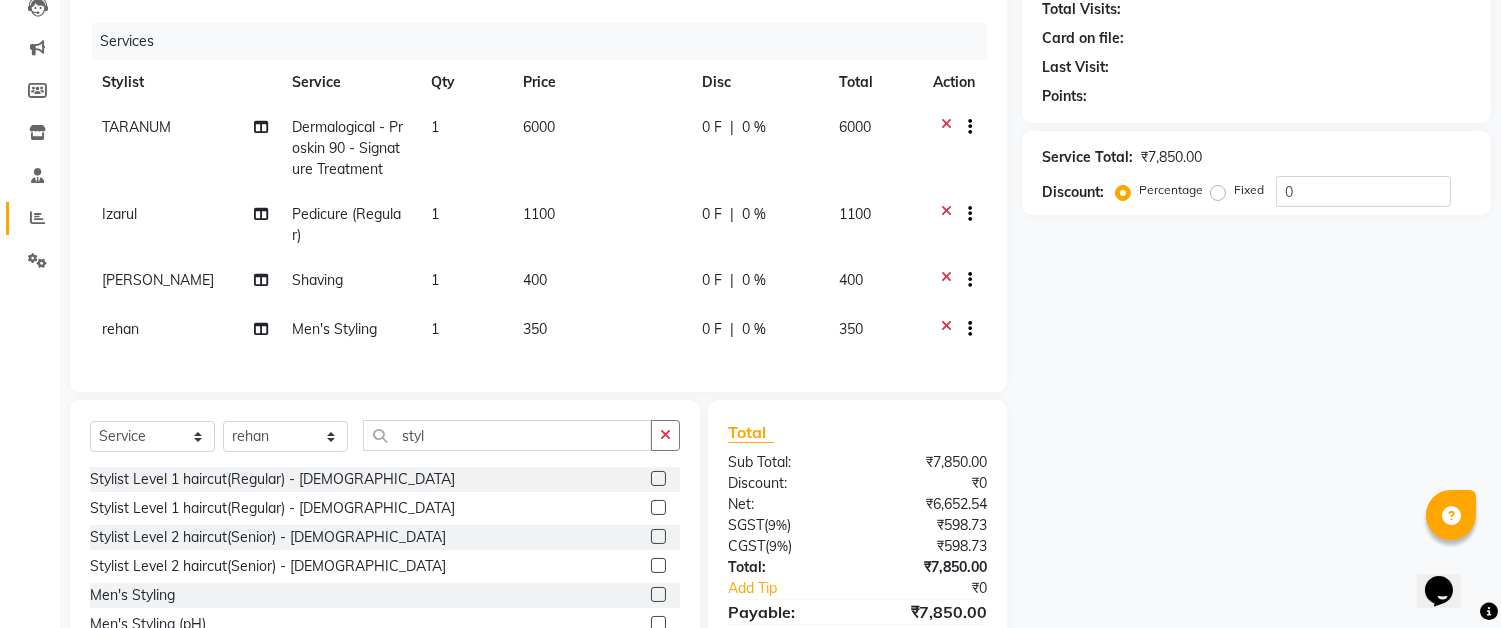 scroll, scrollTop: 114, scrollLeft: 0, axis: vertical 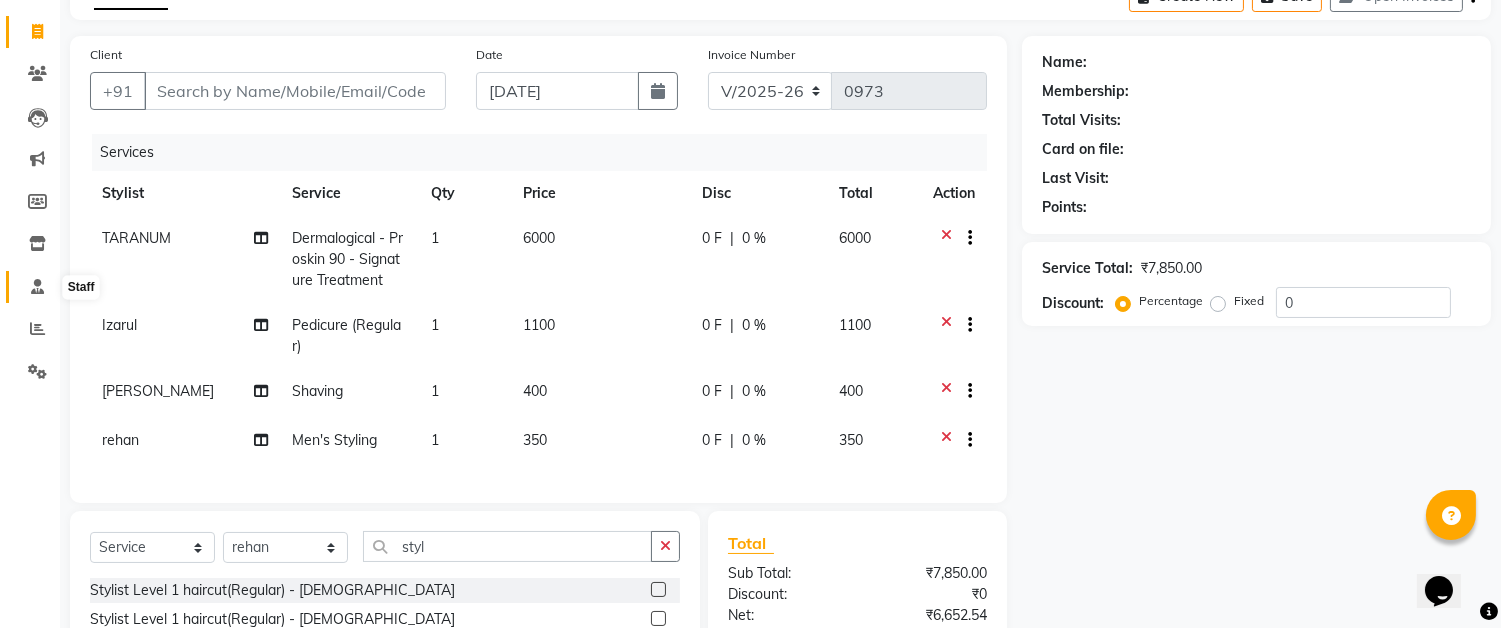 click 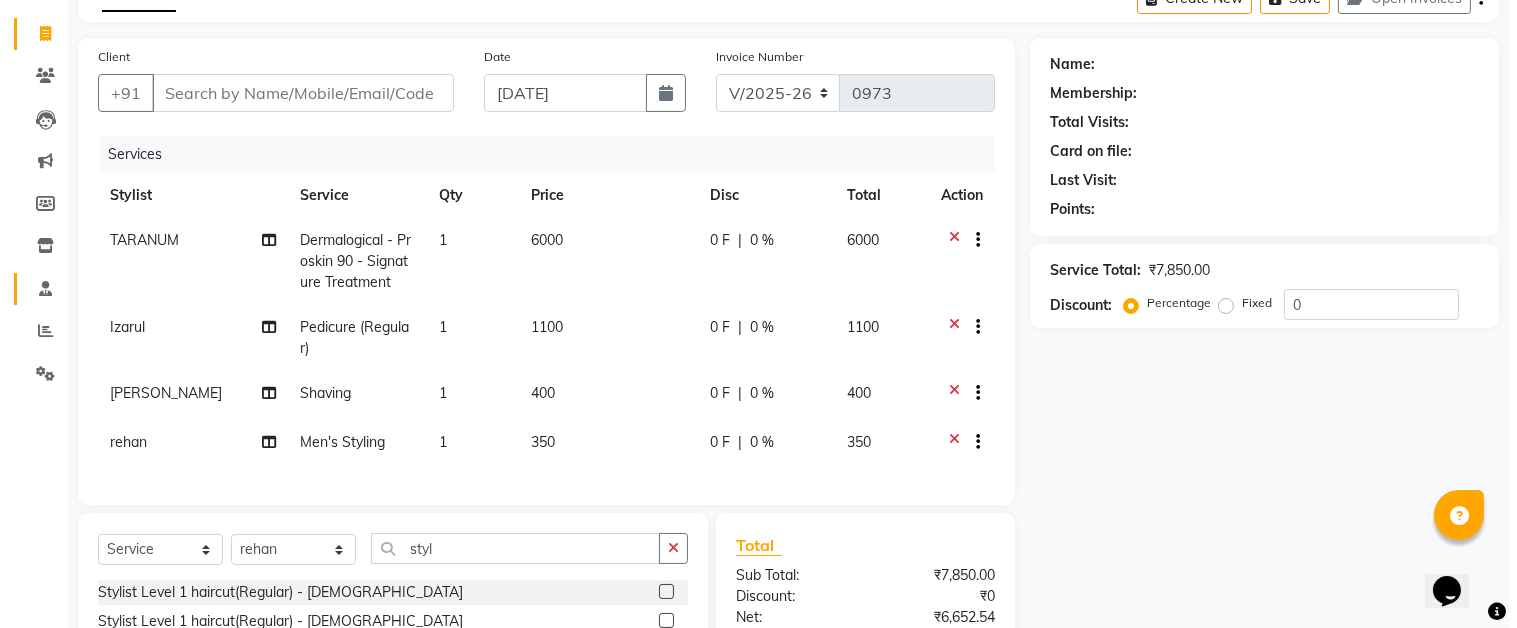 scroll, scrollTop: 3, scrollLeft: 0, axis: vertical 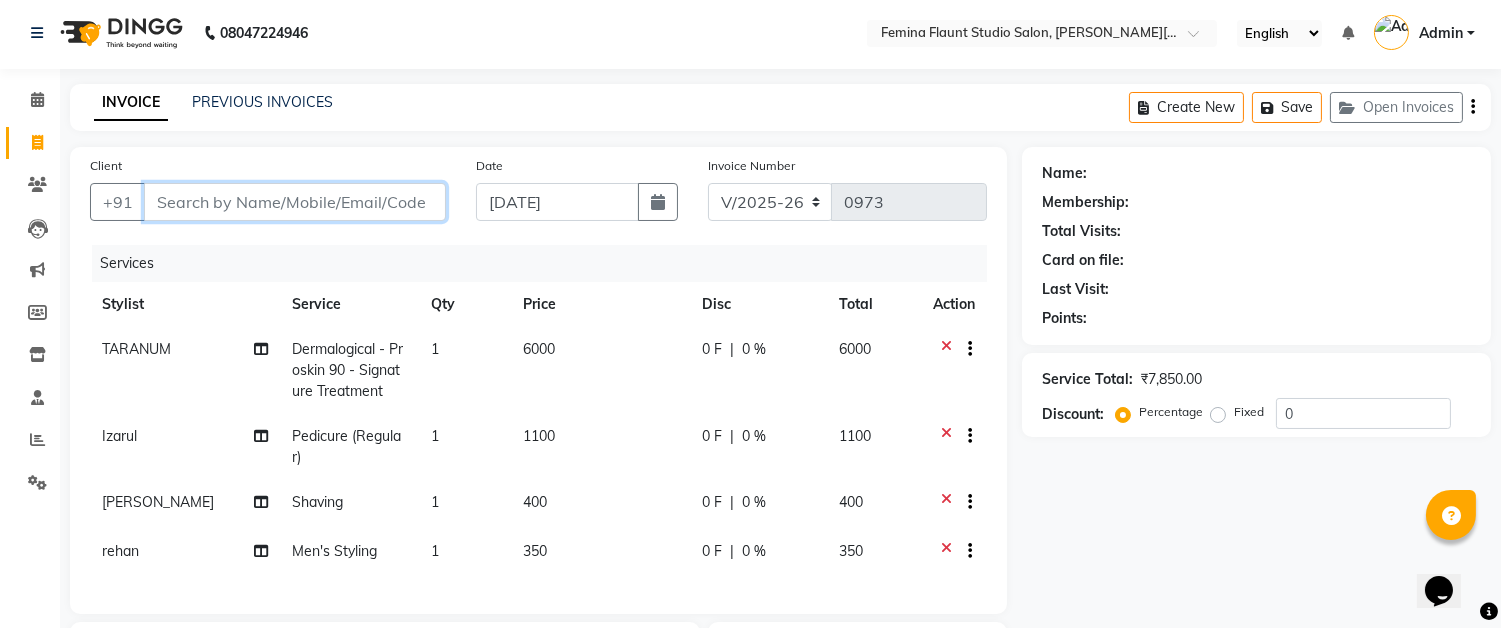 click on "Client" at bounding box center (295, 202) 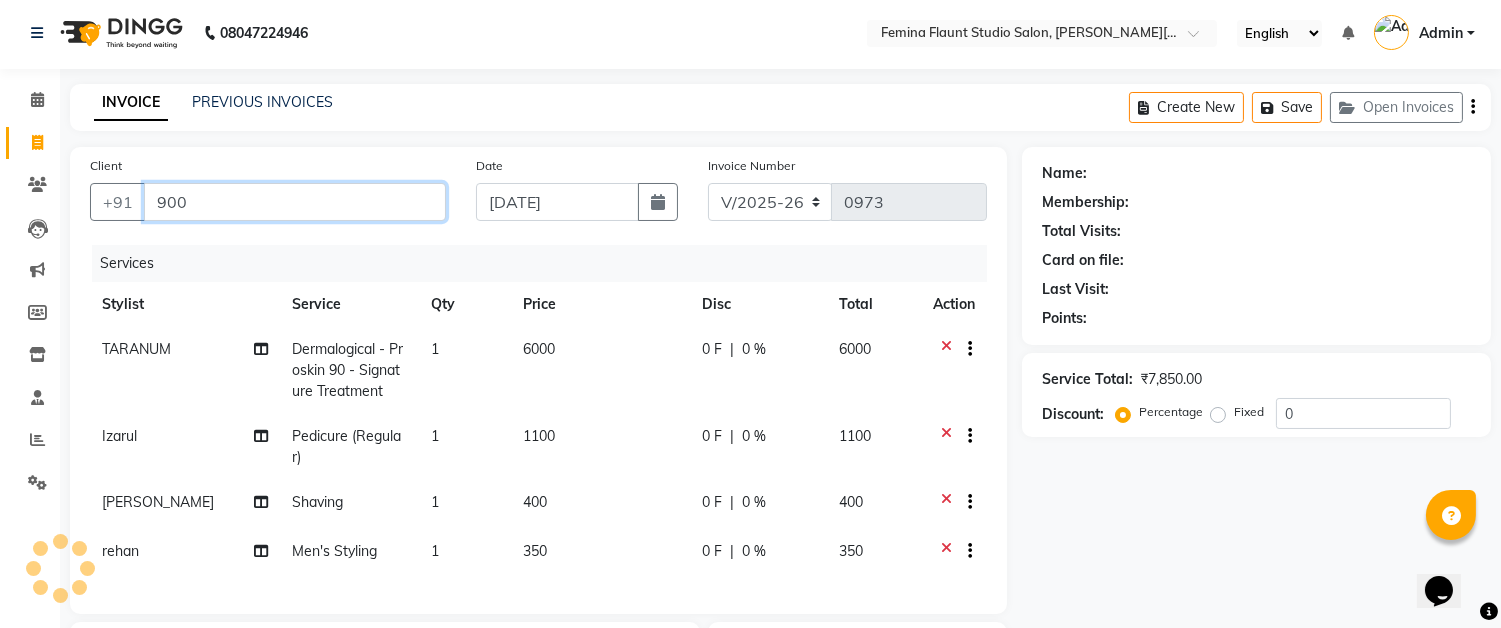 type on "900" 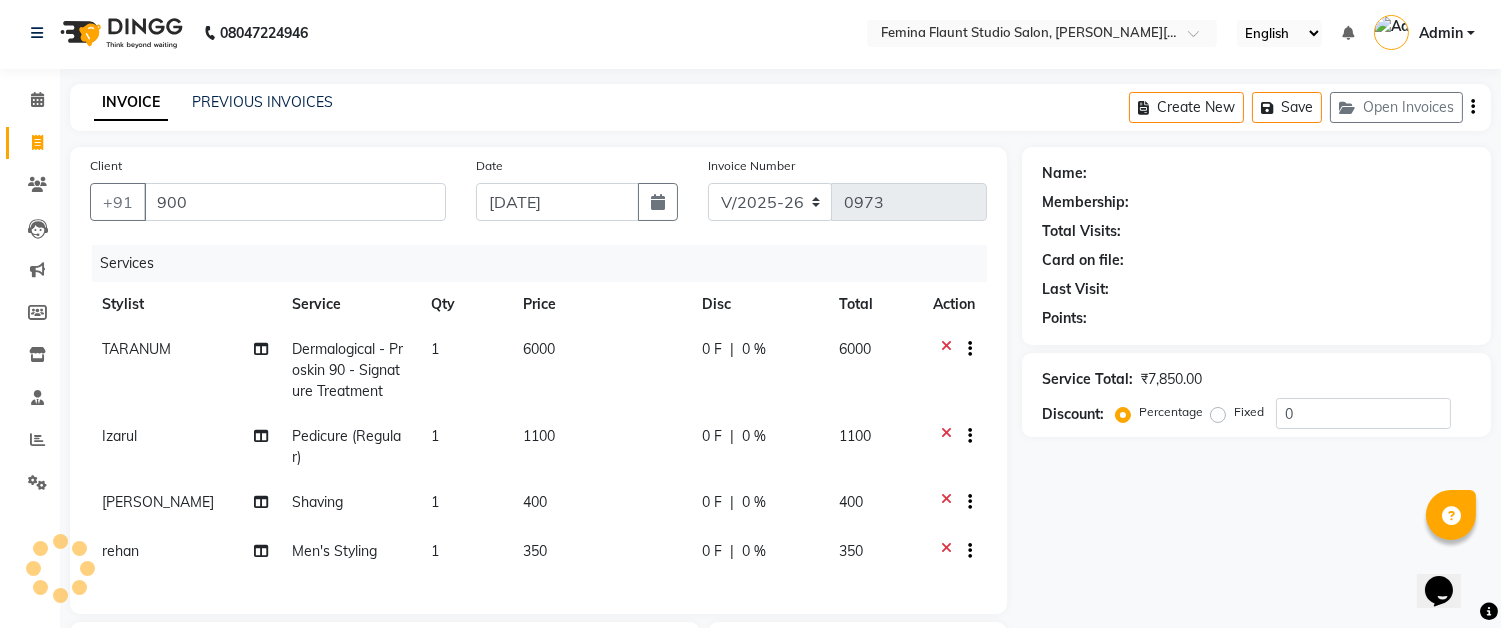 select on "1: Object" 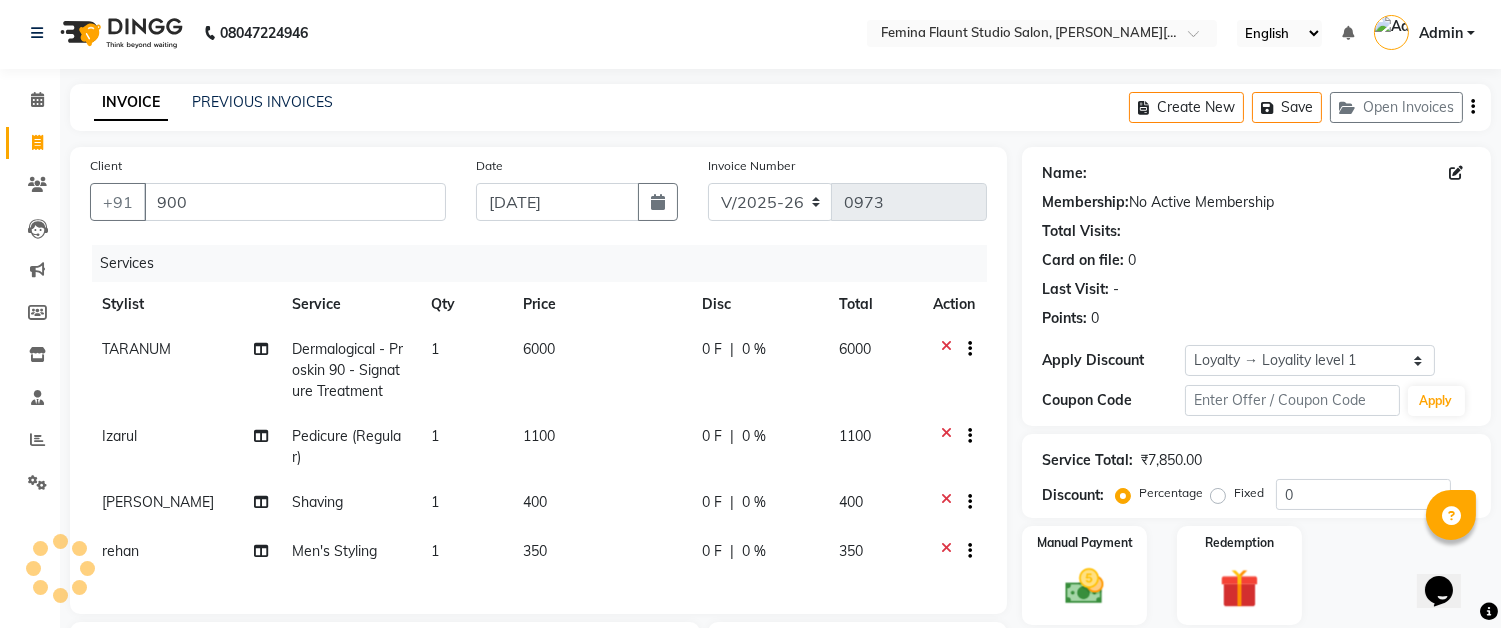 click on "Client +91 900" 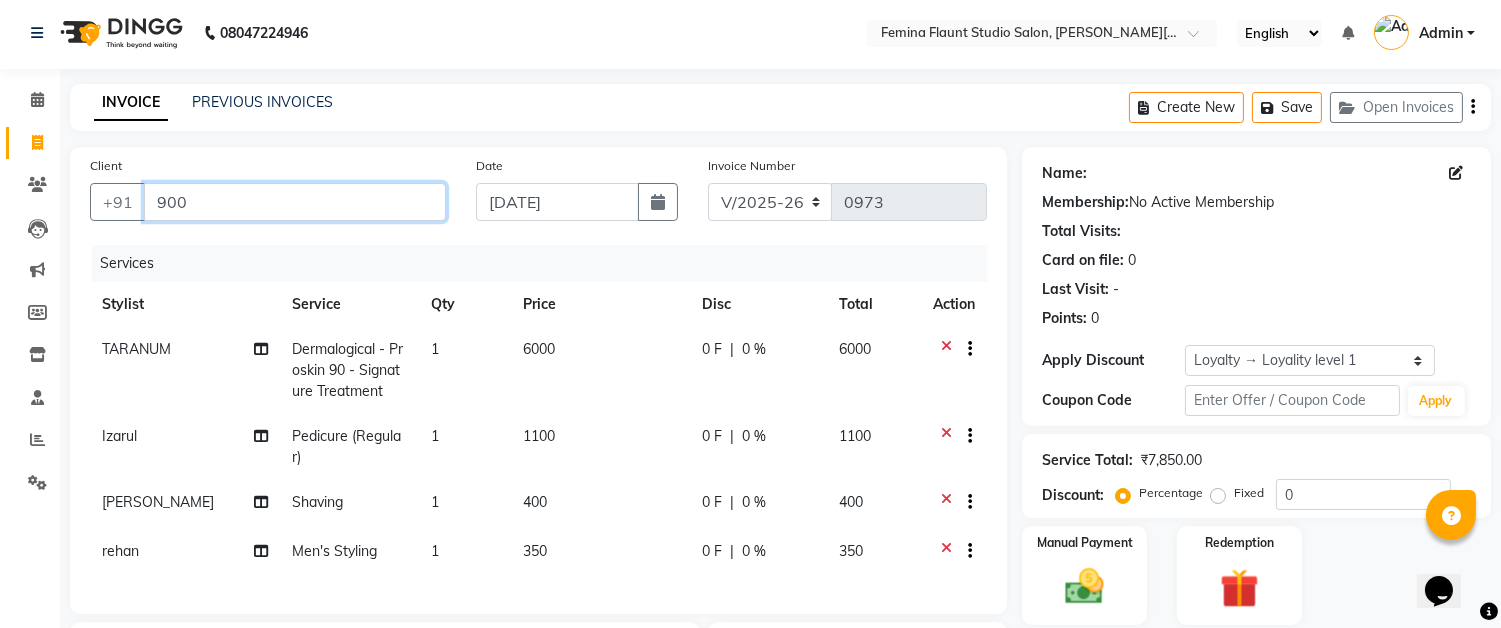 click on "900" at bounding box center (295, 202) 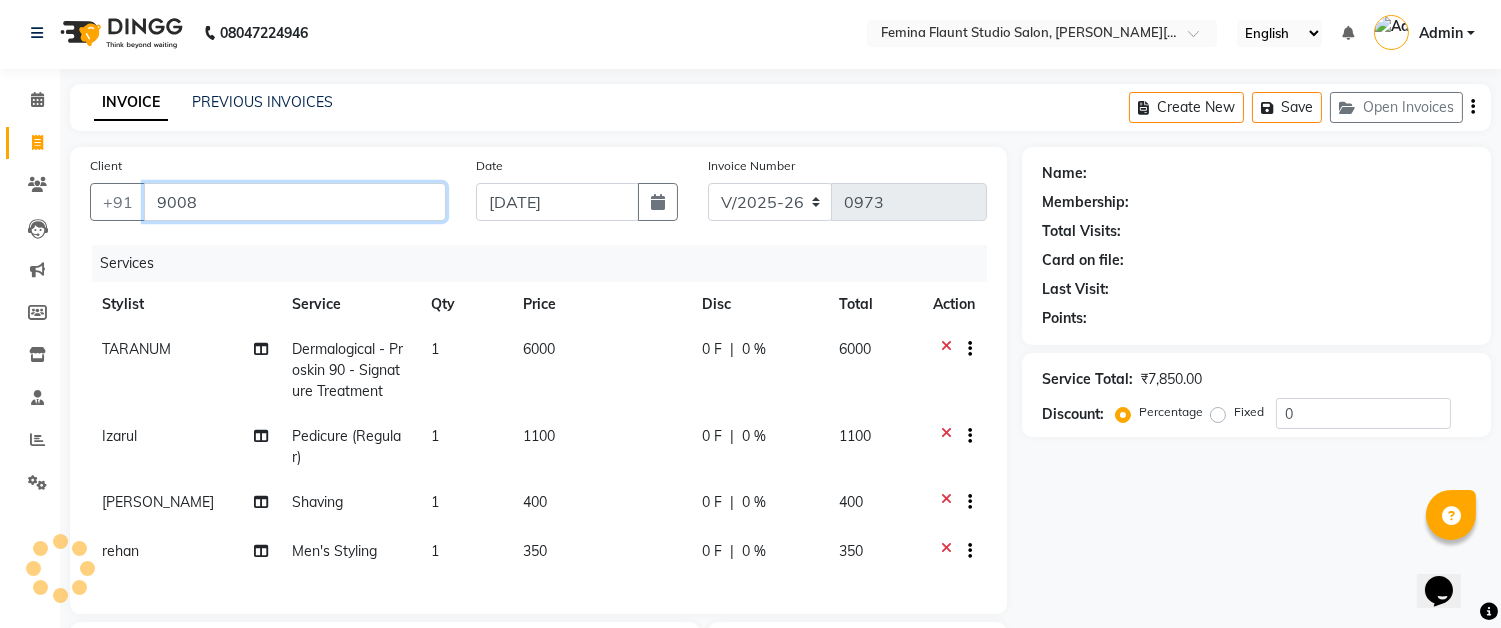 type on "900" 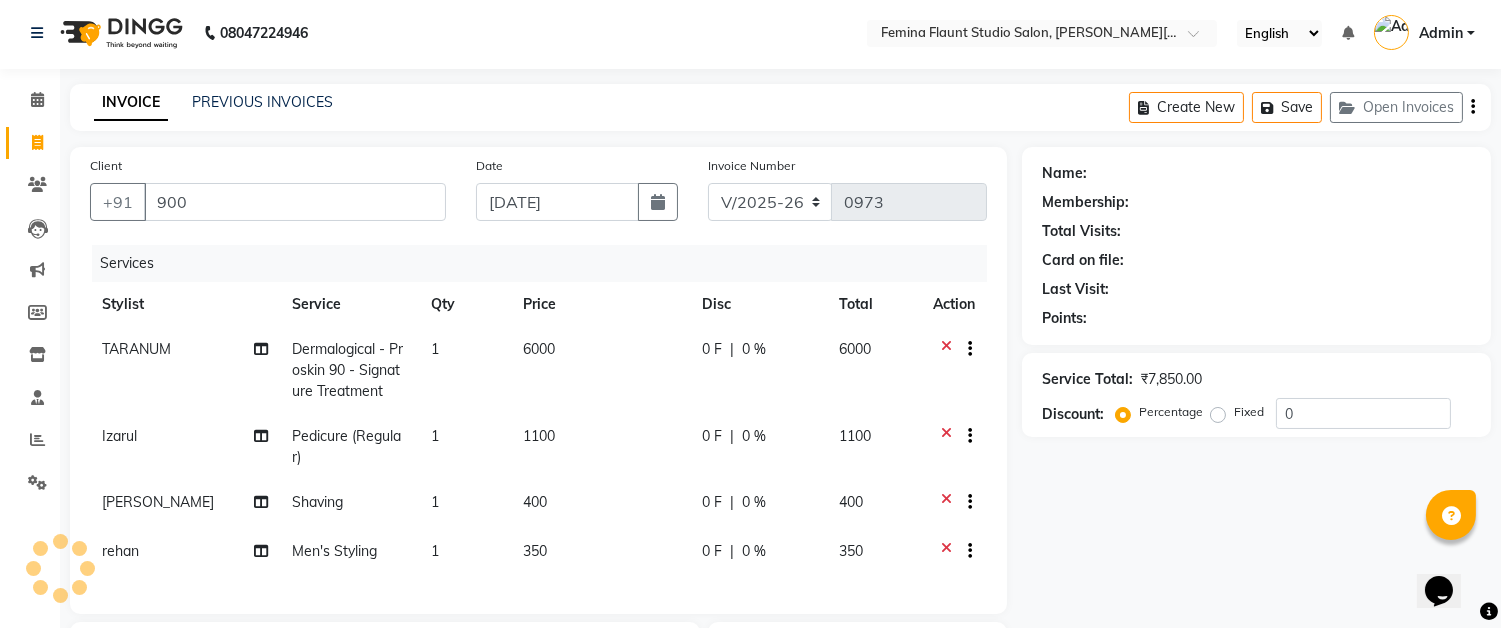 select on "1: Object" 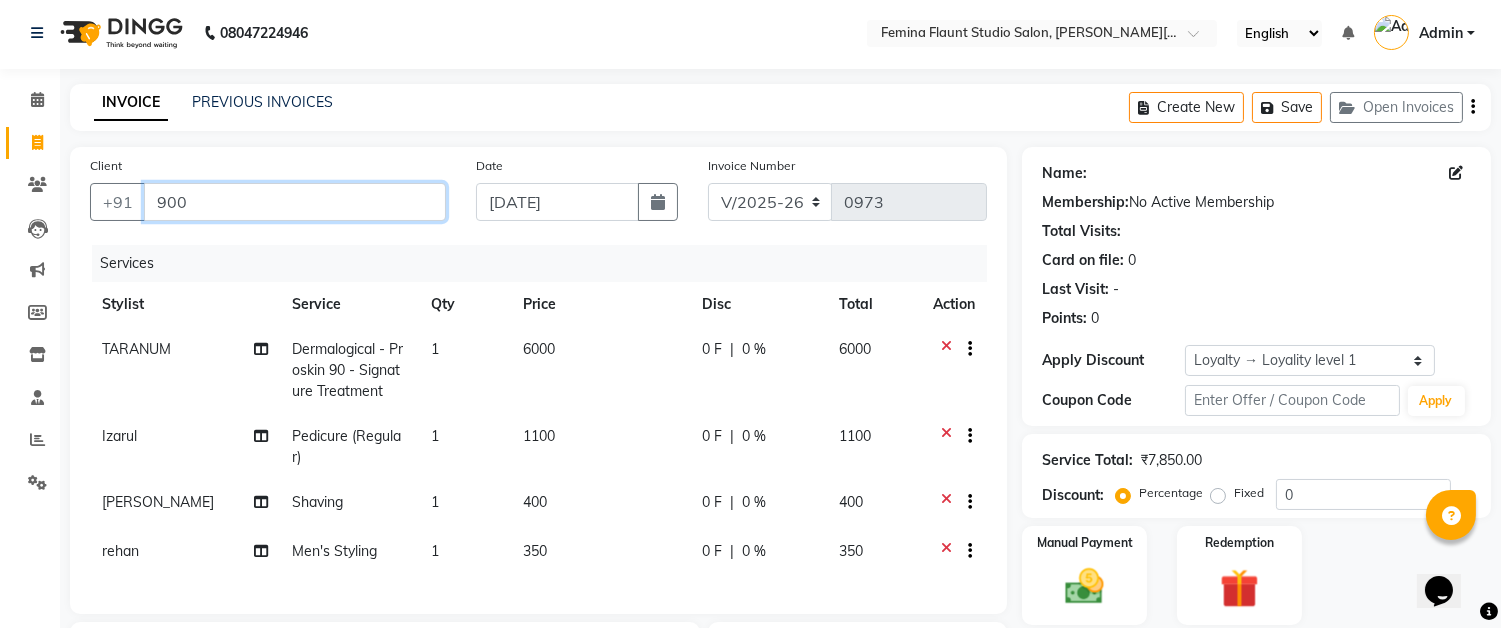 click on "900" at bounding box center (295, 202) 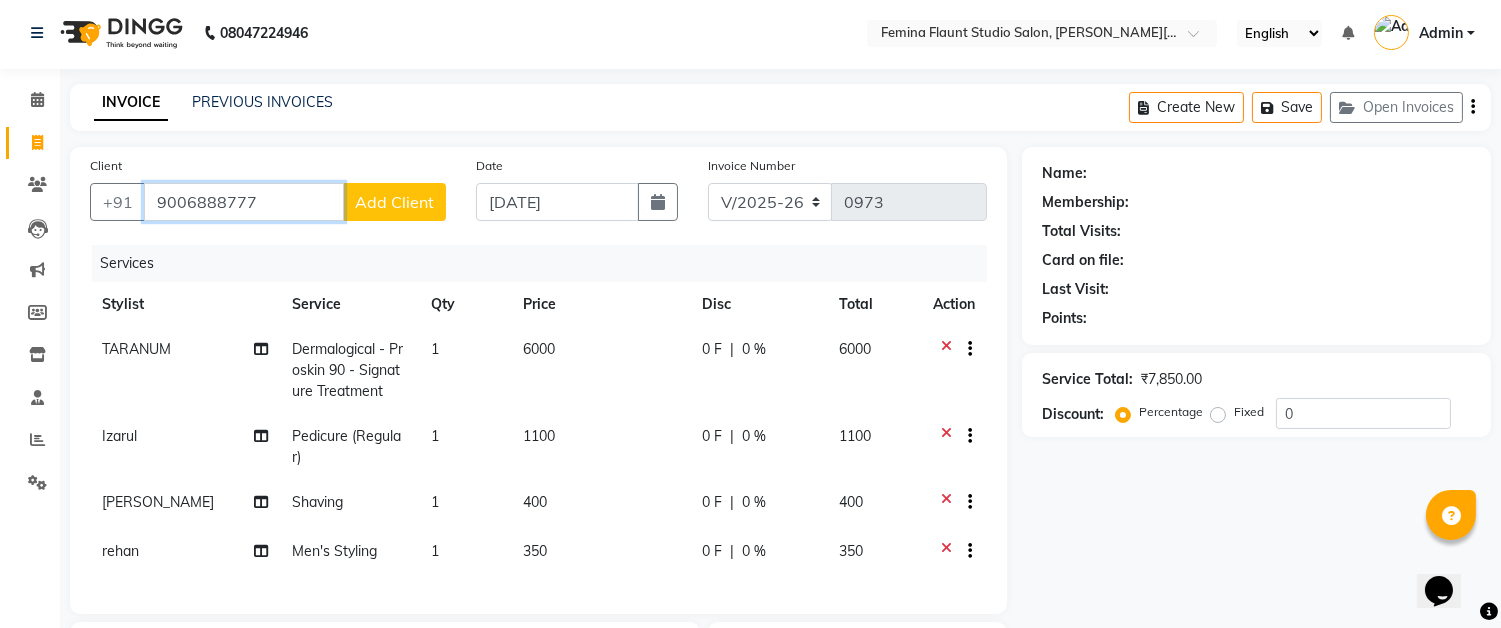 type on "9006888777" 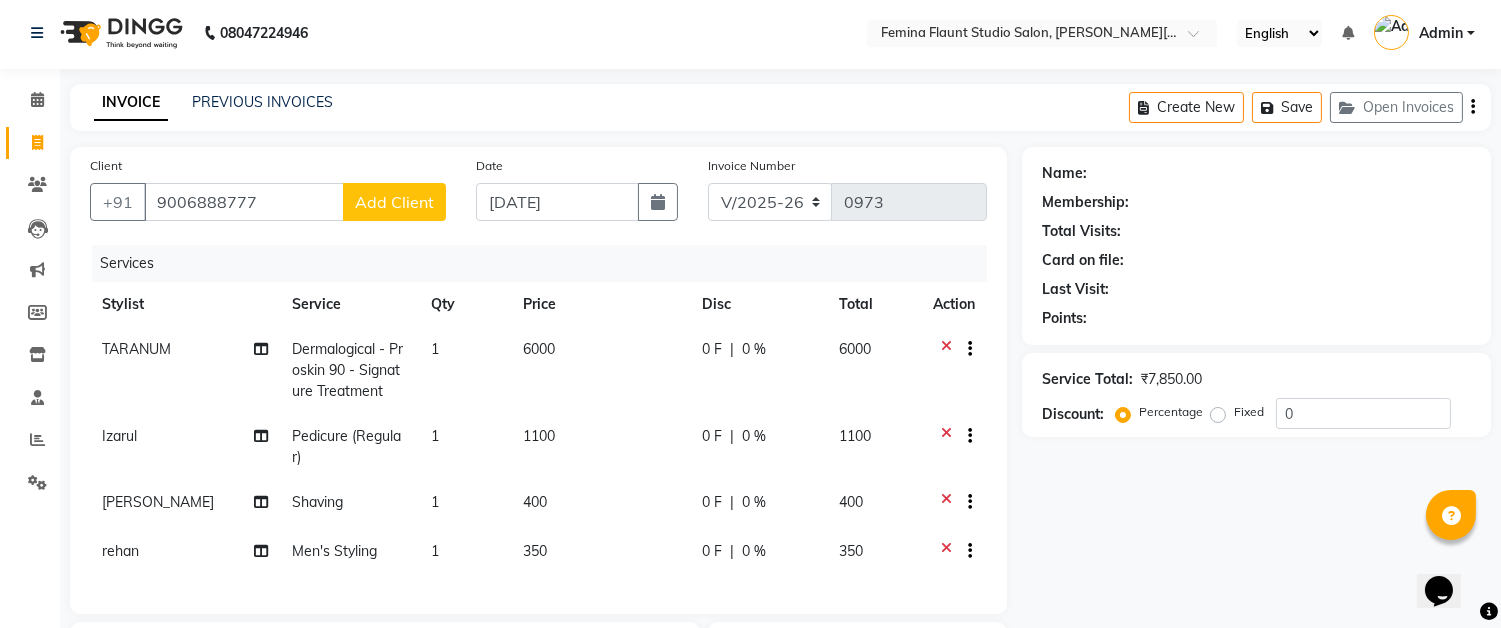 click on "Add Client" 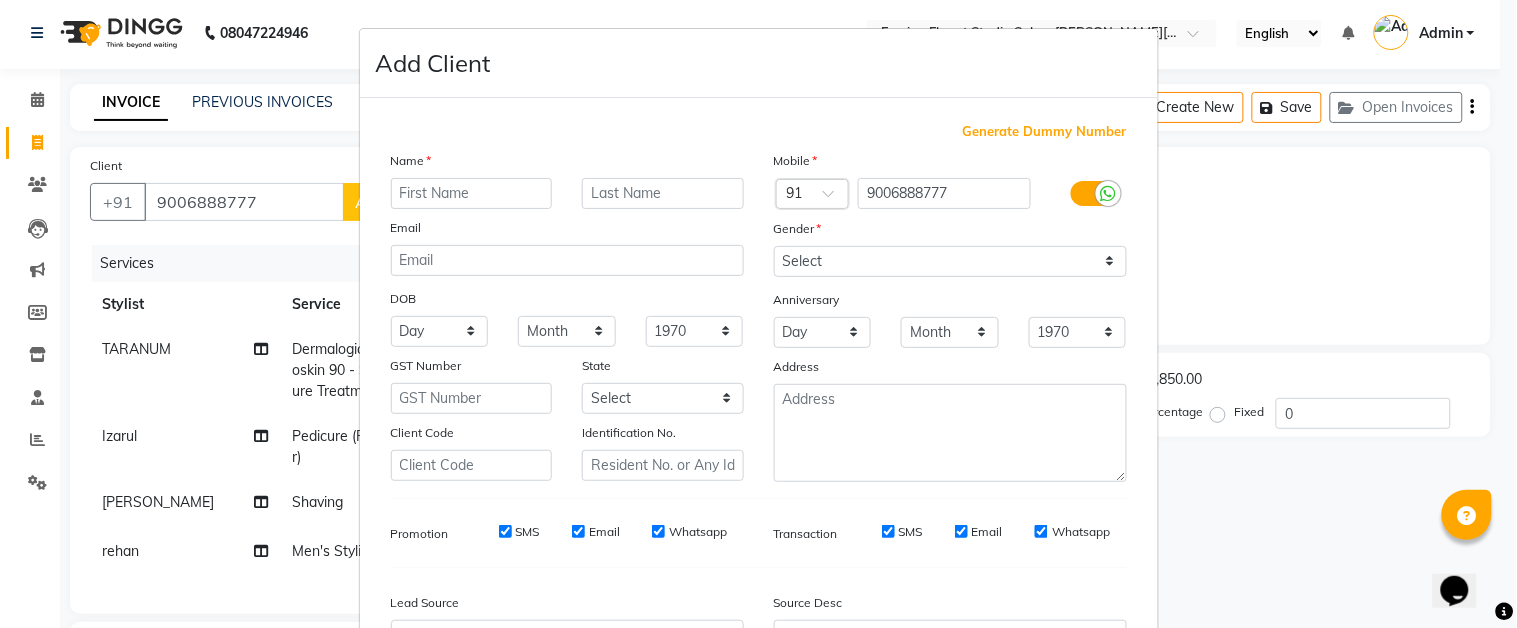 click at bounding box center (472, 193) 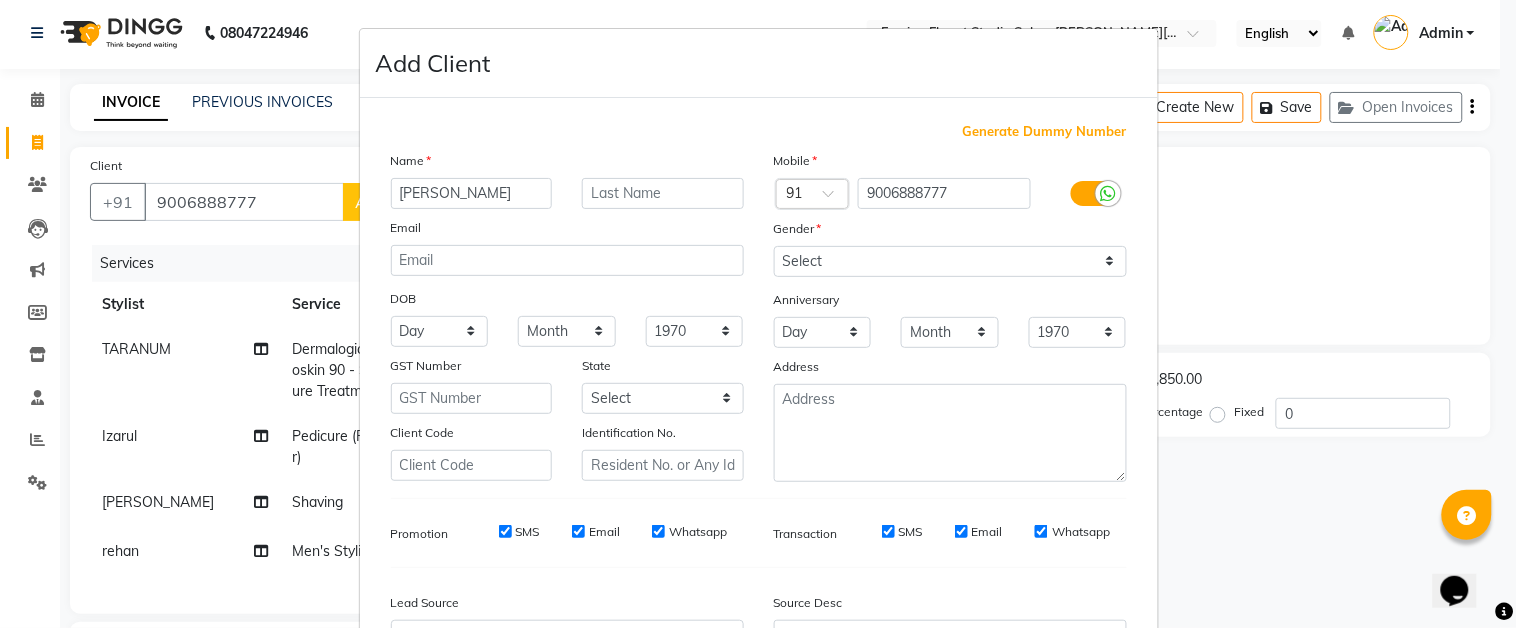 type on "amit" 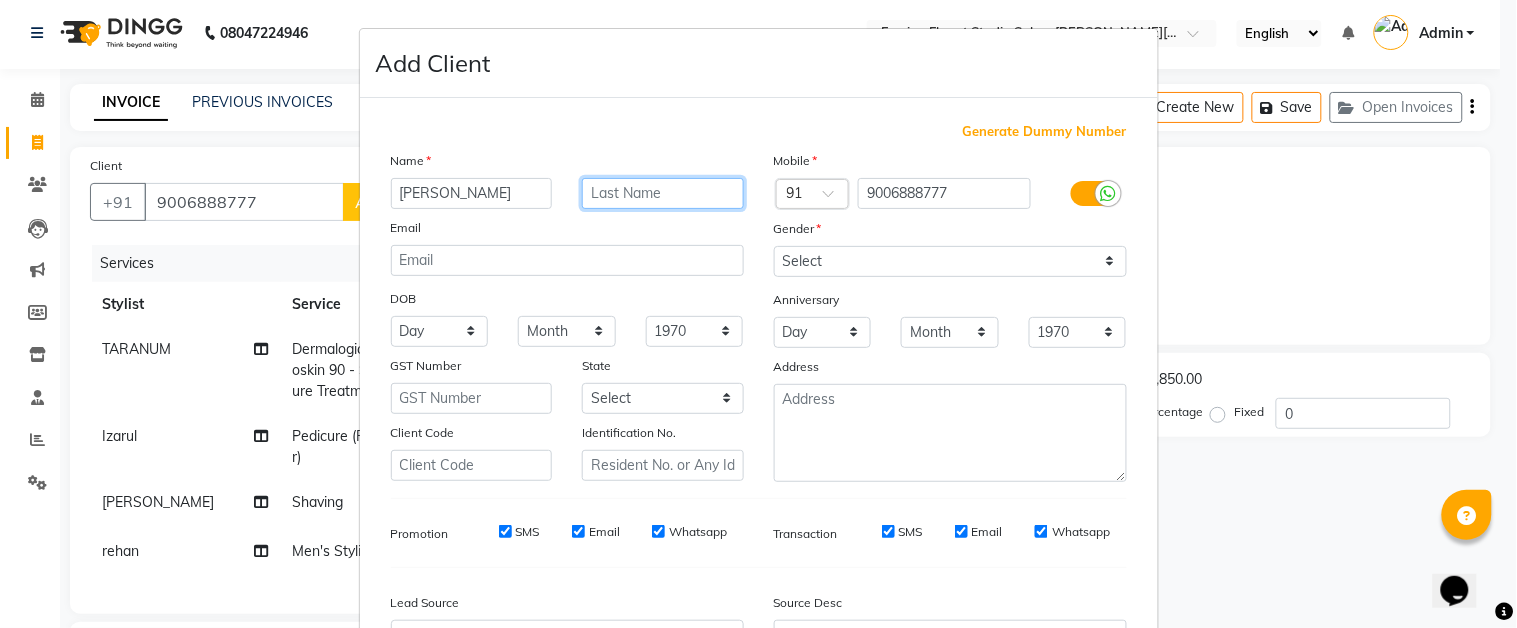 click at bounding box center (663, 193) 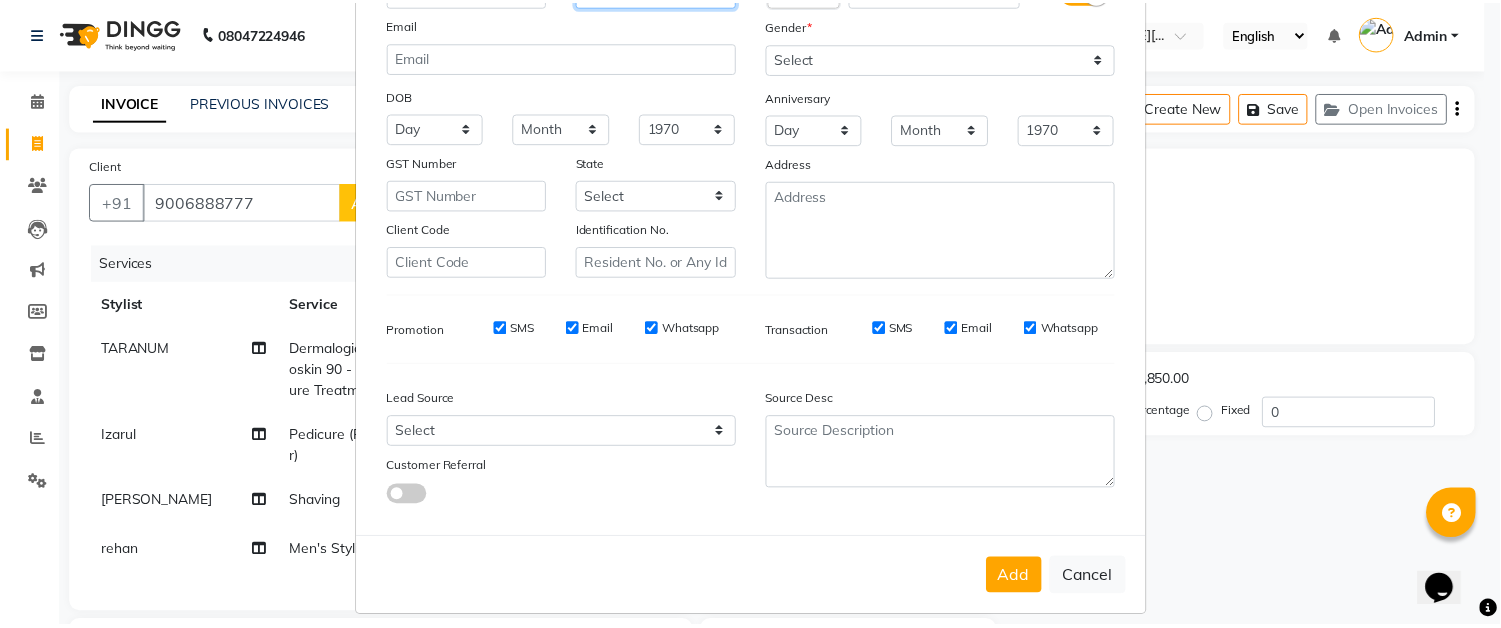 scroll, scrollTop: 222, scrollLeft: 0, axis: vertical 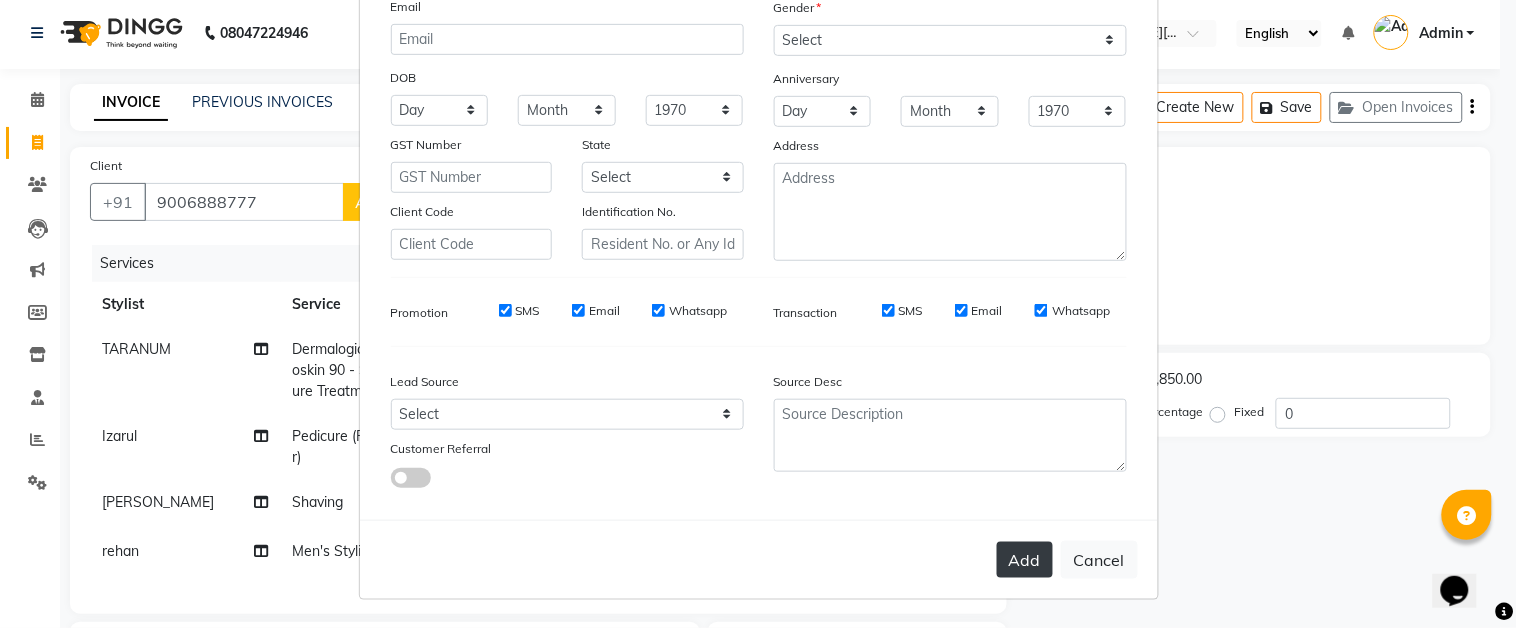 type on "sen" 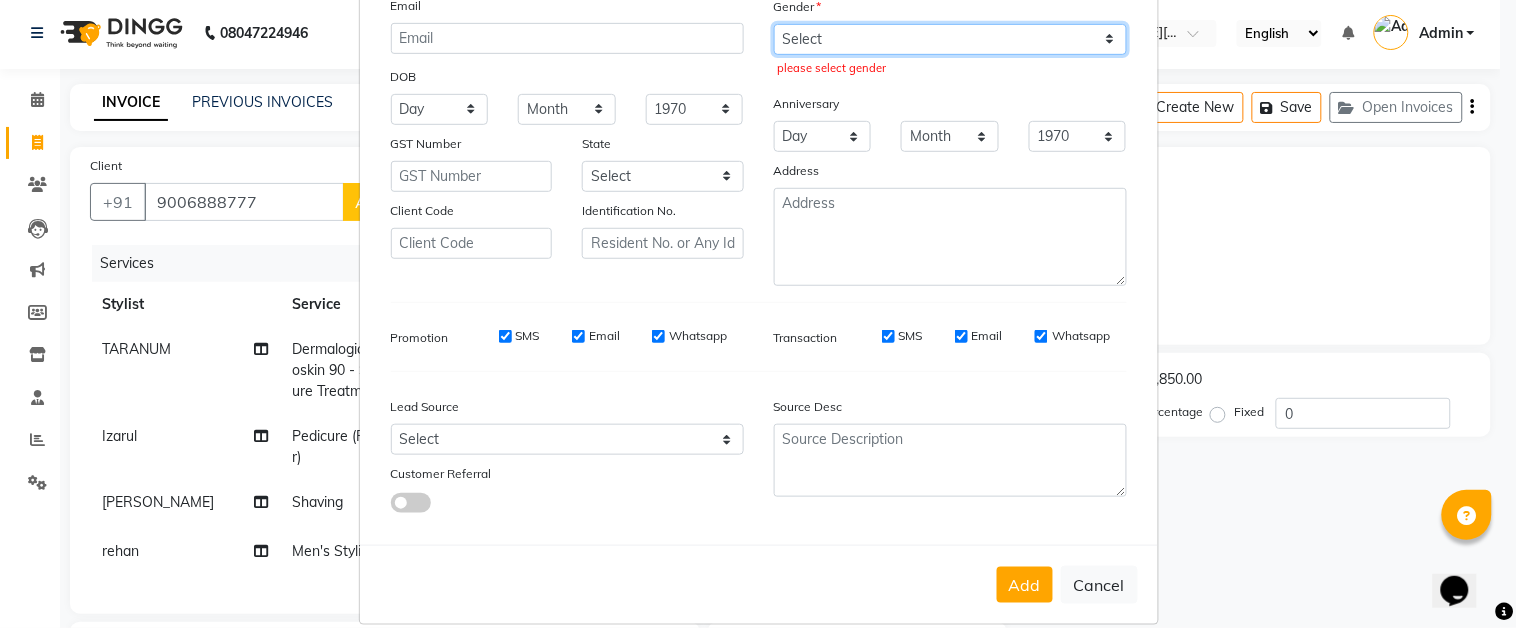 click on "Select Male Female Other Prefer Not To Say" at bounding box center (950, 39) 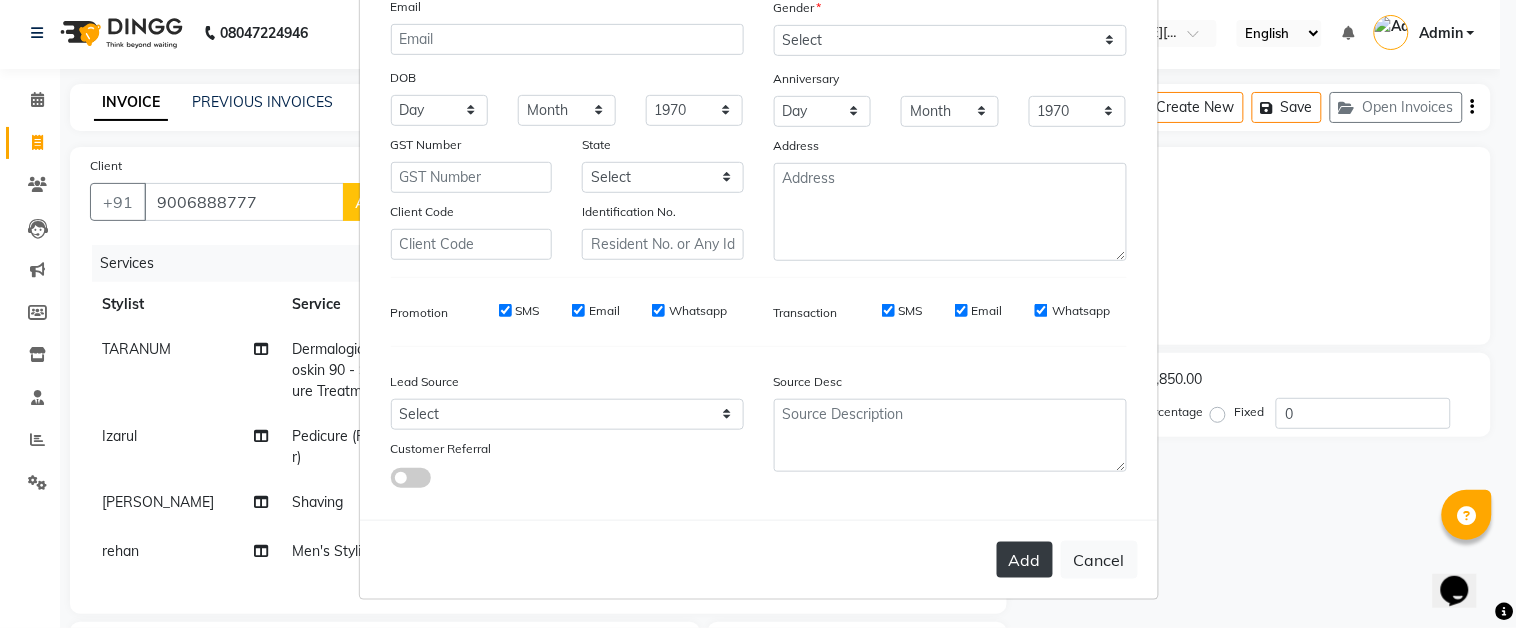 click on "Add" at bounding box center (1025, 560) 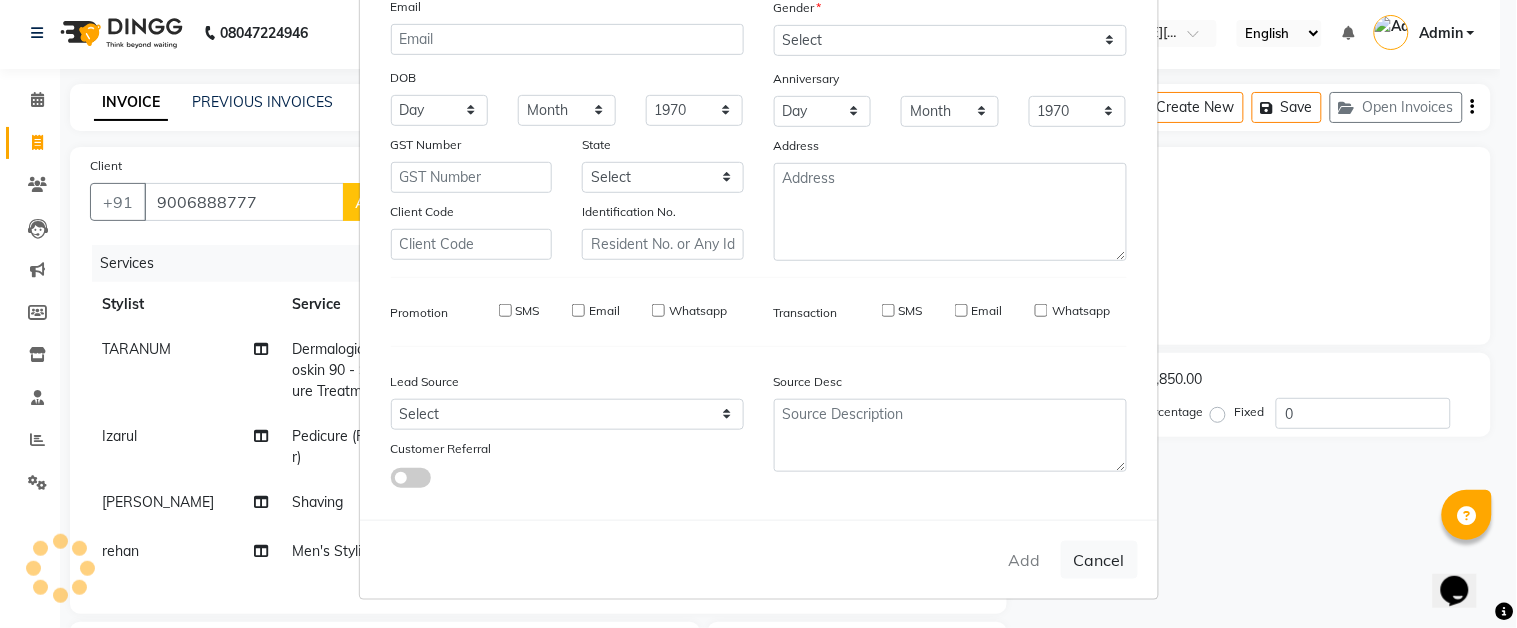 type 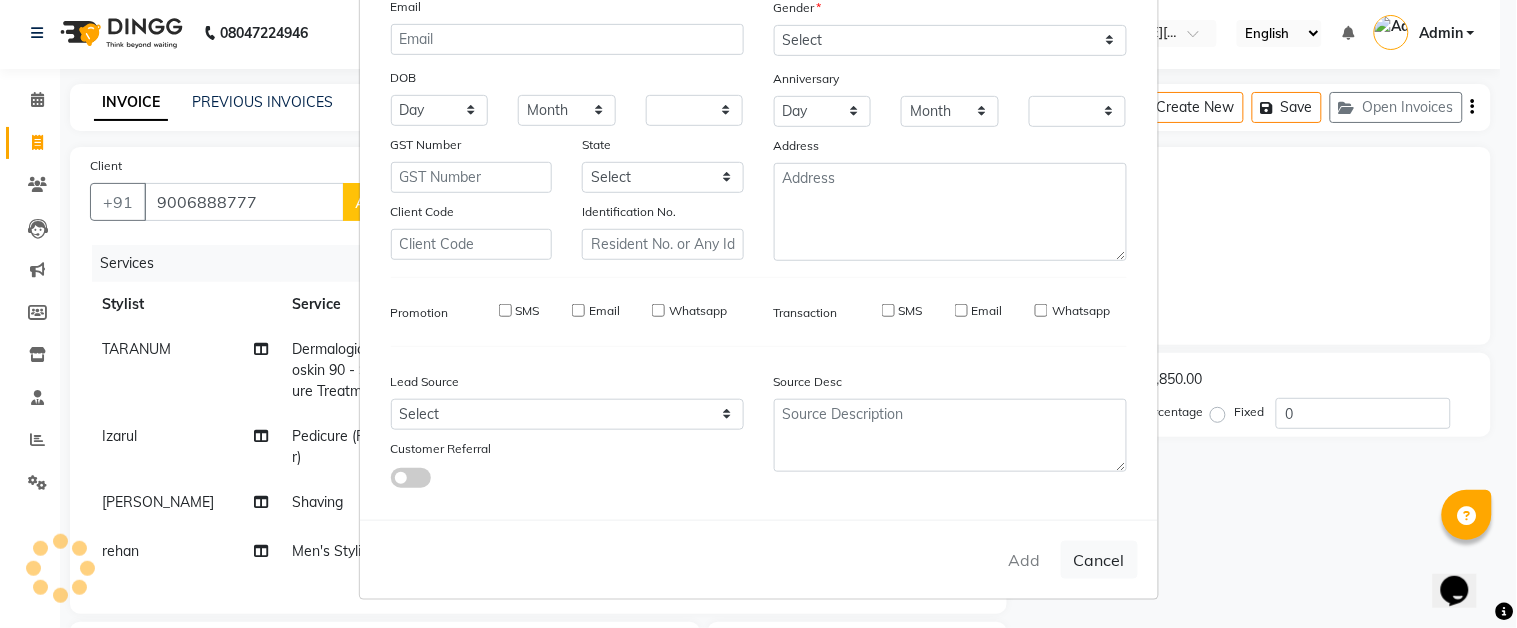 checkbox on "false" 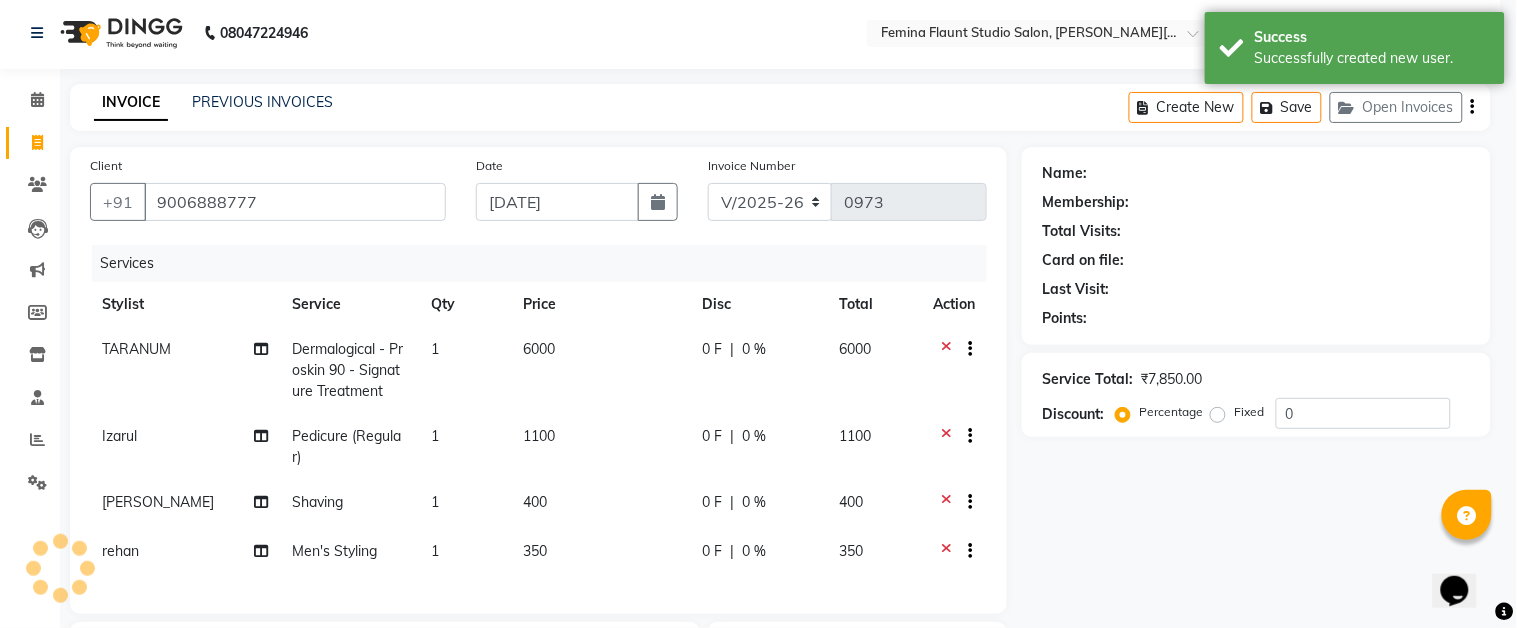 select on "1: Object" 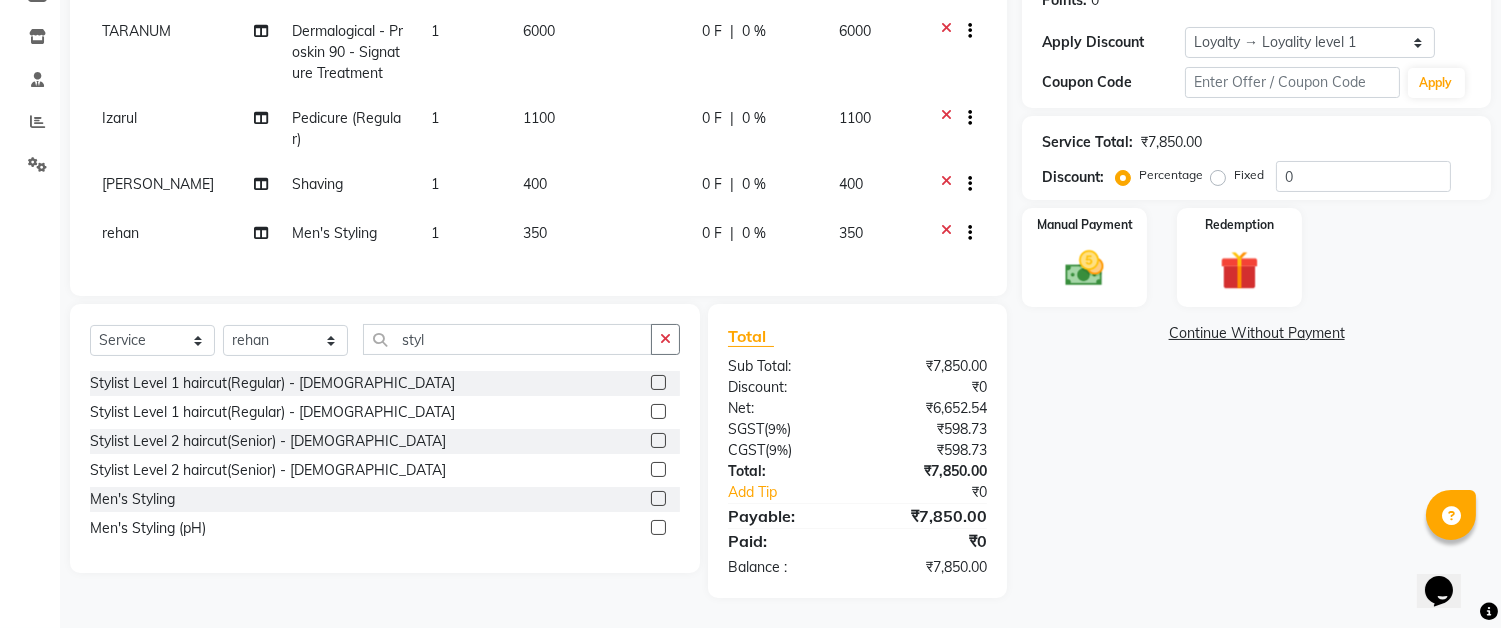 scroll, scrollTop: 225, scrollLeft: 0, axis: vertical 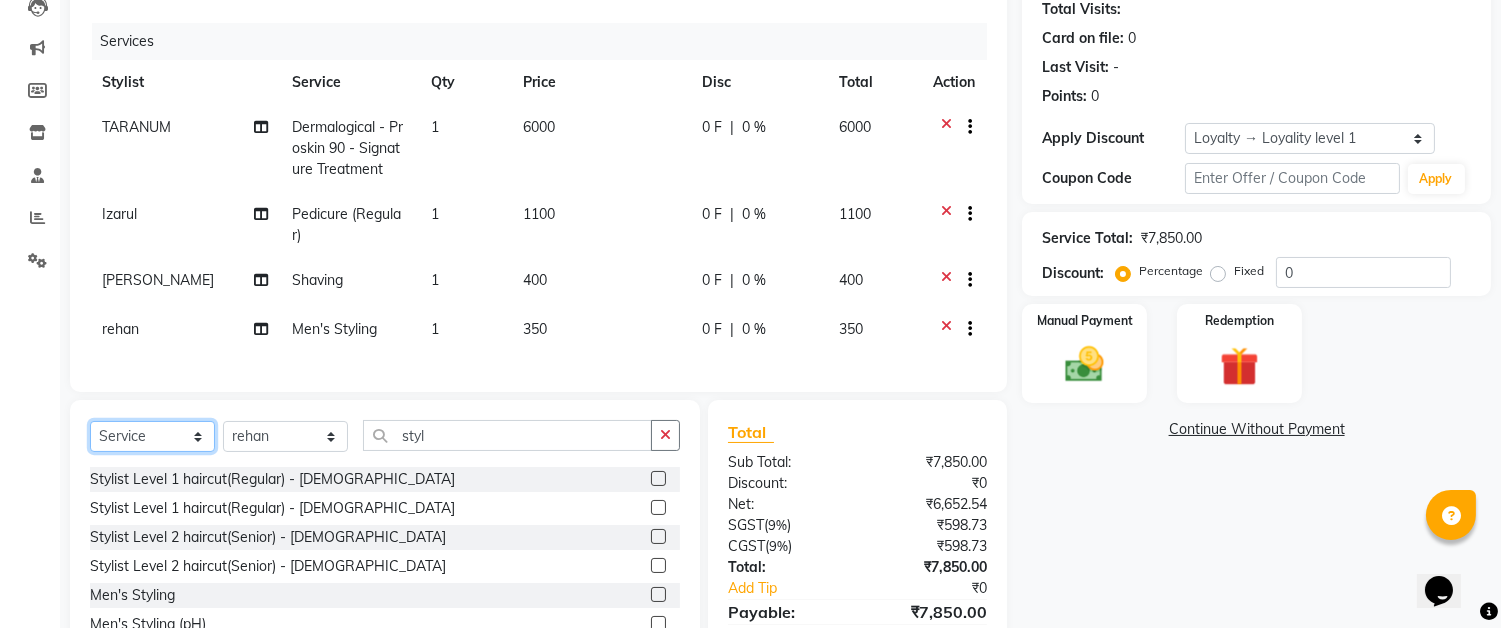 click on "Select  Service  Product  Membership  Package Voucher Prepaid Gift Card" 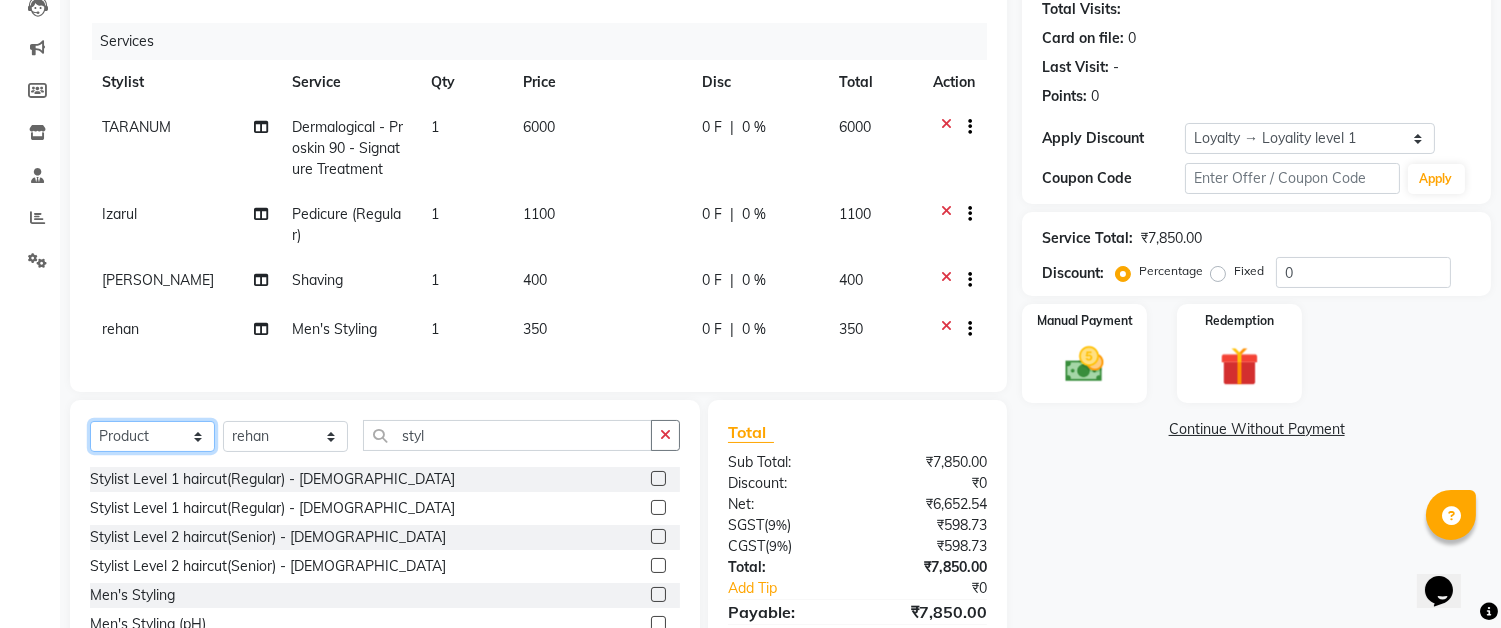 click on "Select  Service  Product  Membership  Package Voucher Prepaid Gift Card" 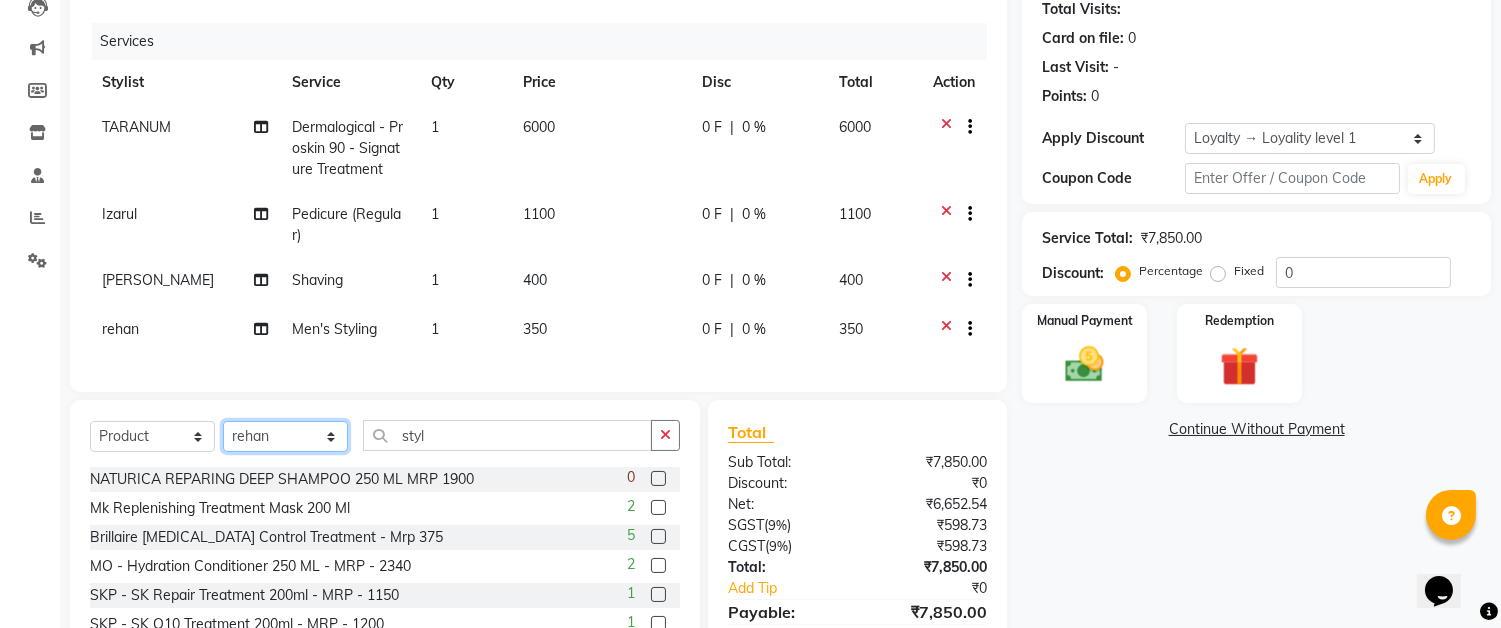 click on "Select Stylist Akram Auditor Christina Izarul jaydip Niyaz raj rehan RINKU SHOW TARANUM" 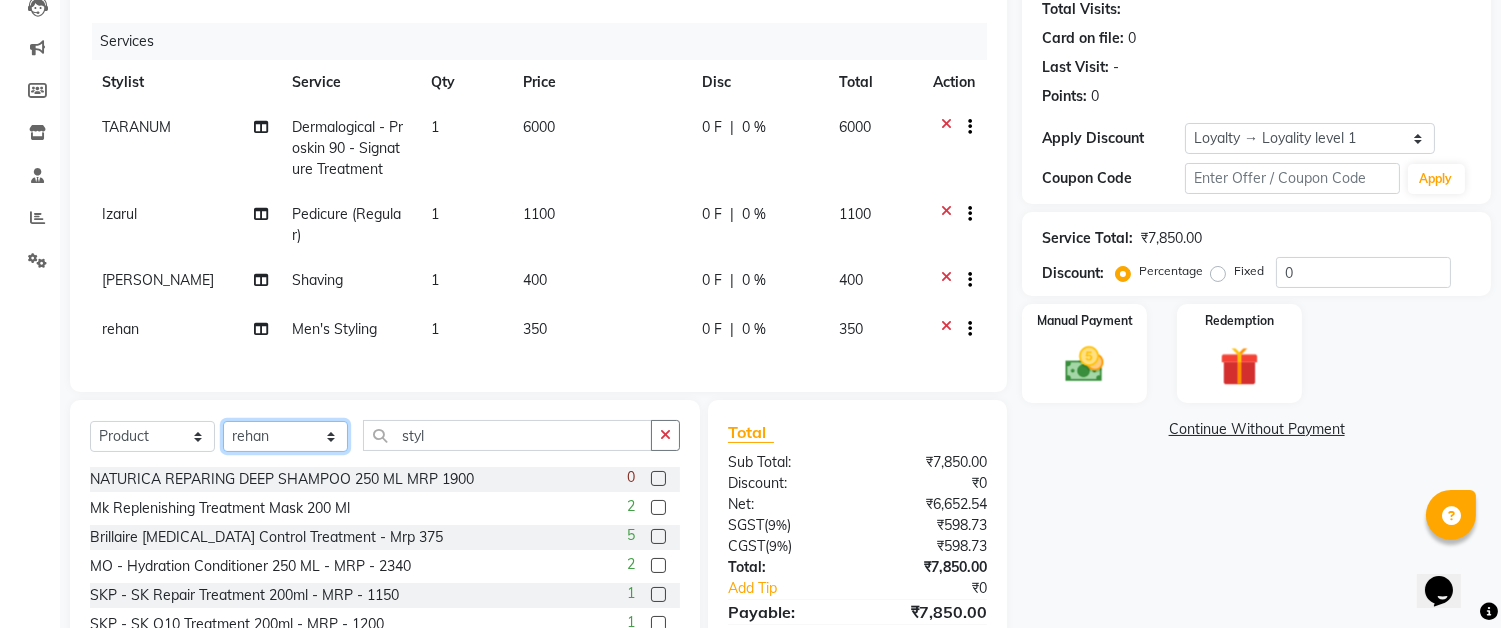 select on "85065" 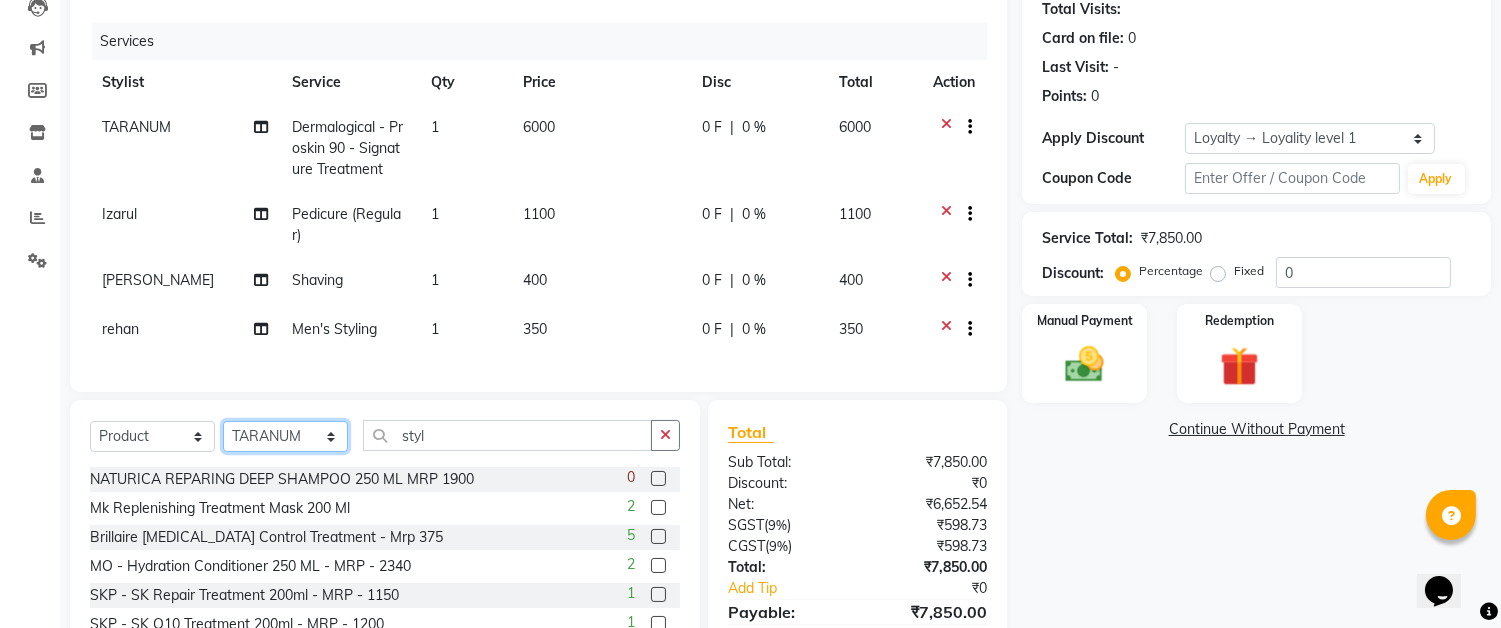 click on "Select Stylist Akram Auditor Christina Izarul jaydip Niyaz raj rehan RINKU SHOW TARANUM" 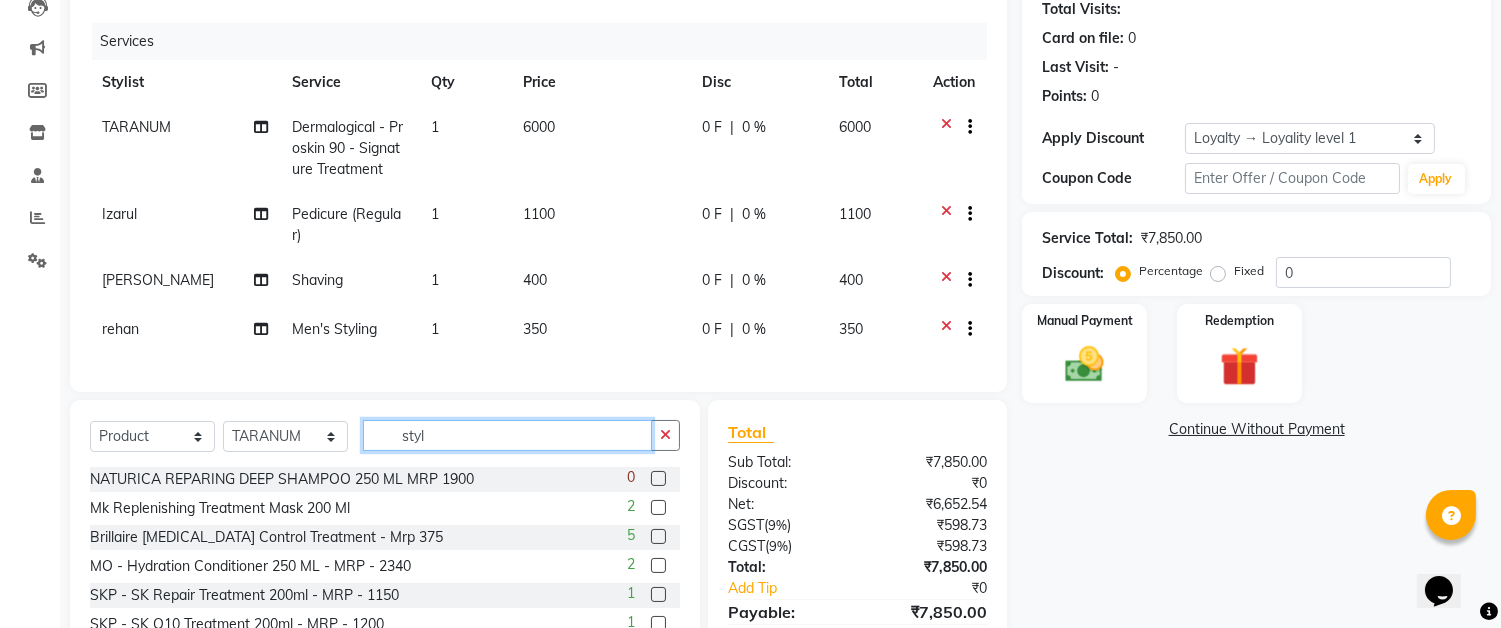 click on "styl" 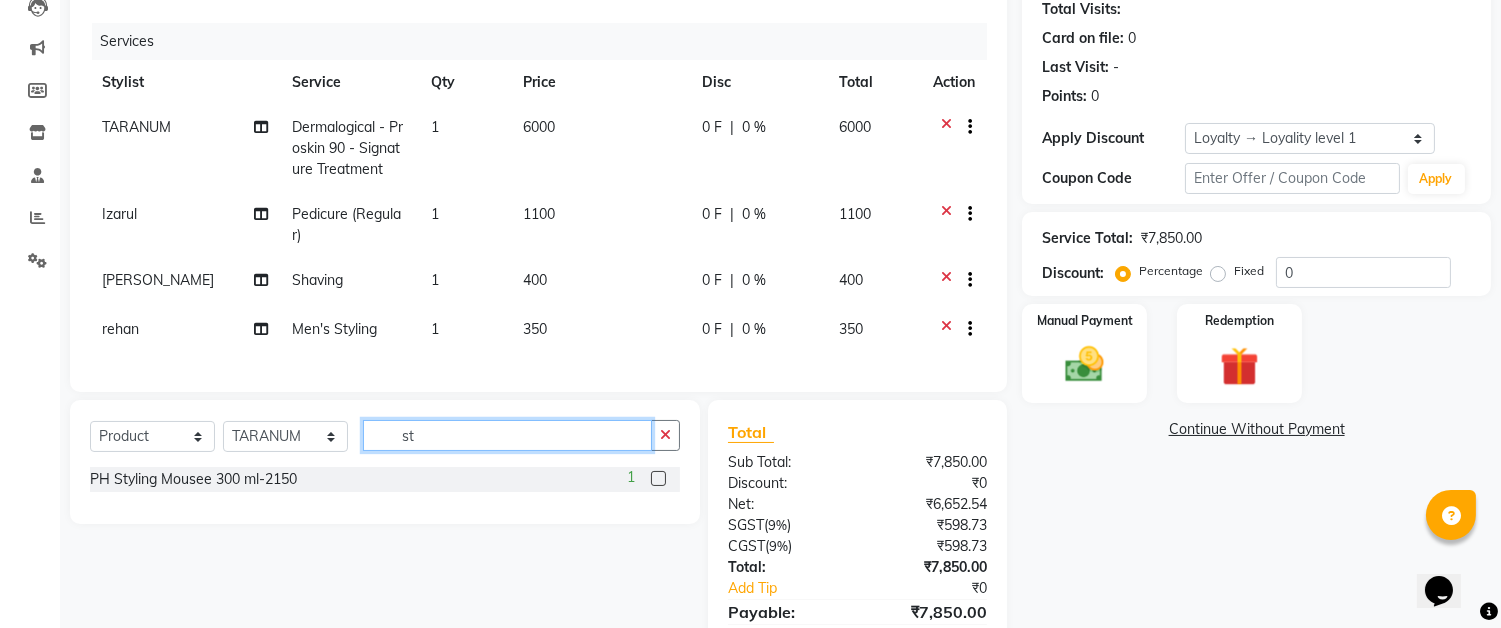 type on "s" 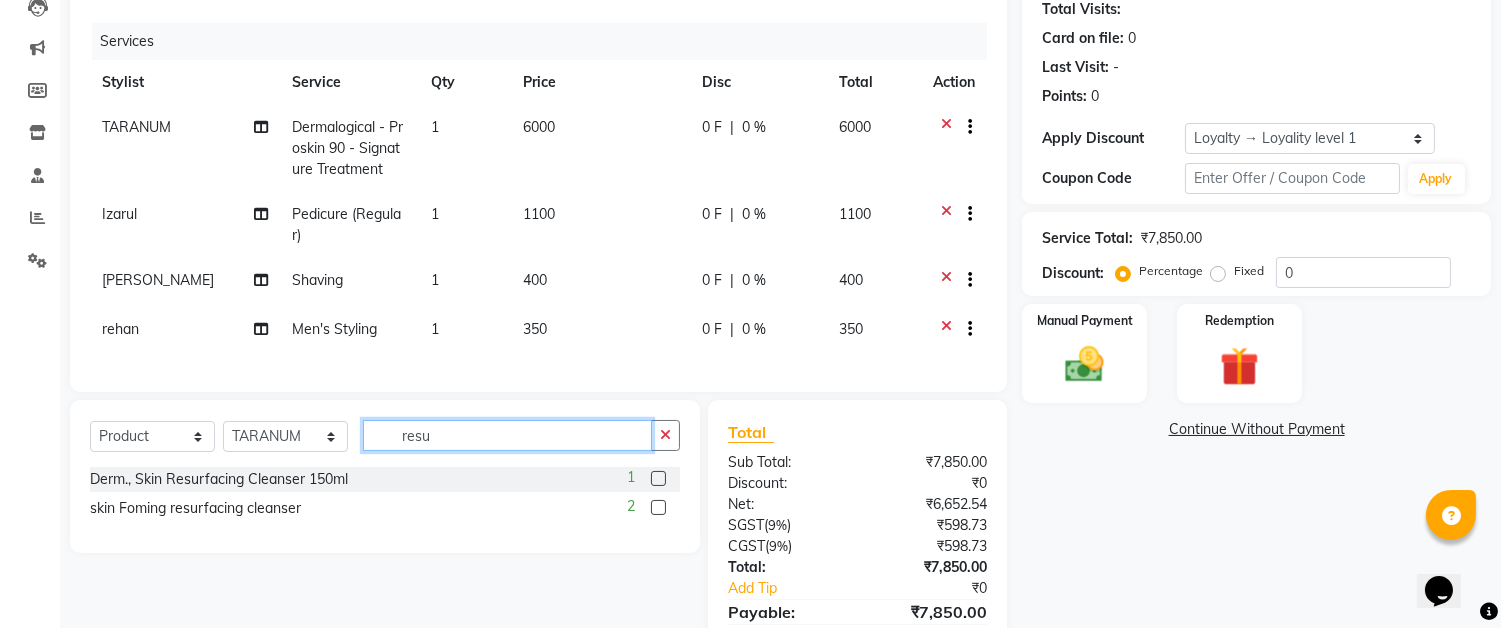 type on "resu" 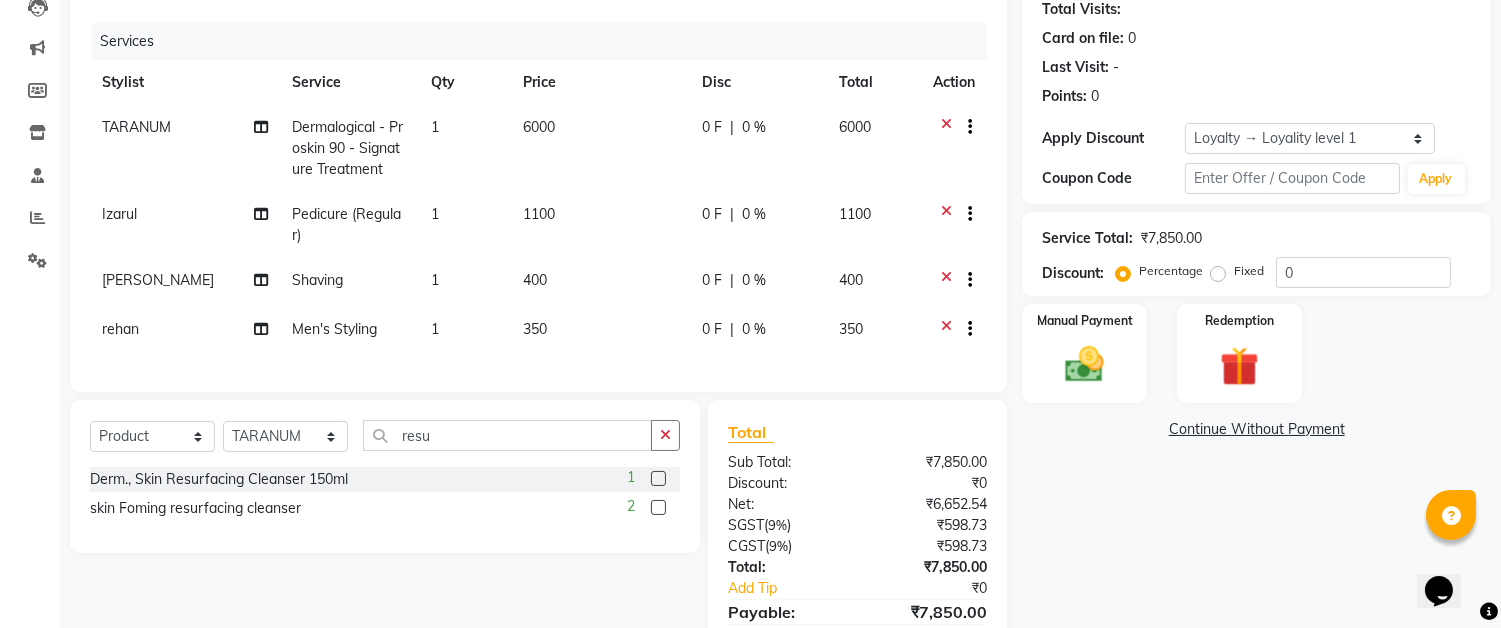 click 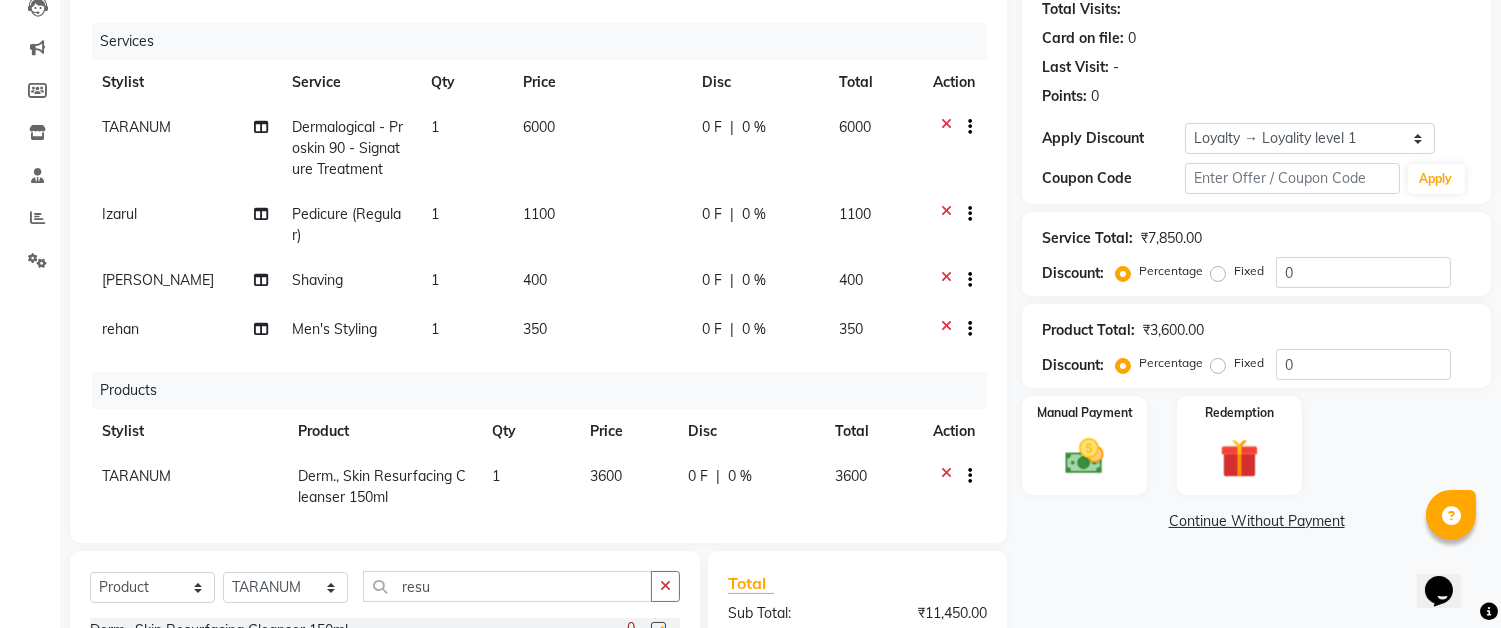 checkbox on "false" 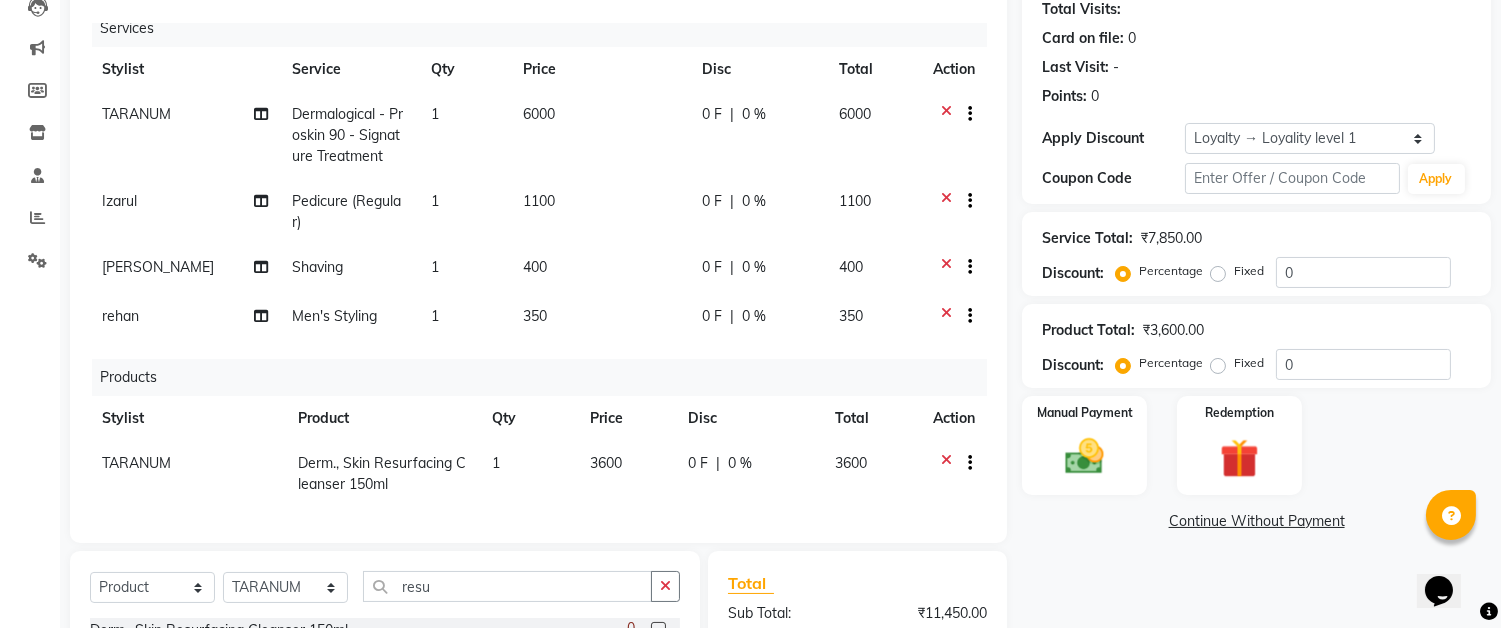 scroll, scrollTop: 28, scrollLeft: 0, axis: vertical 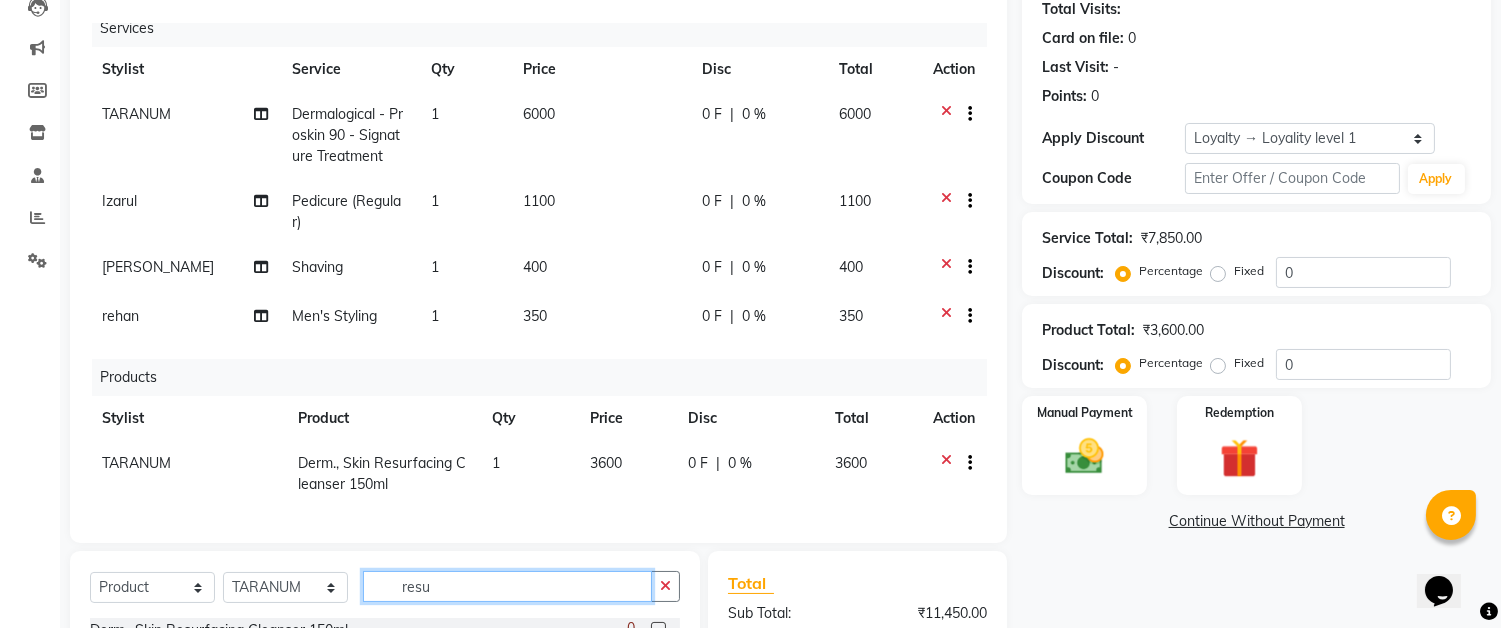 click on "resu" 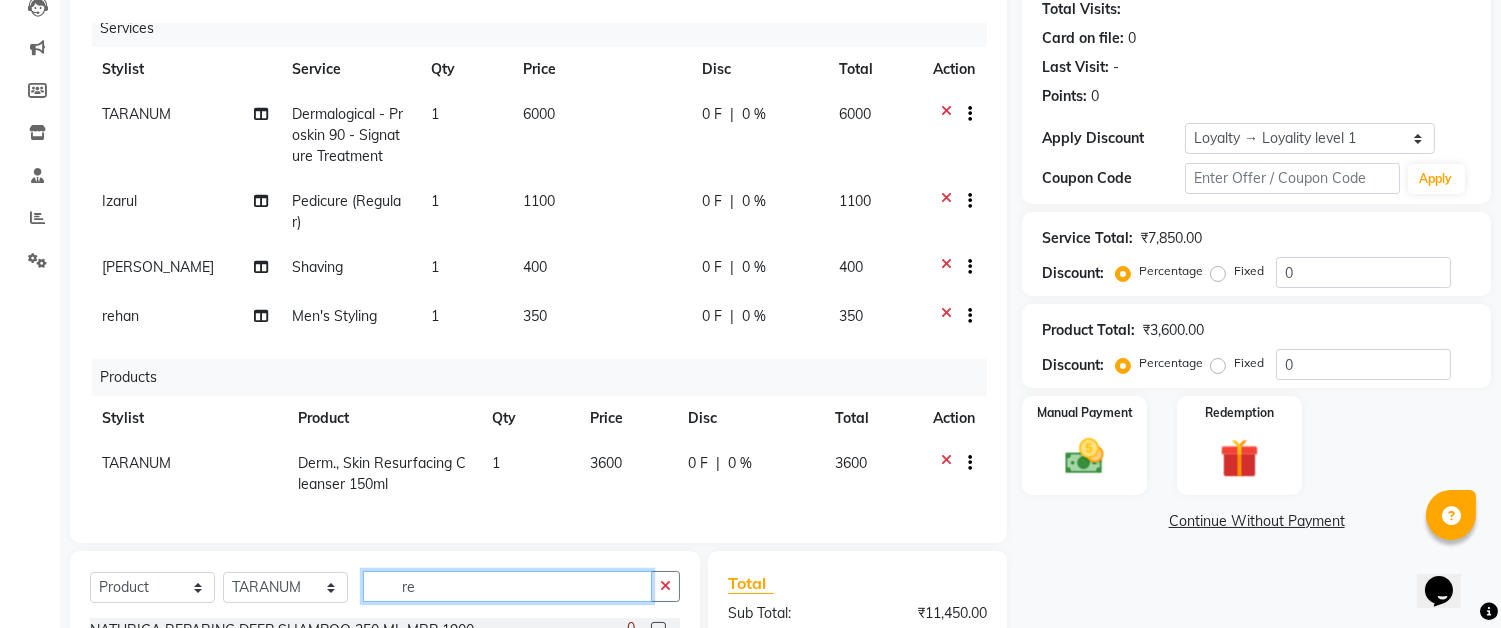 type on "r" 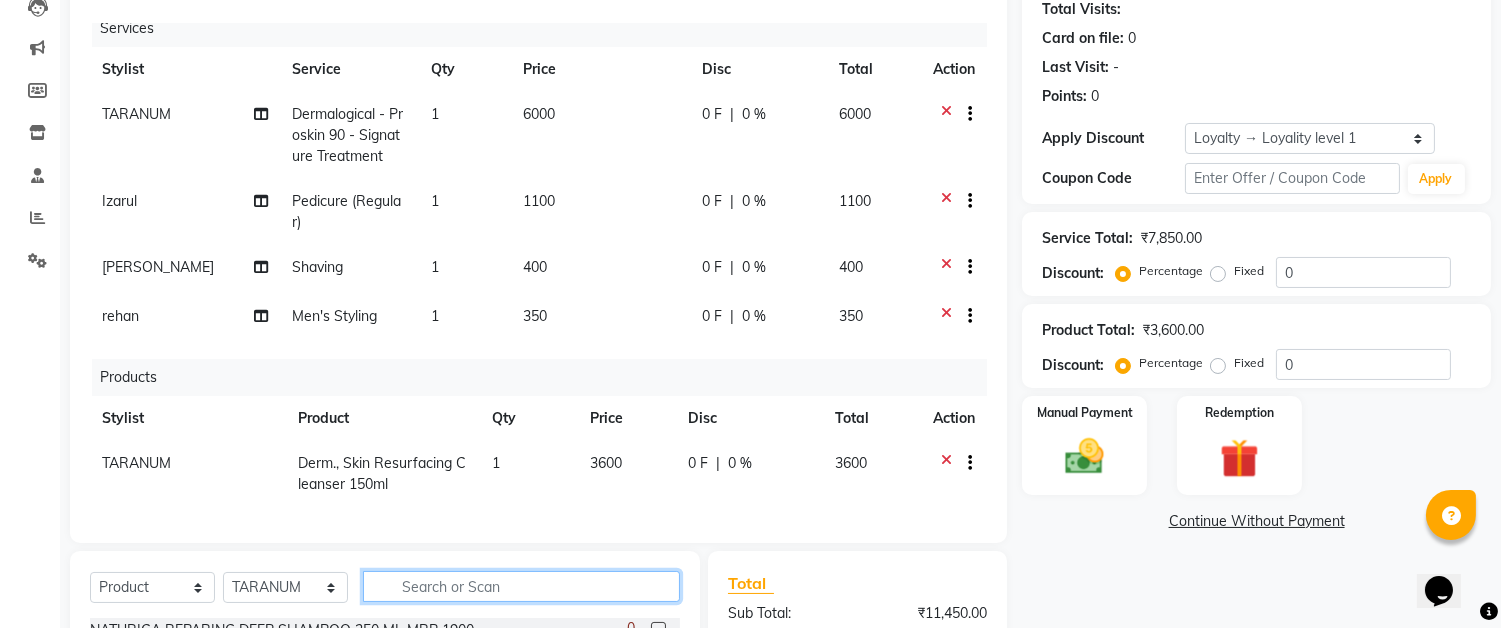 type on "h" 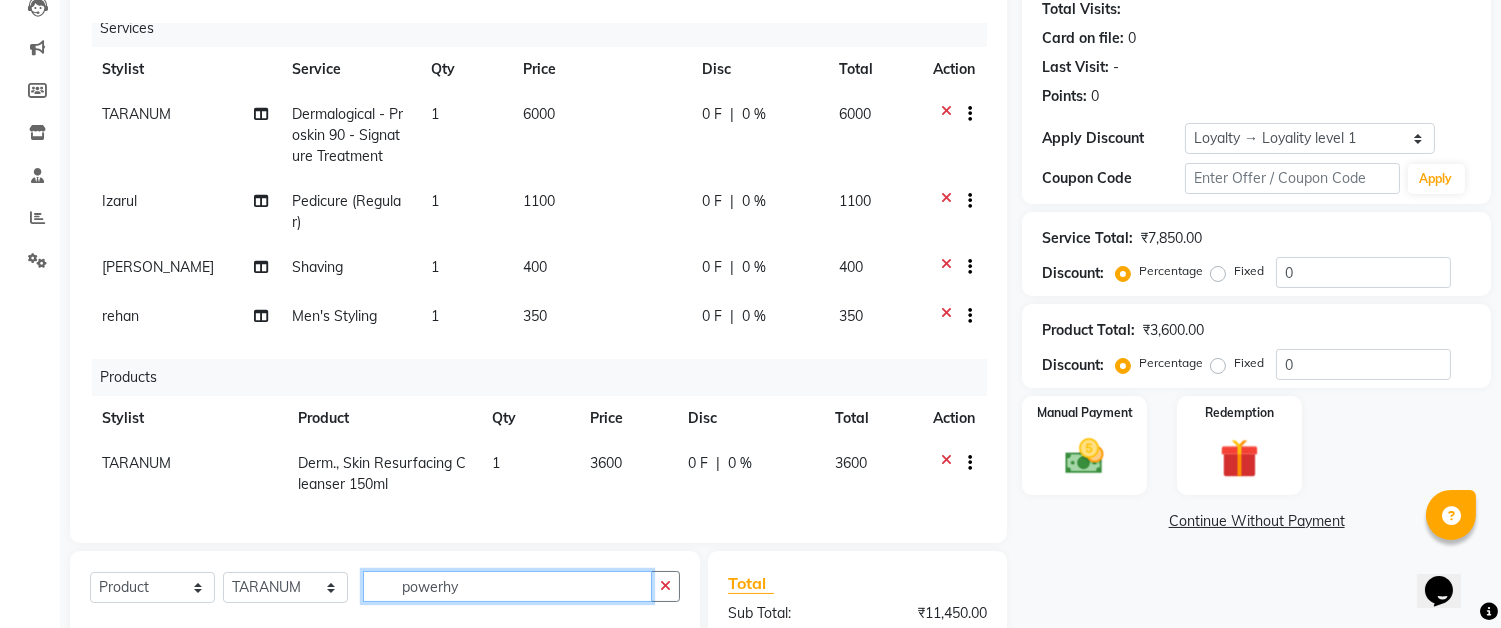 scroll, scrollTop: 336, scrollLeft: 0, axis: vertical 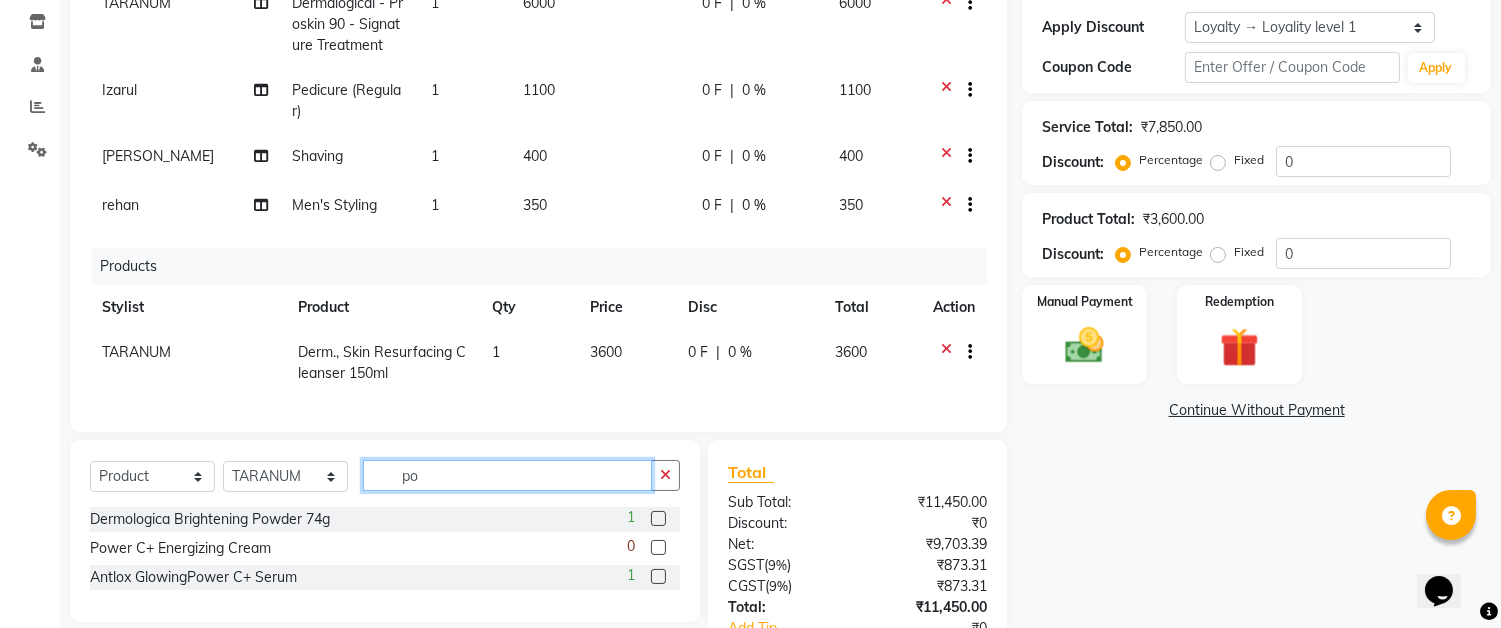 type on "p" 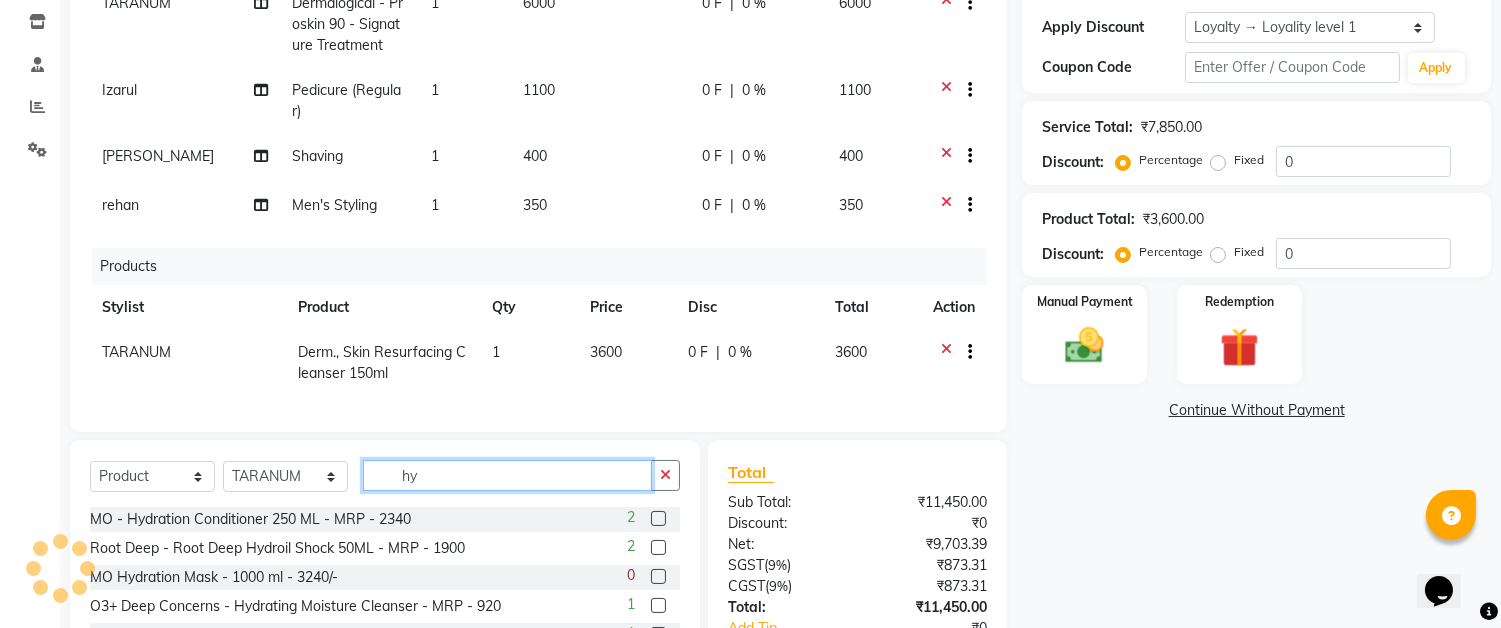type on "h" 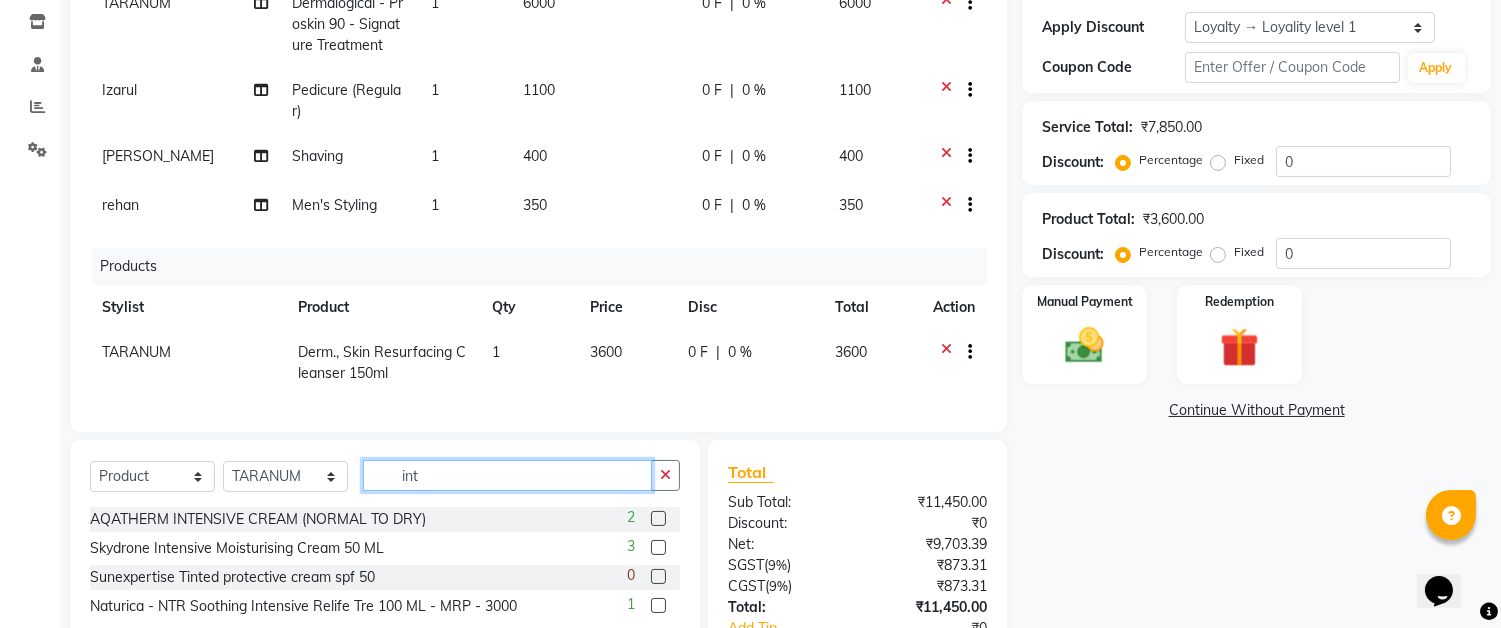type on "int" 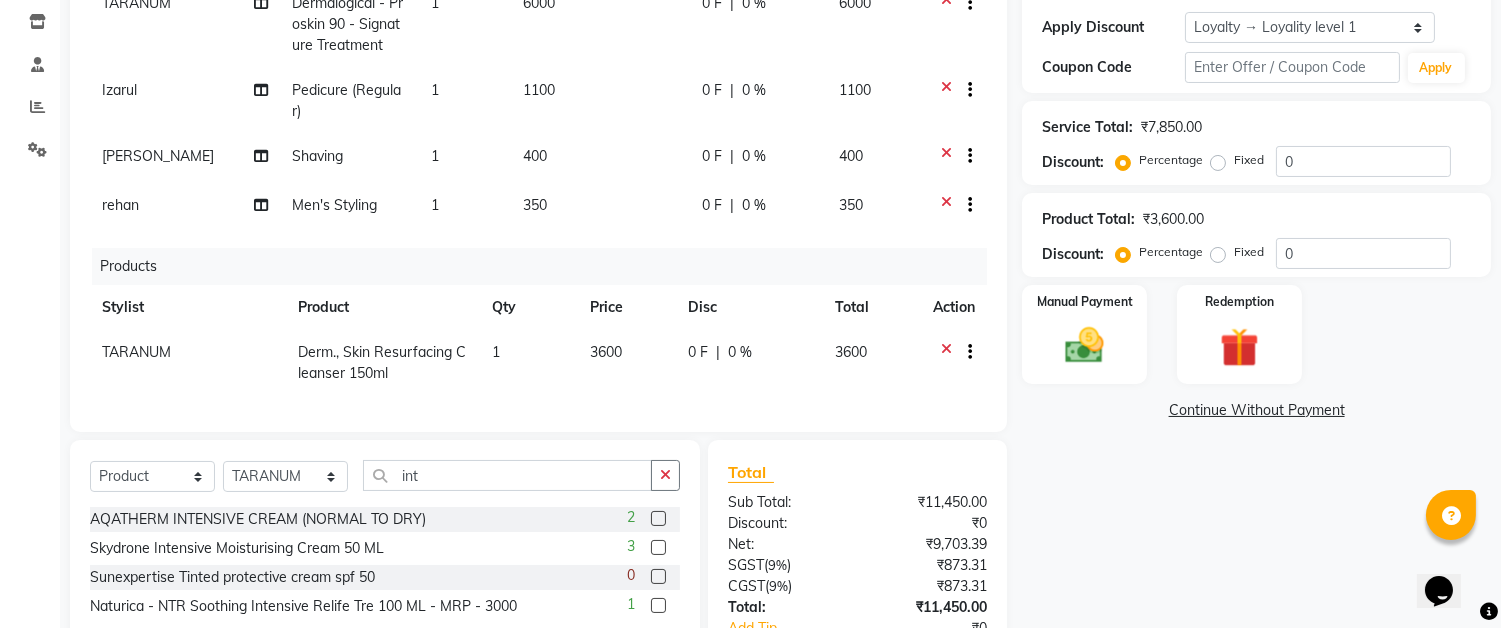 click 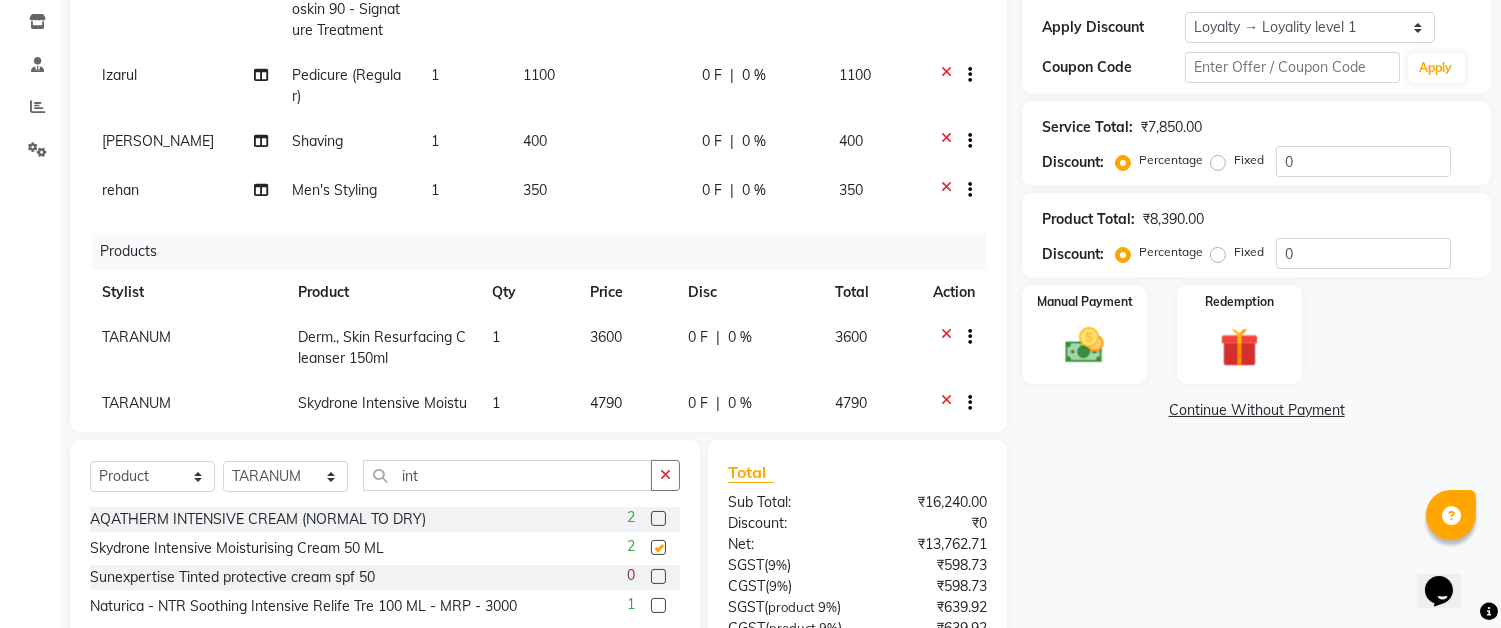 checkbox on "false" 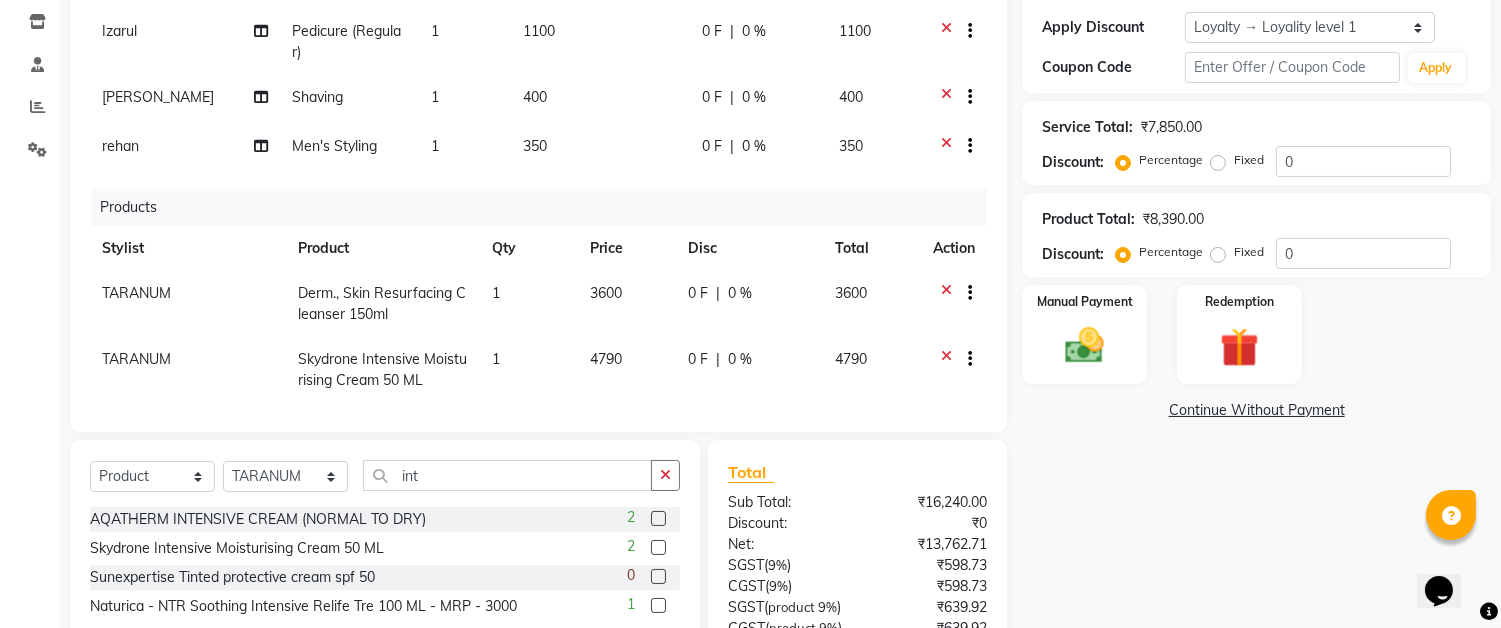 scroll, scrollTop: 95, scrollLeft: 0, axis: vertical 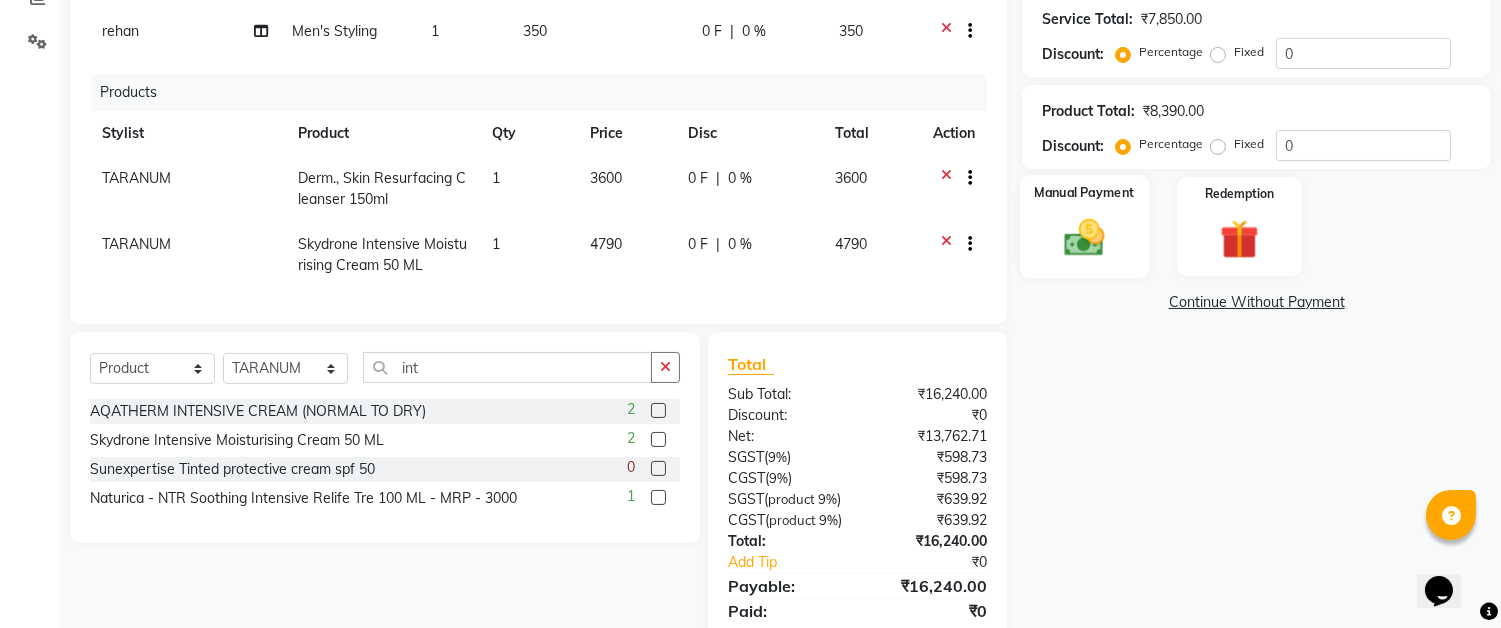 click on "Manual Payment" 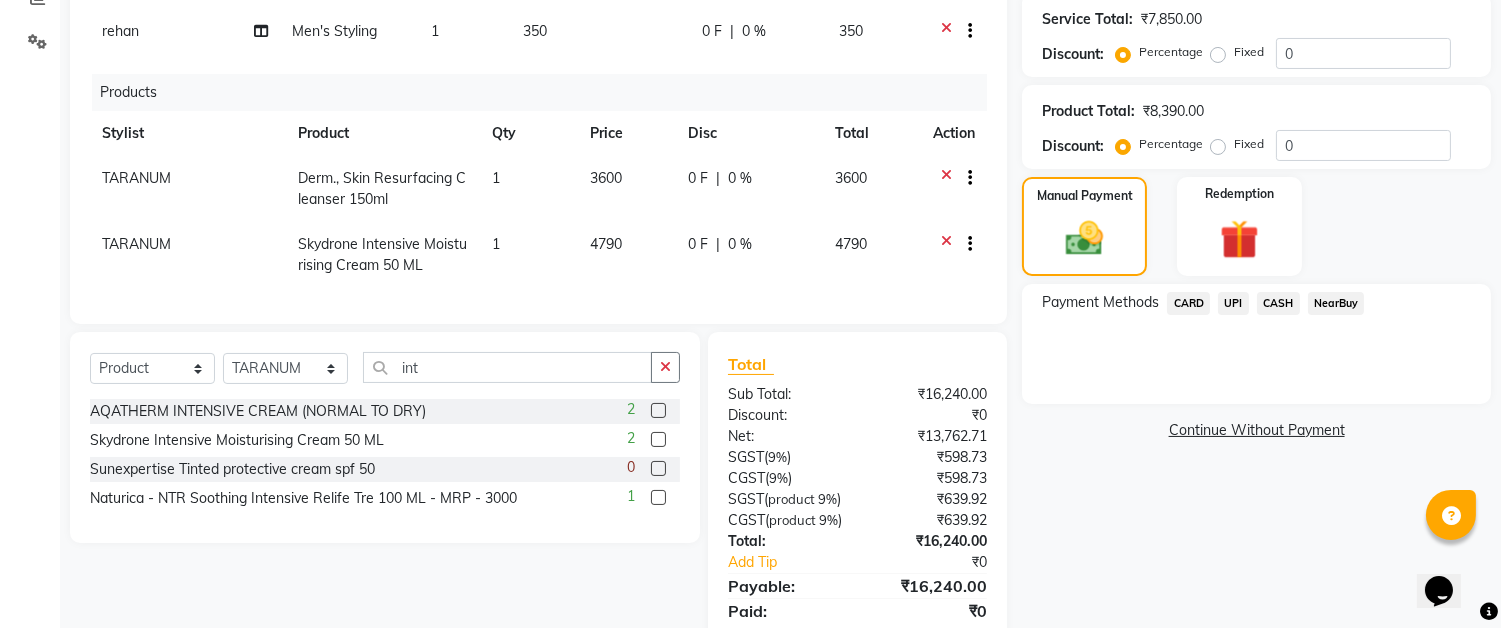 click on "UPI" 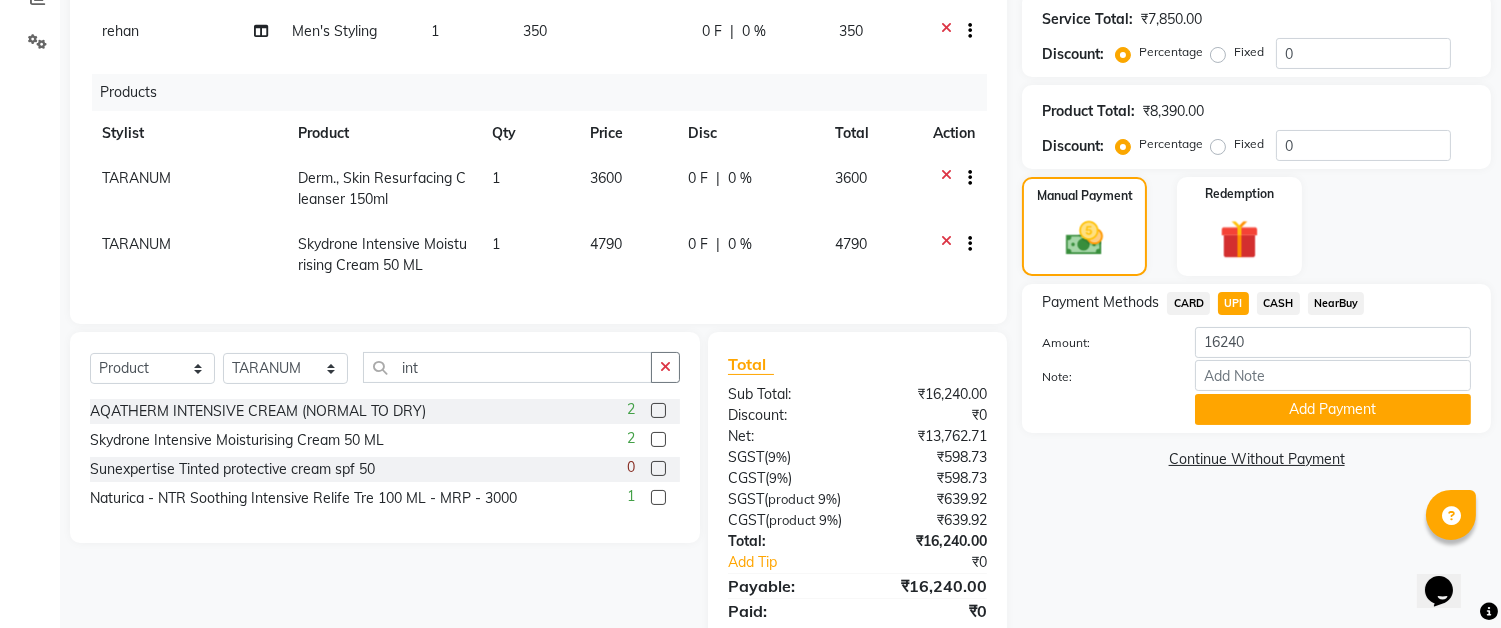 scroll, scrollTop: 555, scrollLeft: 0, axis: vertical 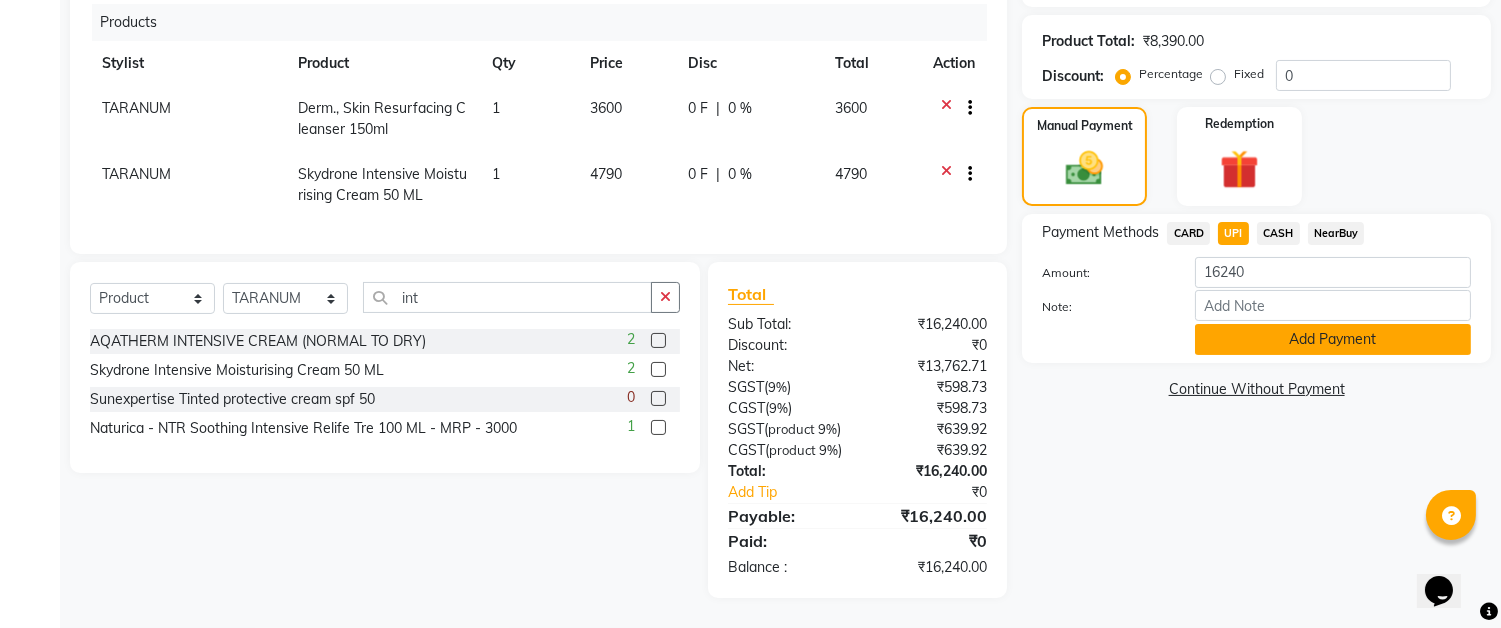 click on "Add Payment" 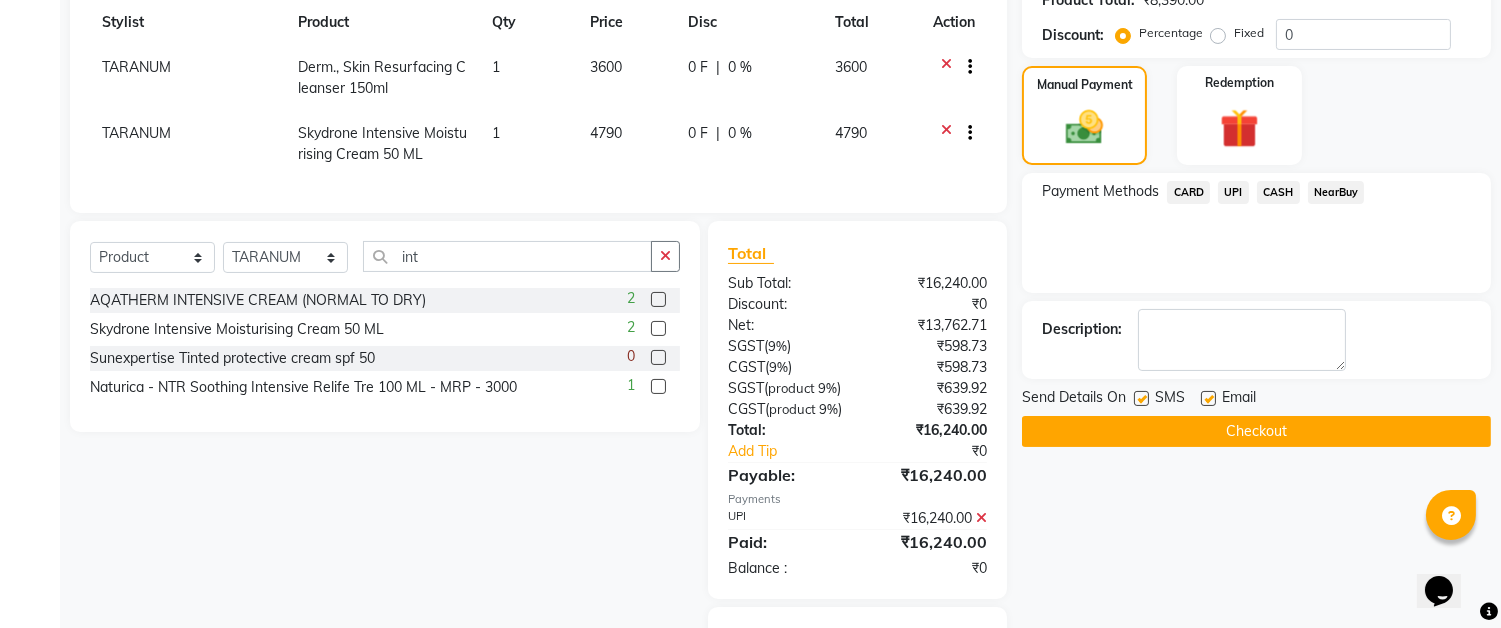 scroll, scrollTop: 717, scrollLeft: 0, axis: vertical 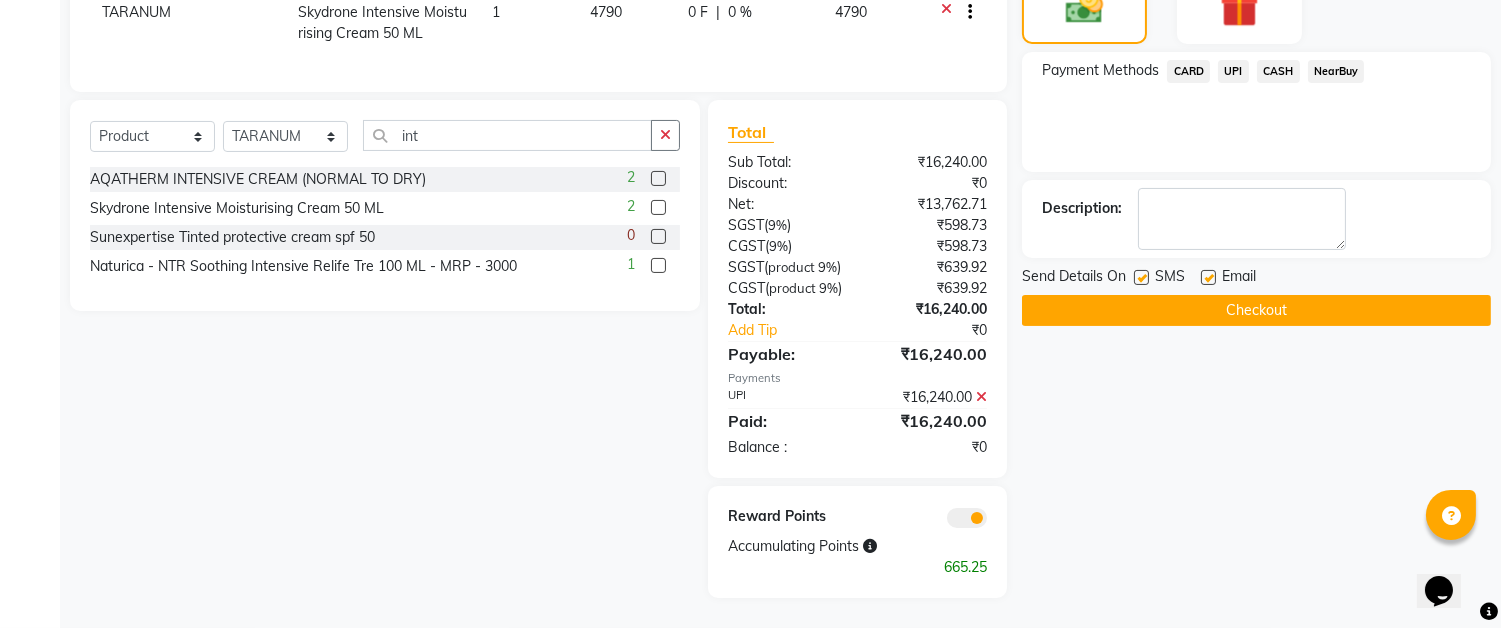 click on "Checkout" 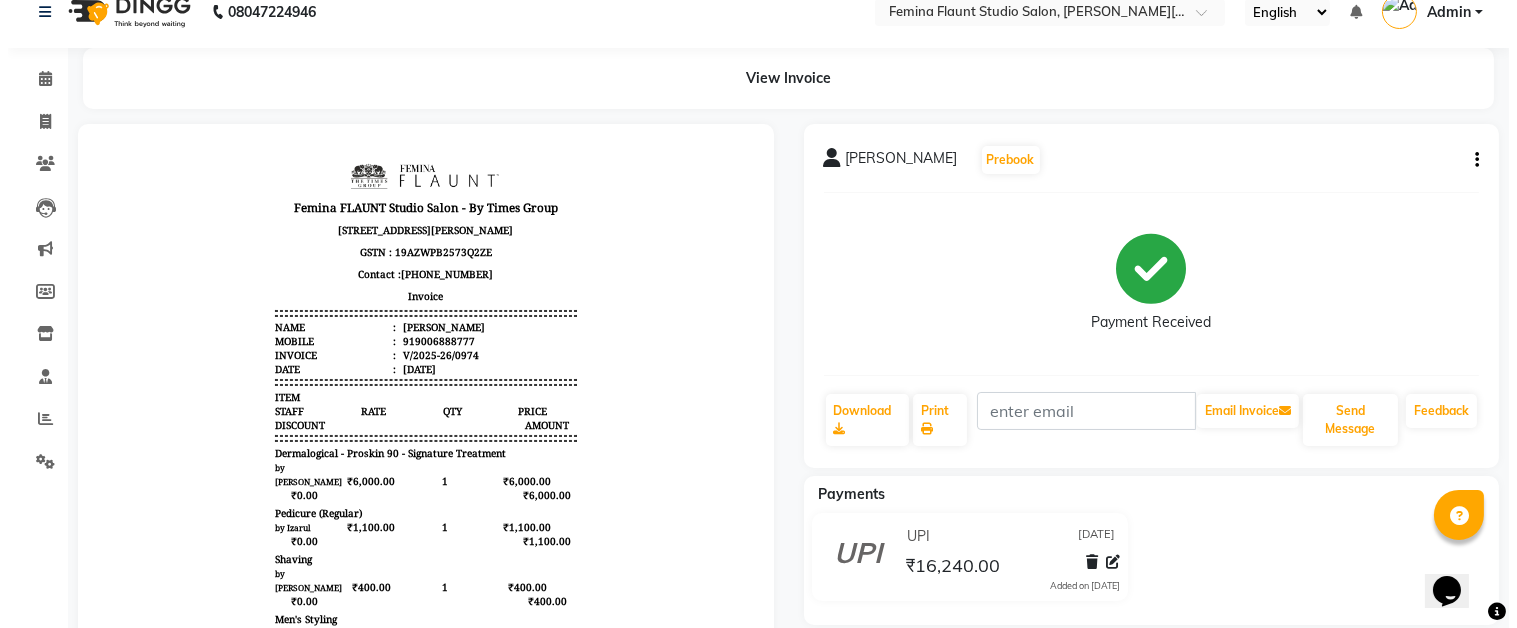 scroll, scrollTop: 0, scrollLeft: 0, axis: both 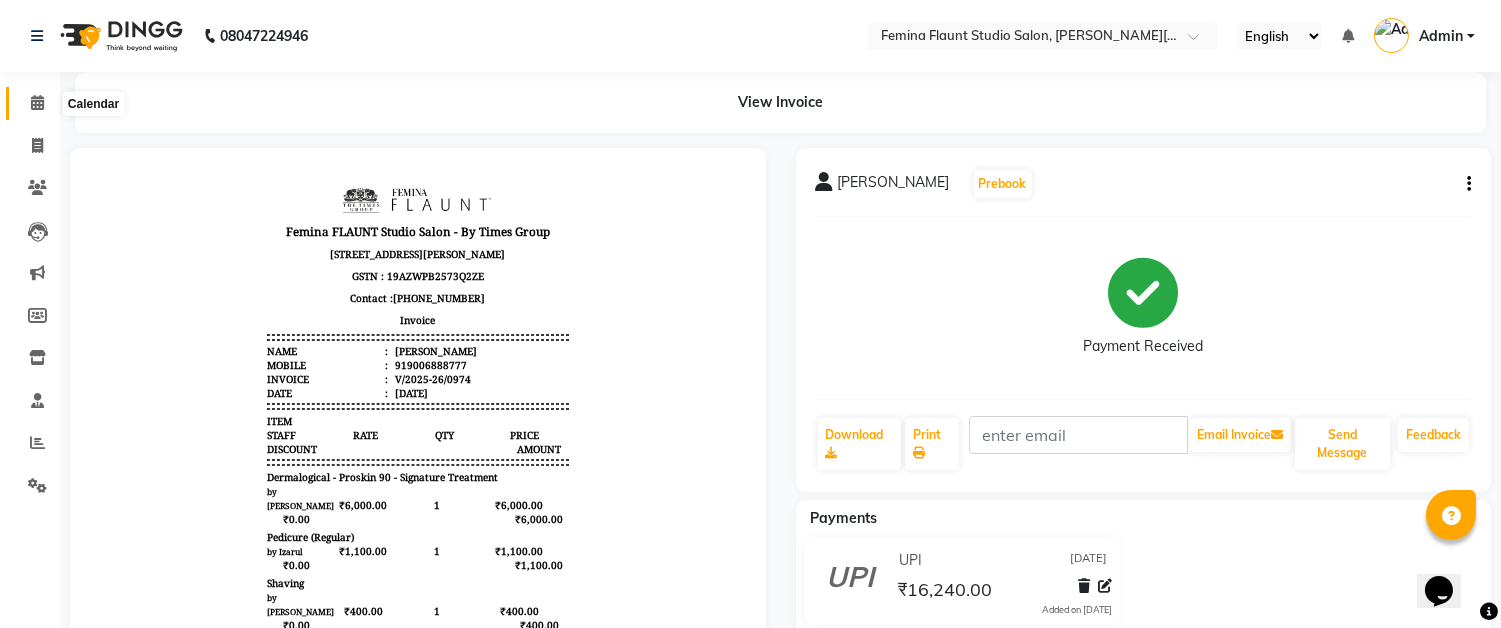 click 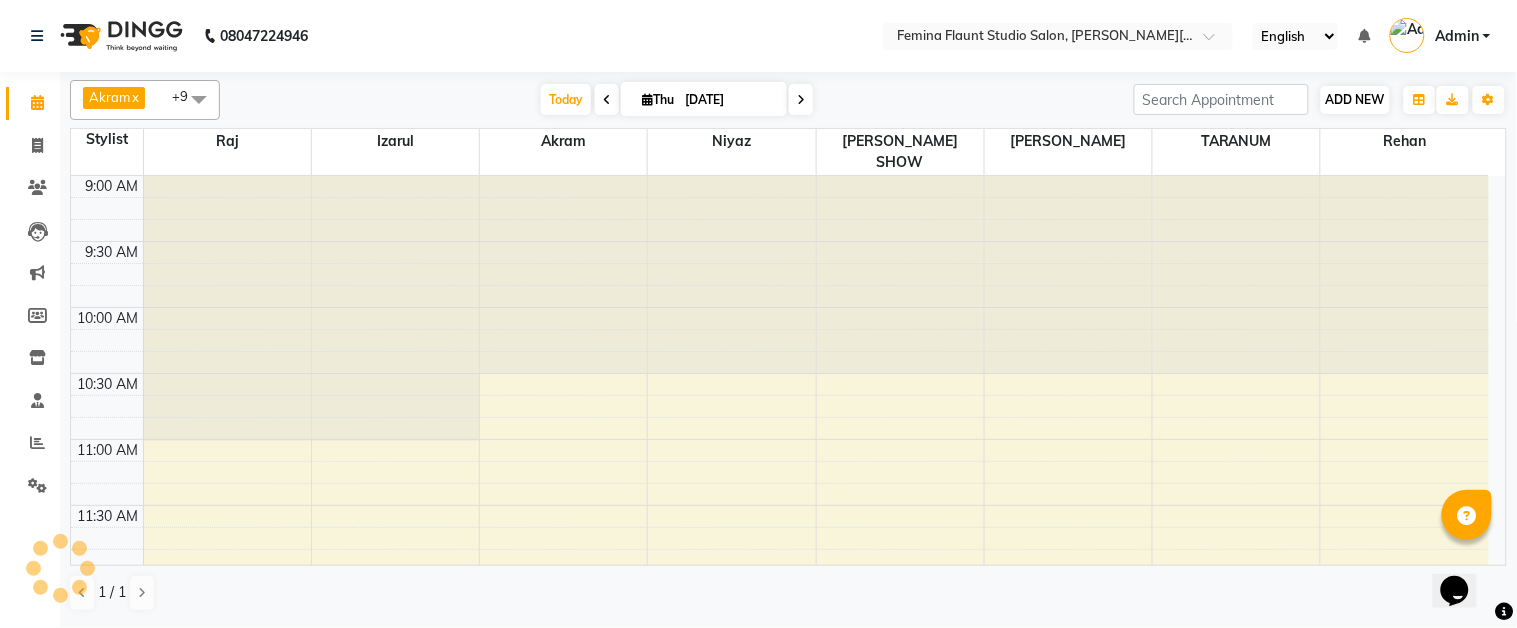 scroll, scrollTop: 0, scrollLeft: 0, axis: both 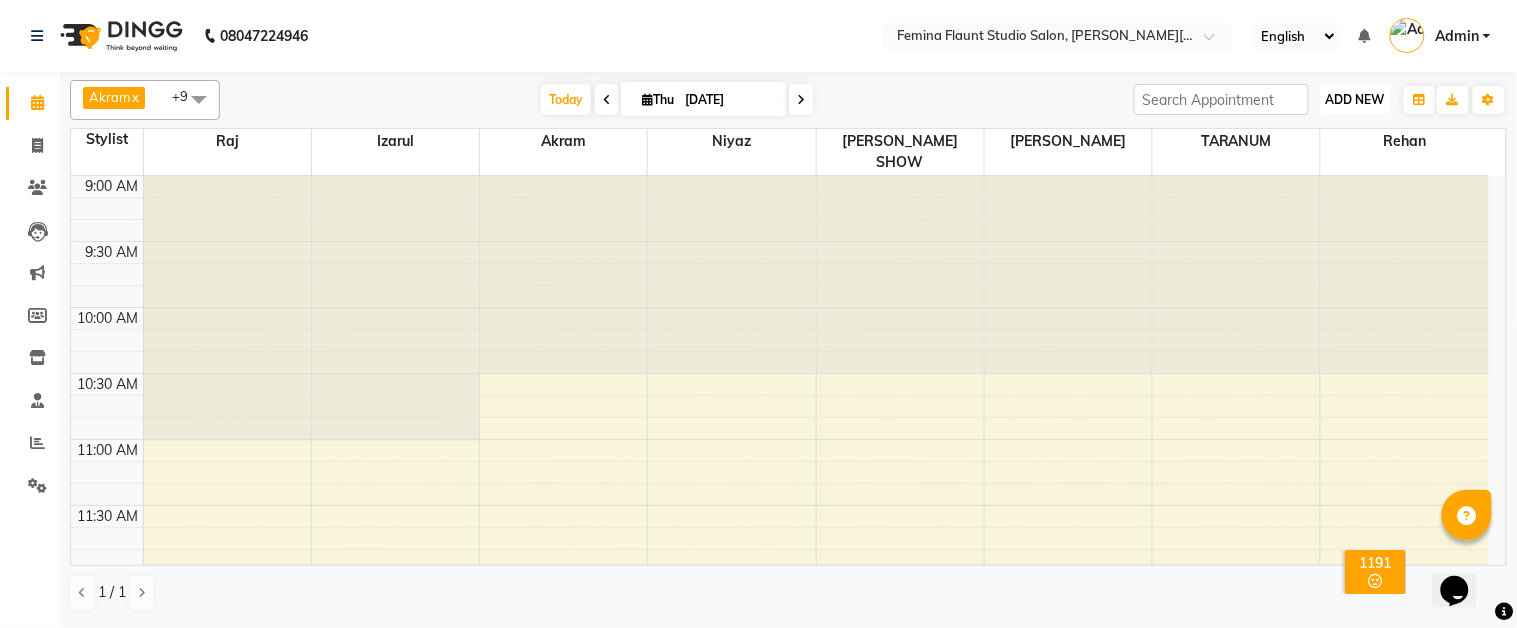 click on "ADD NEW" at bounding box center (1355, 99) 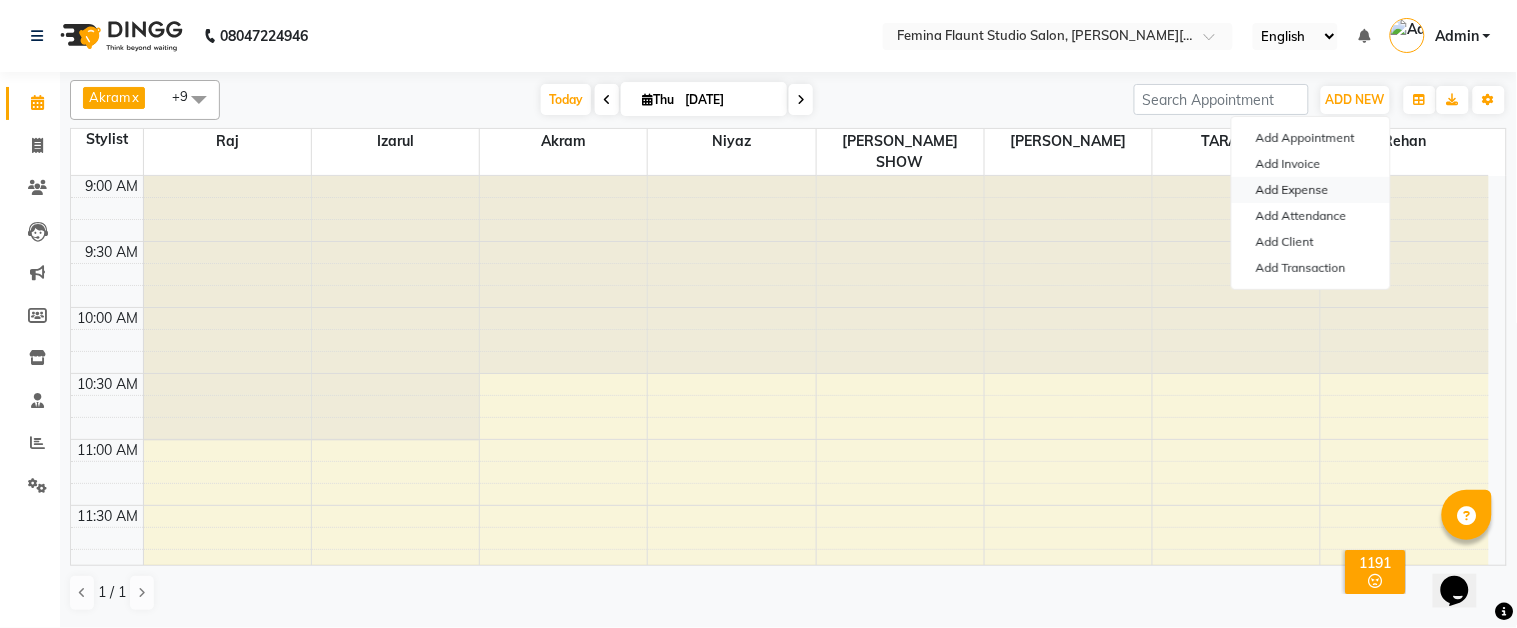 click on "Add Expense" at bounding box center (1311, 190) 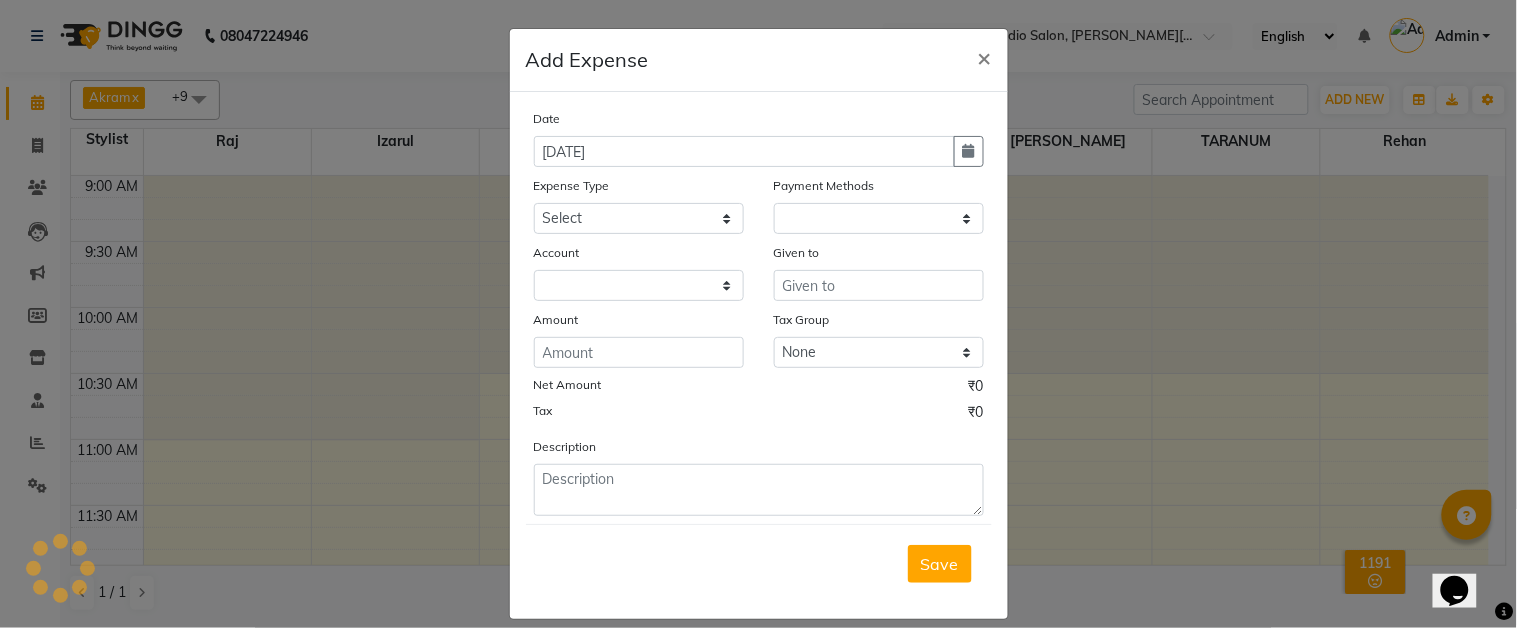 select on "1" 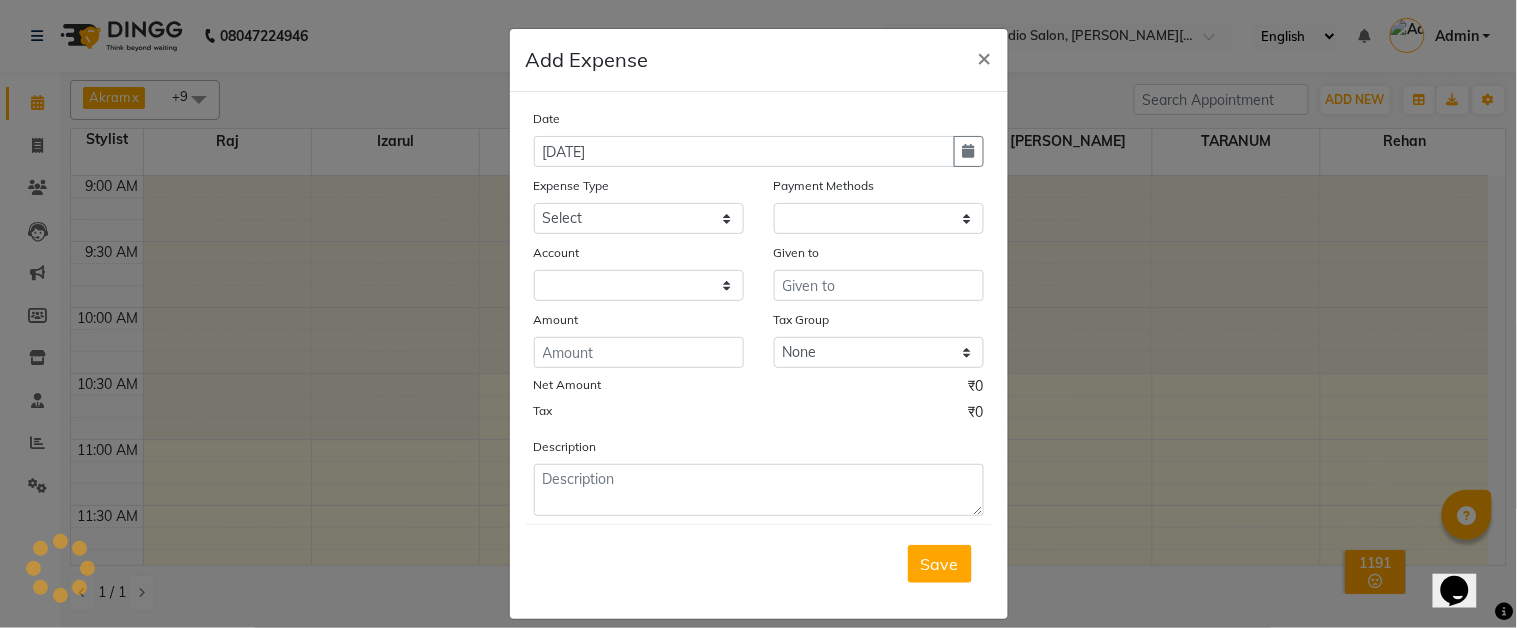 select on "4140" 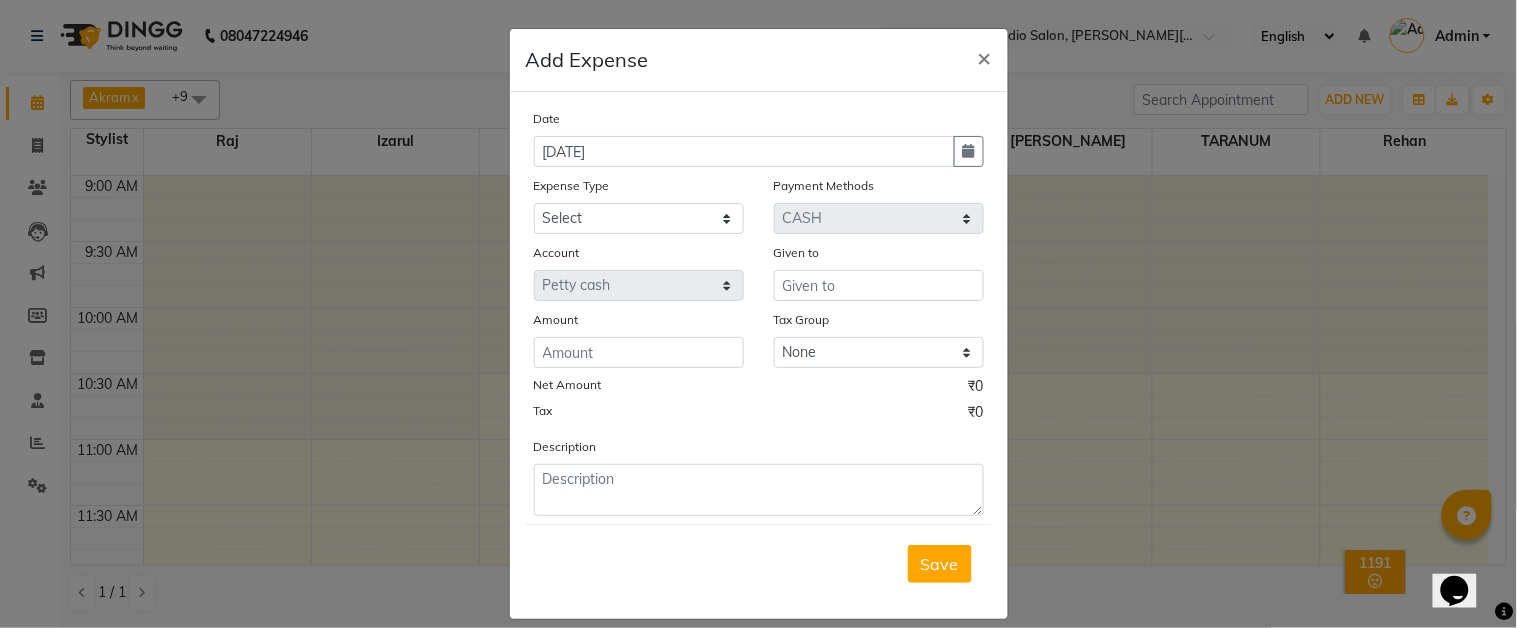 click on "Add Expense  × Date 10-07-2025 Expense Type Select Advance Salary Car Parking Charges Cash transfer to bank Cash Transfer to Owner Client Snacks Electricity Incentive Laundry Marketing Miscellaneous Other Pantry Salary Staff Snacks Tea & Refreshment Transgender Water Payment Methods Select Prepaid Gift Card Package CARD UPI CASH NearBuy Points Wallet Account Select Petty cash Cash Withdrawn by Owner Given to Amount Tax Group None 5% gst GST Net Amount ₹0 Tax ₹0 Description  Save" 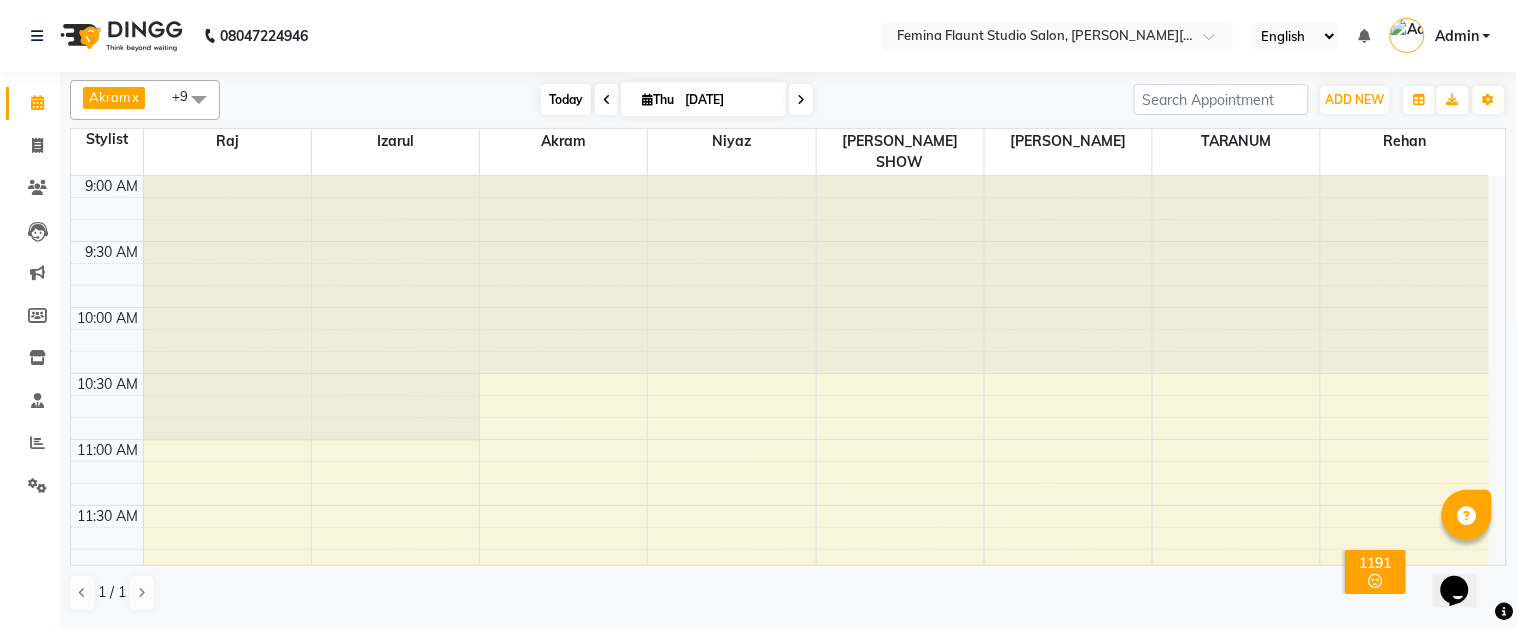 click on "Today" at bounding box center [566, 99] 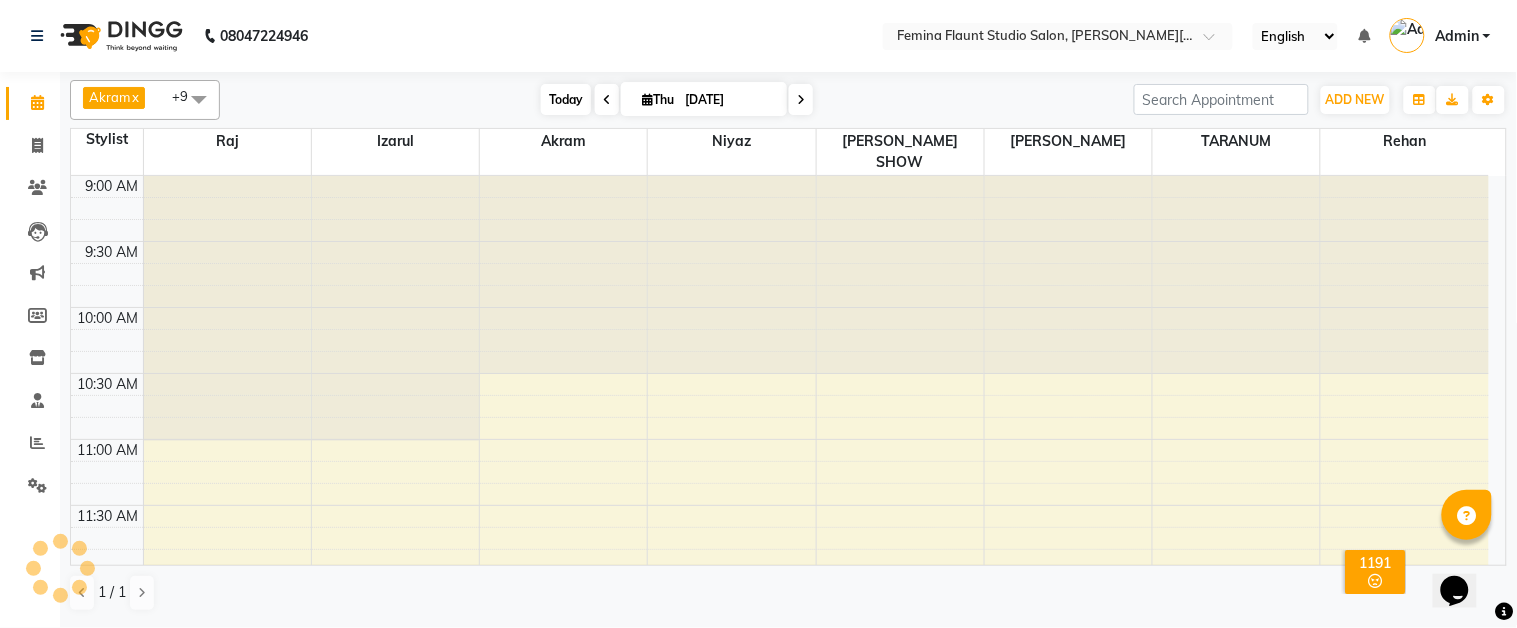 scroll, scrollTop: 1313, scrollLeft: 0, axis: vertical 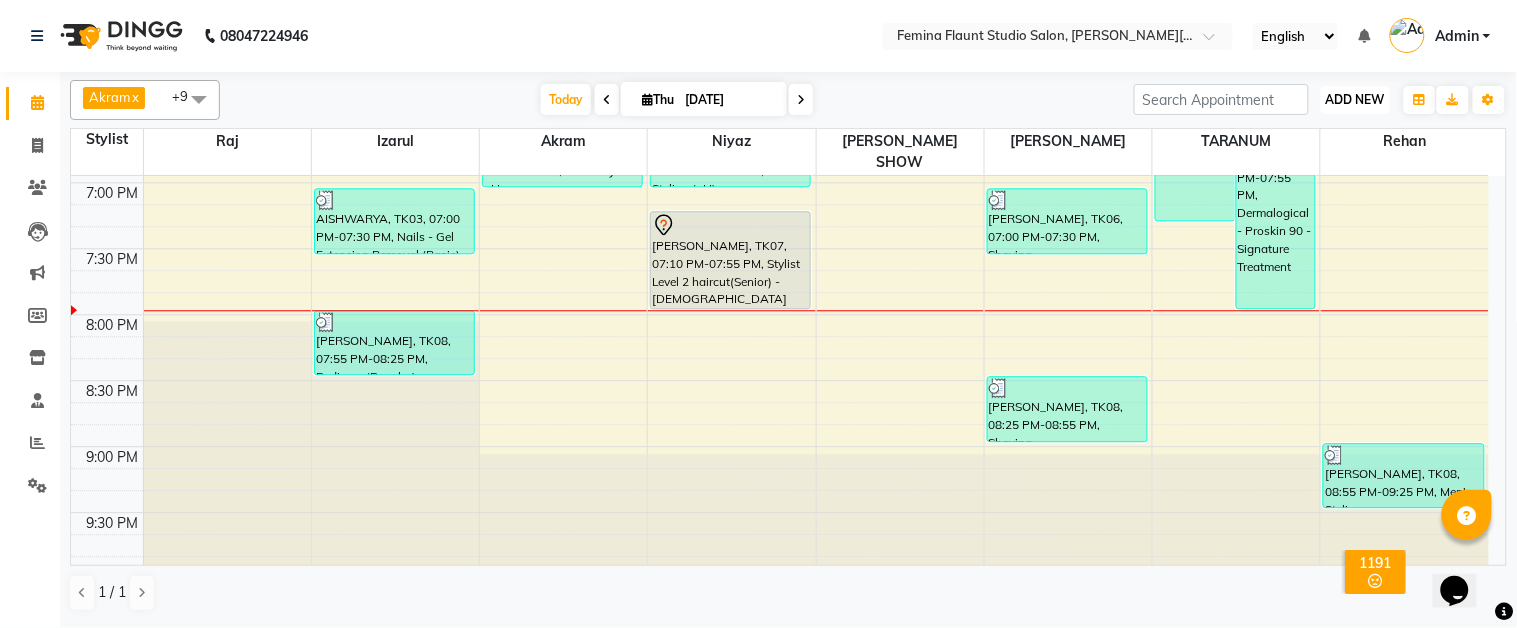 click on "ADD NEW" at bounding box center [1355, 99] 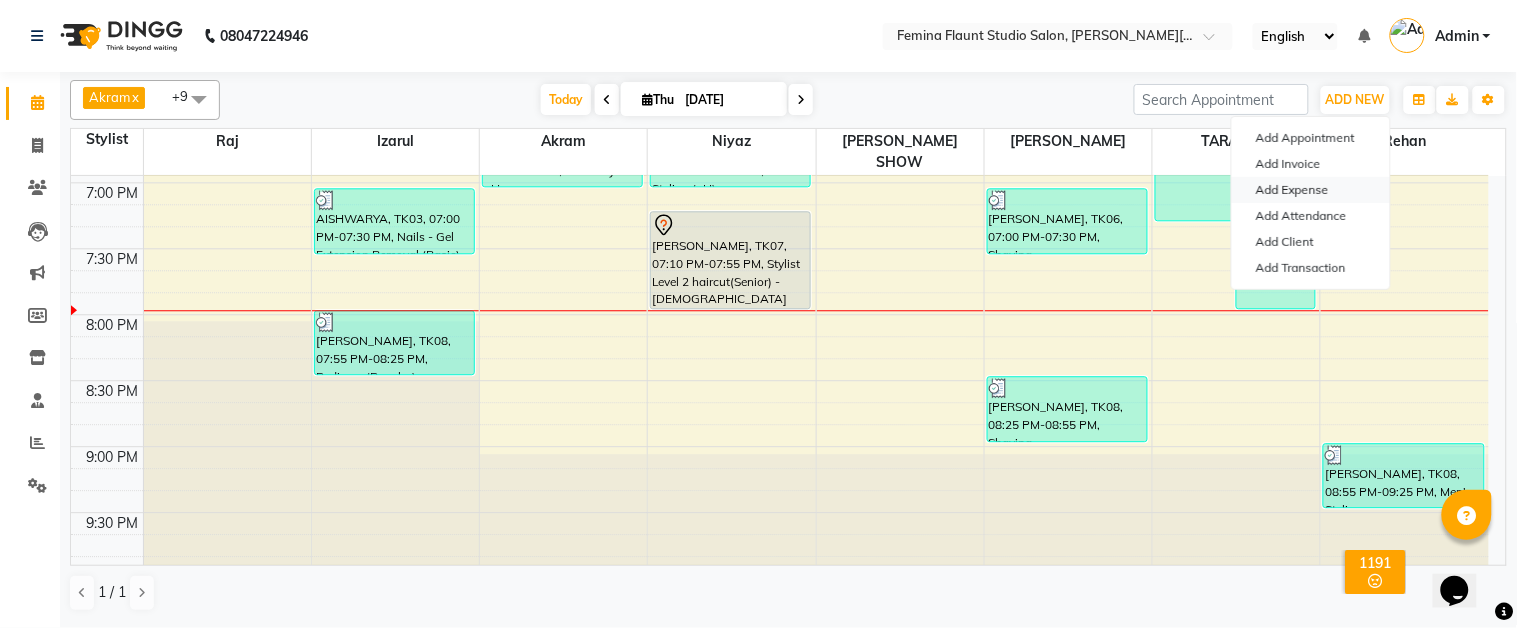 click on "Add Expense" at bounding box center (1311, 190) 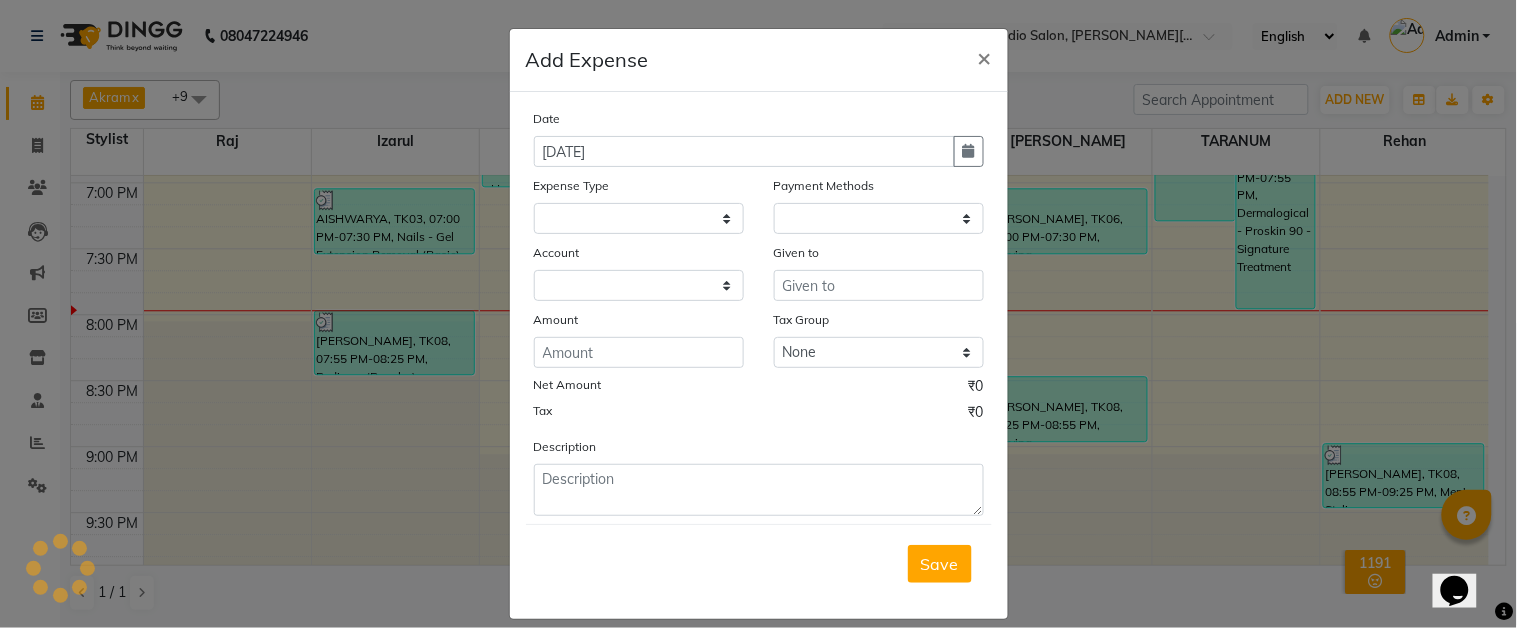 select 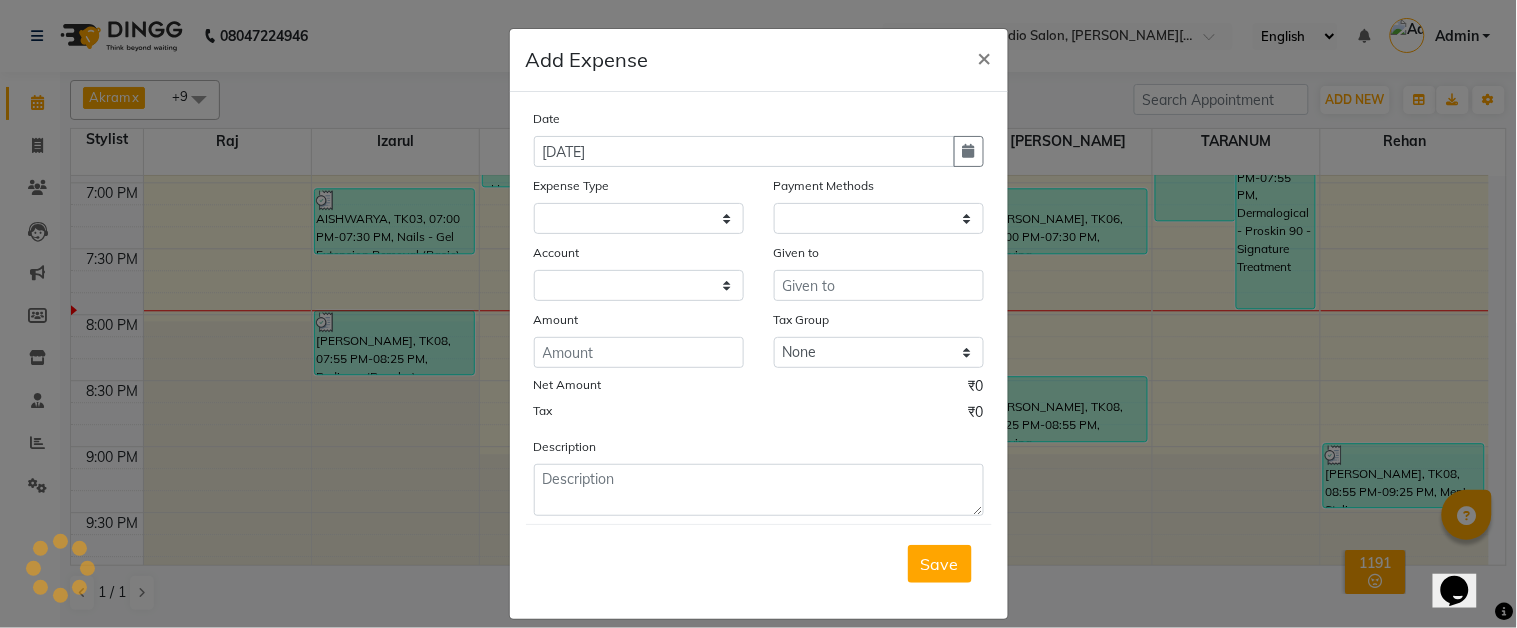 select on "1" 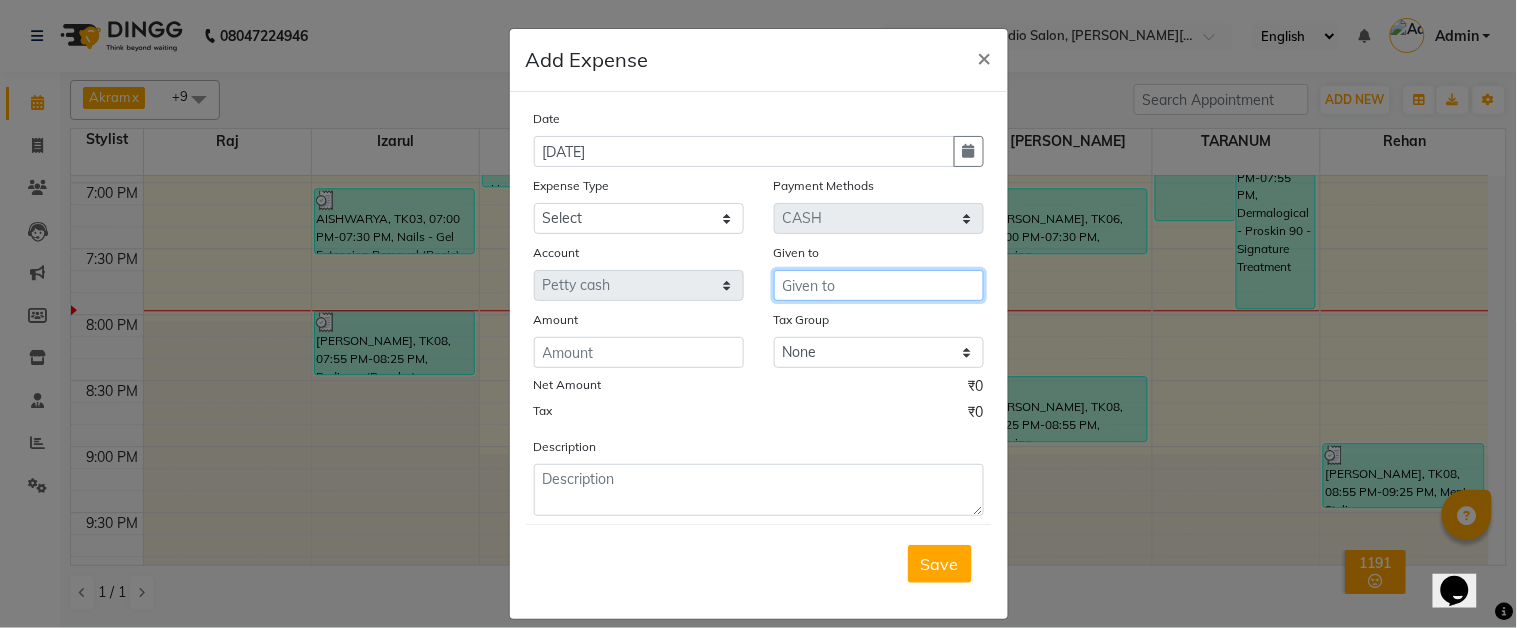 click at bounding box center [879, 285] 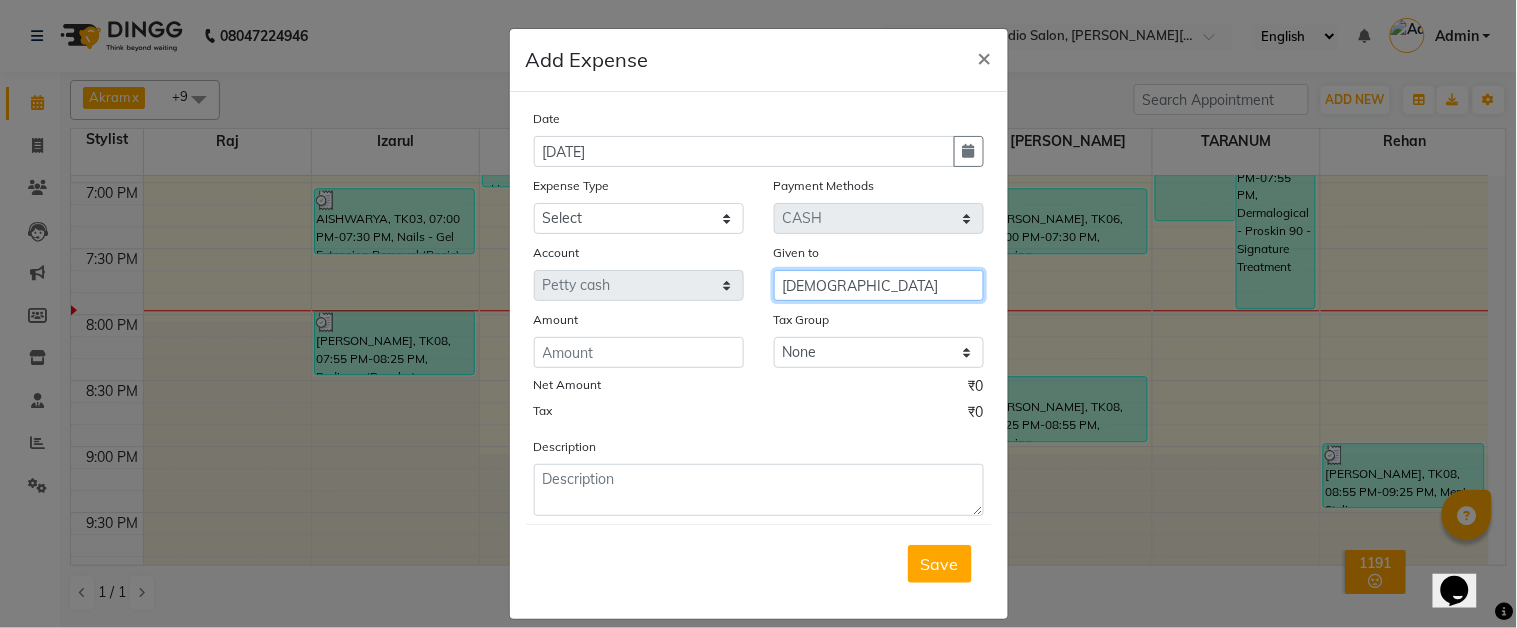 type on "santus" 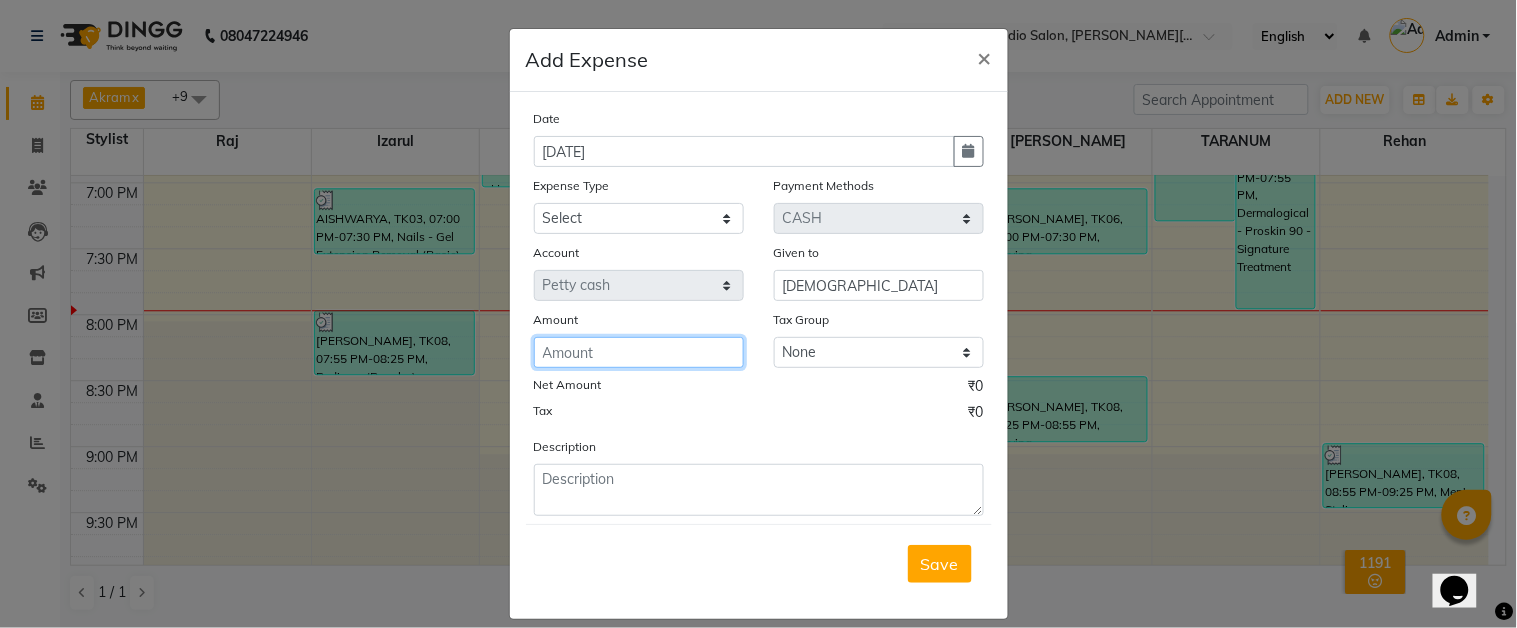click 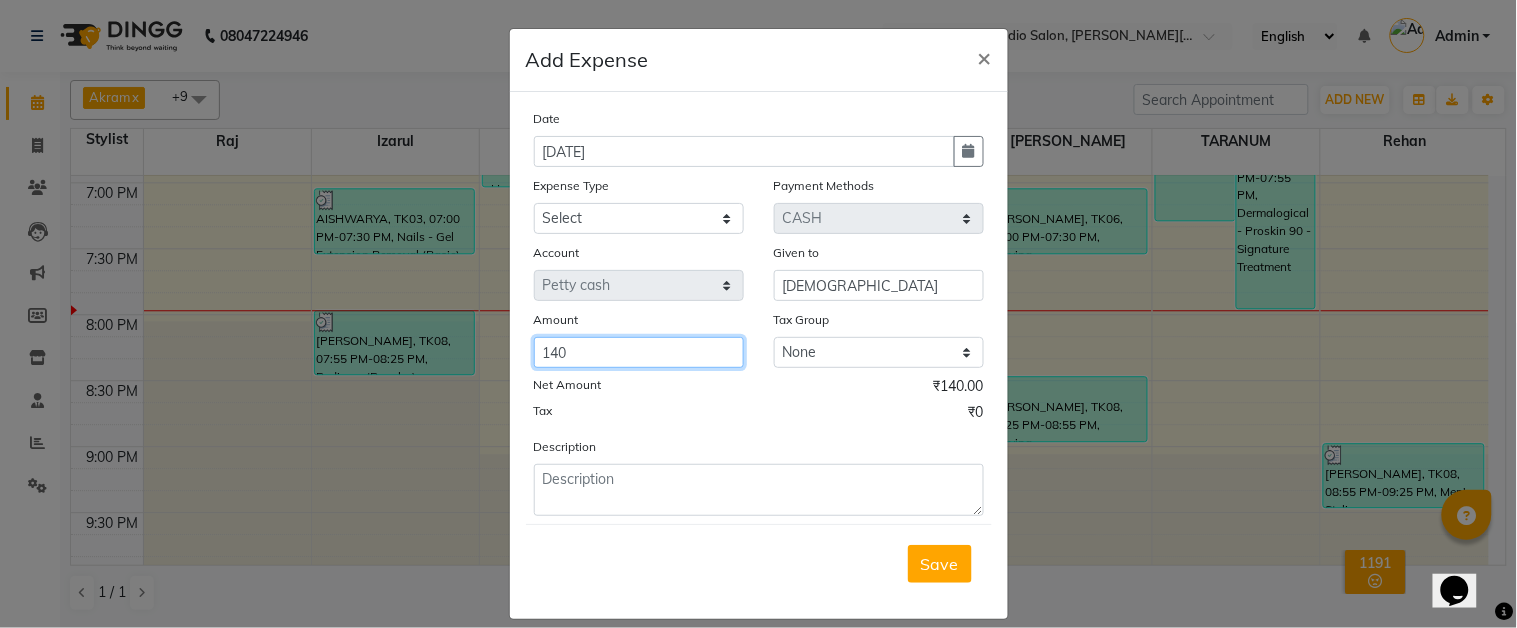 type on "140" 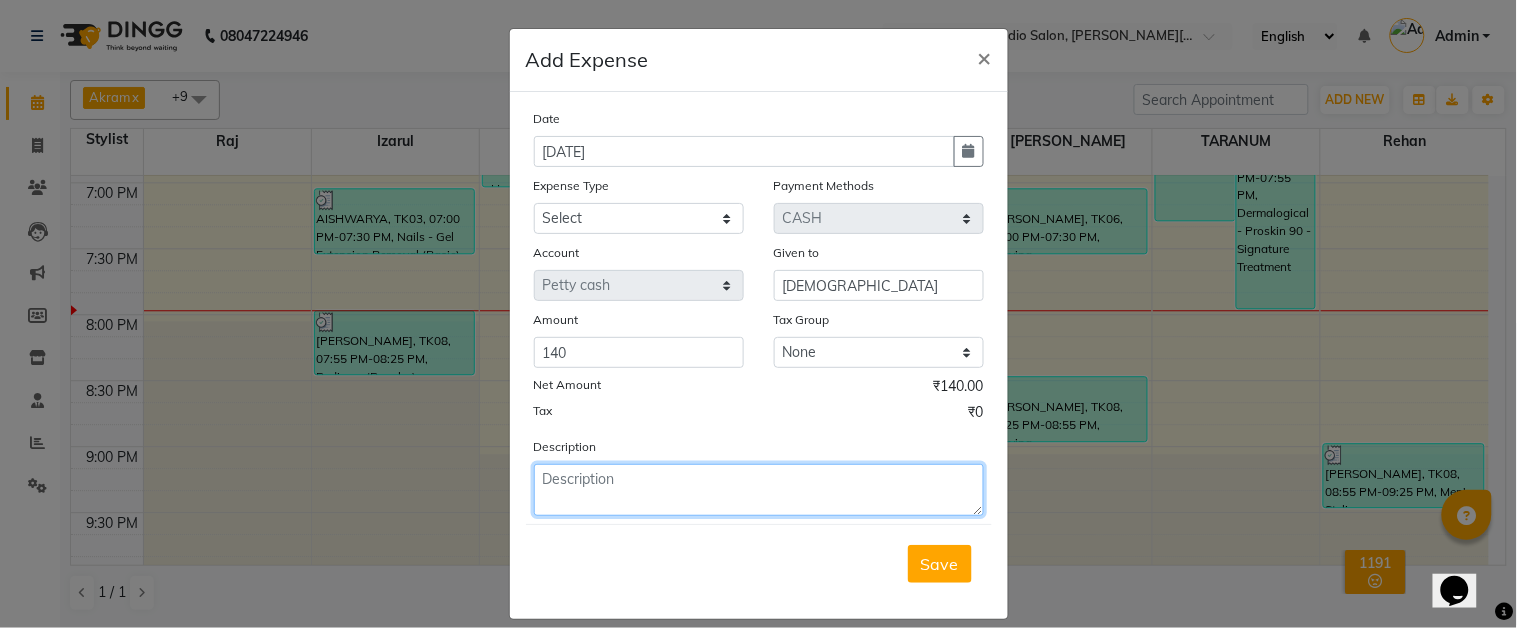 click 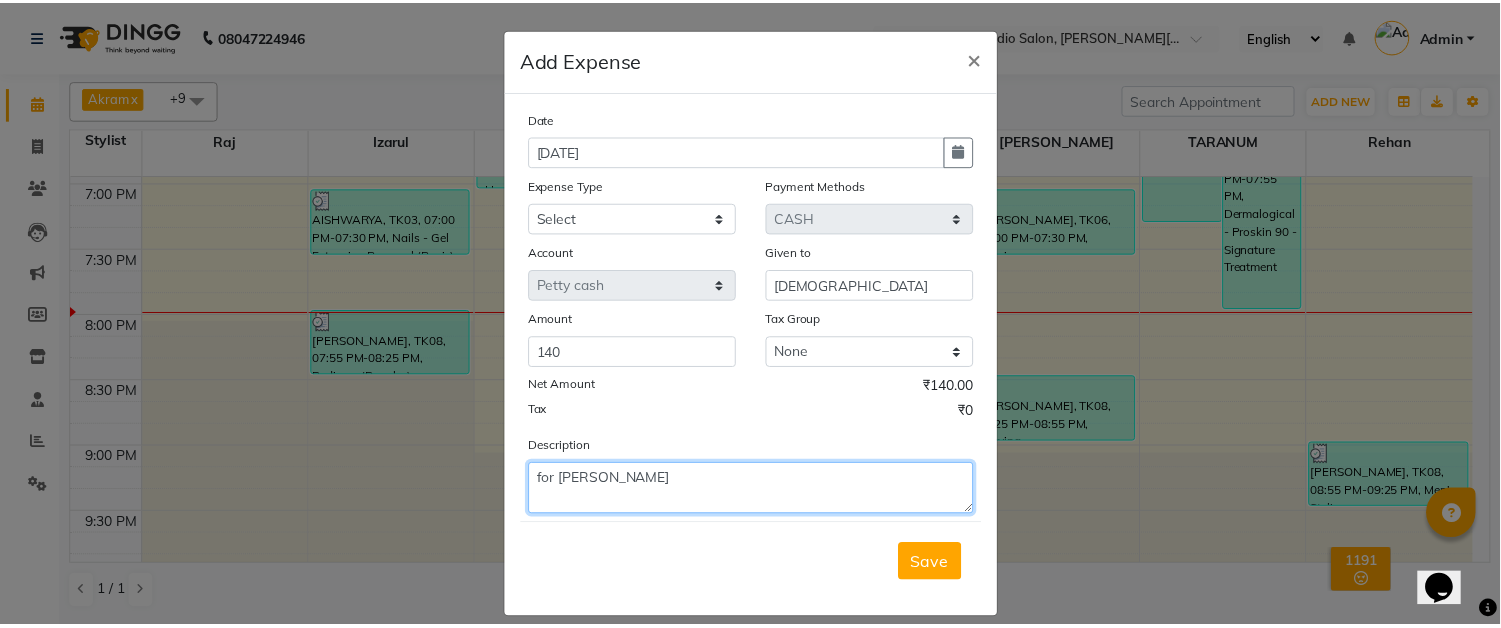 scroll, scrollTop: 21, scrollLeft: 0, axis: vertical 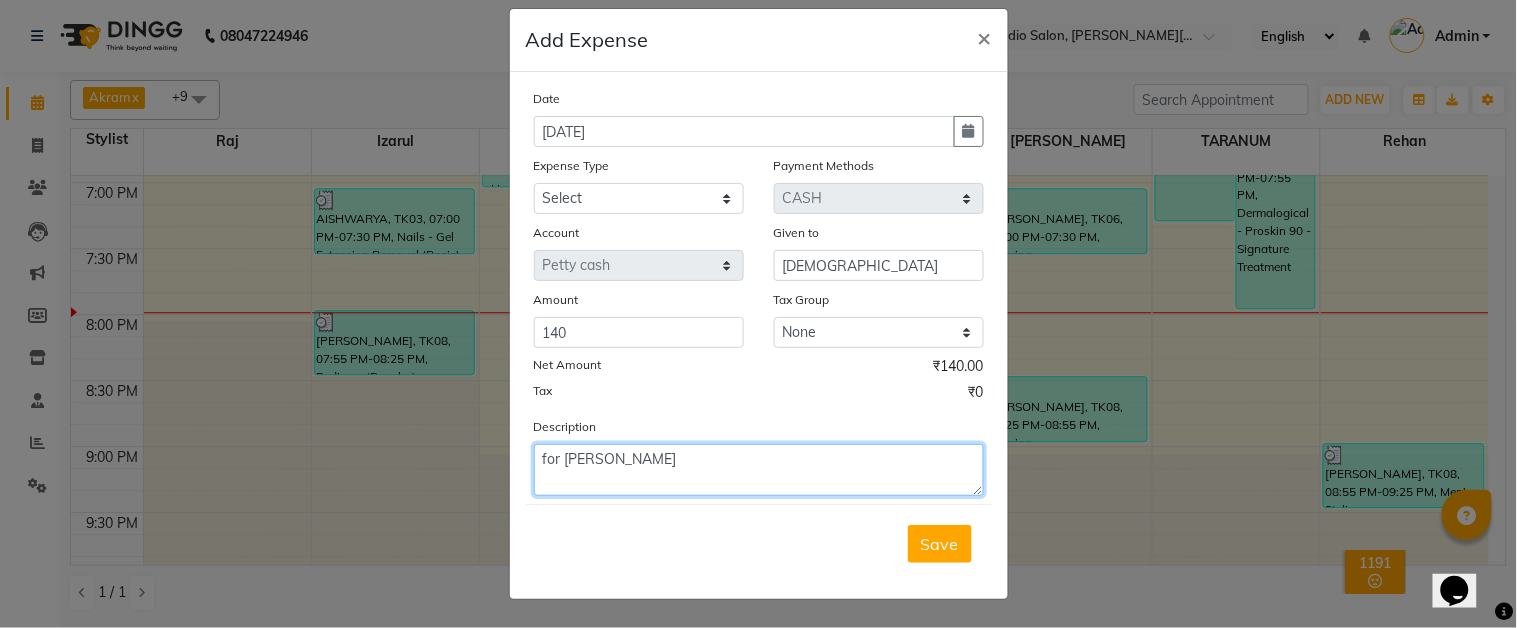 type on "for mike" 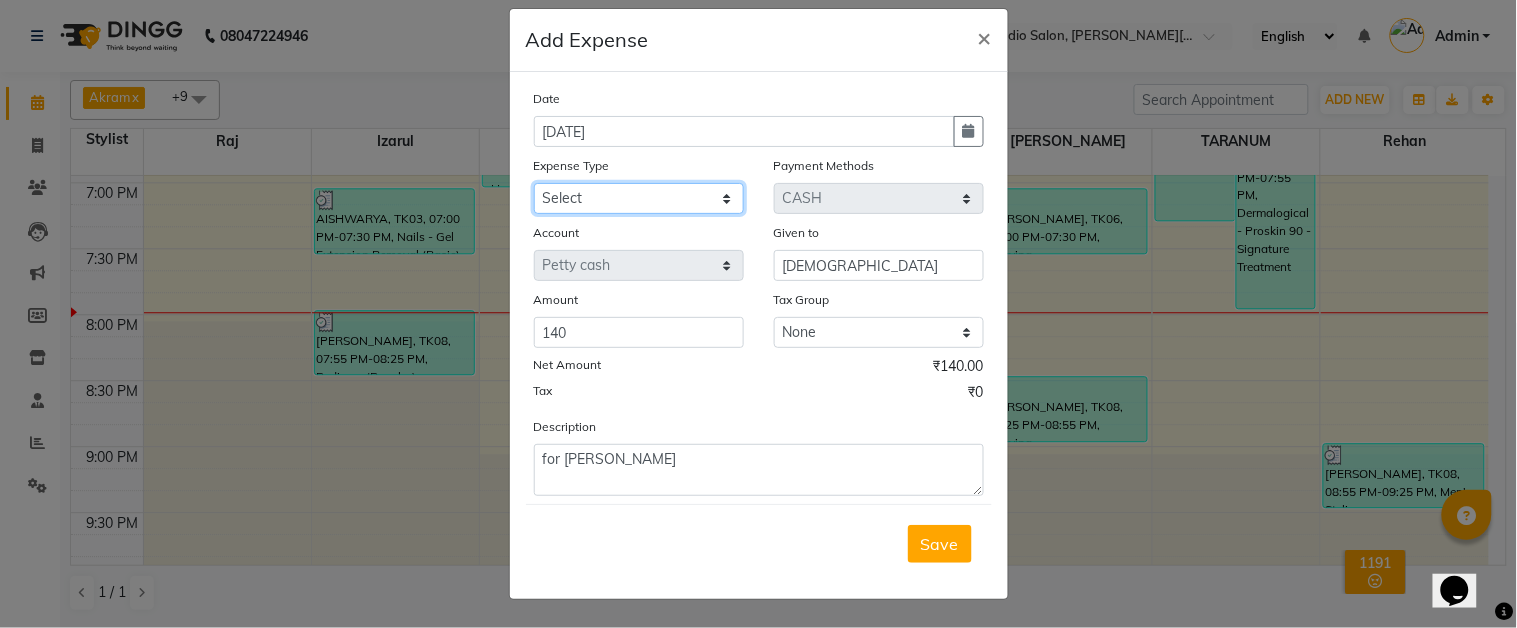 click on "Select Advance Salary Car Parking Charges Cash transfer to bank Cash Transfer to Owner Client Snacks Electricity Incentive Laundry Marketing Miscellaneous Other Pantry Salary Staff Snacks Tea & Refreshment Transgender Water" 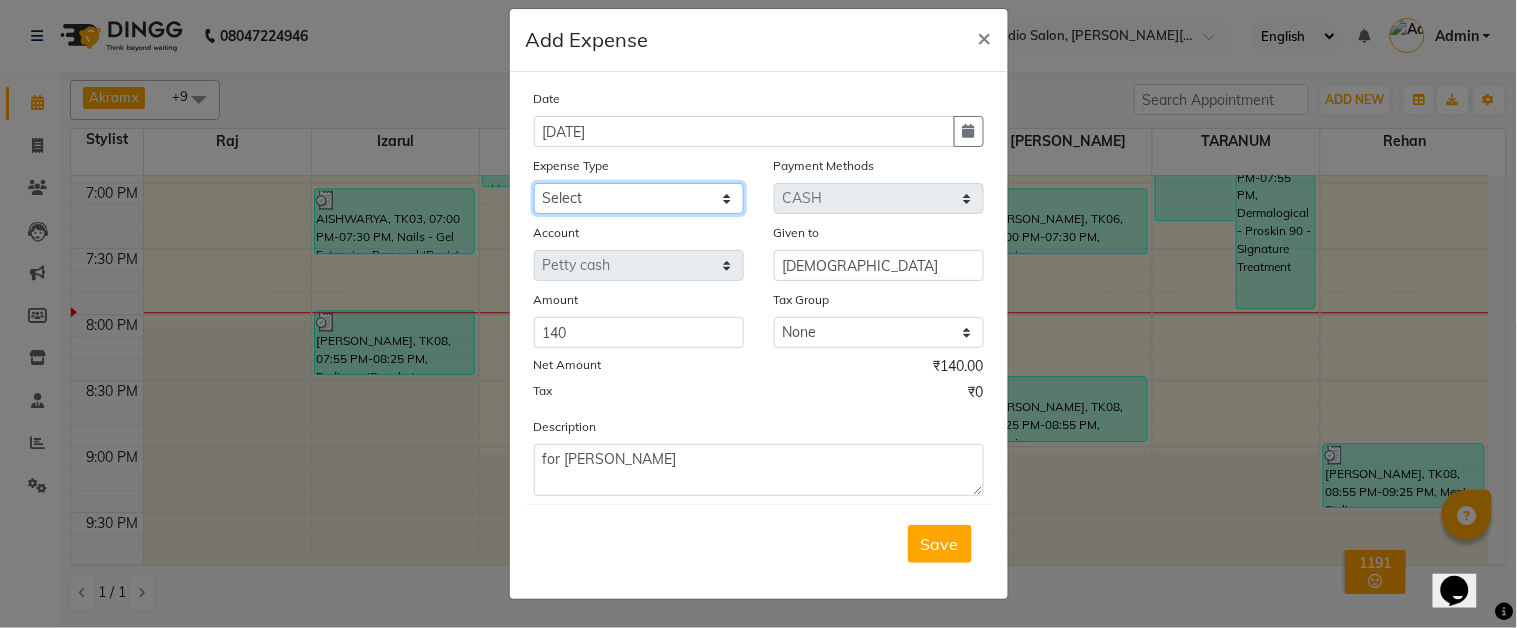 select on "9802" 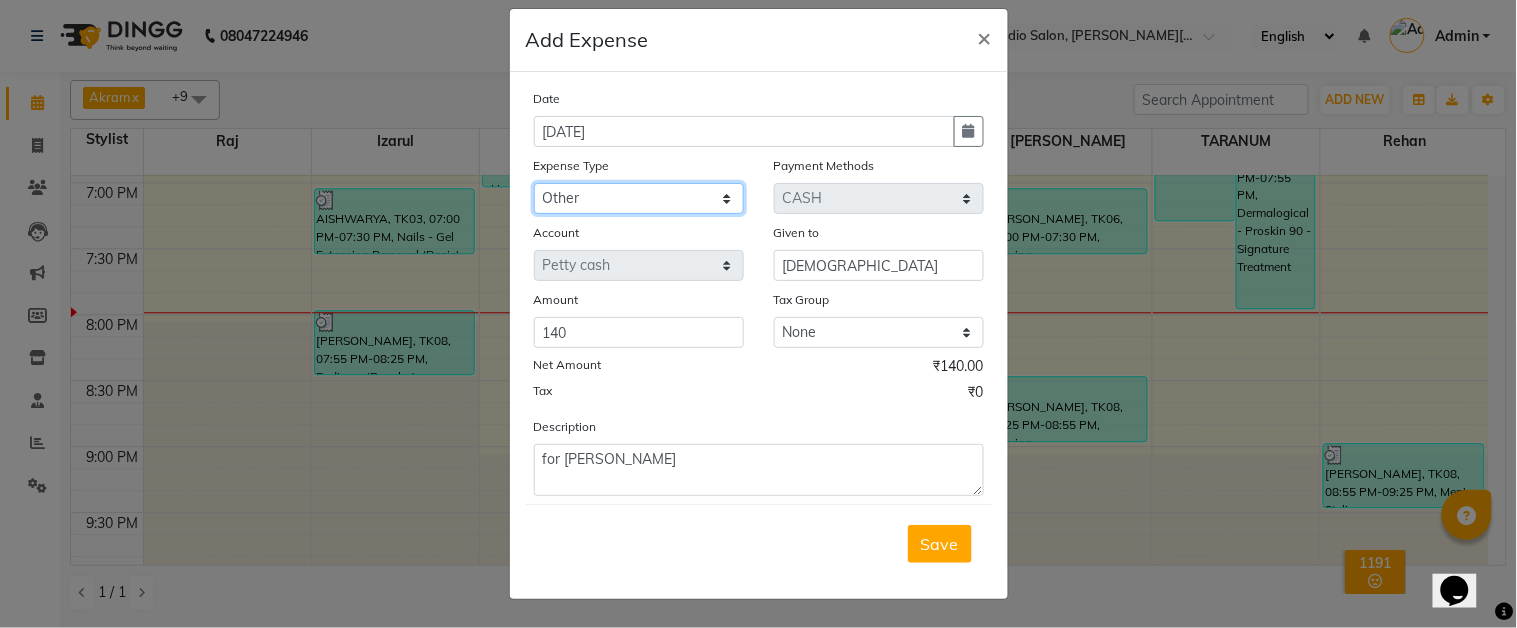 click on "Select Advance Salary Car Parking Charges Cash transfer to bank Cash Transfer to Owner Client Snacks Electricity Incentive Laundry Marketing Miscellaneous Other Pantry Salary Staff Snacks Tea & Refreshment Transgender Water" 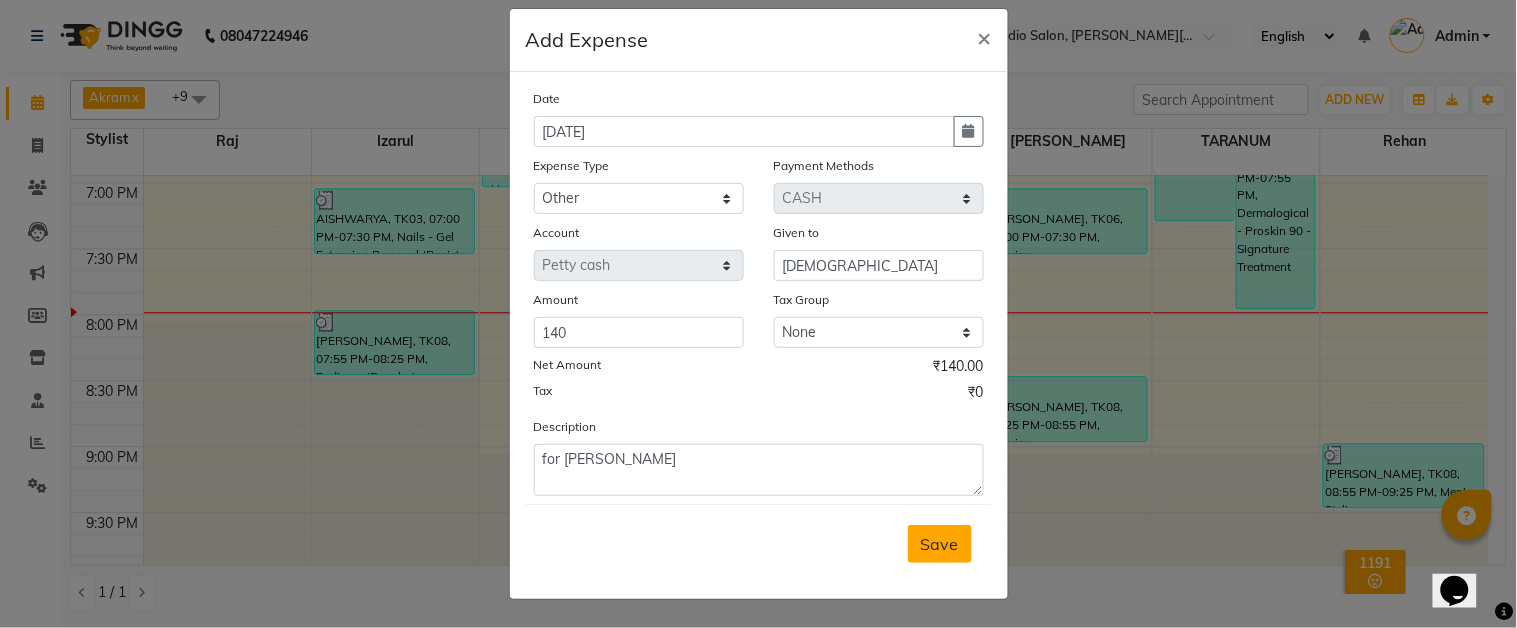 click on "Save" at bounding box center (940, 544) 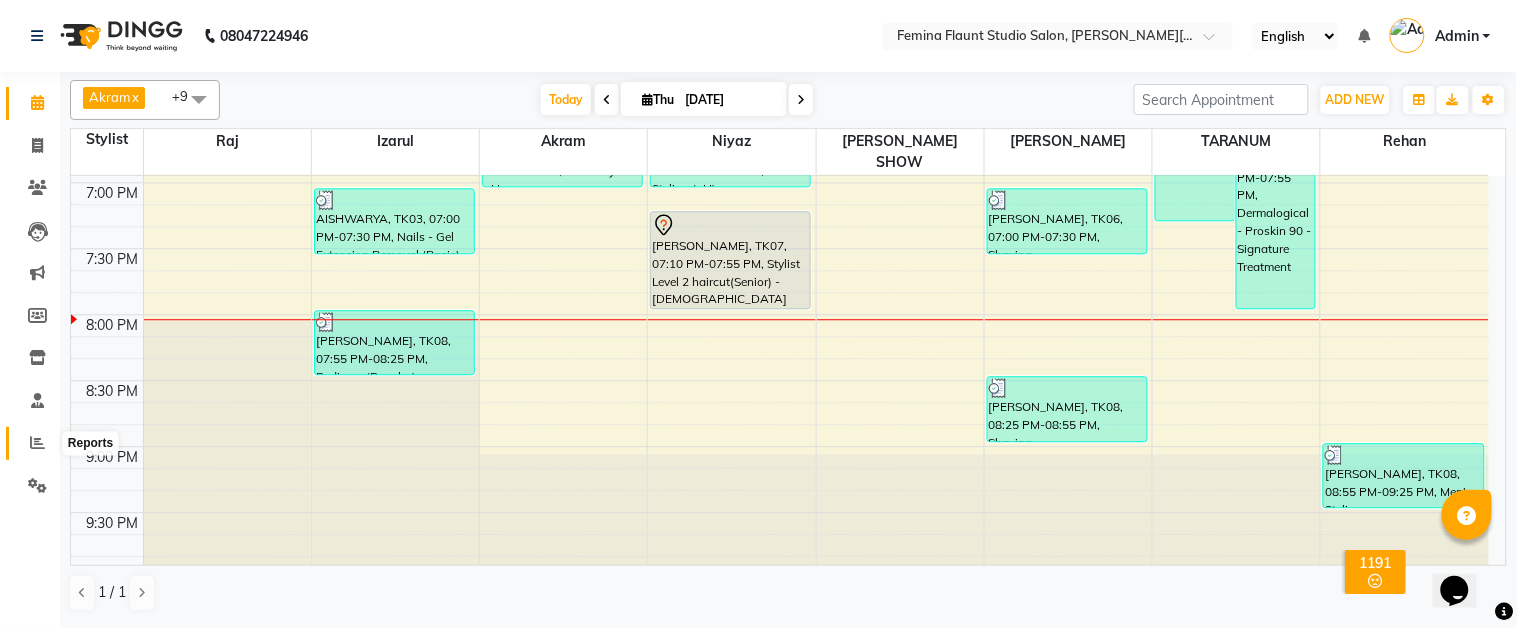 click 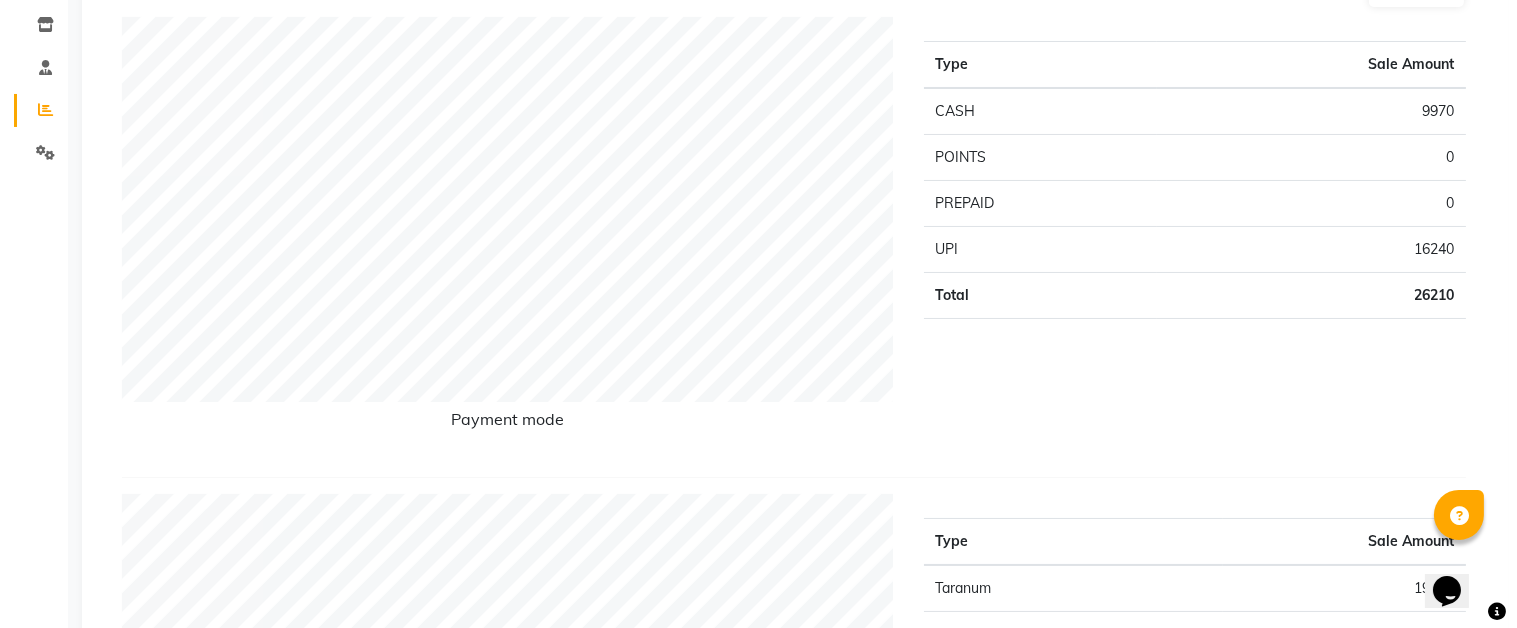 scroll, scrollTop: 0, scrollLeft: 0, axis: both 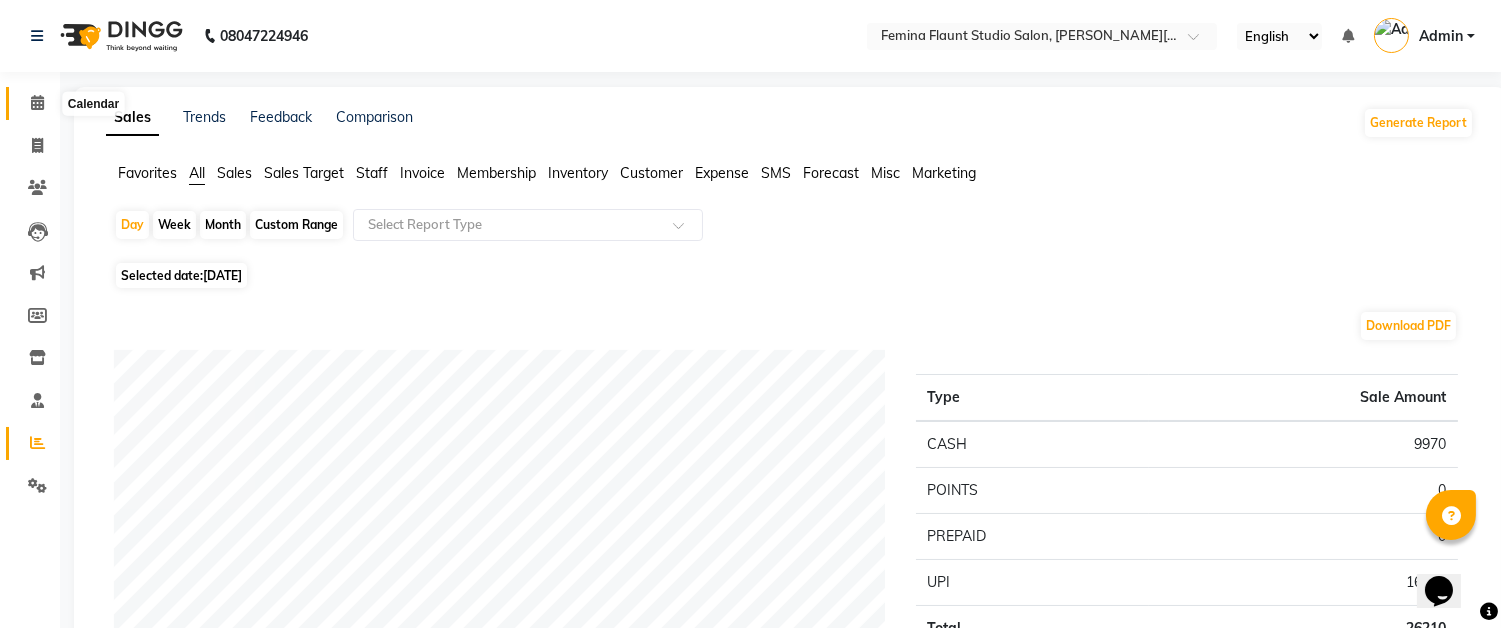 click 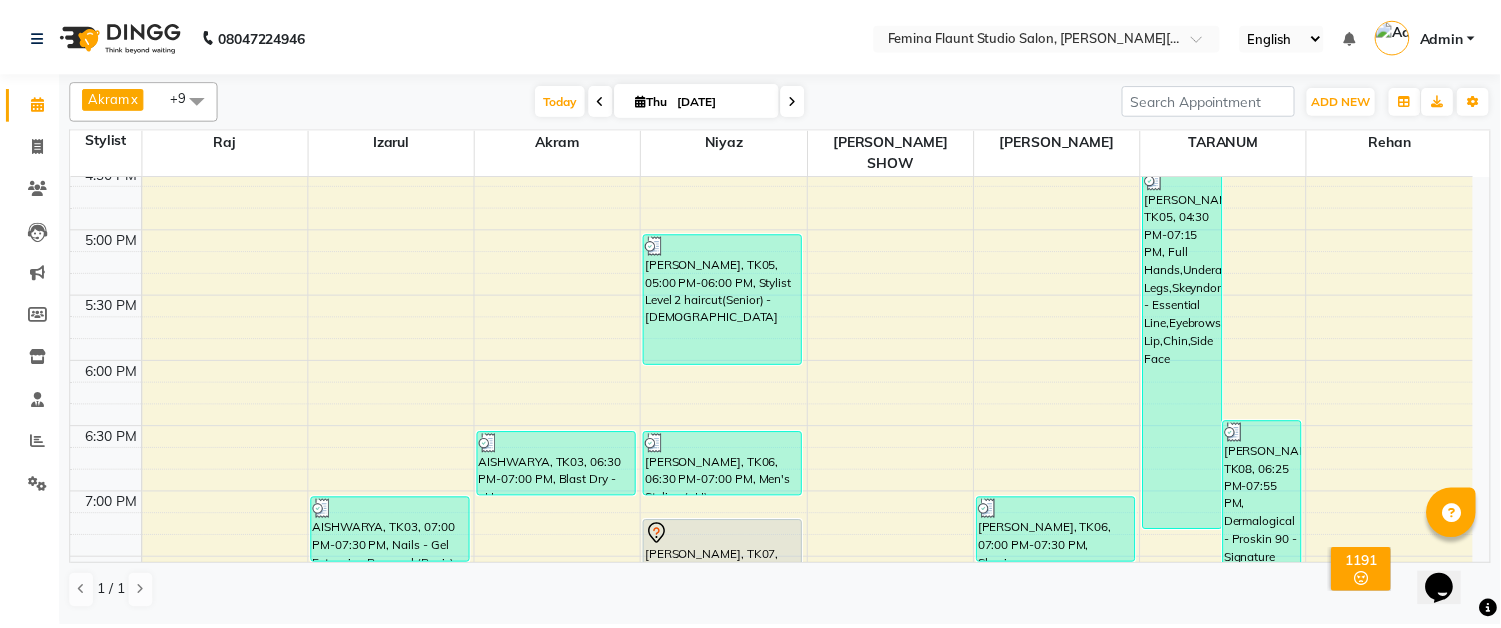 scroll, scrollTop: 1222, scrollLeft: 0, axis: vertical 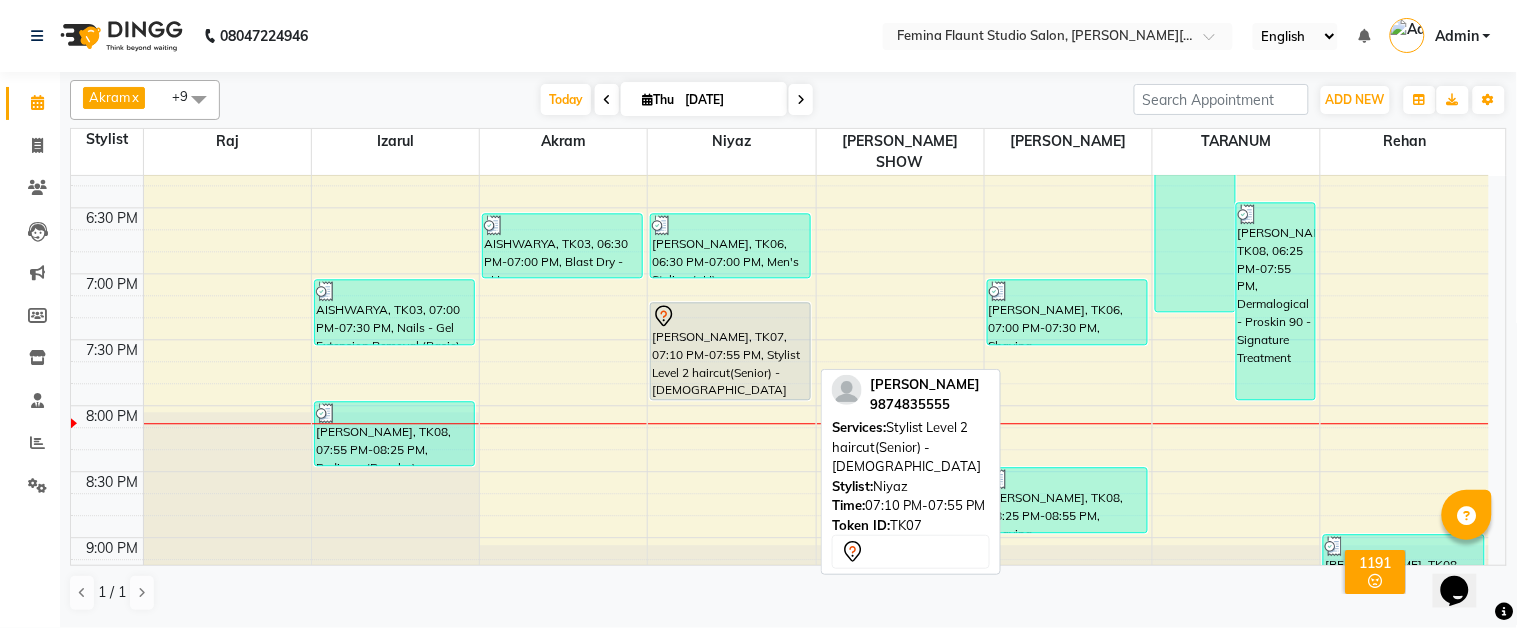 click on "shoaib tanweer, TK07, 07:10 PM-07:55 PM, Stylist Level 2 haircut(Senior) - Male" at bounding box center (730, 351) 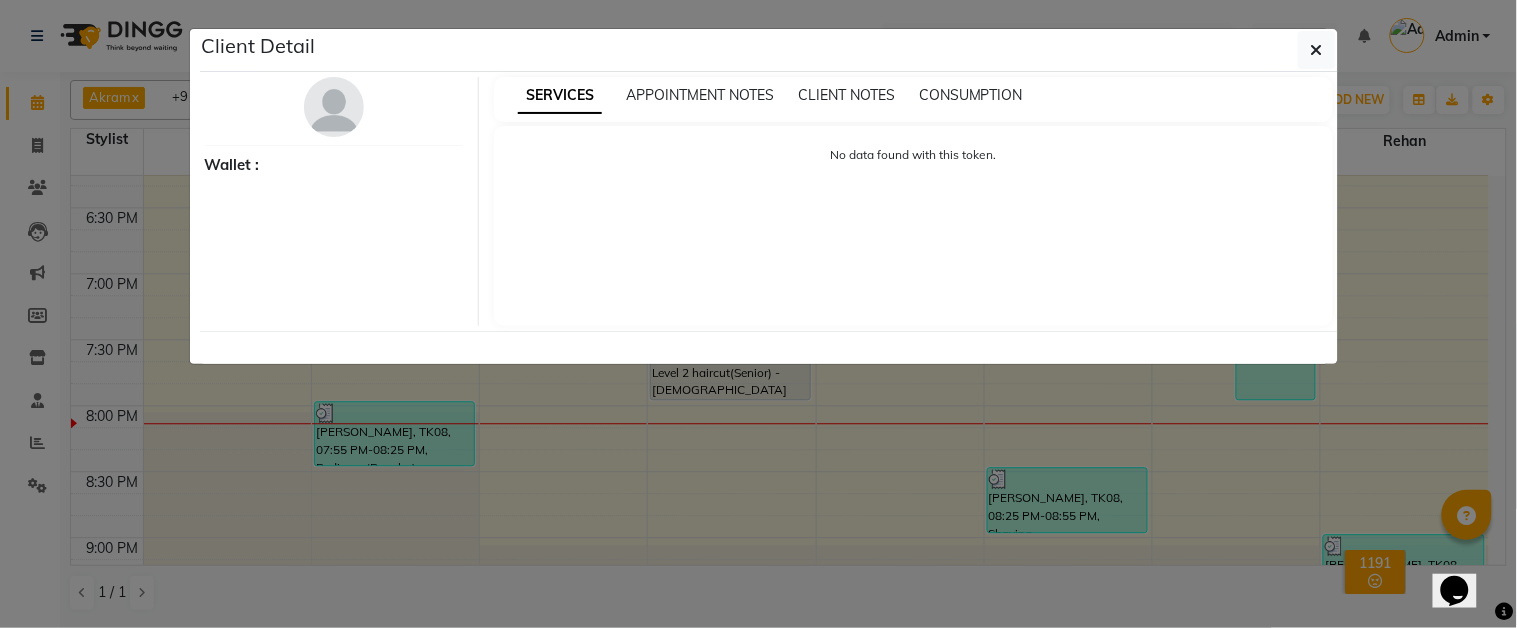type 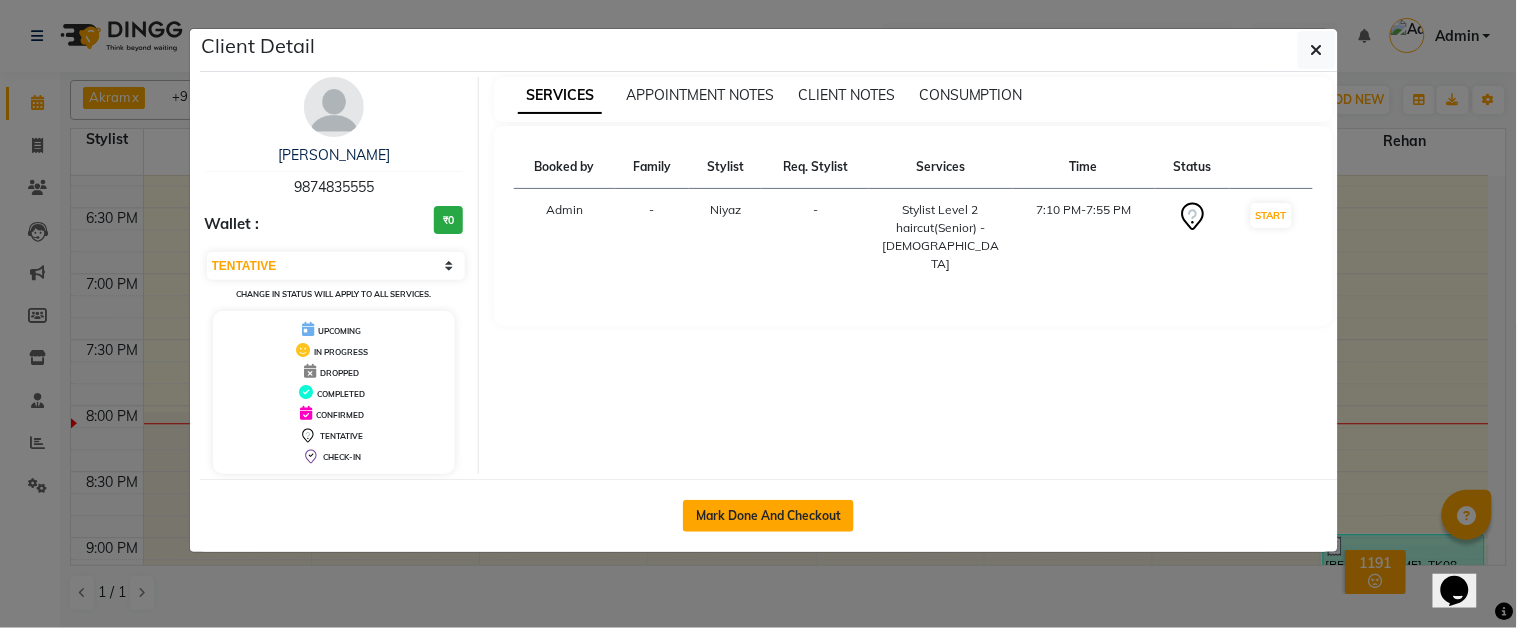 type 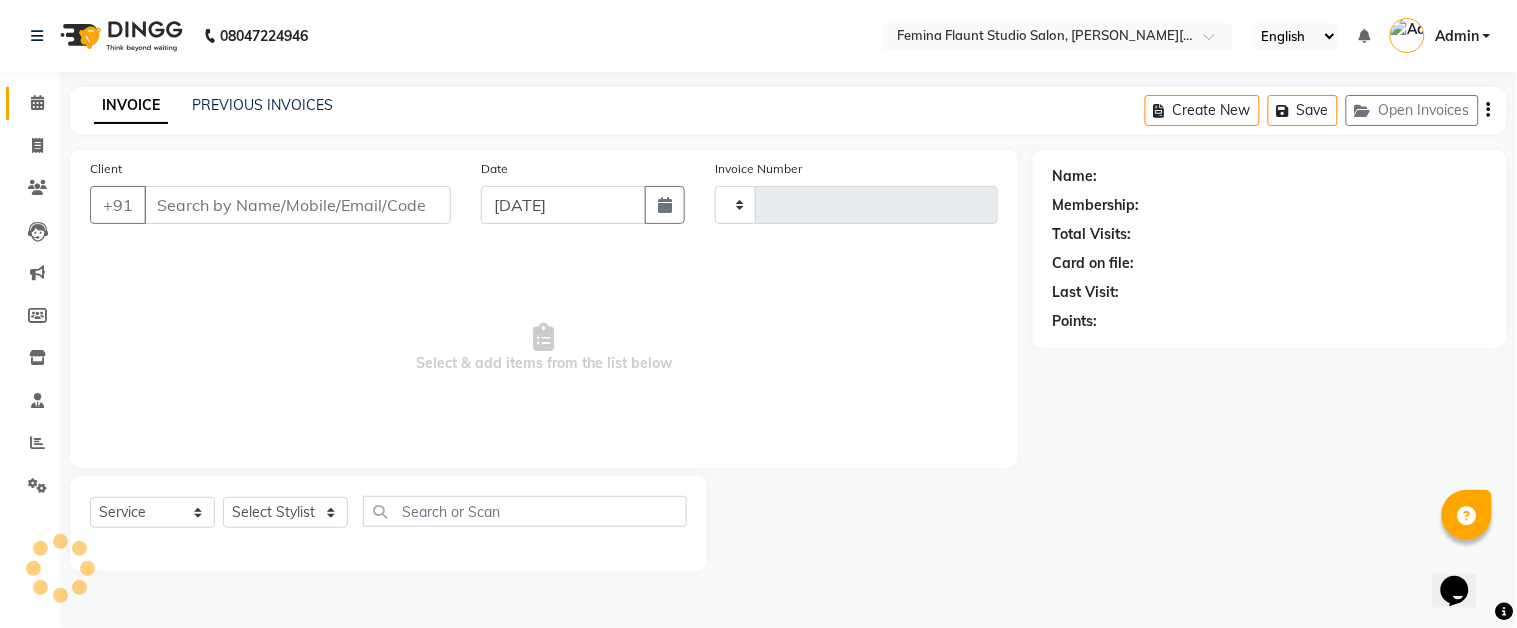 type on "0975" 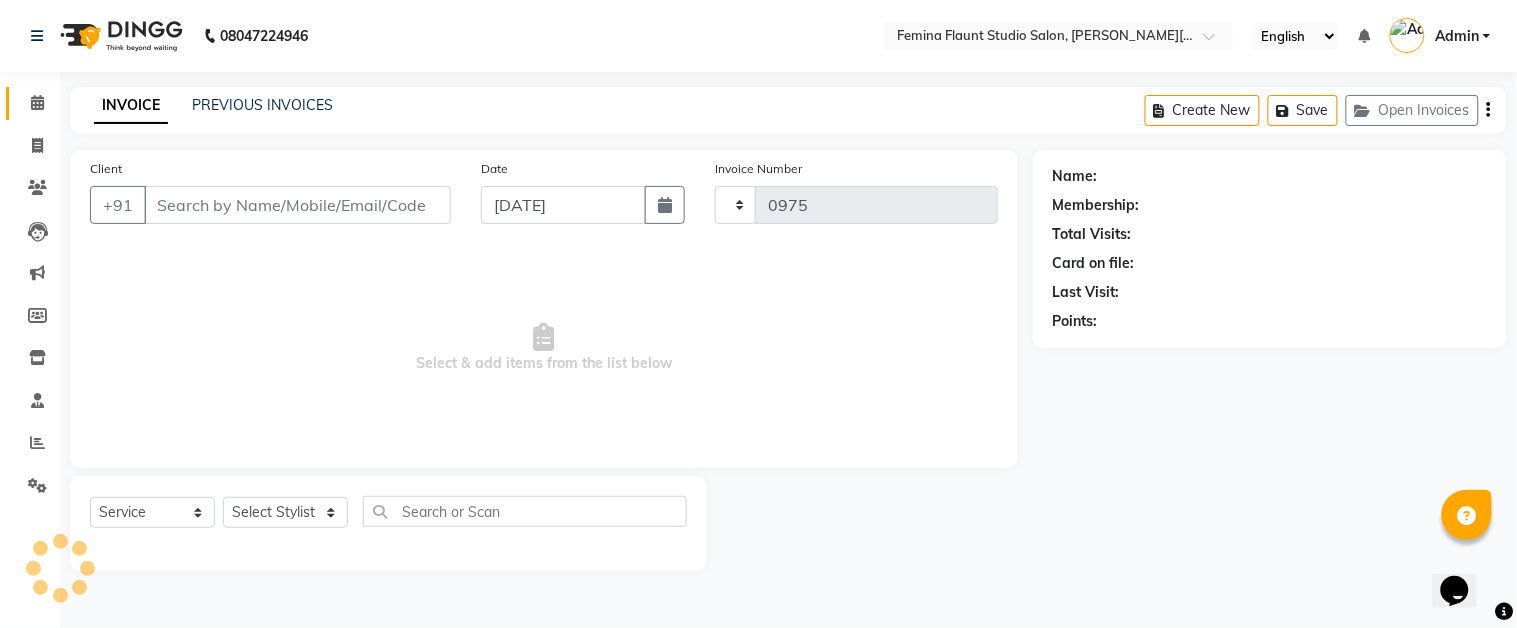 select on "5231" 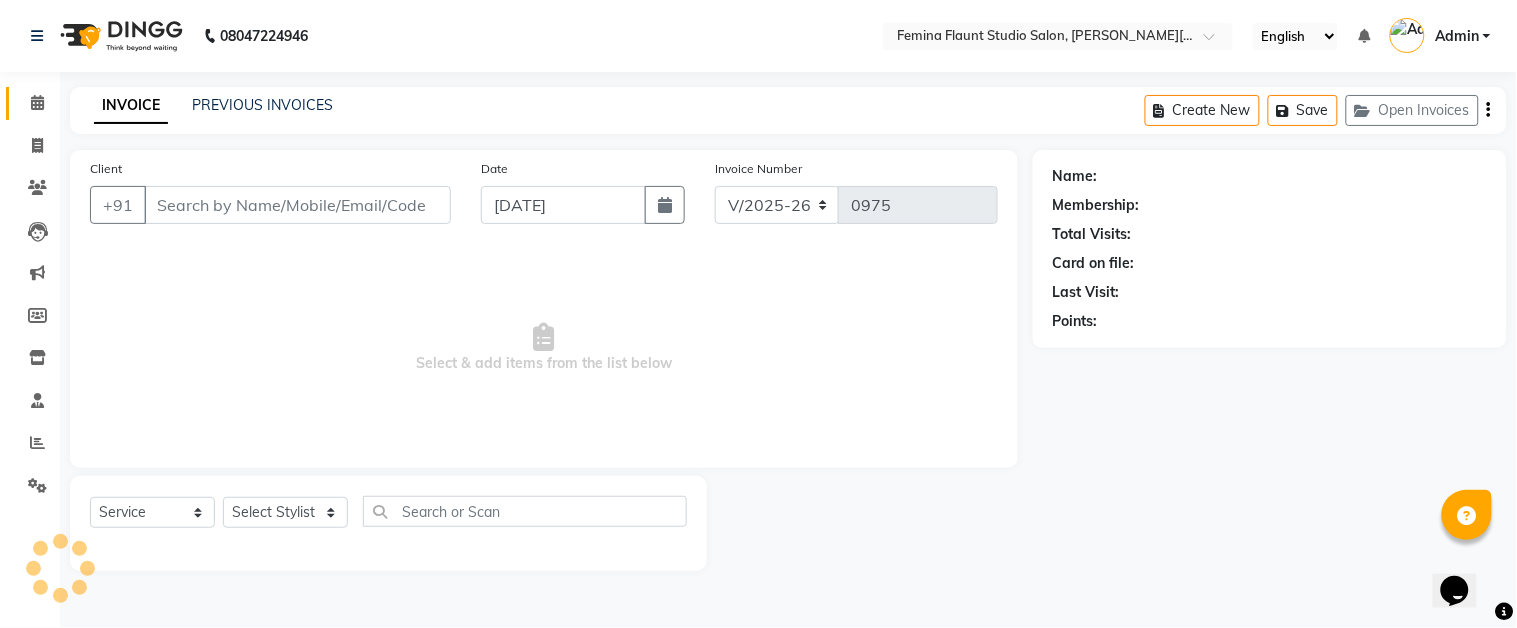 type on "9874835555" 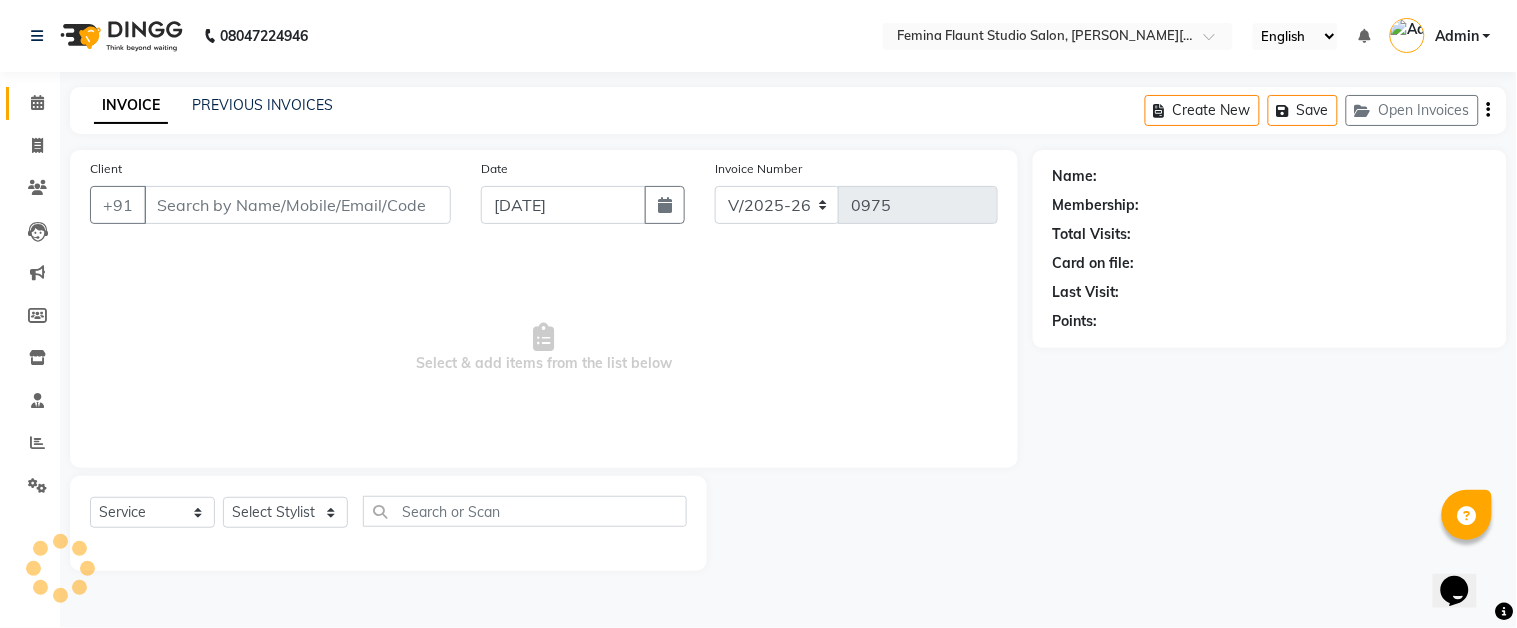 select on "83062" 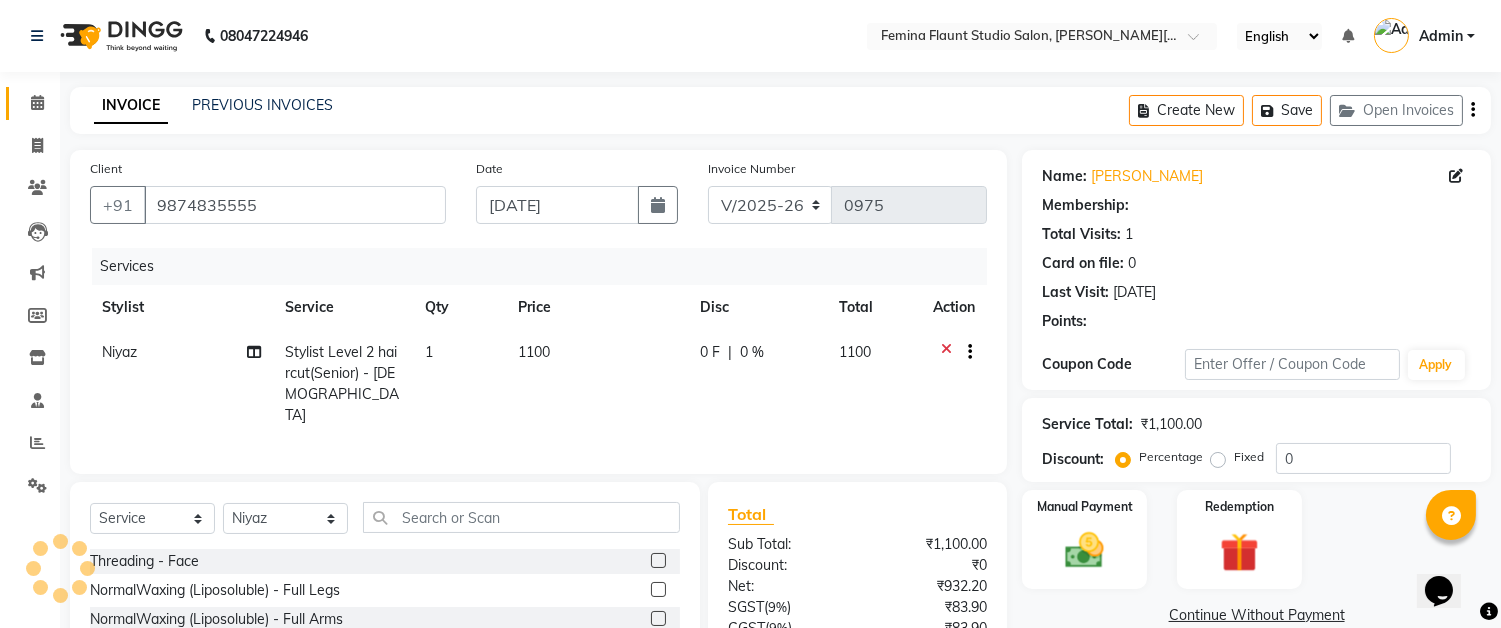 select on "1: Object" 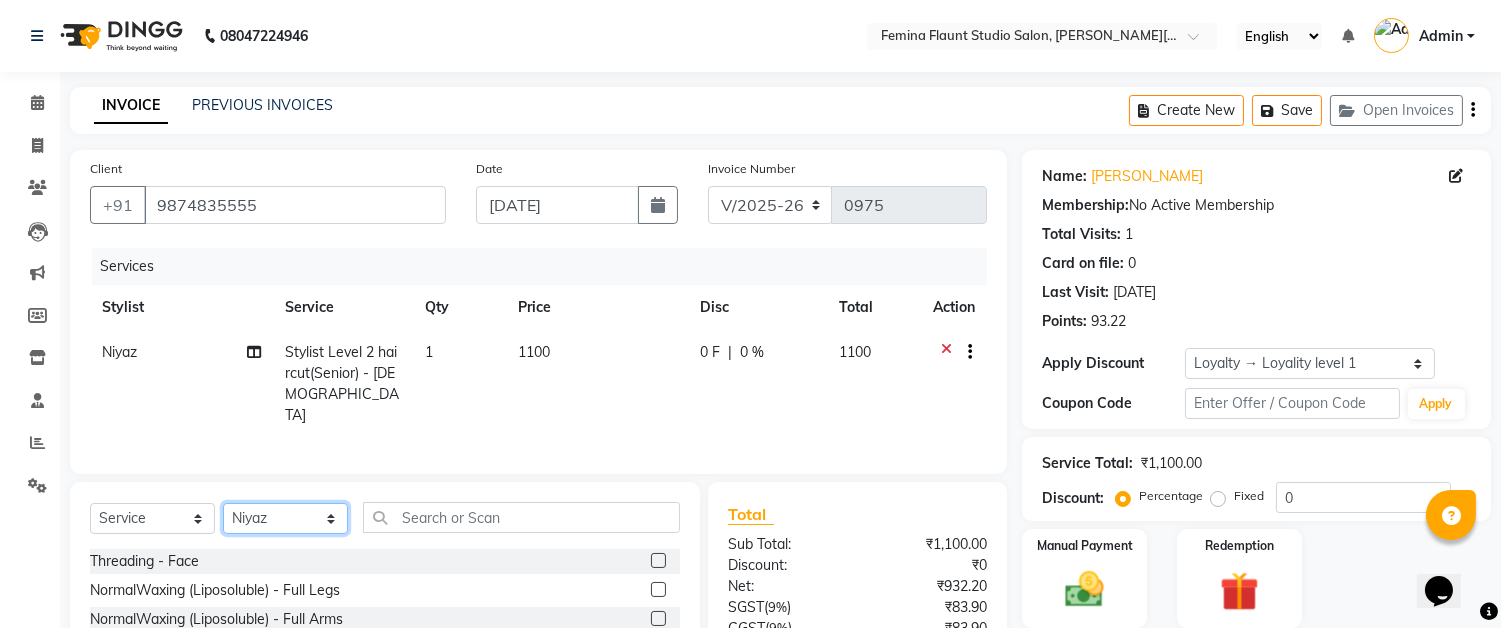 click on "Select Stylist Akram Auditor Christina Izarul jaydip Niyaz raj rehan RINKU SHOW TARANUM" 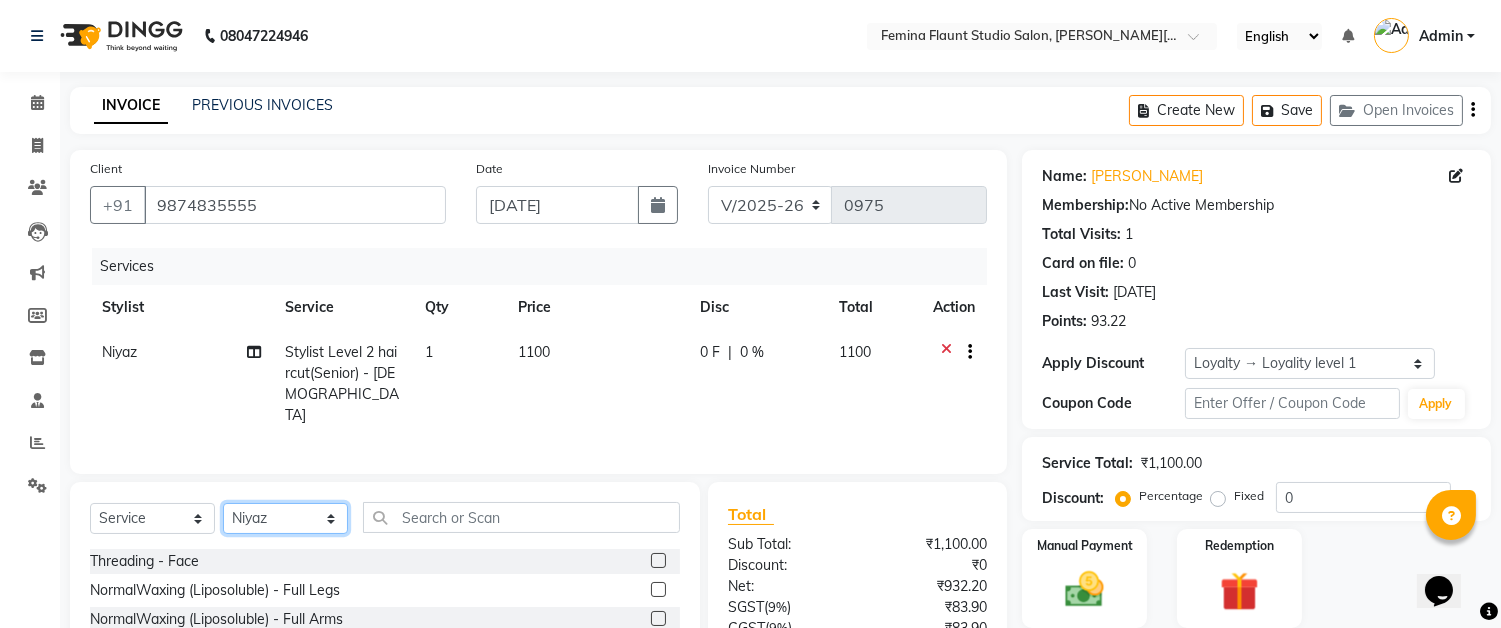 click on "Select Stylist Akram Auditor Christina Izarul jaydip Niyaz raj rehan RINKU SHOW TARANUM" 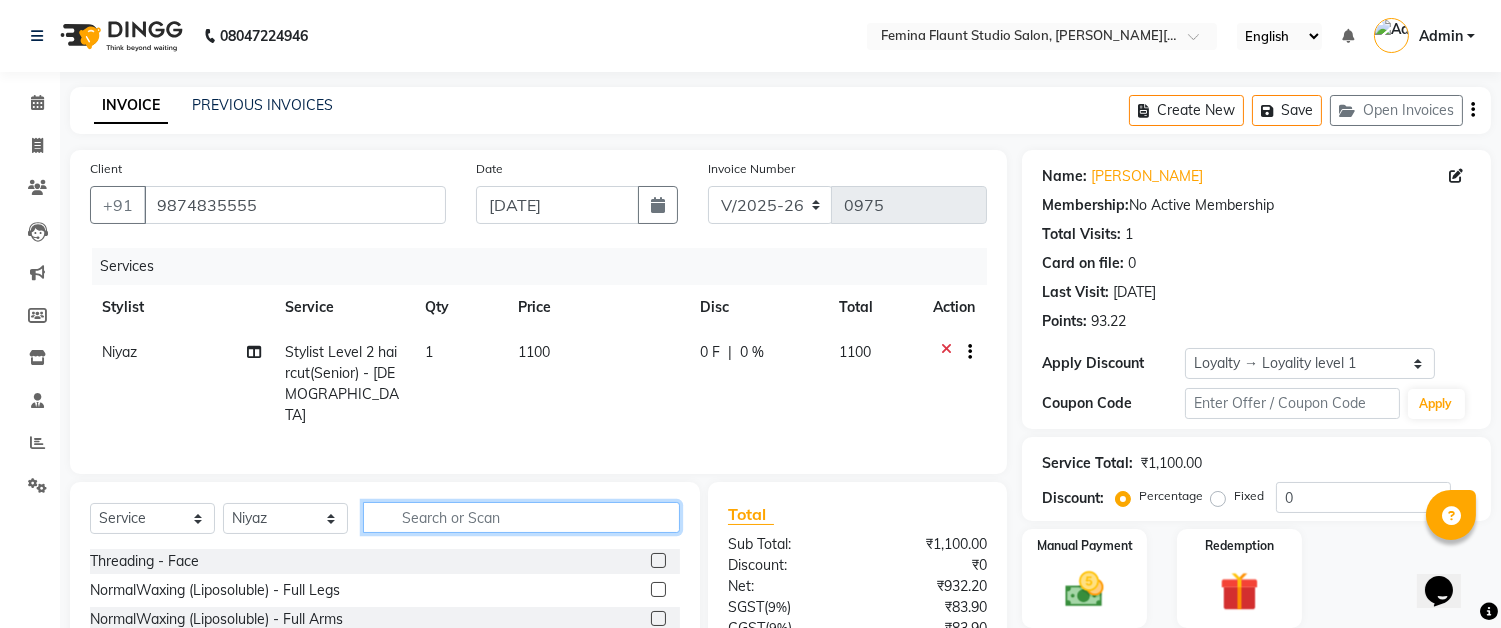 click 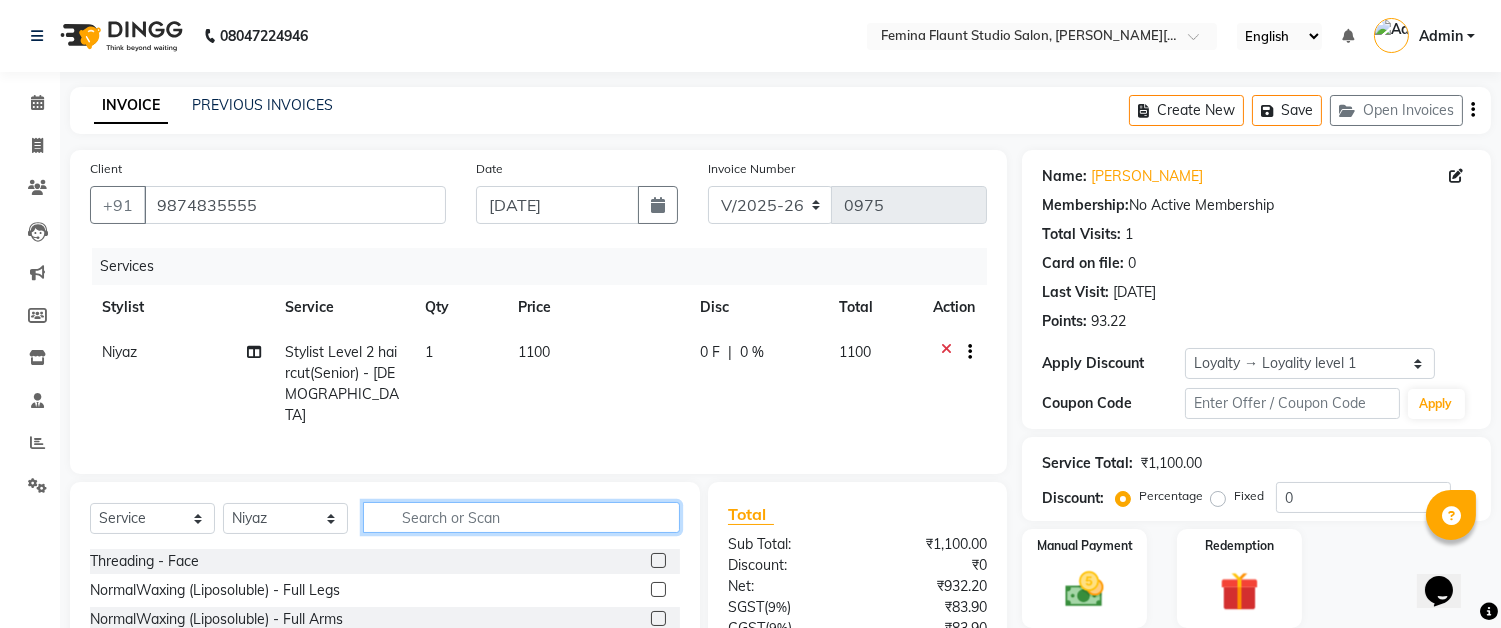click 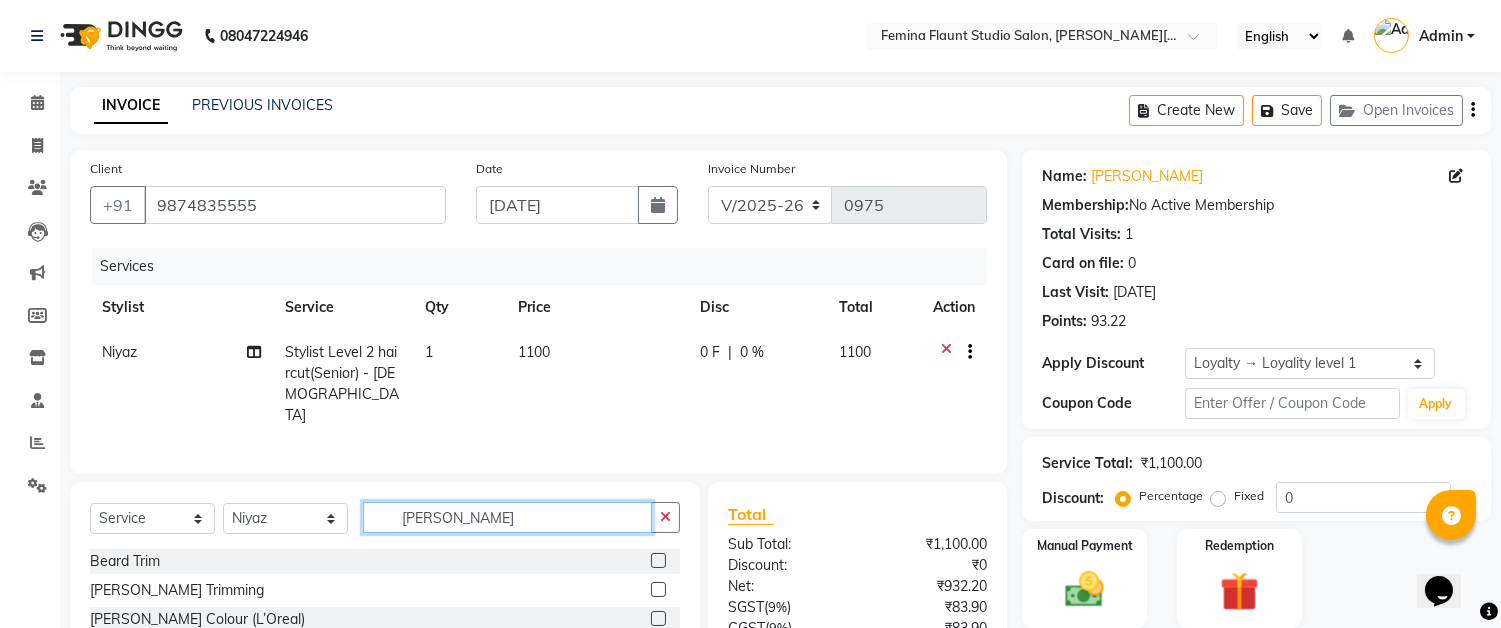 type on "beard" 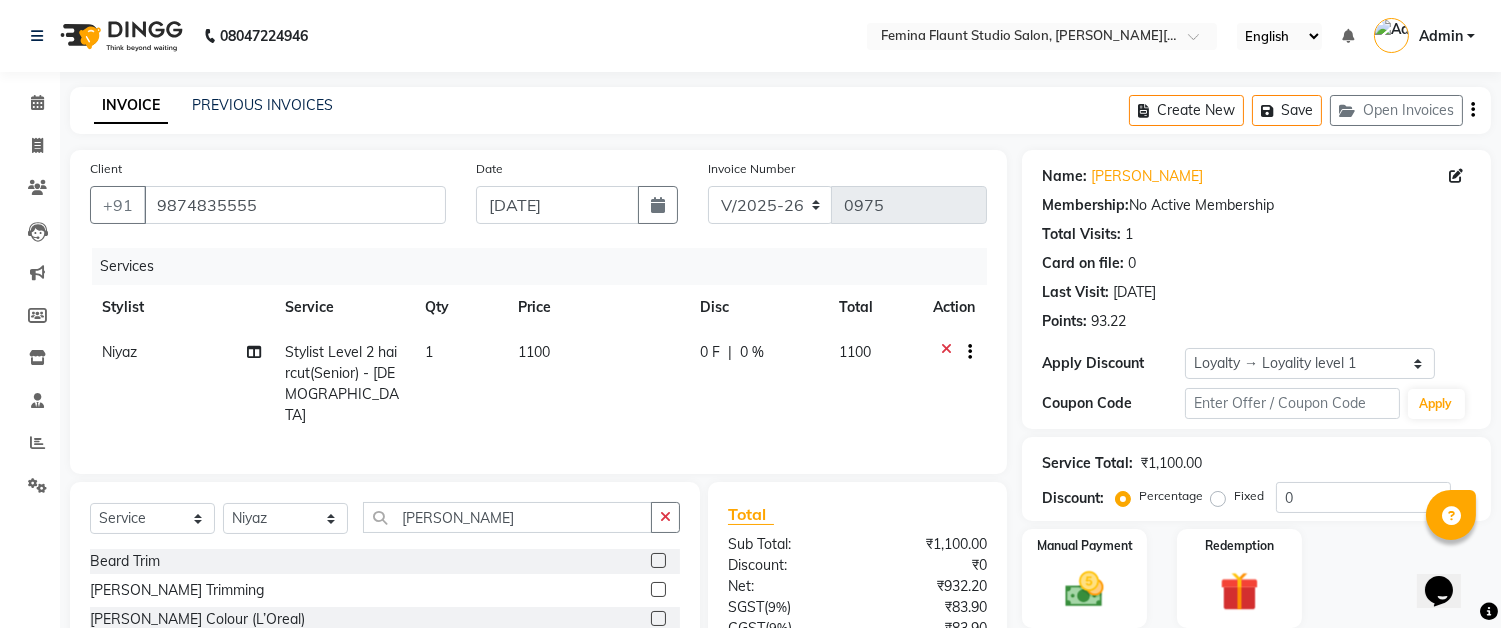 click 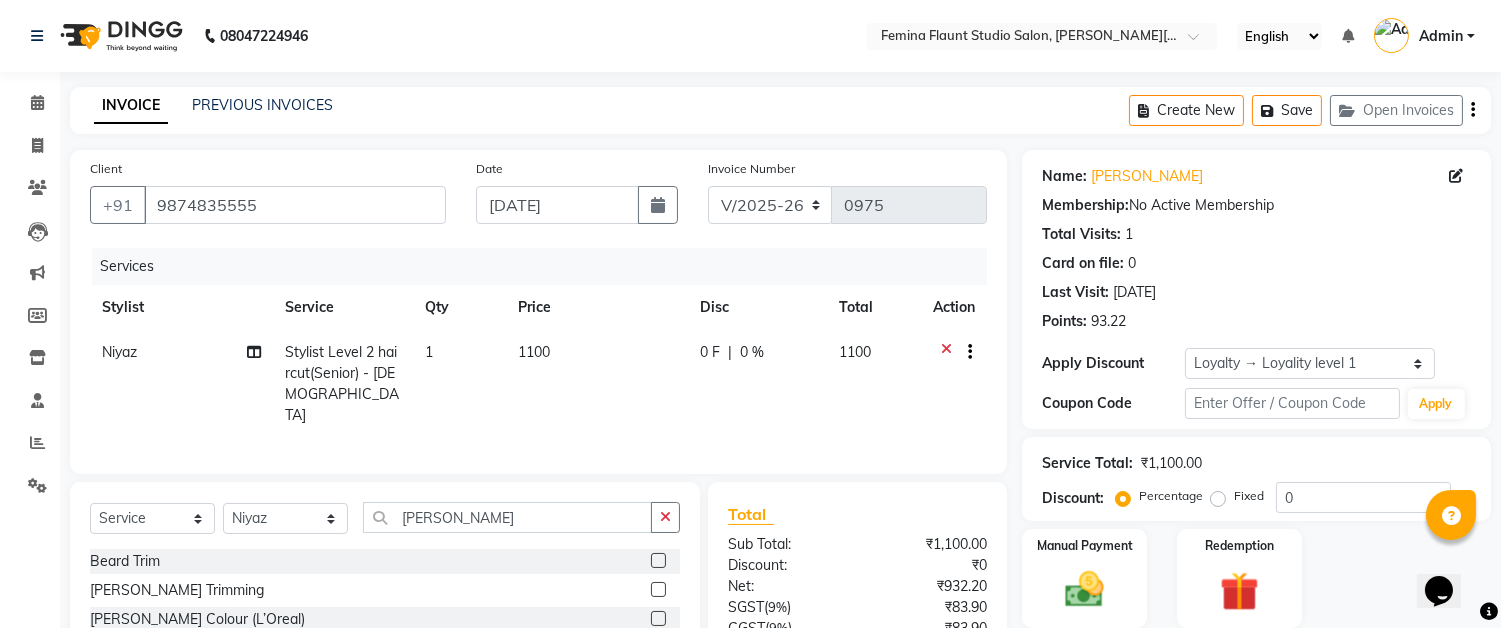 click at bounding box center [657, 590] 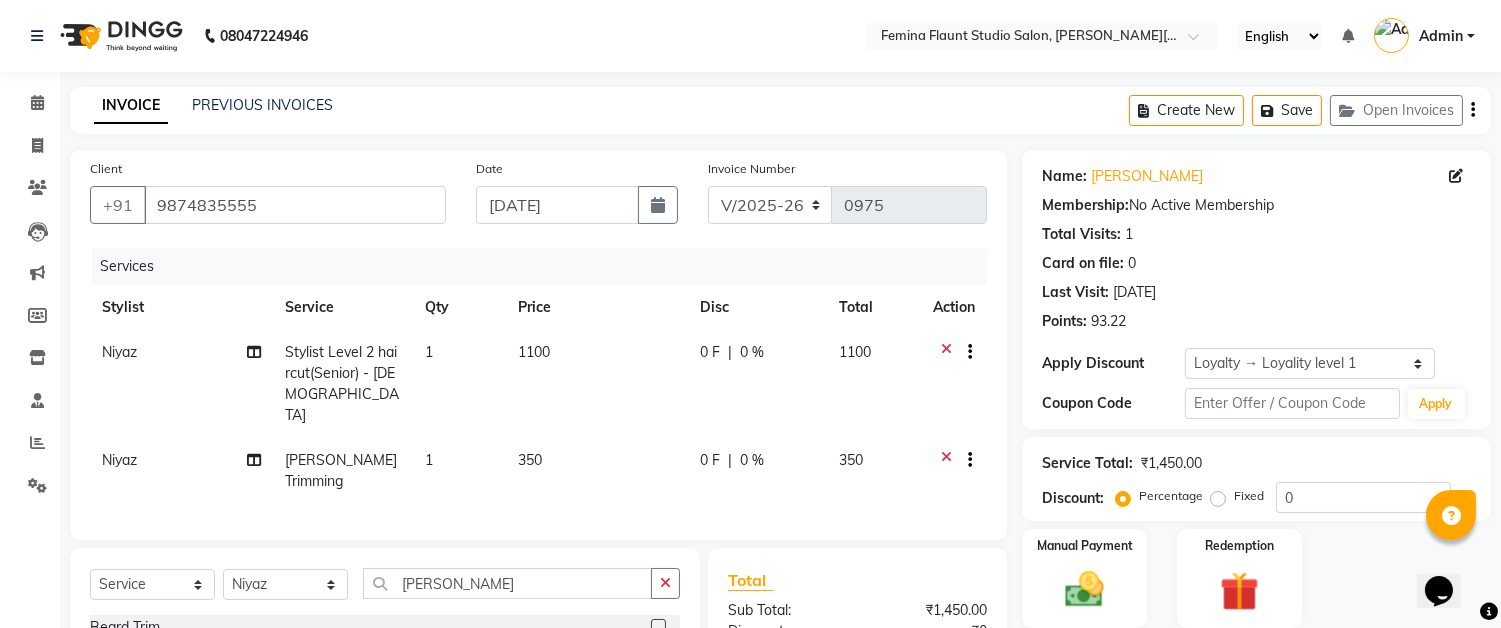 checkbox on "false" 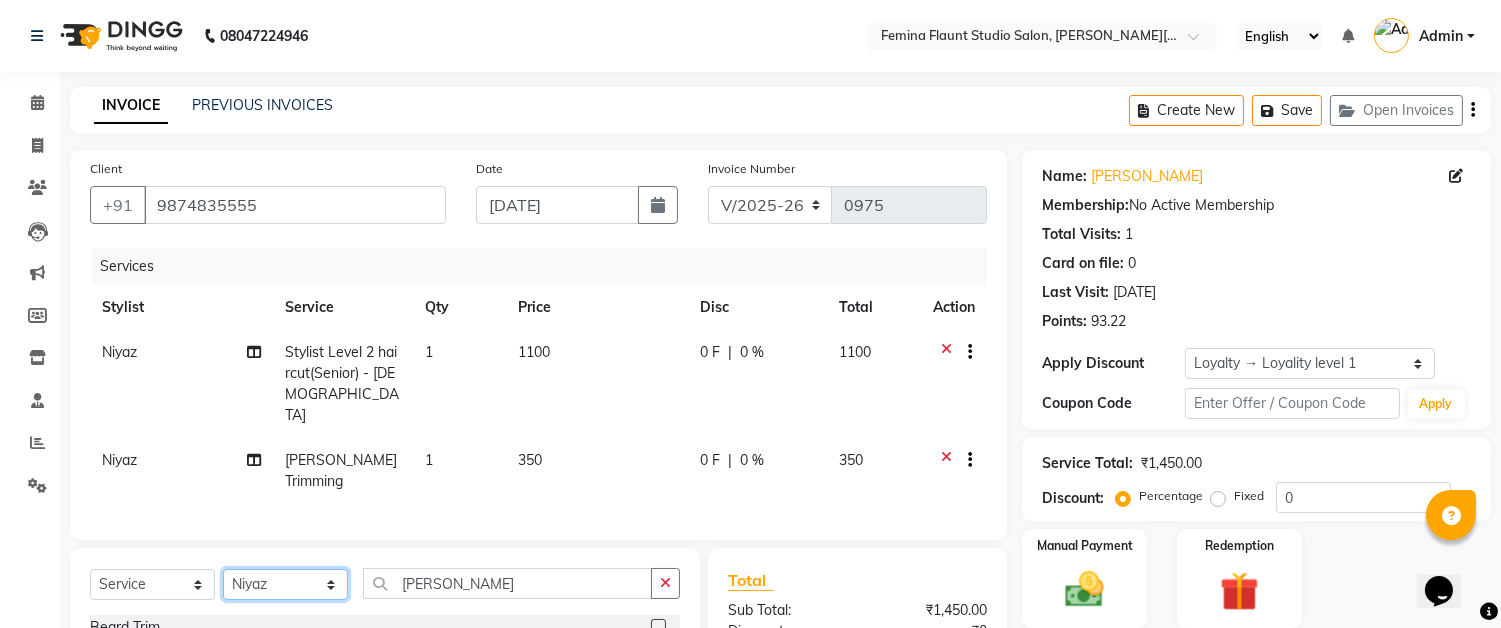 click on "Select Stylist Akram Auditor Christina Izarul jaydip Niyaz raj rehan RINKU SHOW TARANUM" 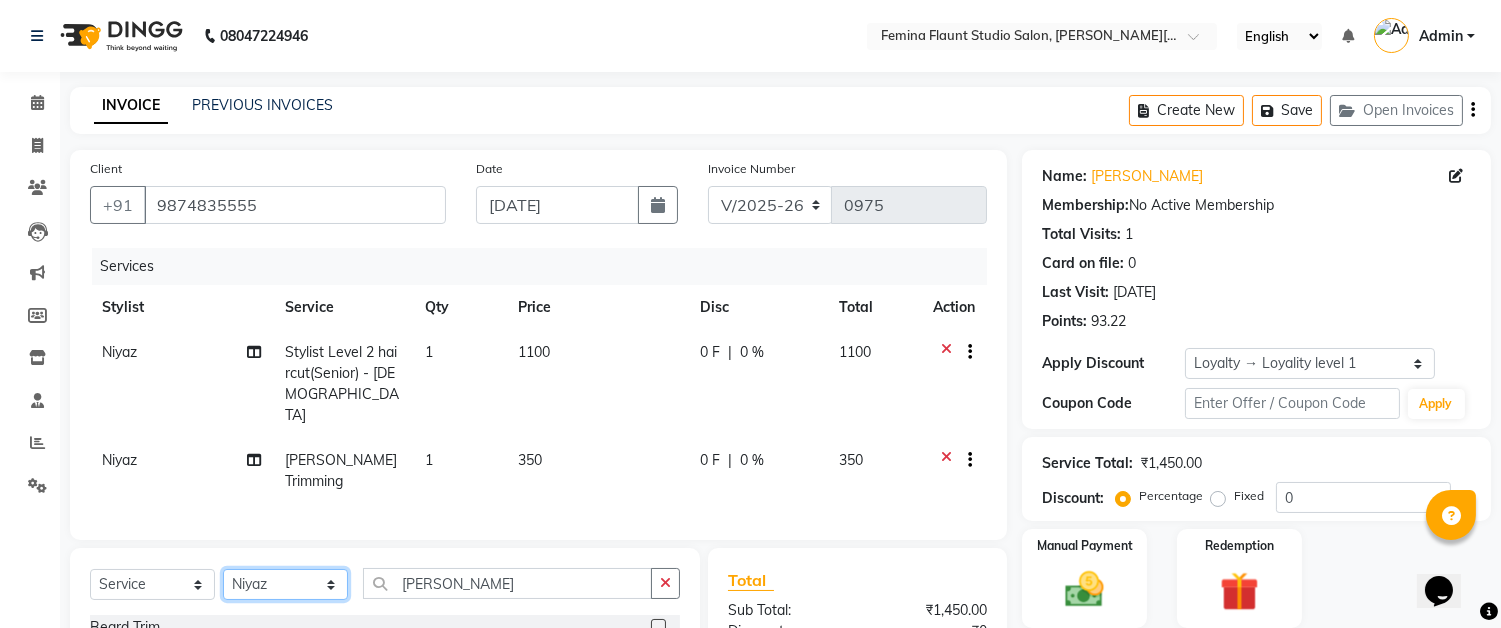 select on "84393" 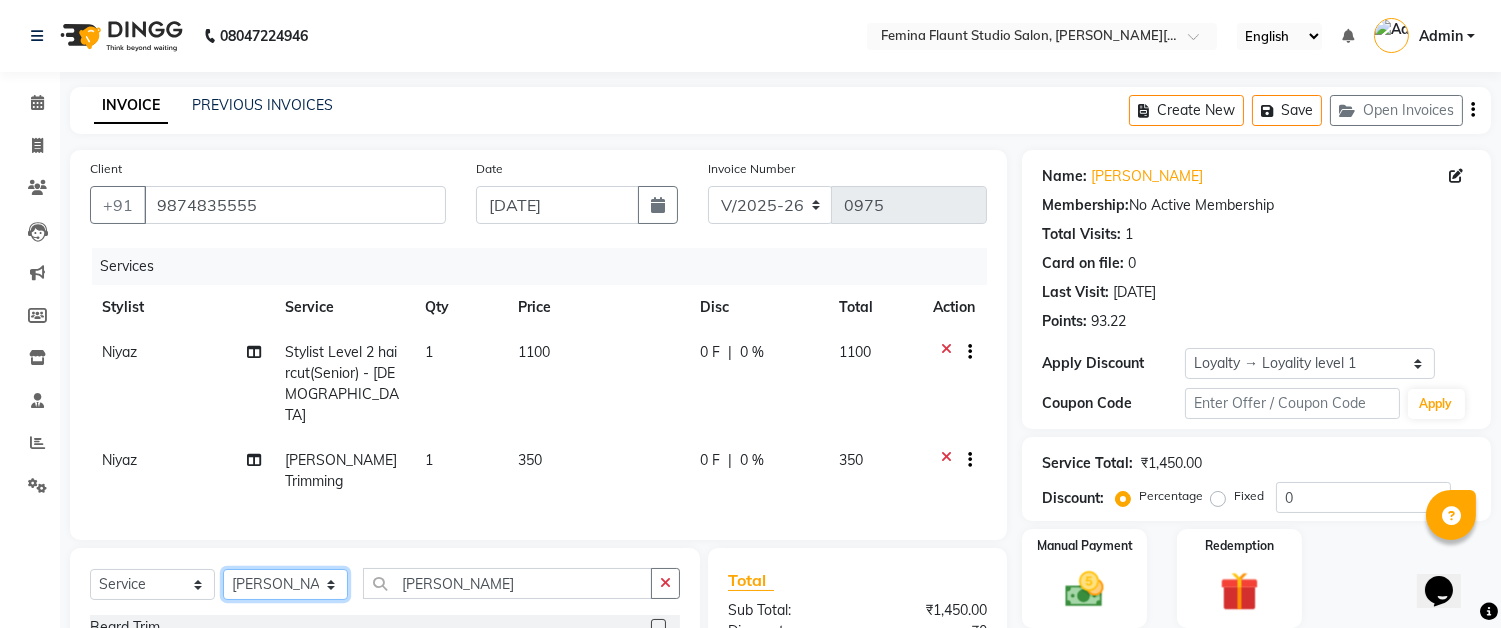 click on "Select Stylist Akram Auditor Christina Izarul jaydip Niyaz raj rehan RINKU SHOW TARANUM" 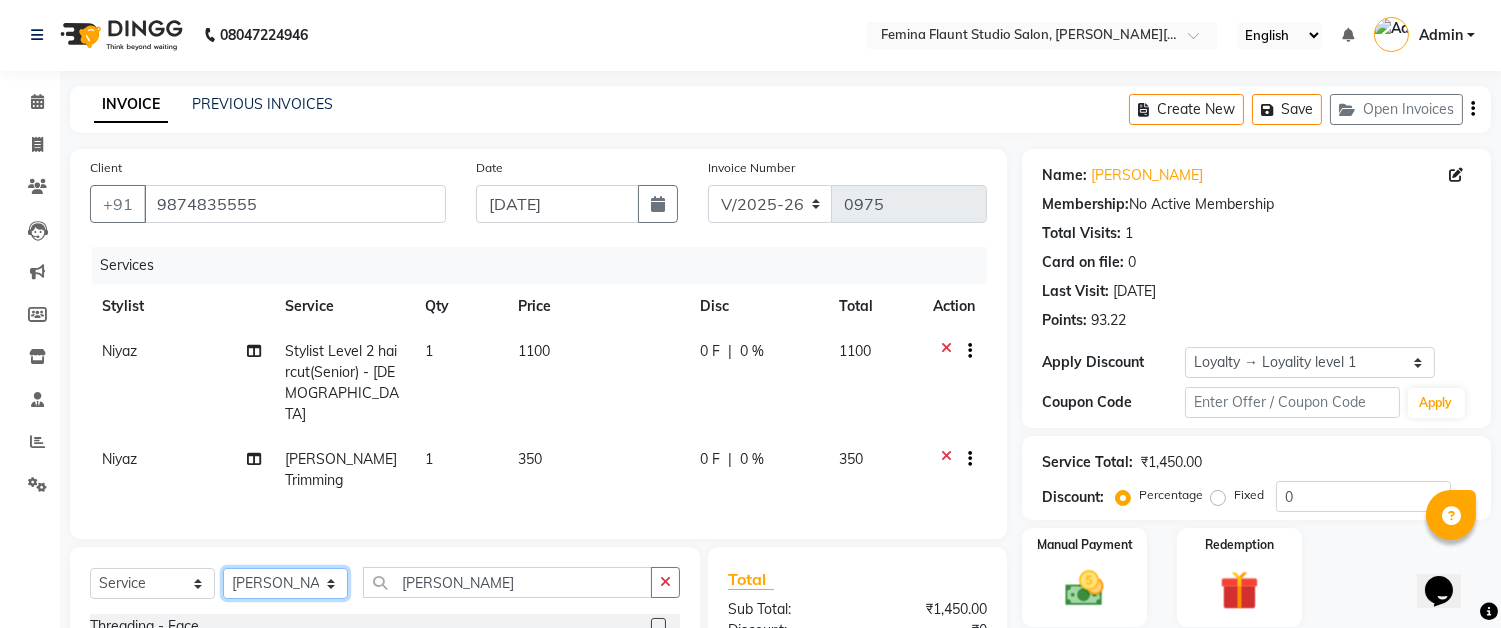 scroll, scrollTop: 112, scrollLeft: 0, axis: vertical 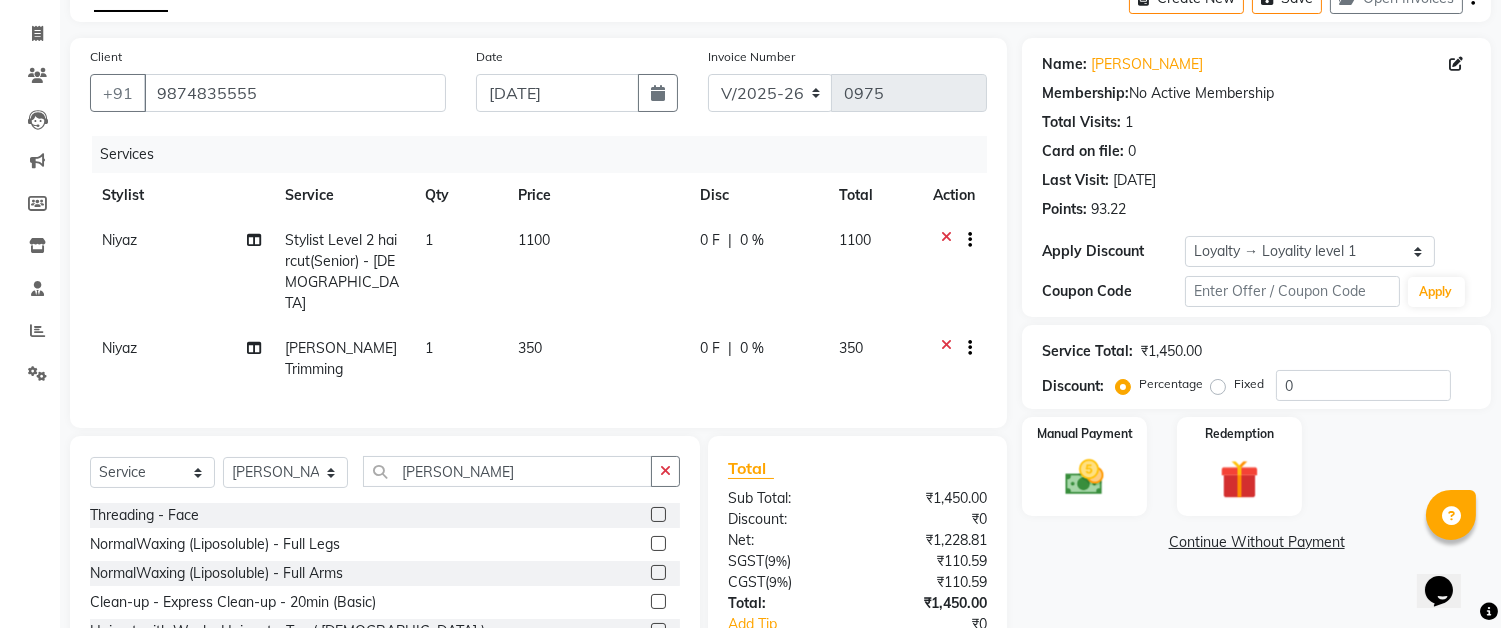 click on "Niyaz" 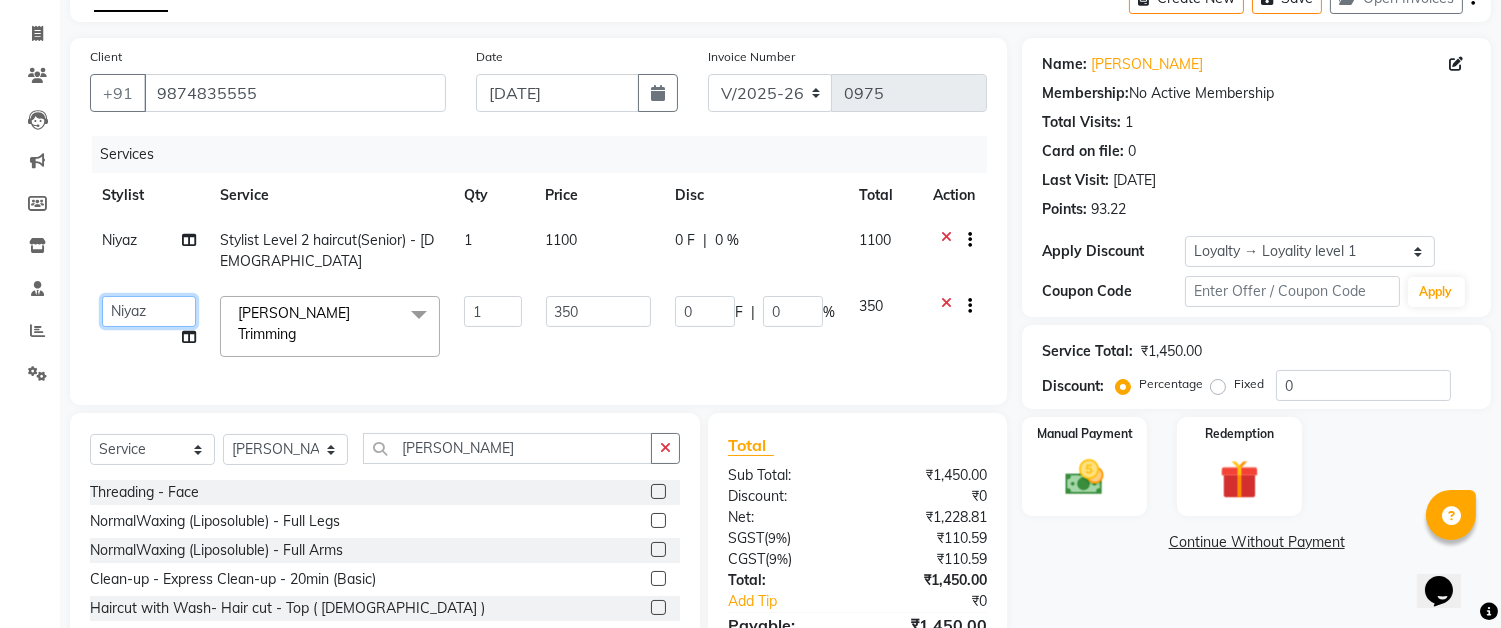 click on "Akram   Auditor   Christina   Izarul   jaydip   Niyaz   raj   rehan   RINKU SHOW   TARANUM" 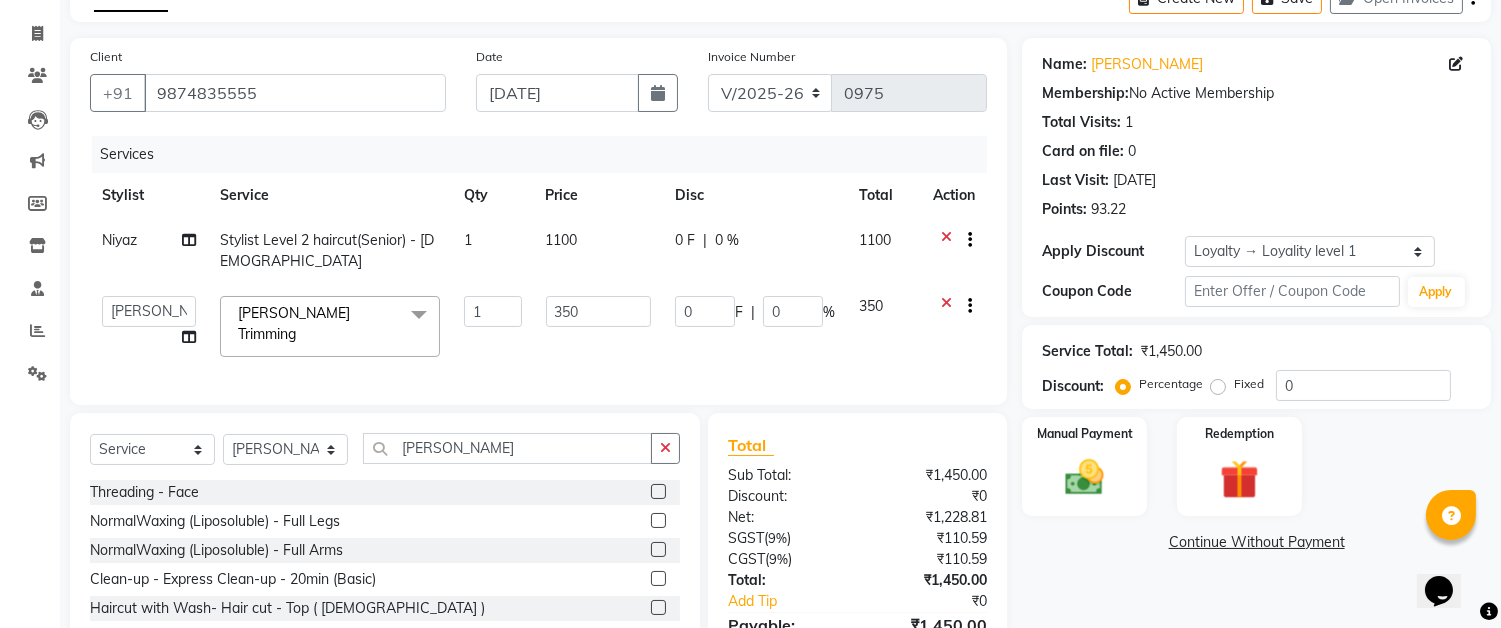 select on "84393" 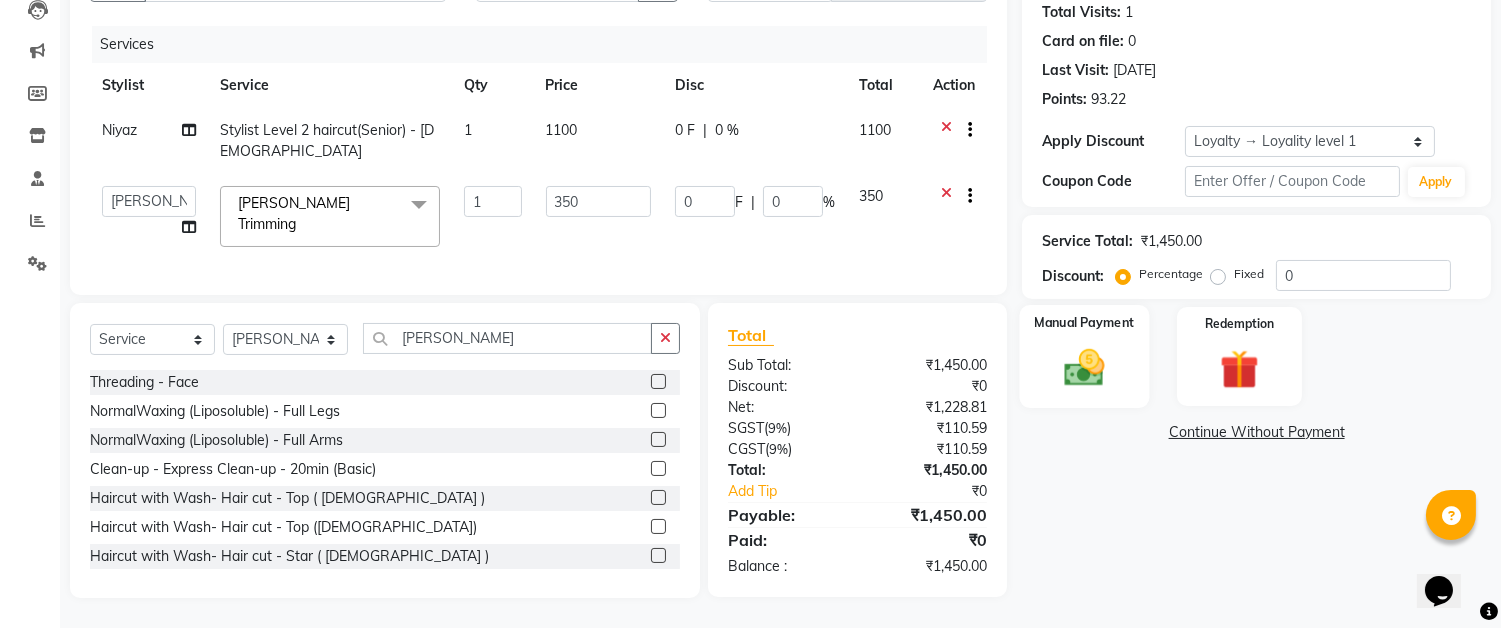 click on "Manual Payment" 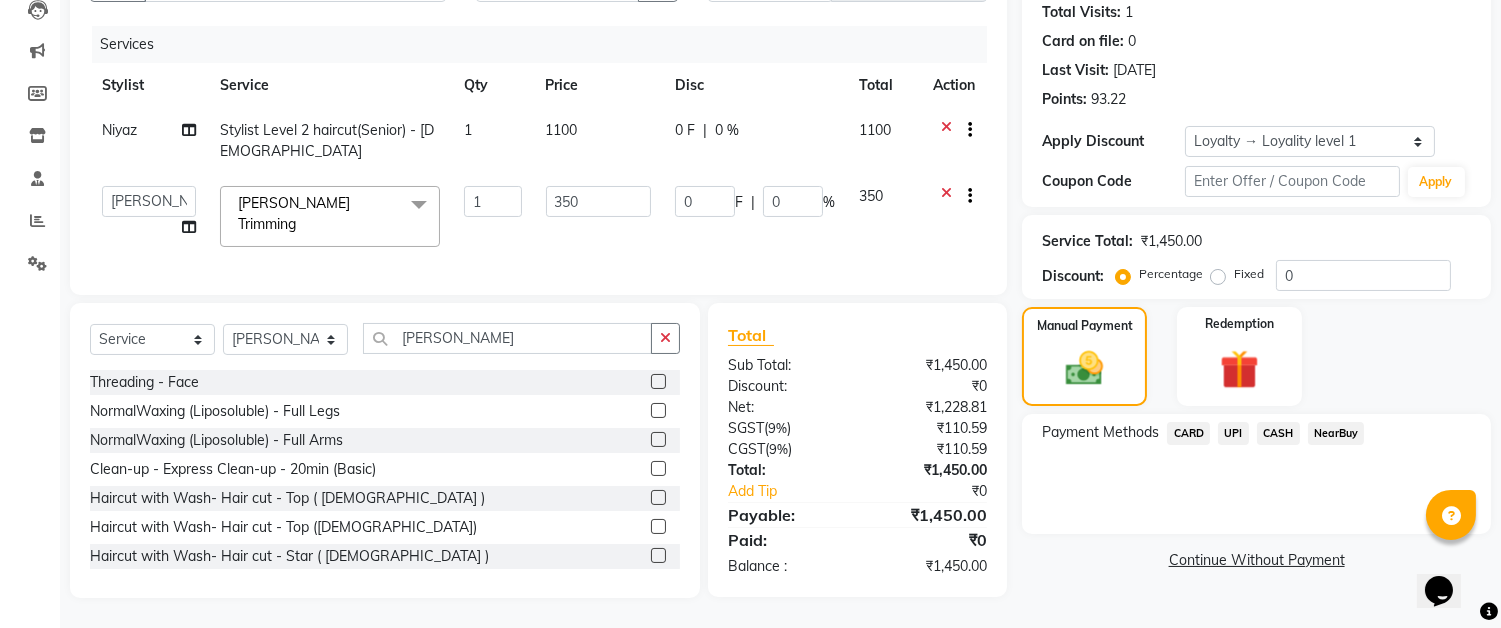 click on "CASH" 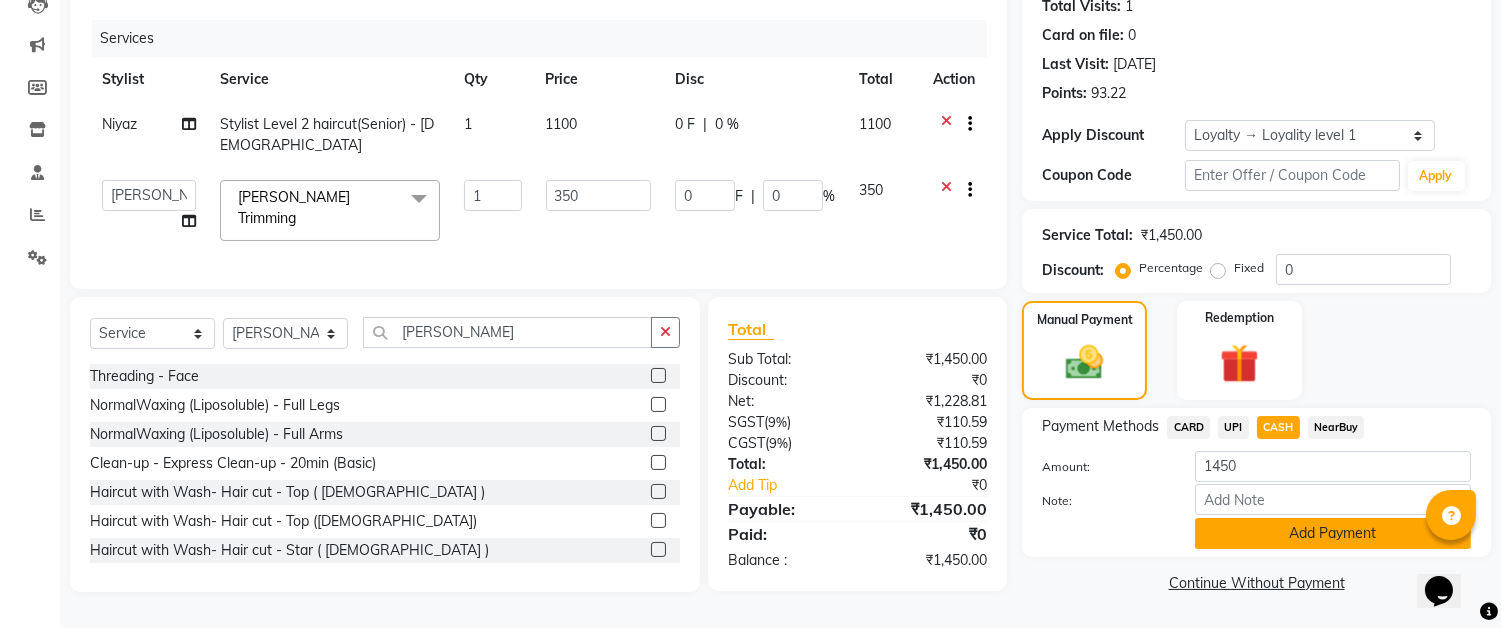 click on "Add Payment" 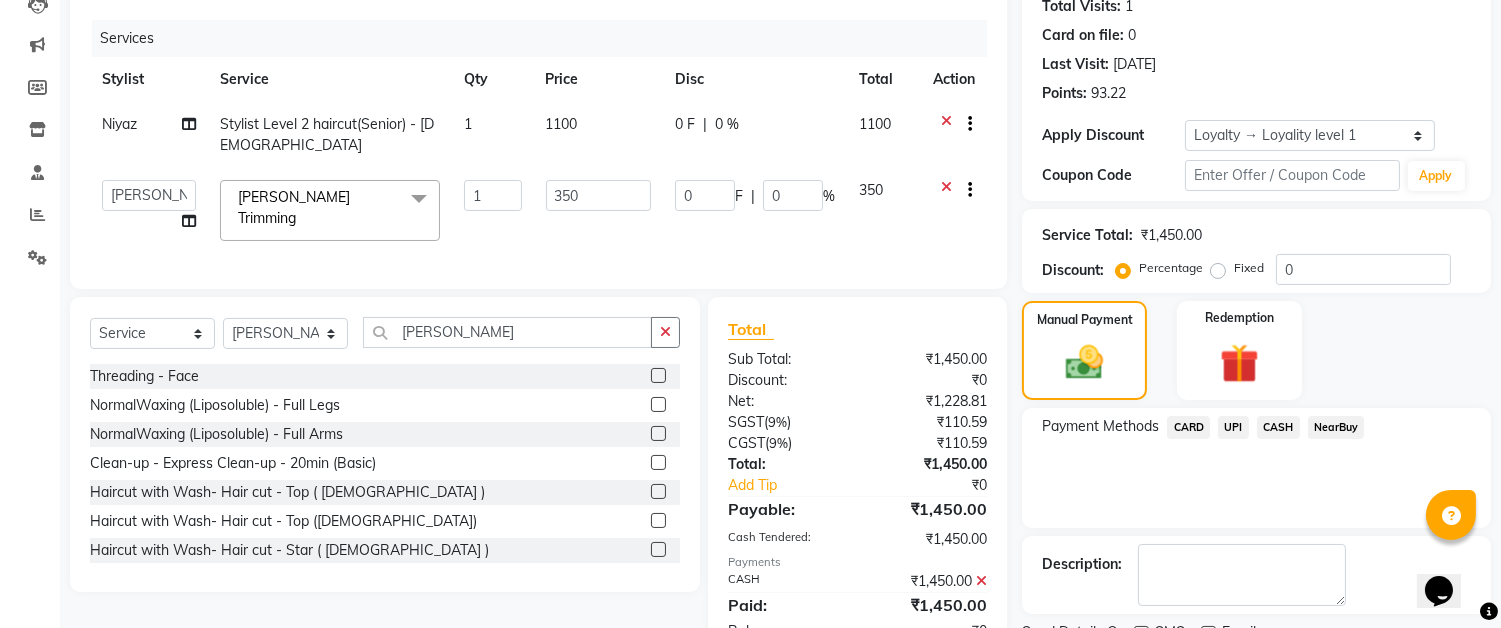 scroll, scrollTop: 418, scrollLeft: 0, axis: vertical 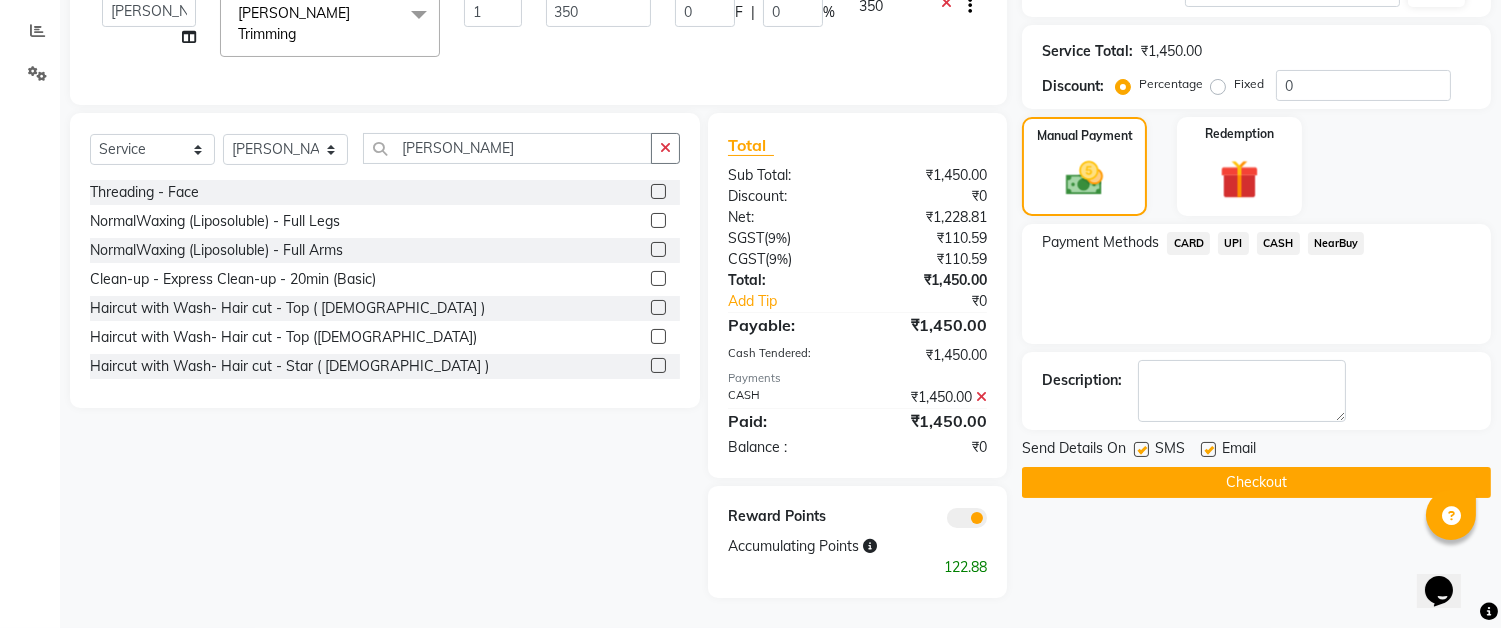 click on "Checkout" 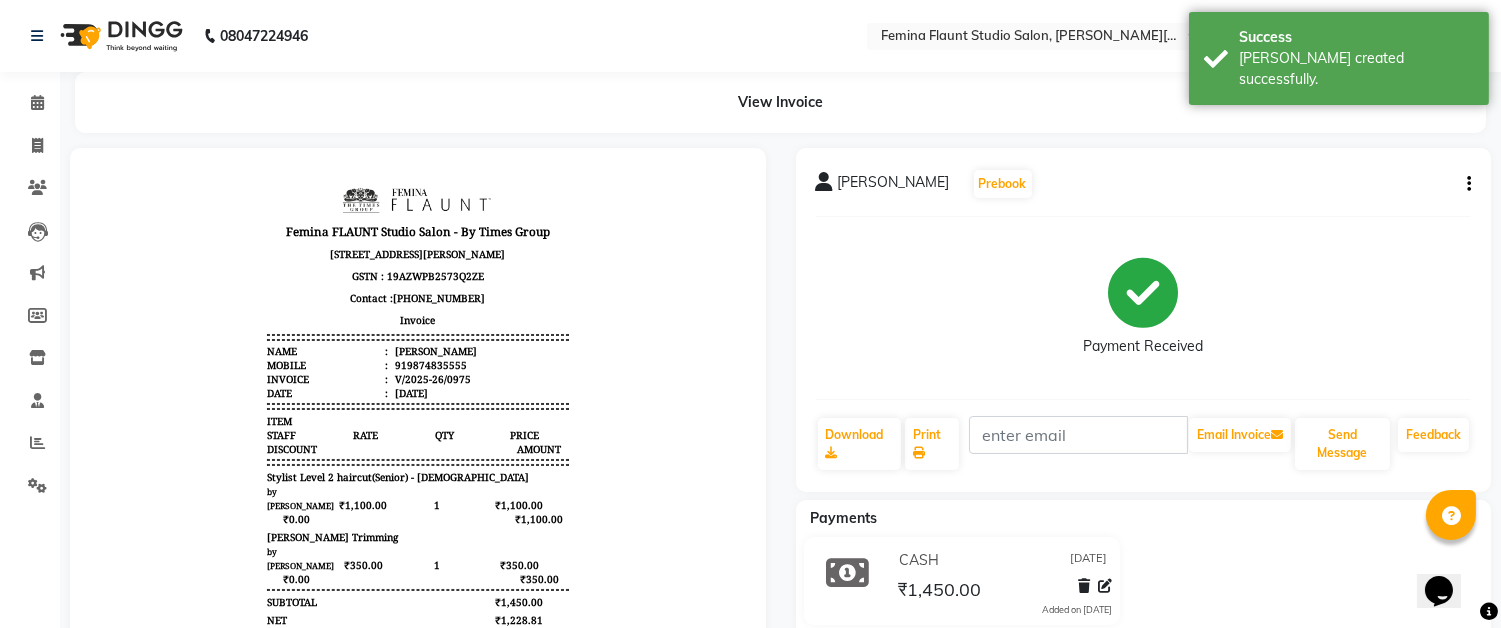 scroll, scrollTop: 0, scrollLeft: 0, axis: both 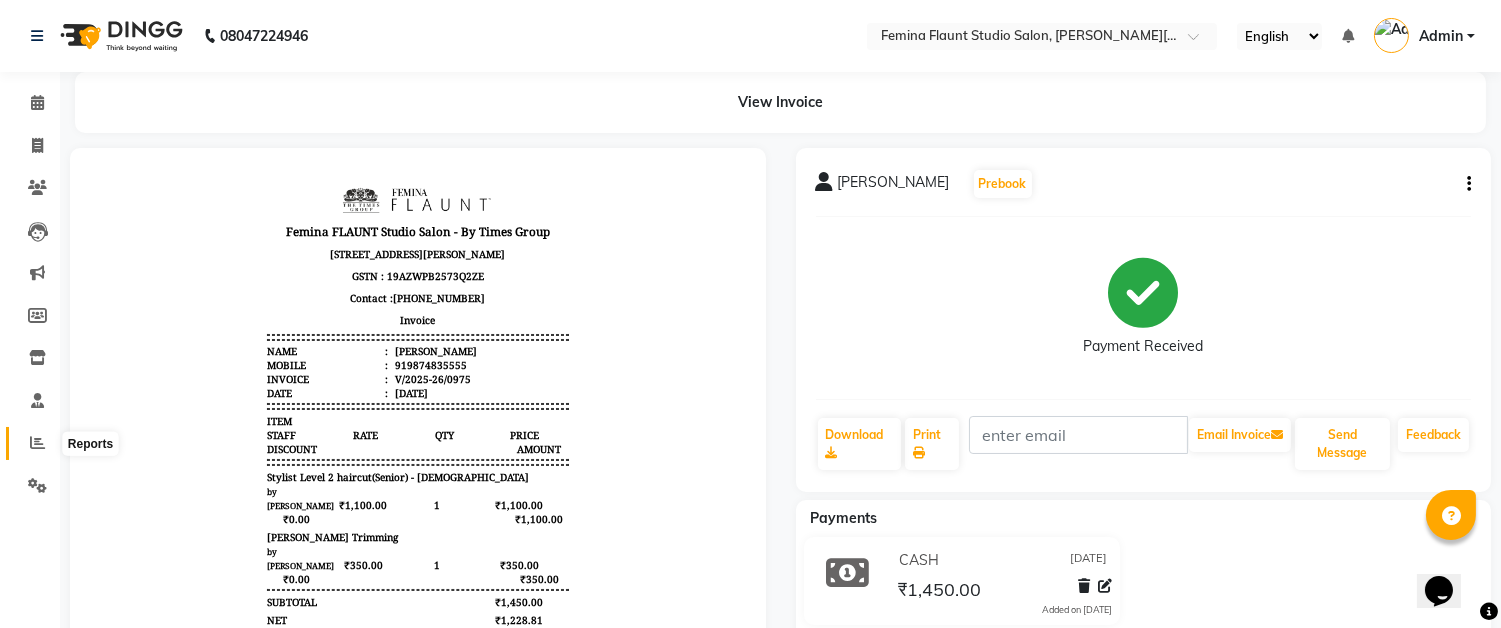 click 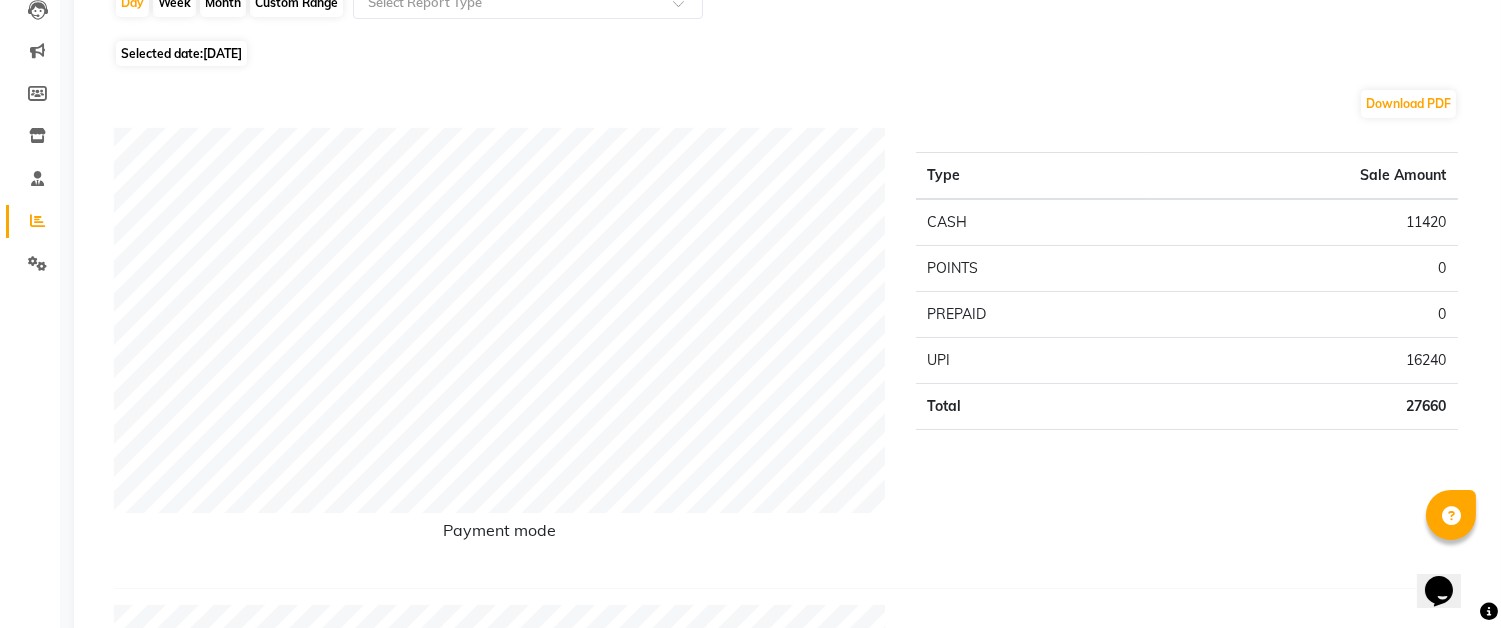 scroll, scrollTop: 0, scrollLeft: 0, axis: both 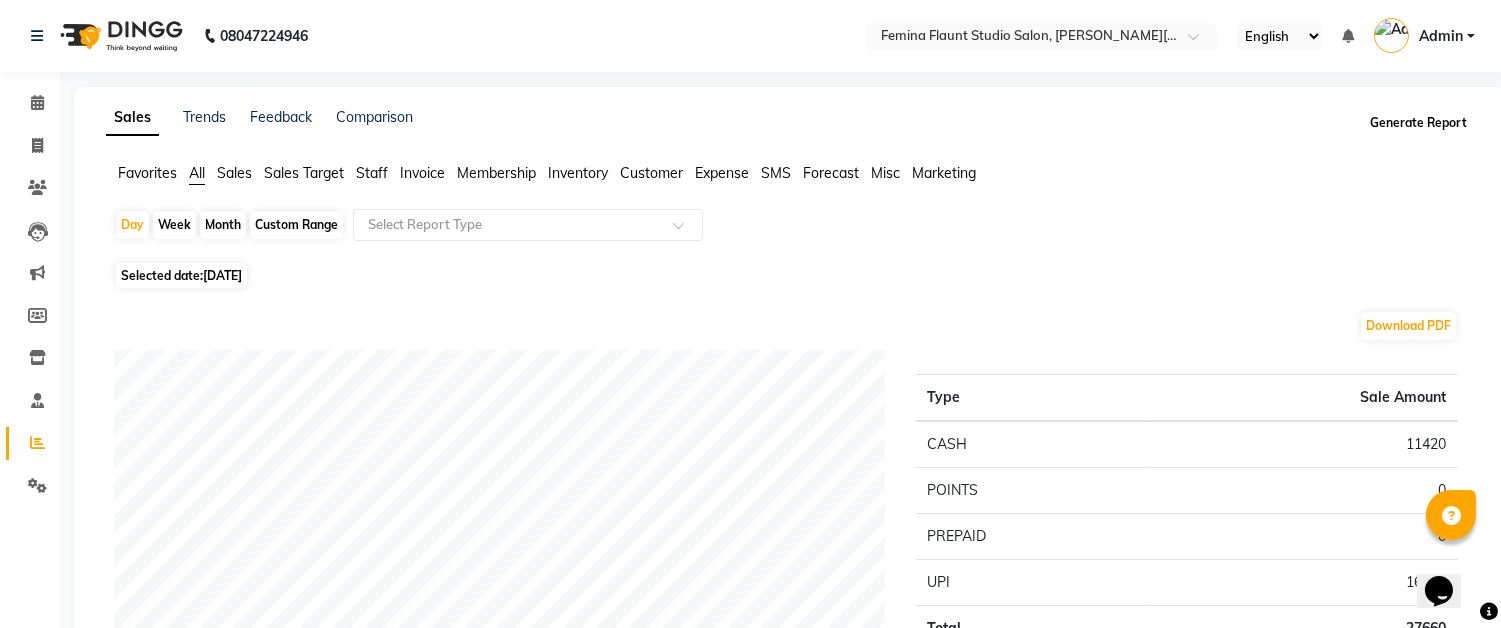 click on "Generate Report" 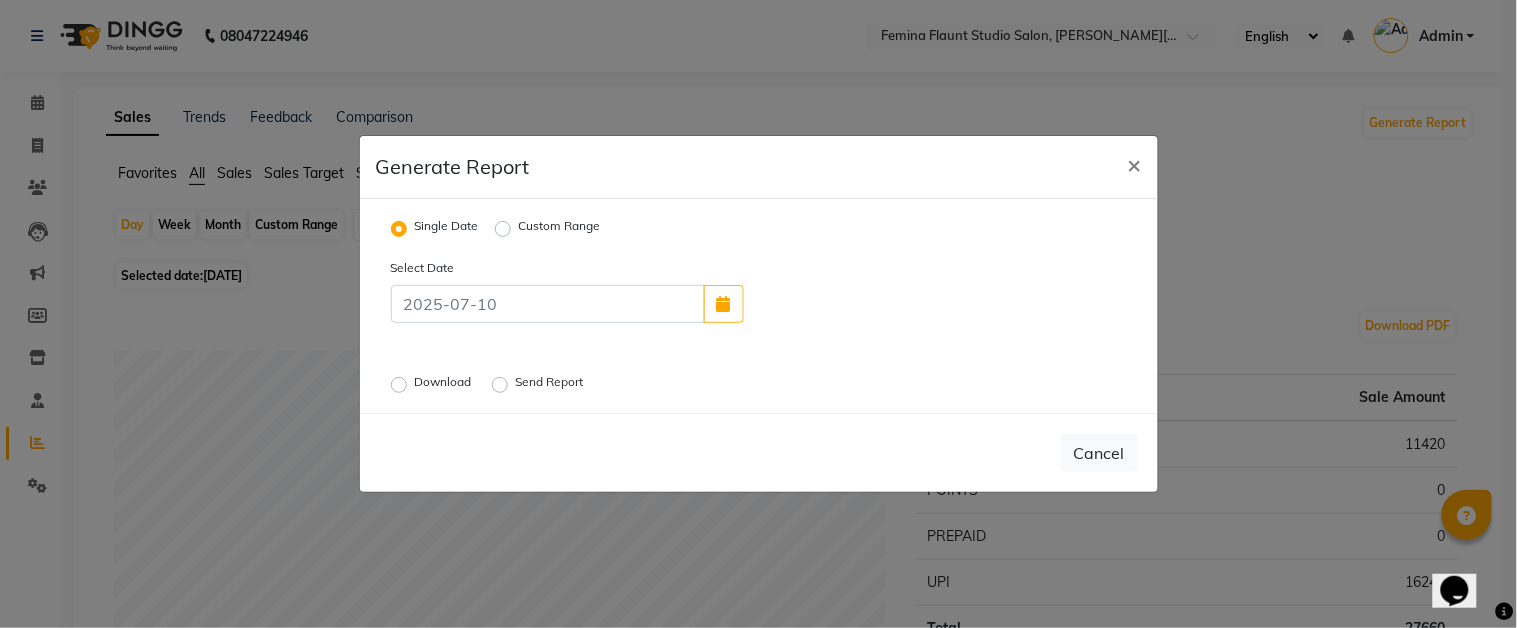 click on "Send Report" 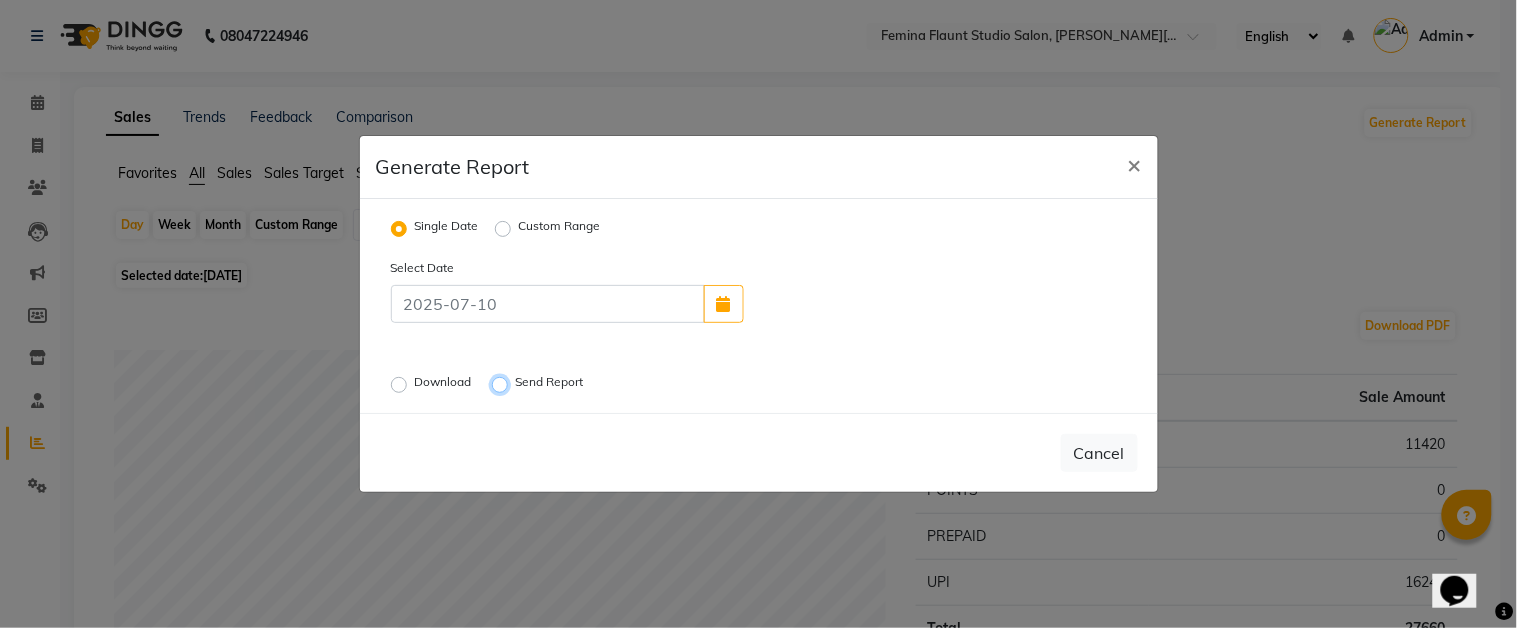 click on "Send Report" at bounding box center [503, 385] 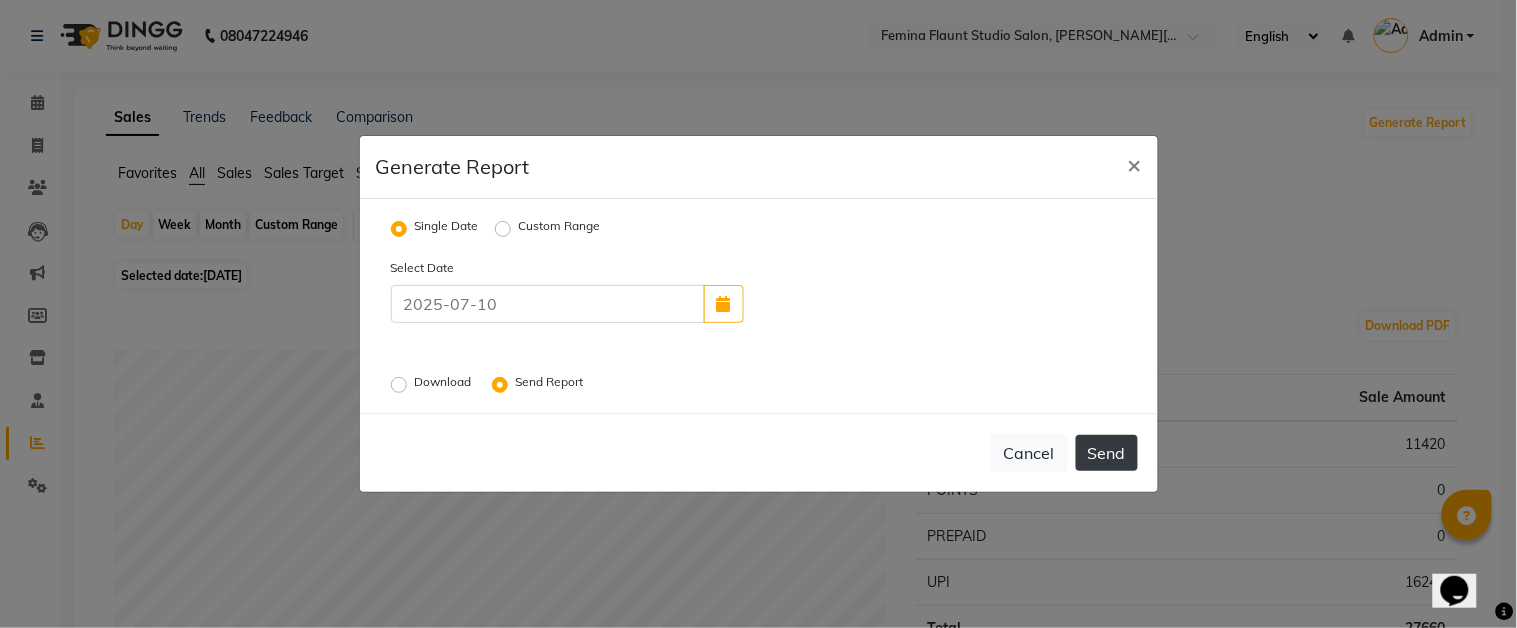 click on "Send" 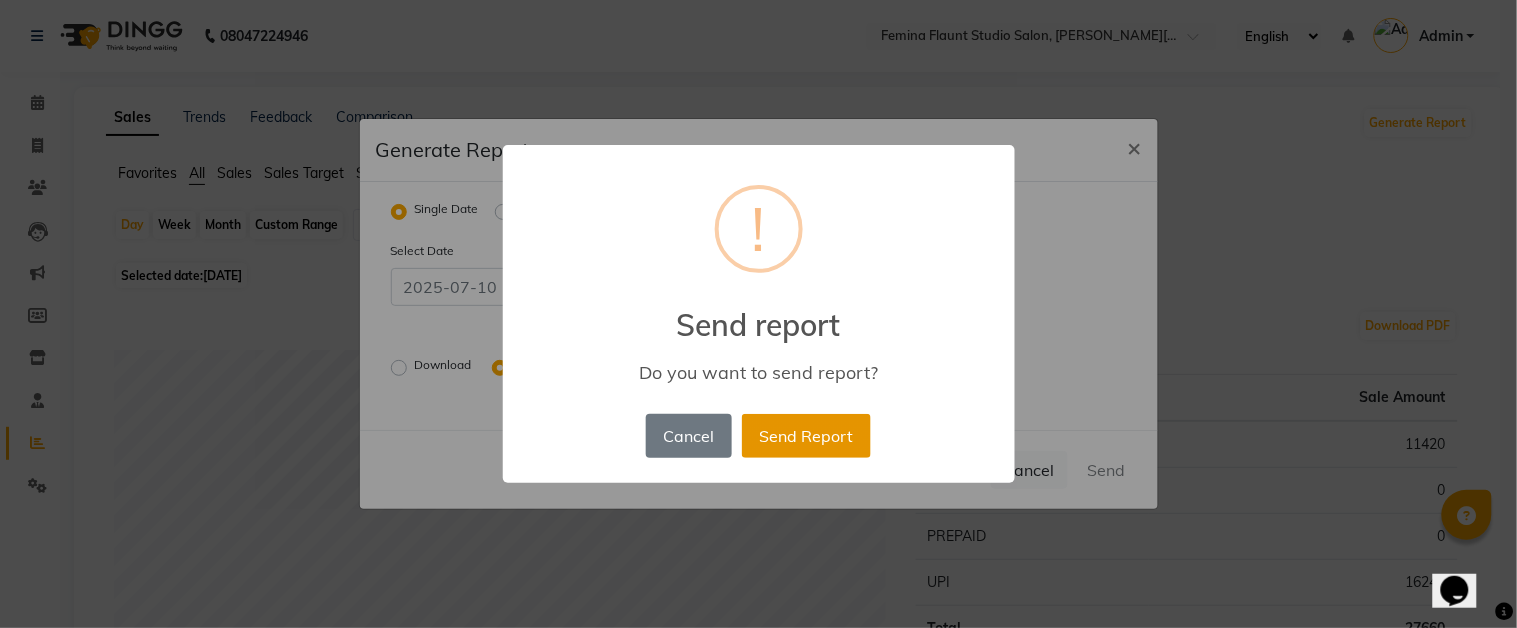click on "Send Report" at bounding box center [806, 436] 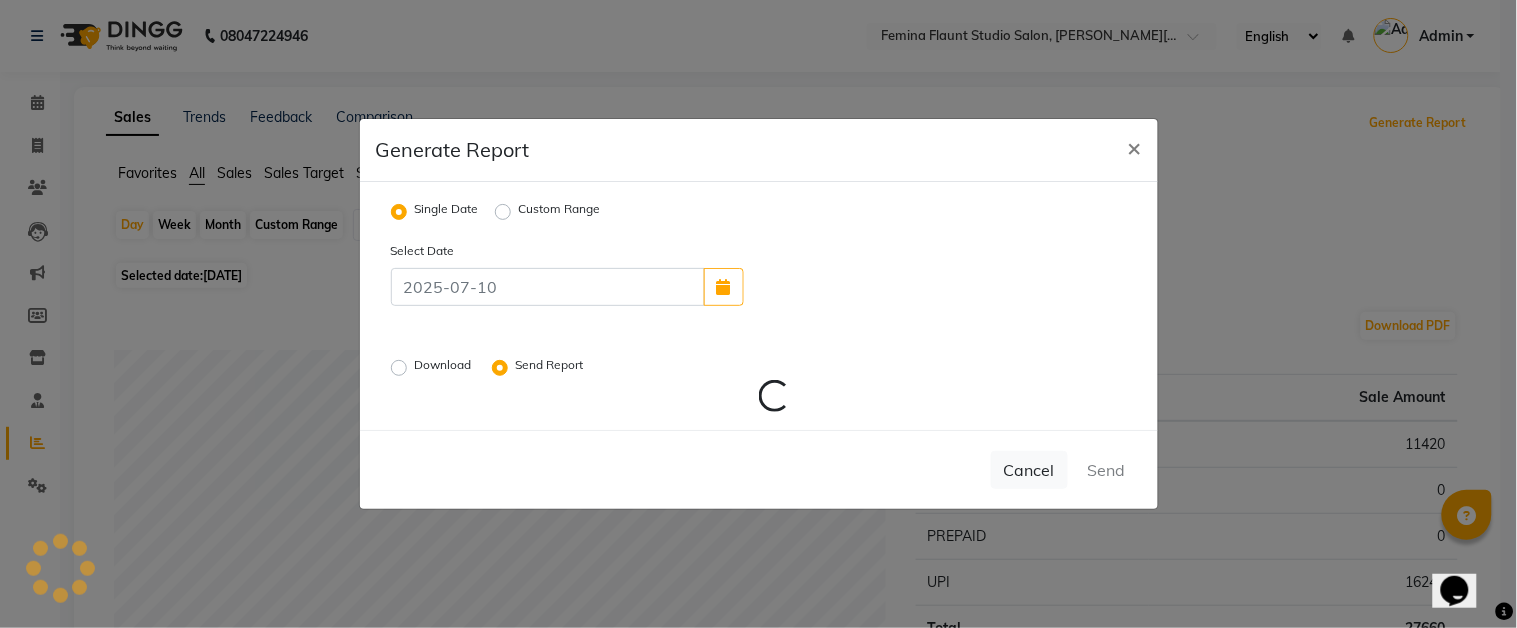 radio on "false" 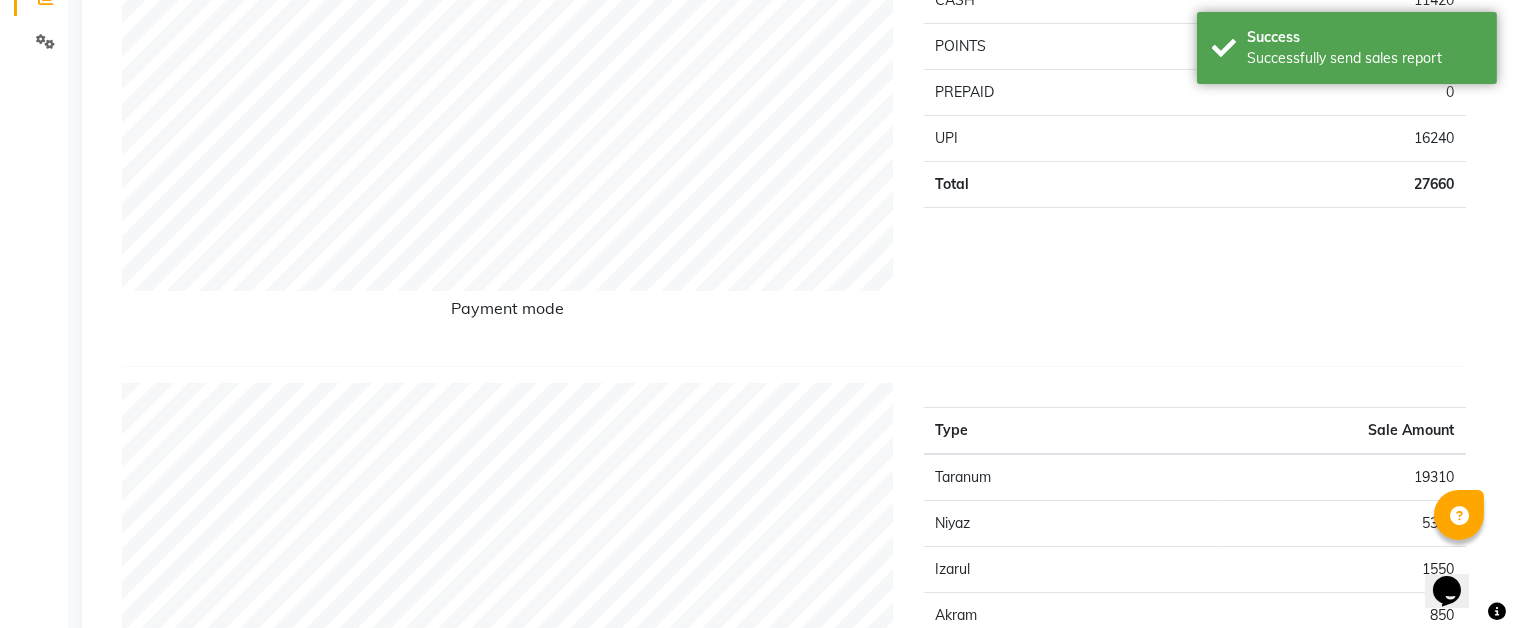 scroll, scrollTop: 0, scrollLeft: 0, axis: both 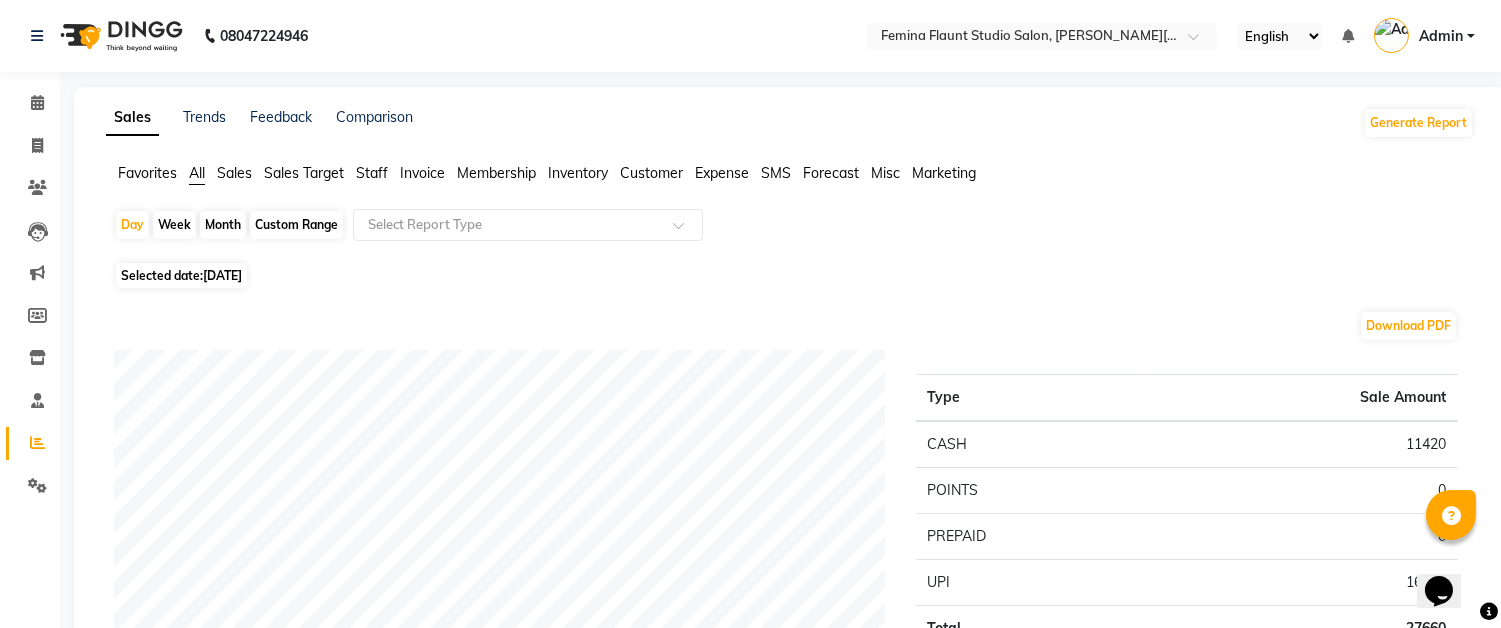 click on "Admin" at bounding box center [1441, 36] 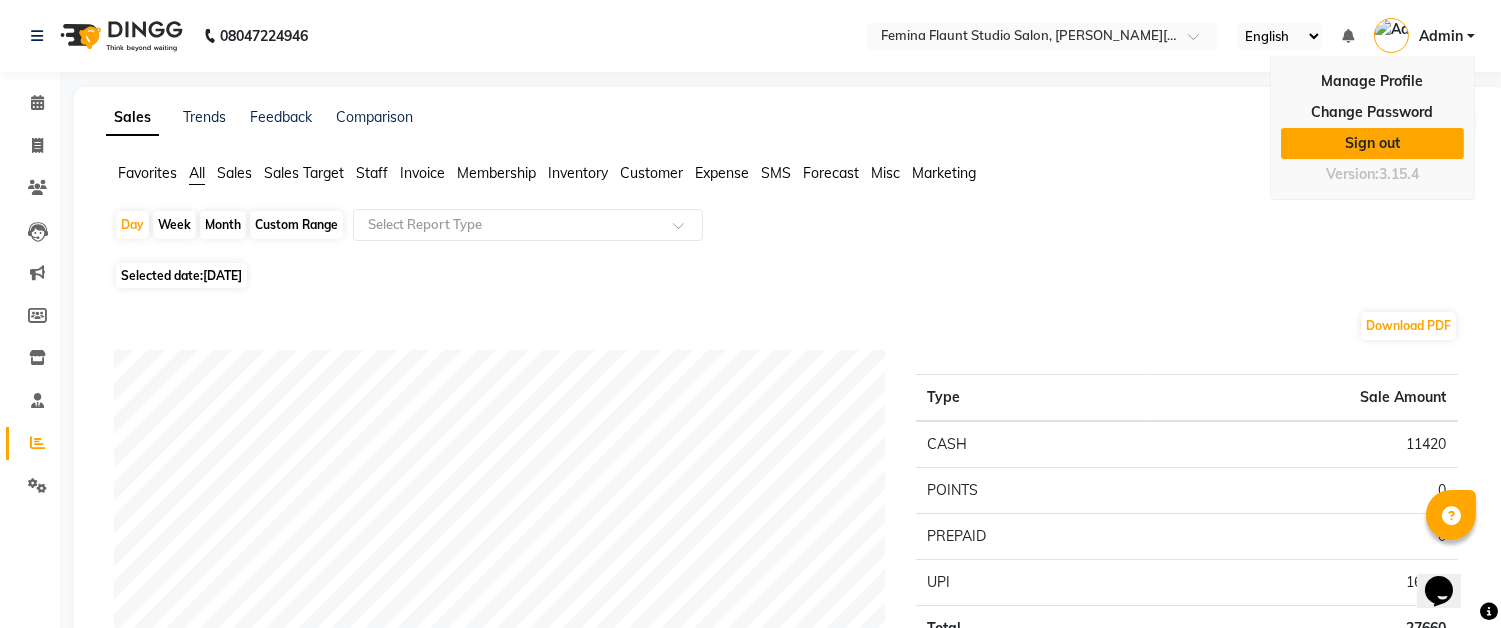 click on "Sign out" at bounding box center (1372, 143) 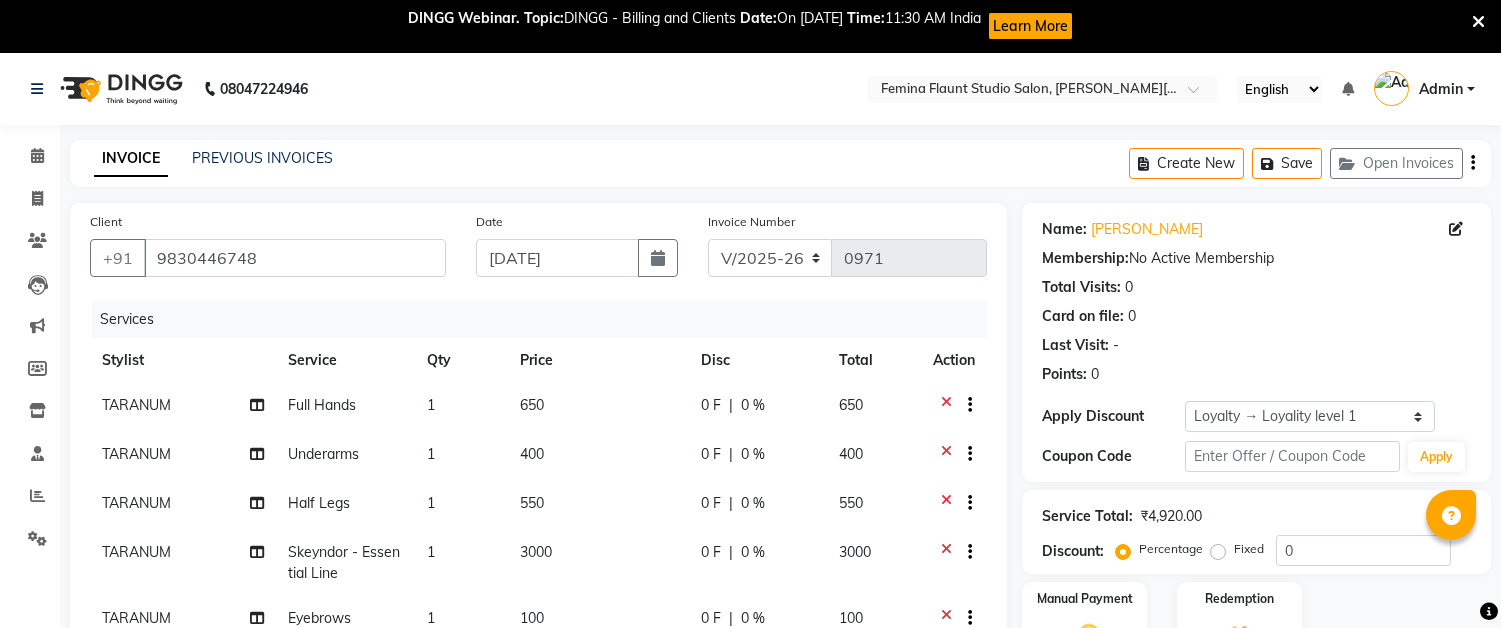select on "5231" 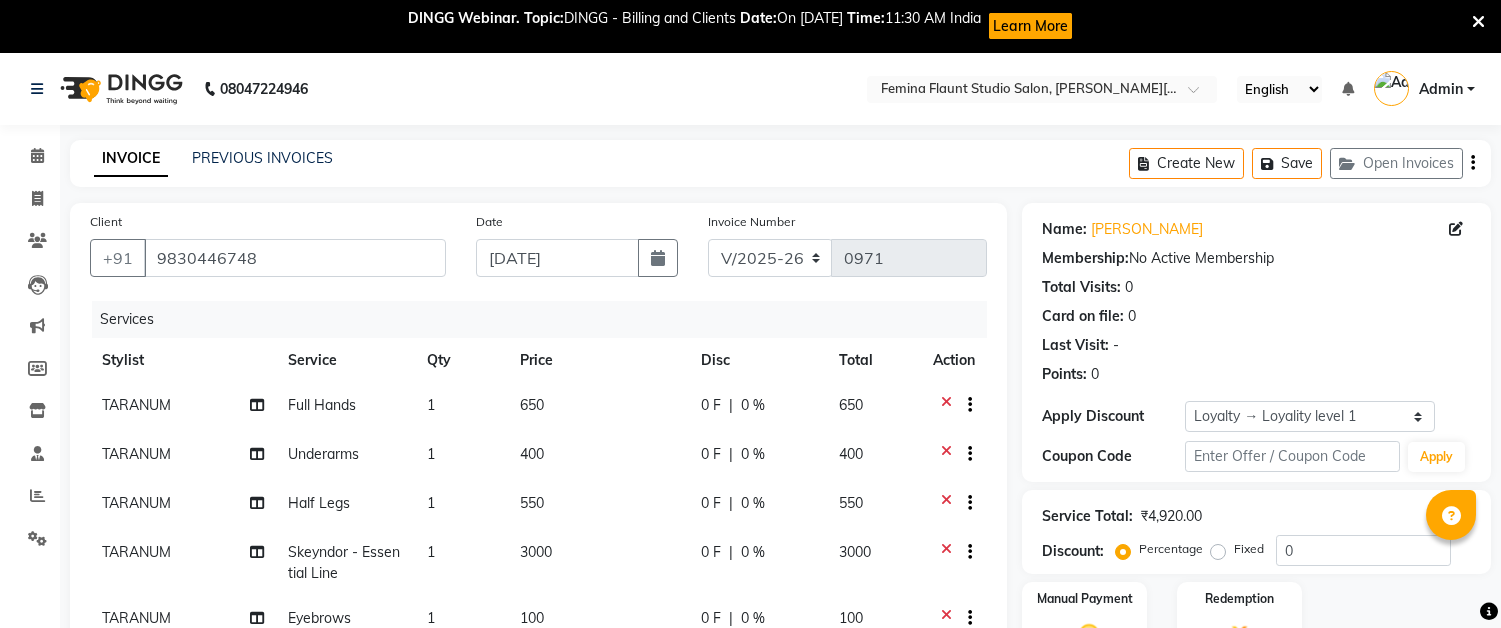 scroll, scrollTop: 333, scrollLeft: 0, axis: vertical 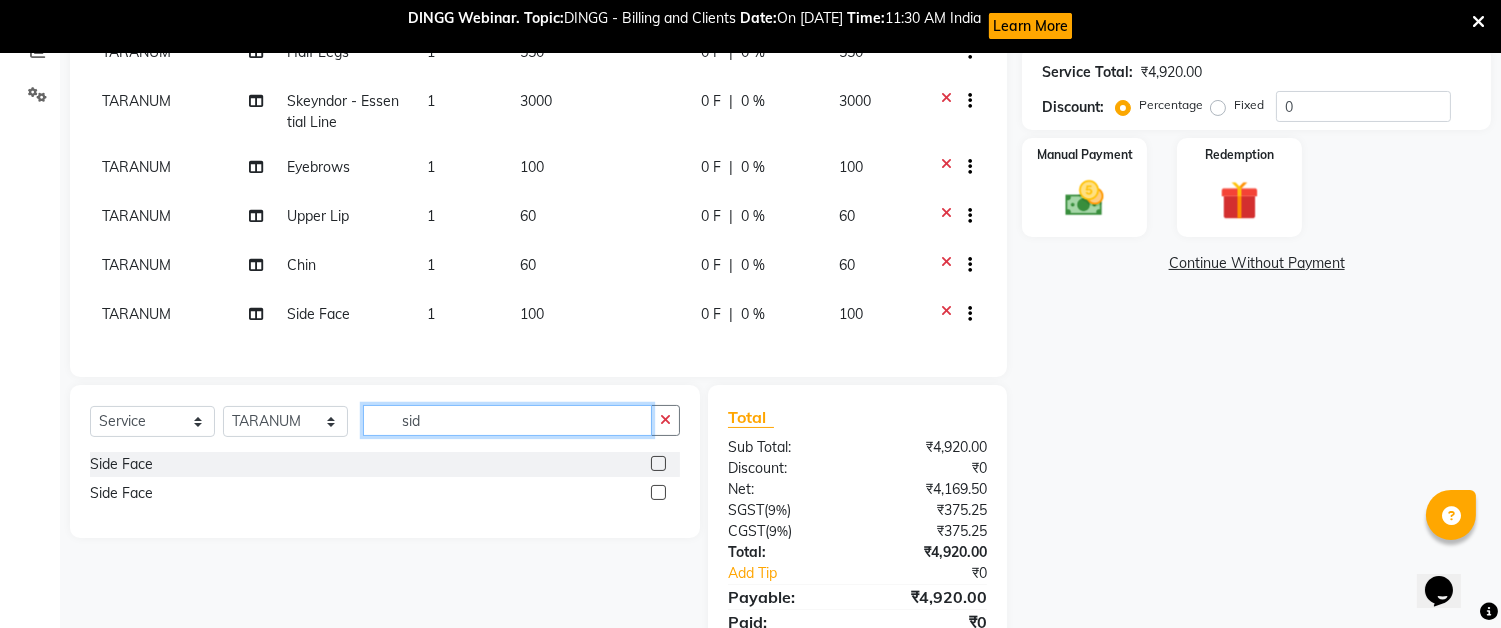 click on "sid" 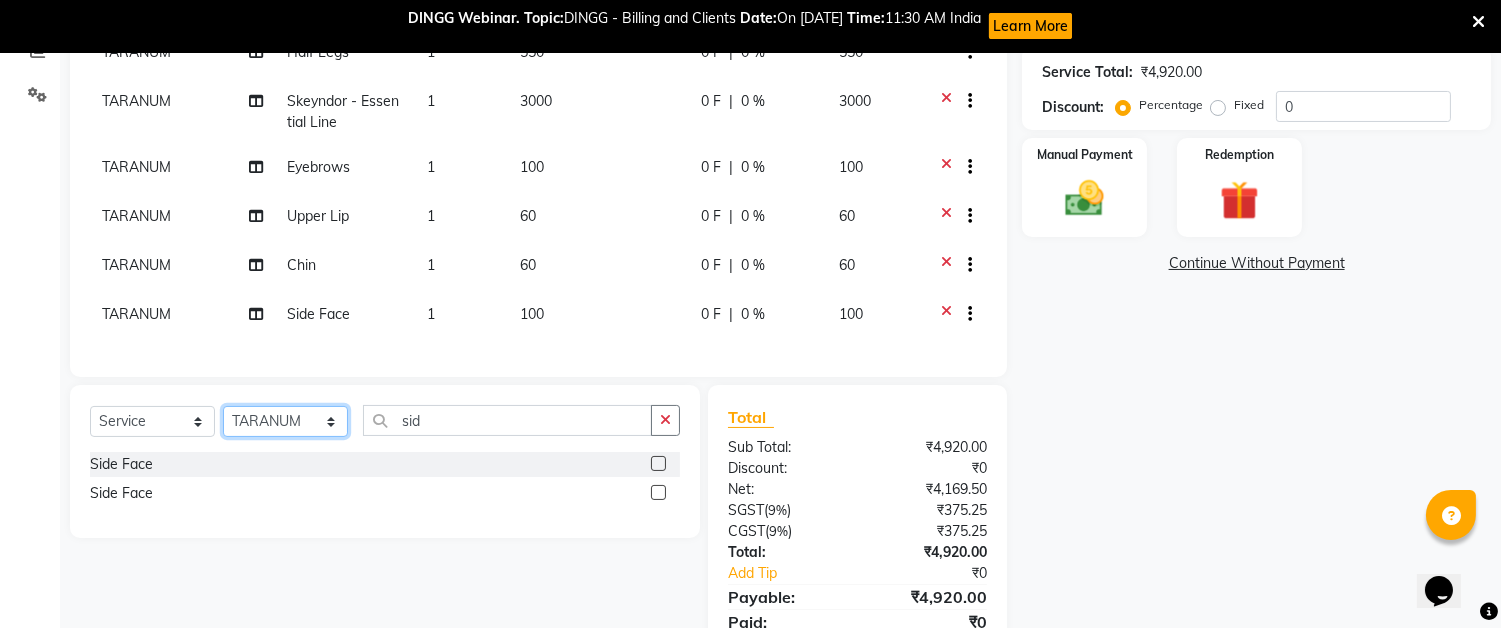 click on "Select Stylist Akram Auditor [PERSON_NAME] [PERSON_NAME] [PERSON_NAME] [PERSON_NAME] SHOW TARANUM" 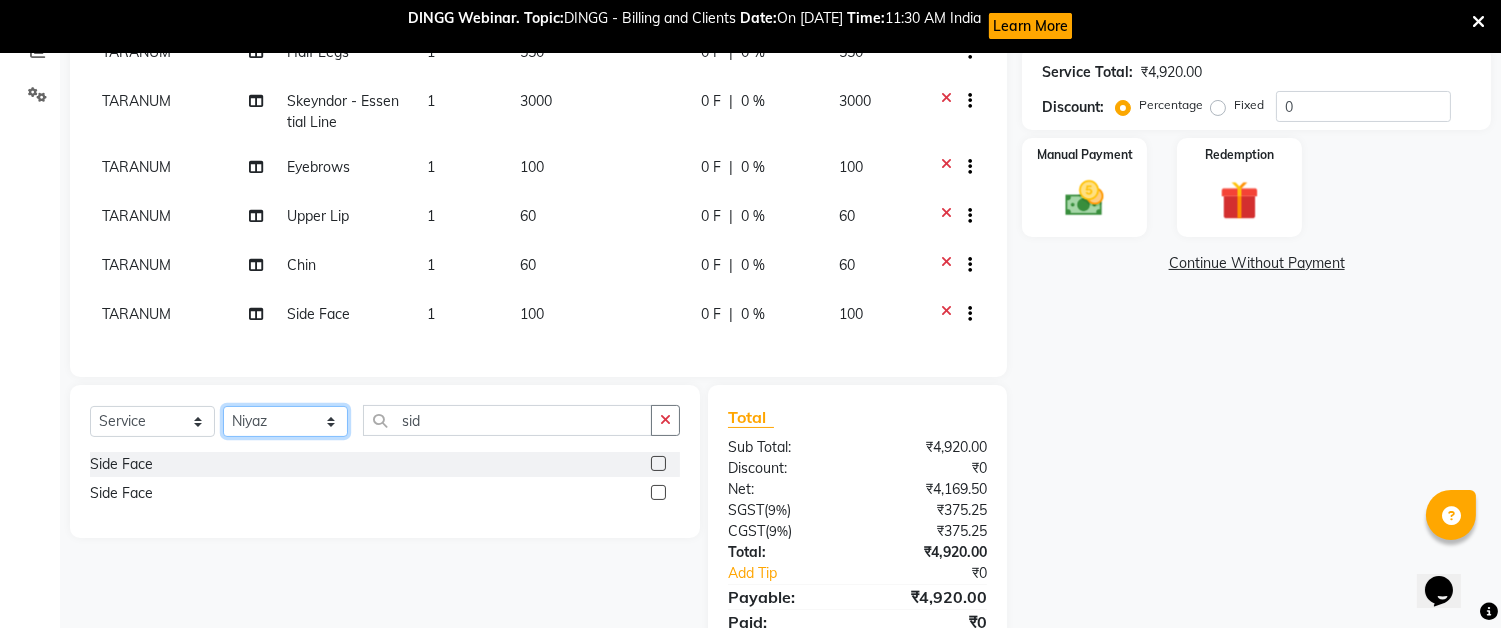 click on "Select Stylist Akram Auditor [PERSON_NAME] [PERSON_NAME] [PERSON_NAME] [PERSON_NAME] SHOW TARANUM" 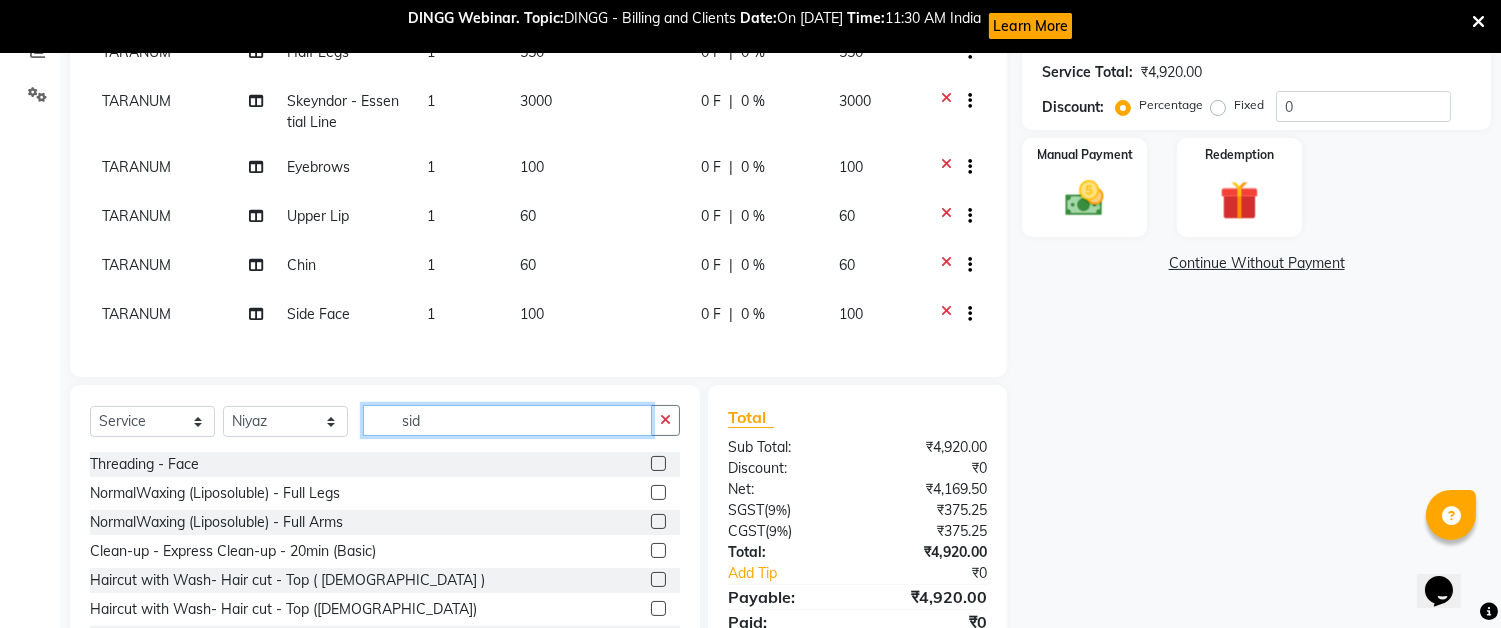 click on "sid" 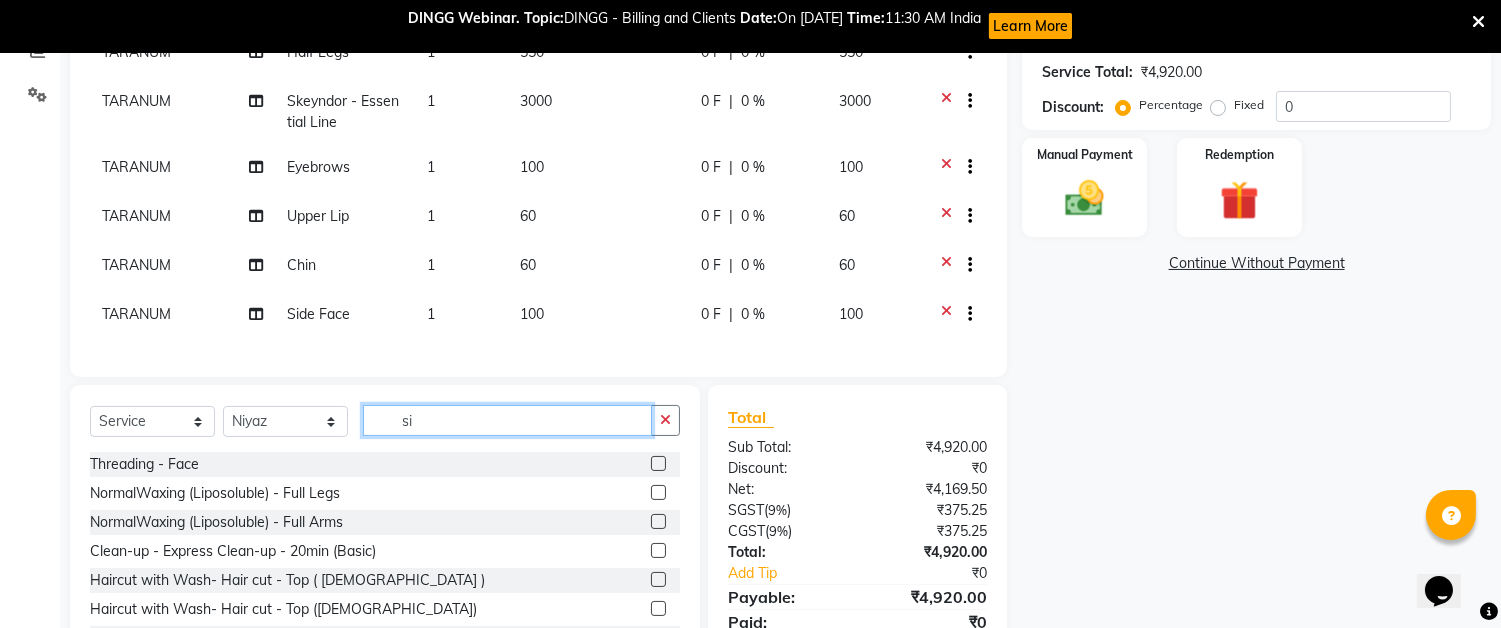type on "s" 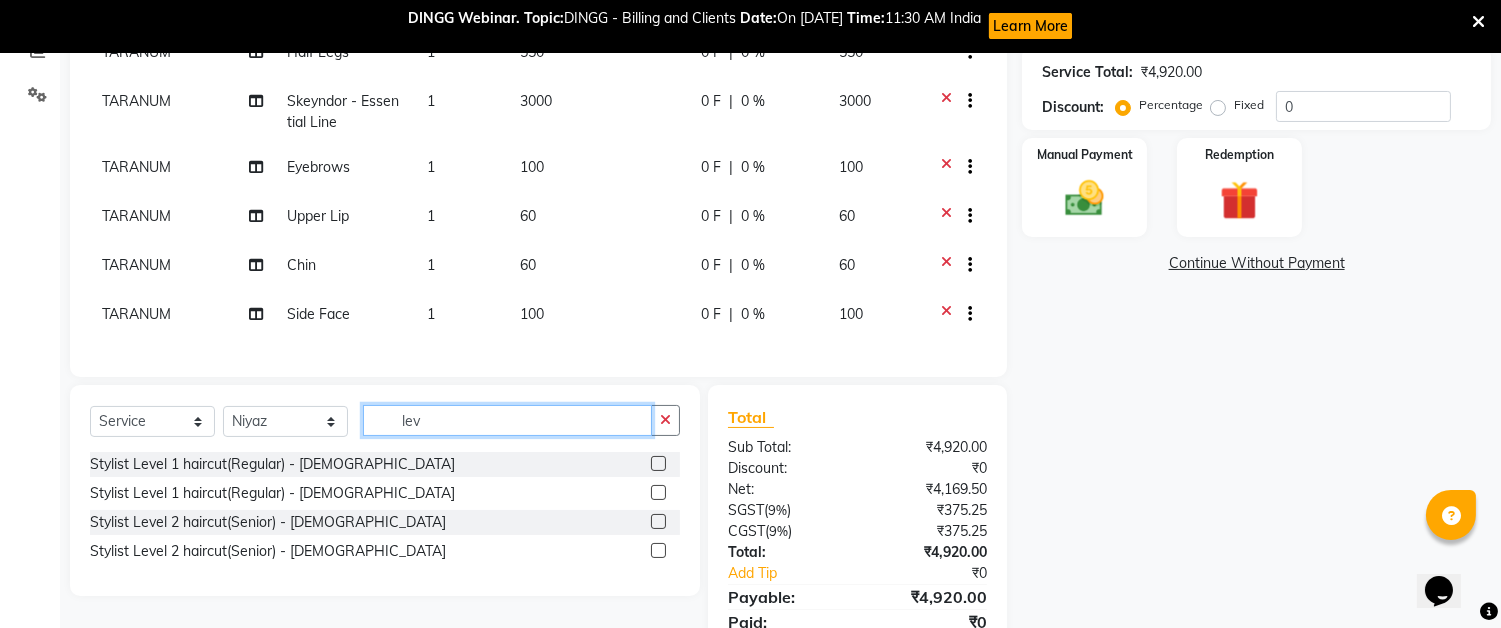 type on "lev" 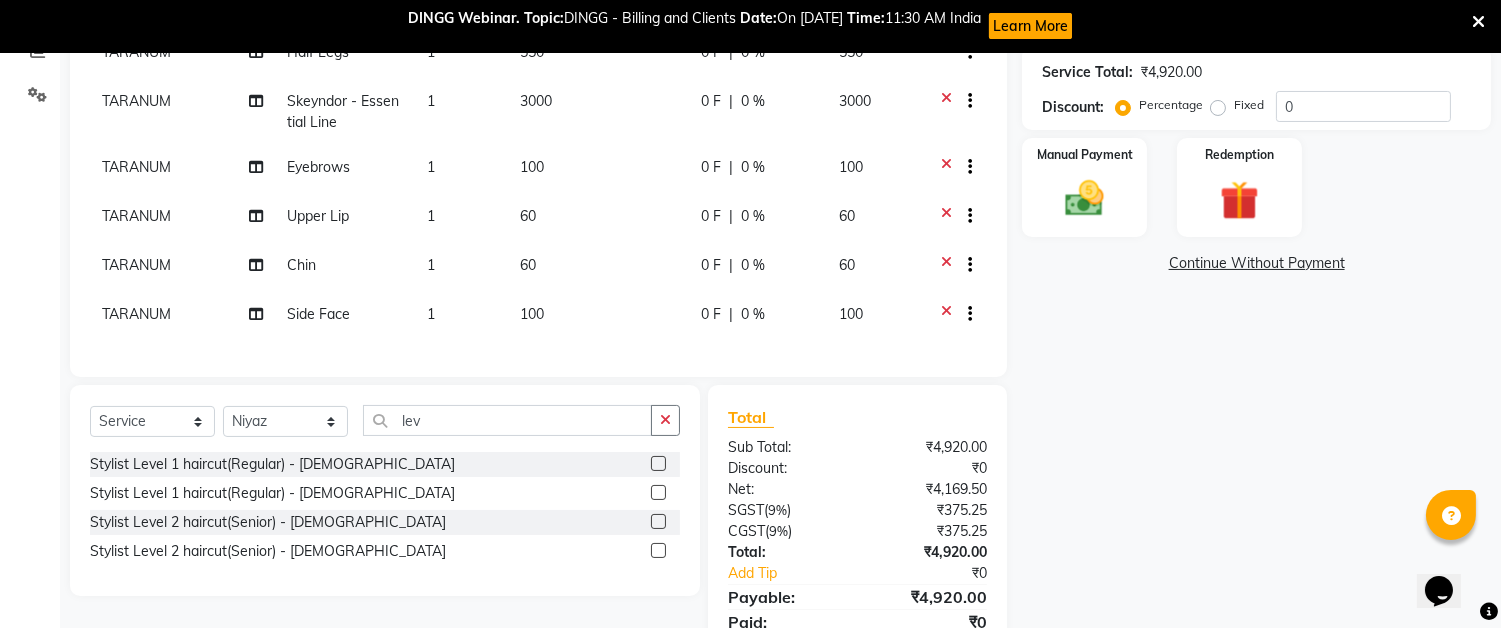 click 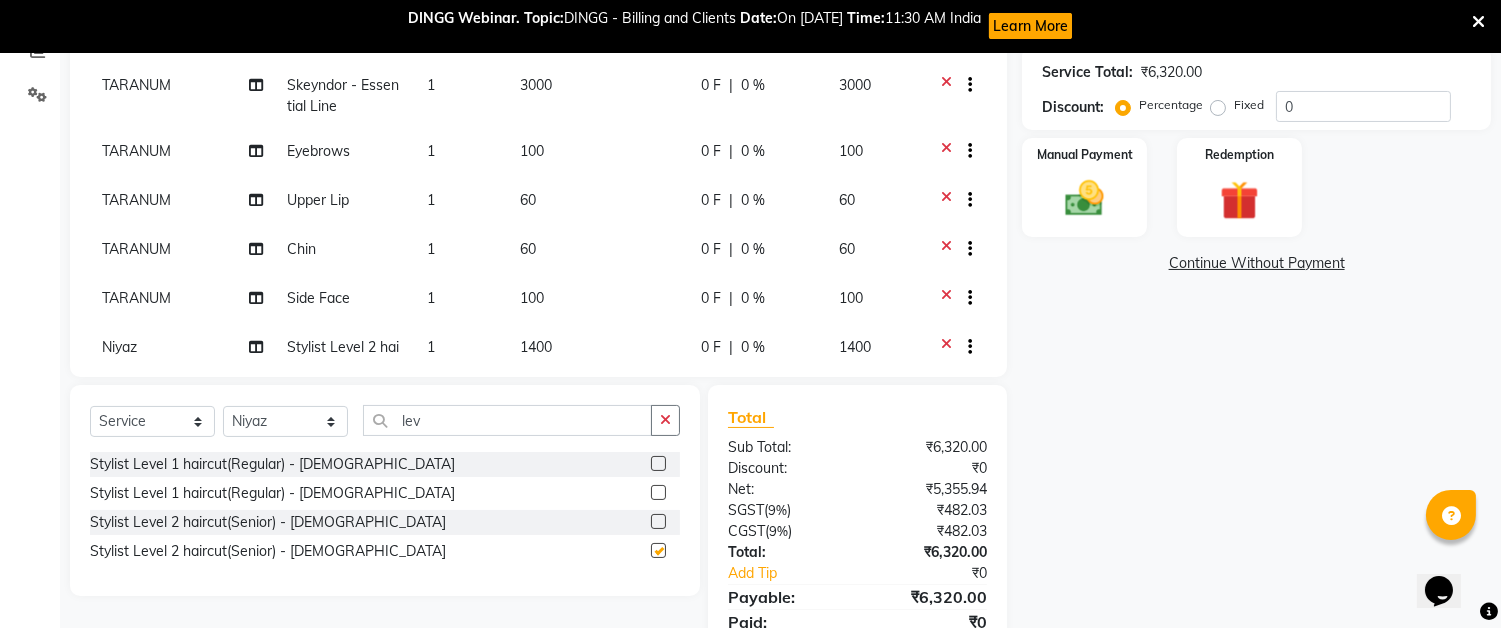 checkbox on "false" 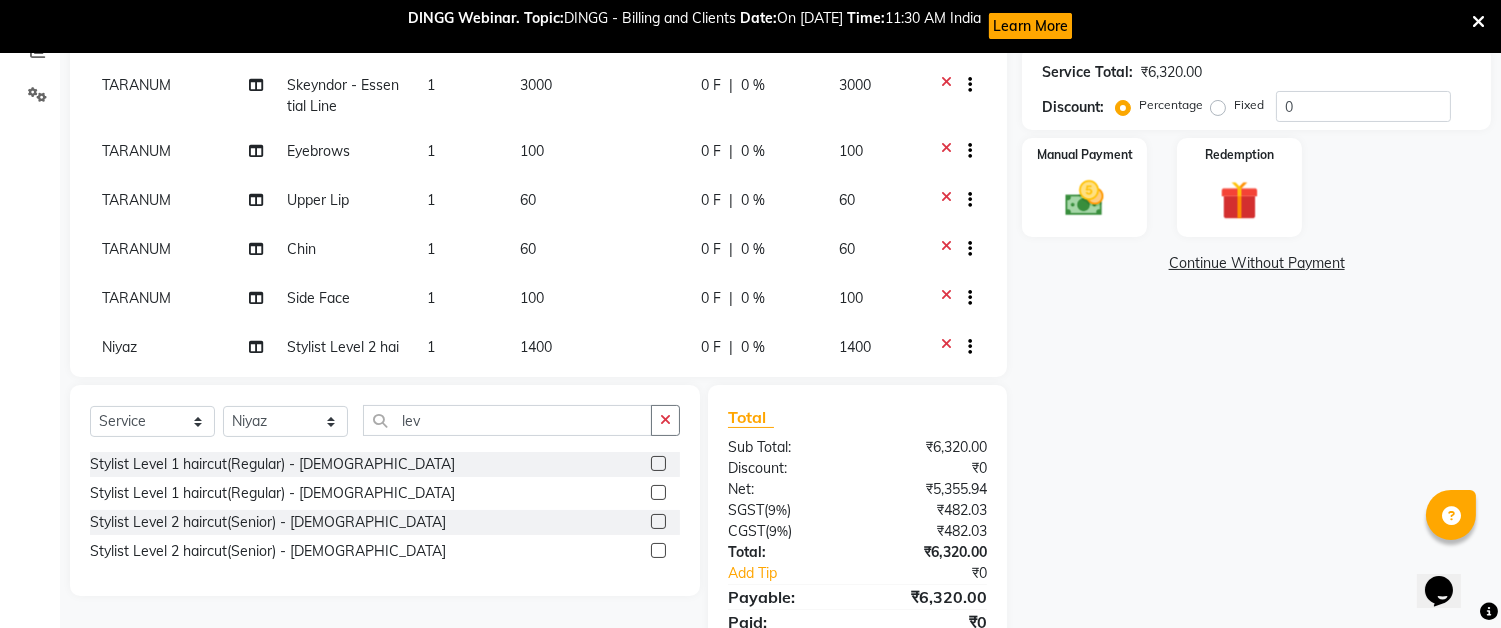 scroll, scrollTop: 222, scrollLeft: 0, axis: vertical 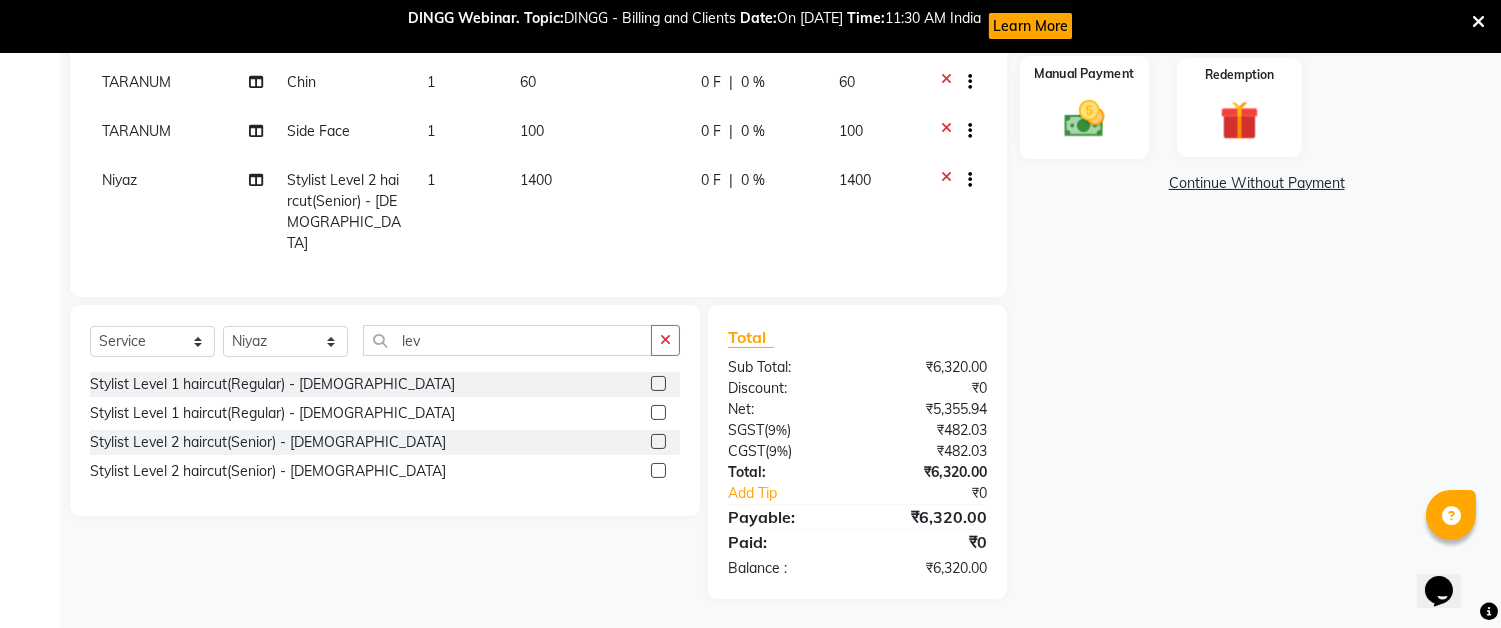 click 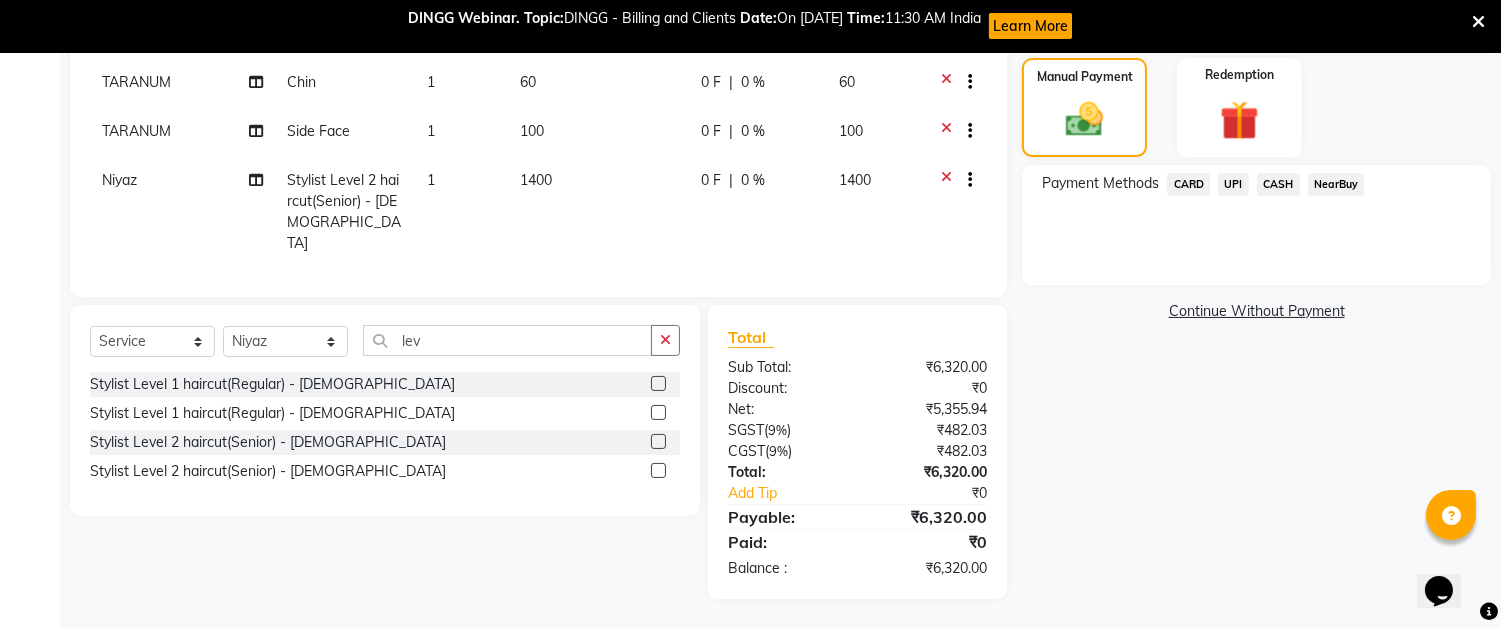 click on "CASH" 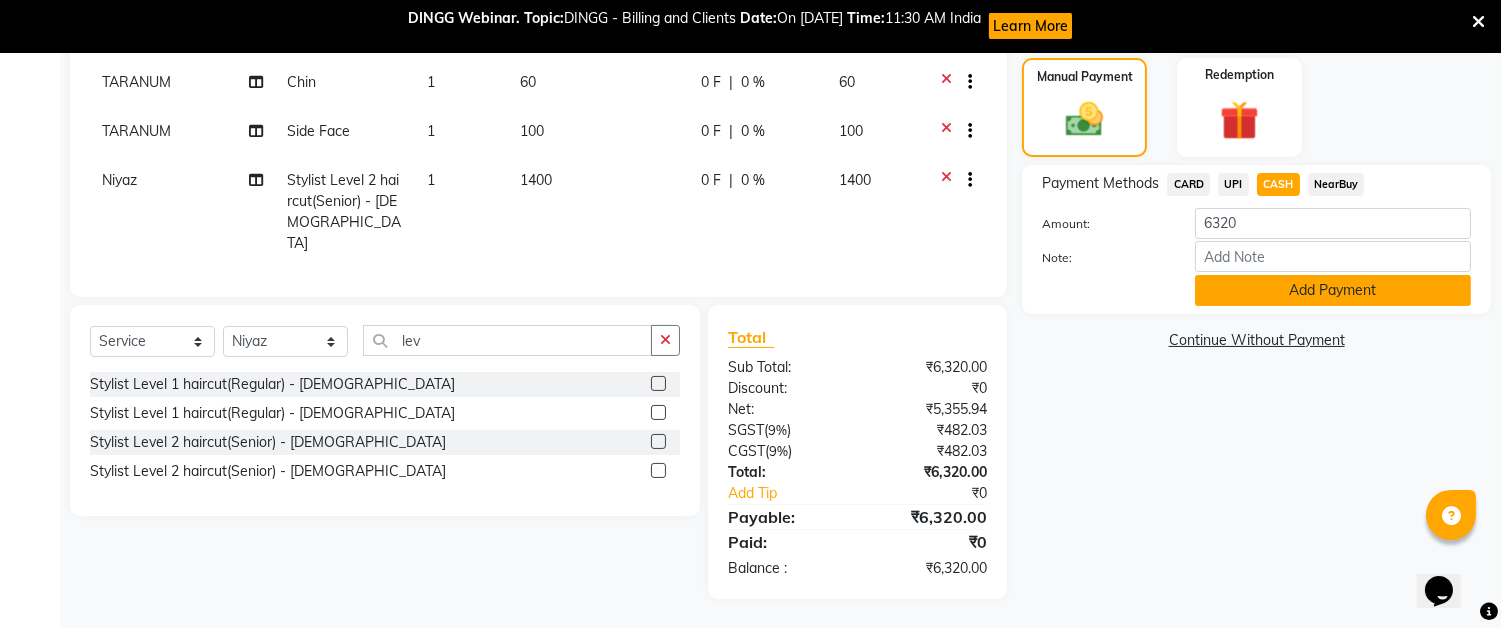 click on "Add Payment" 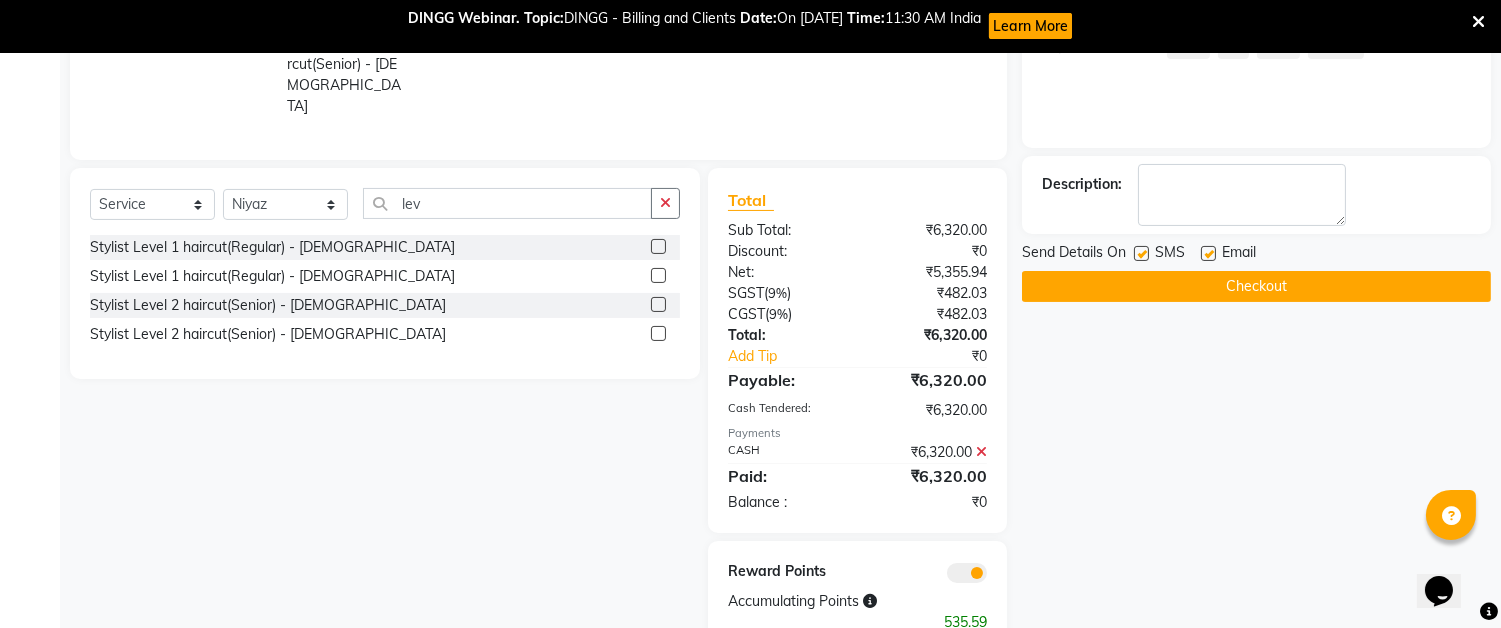 scroll, scrollTop: 715, scrollLeft: 0, axis: vertical 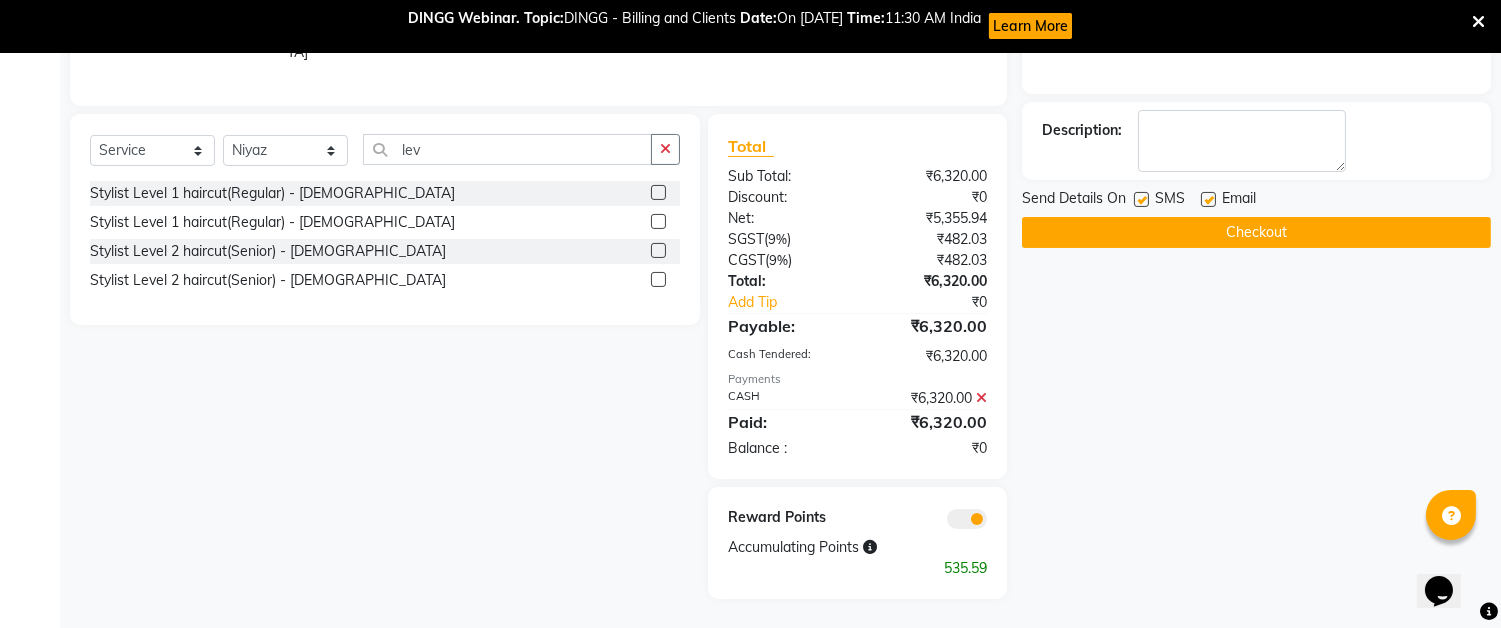 click on "Checkout" 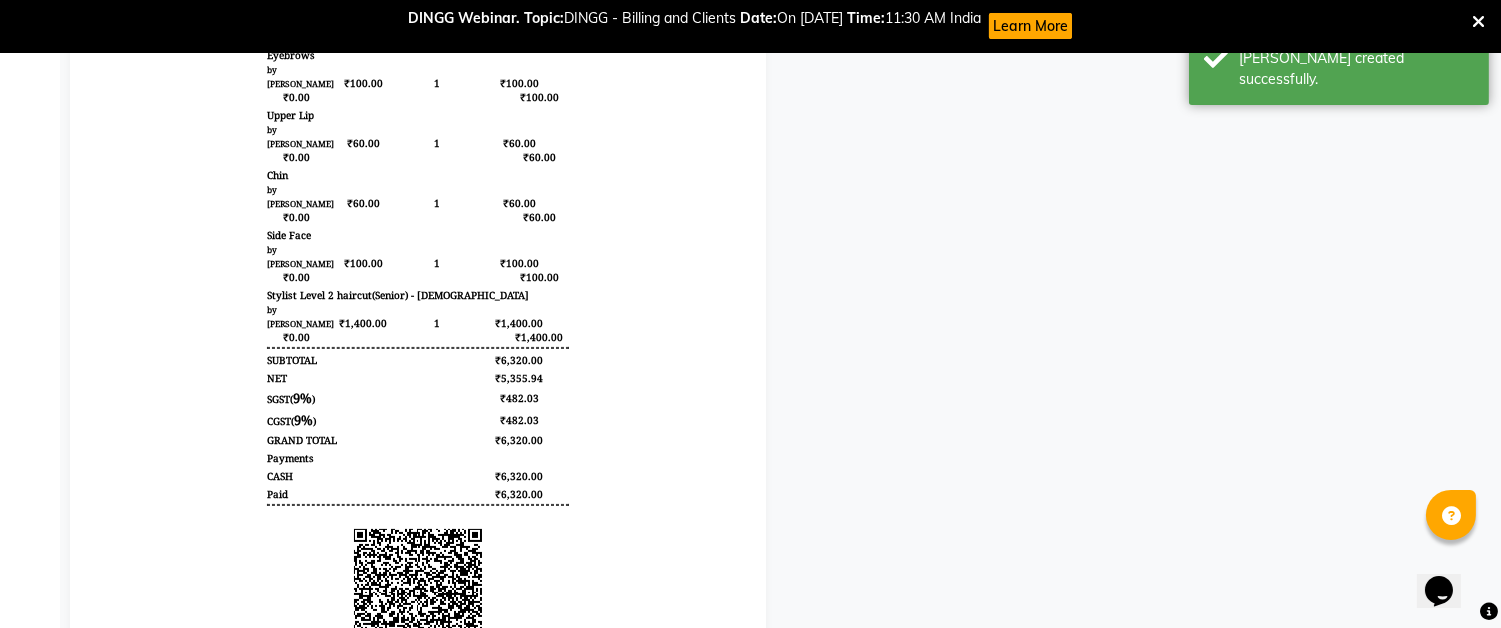 scroll, scrollTop: 0, scrollLeft: 0, axis: both 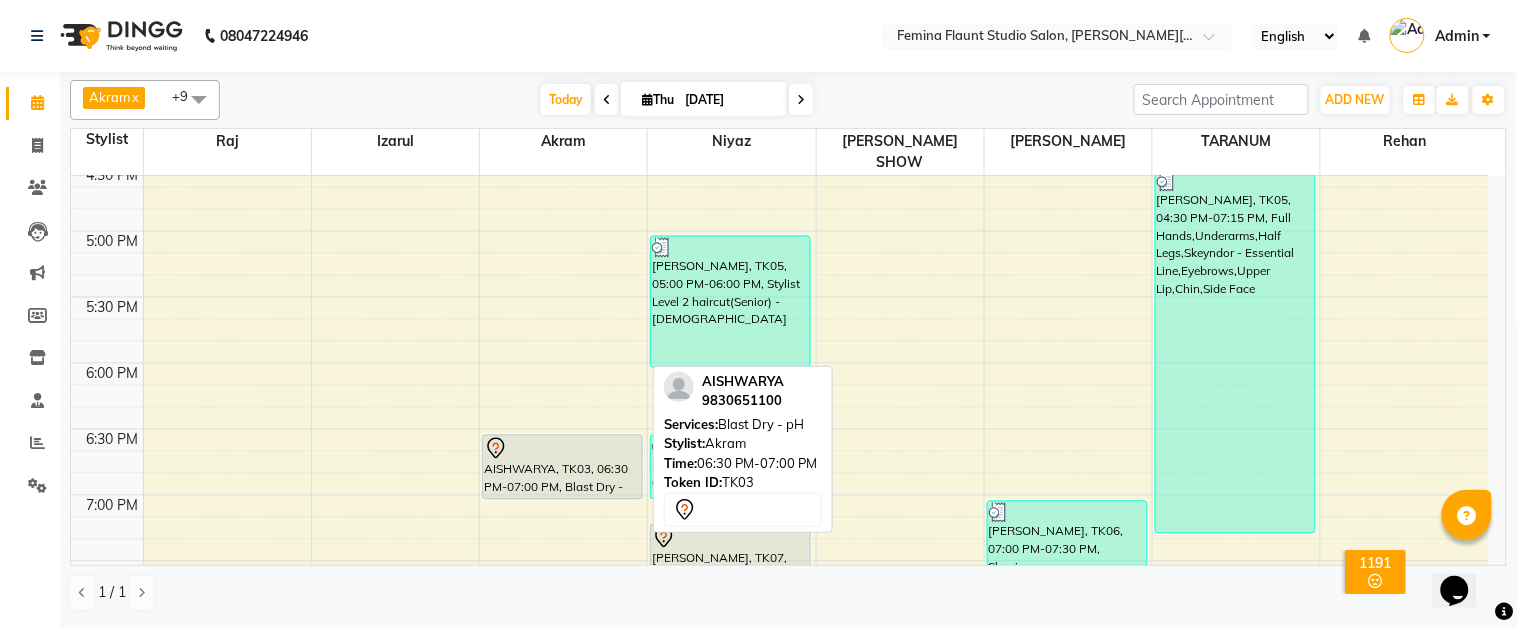click on "AISHWARYA, TK03, 06:30 PM-07:00 PM, Blast Dry - pH" at bounding box center (562, 467) 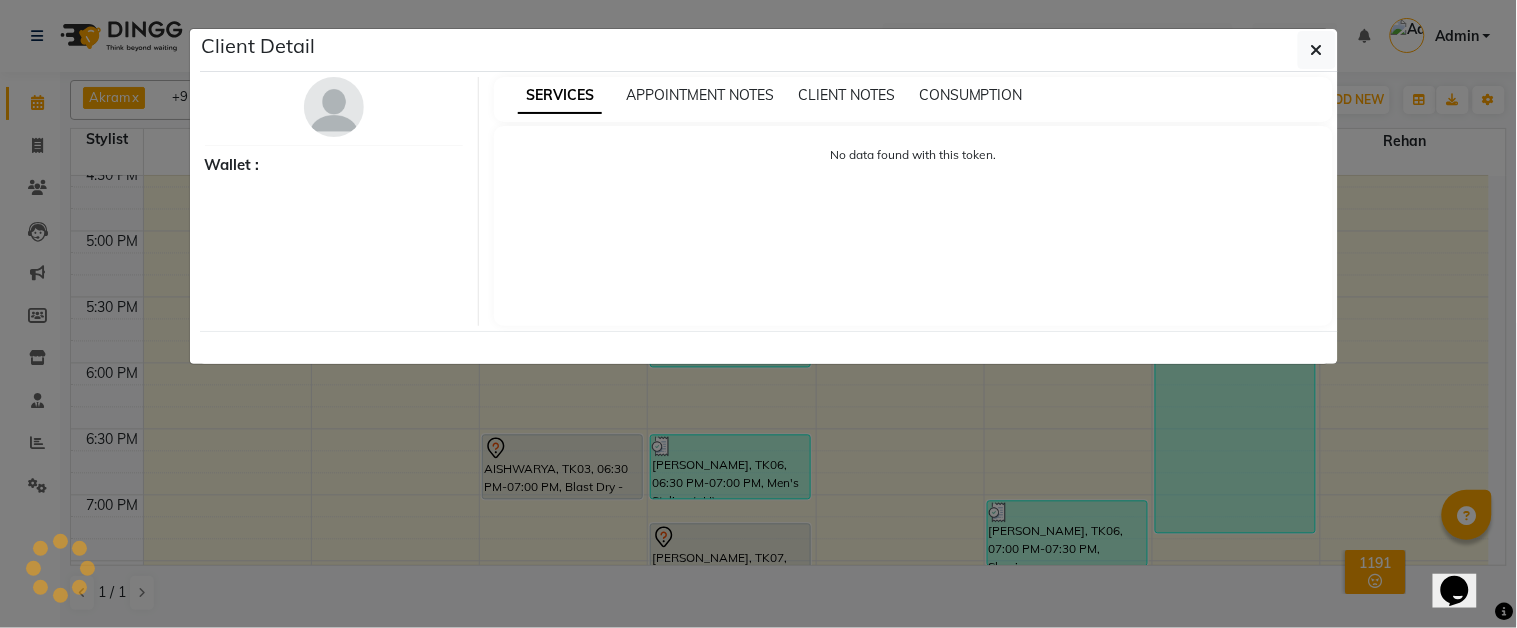 select on "7" 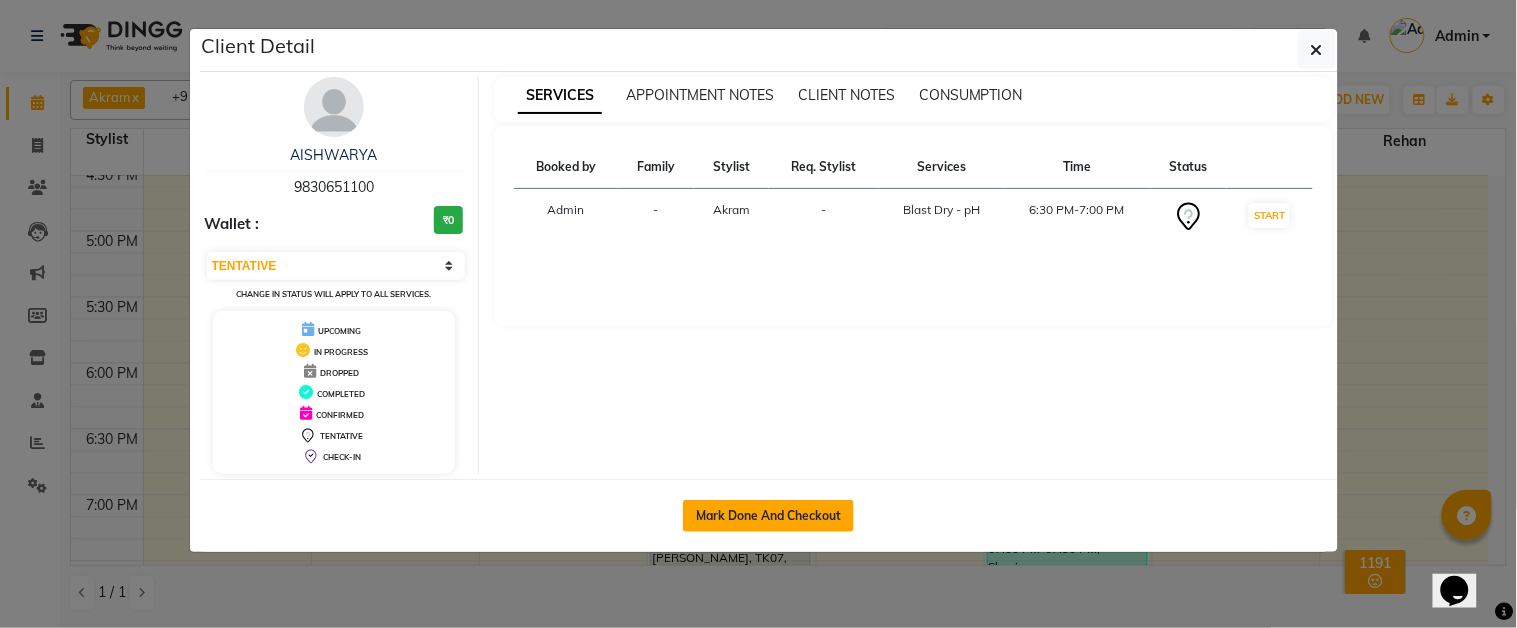 click on "Mark Done And Checkout" 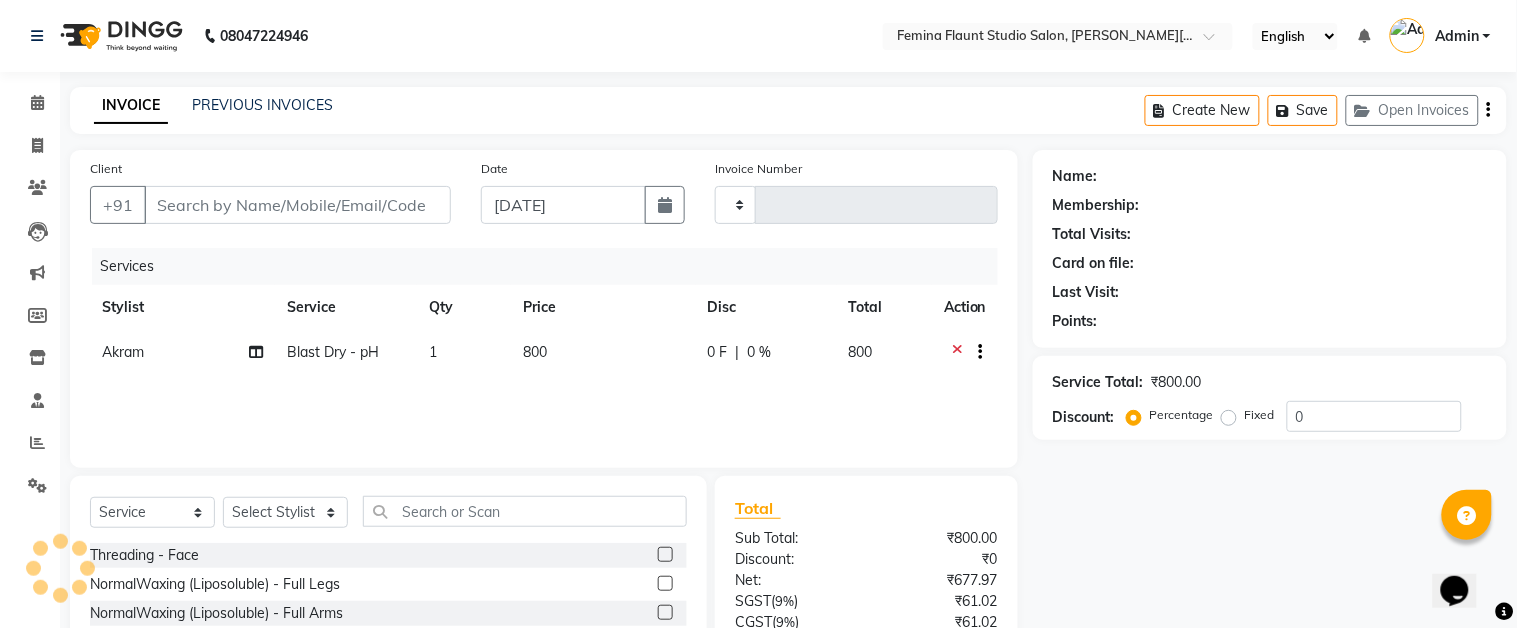 type on "9830651100" 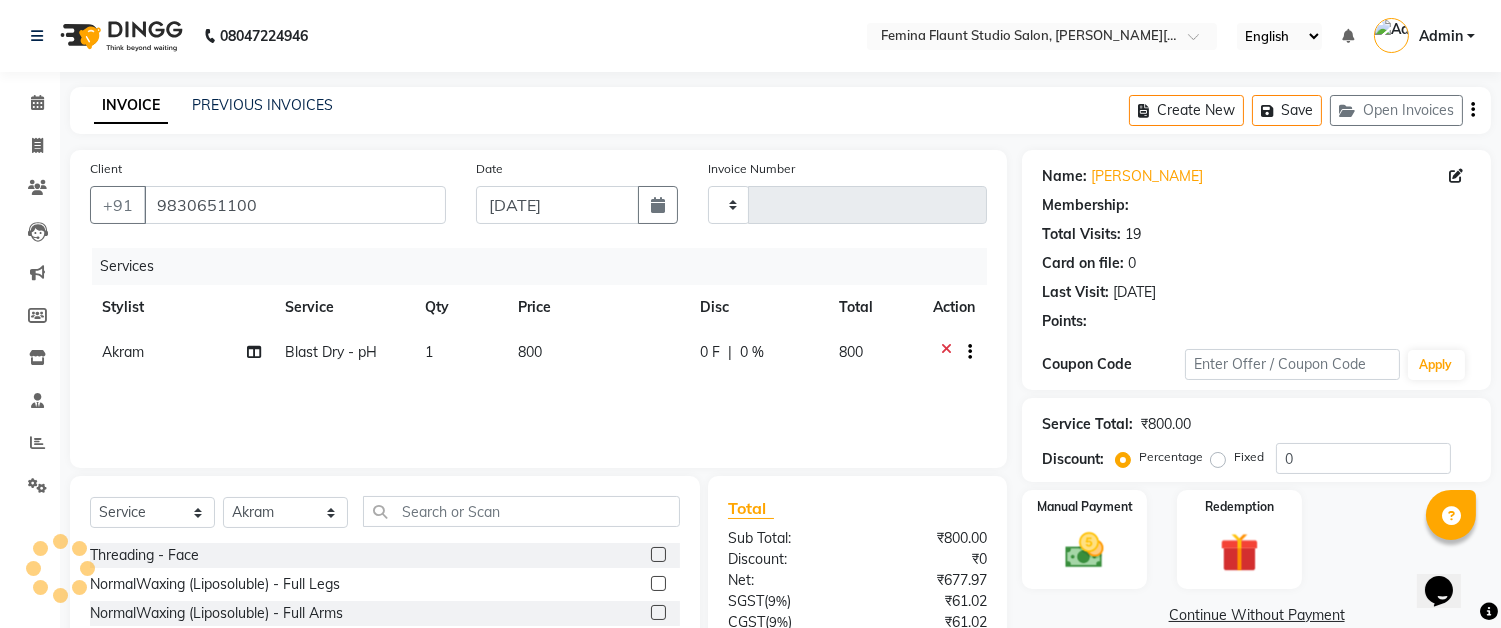 select on "1: Object" 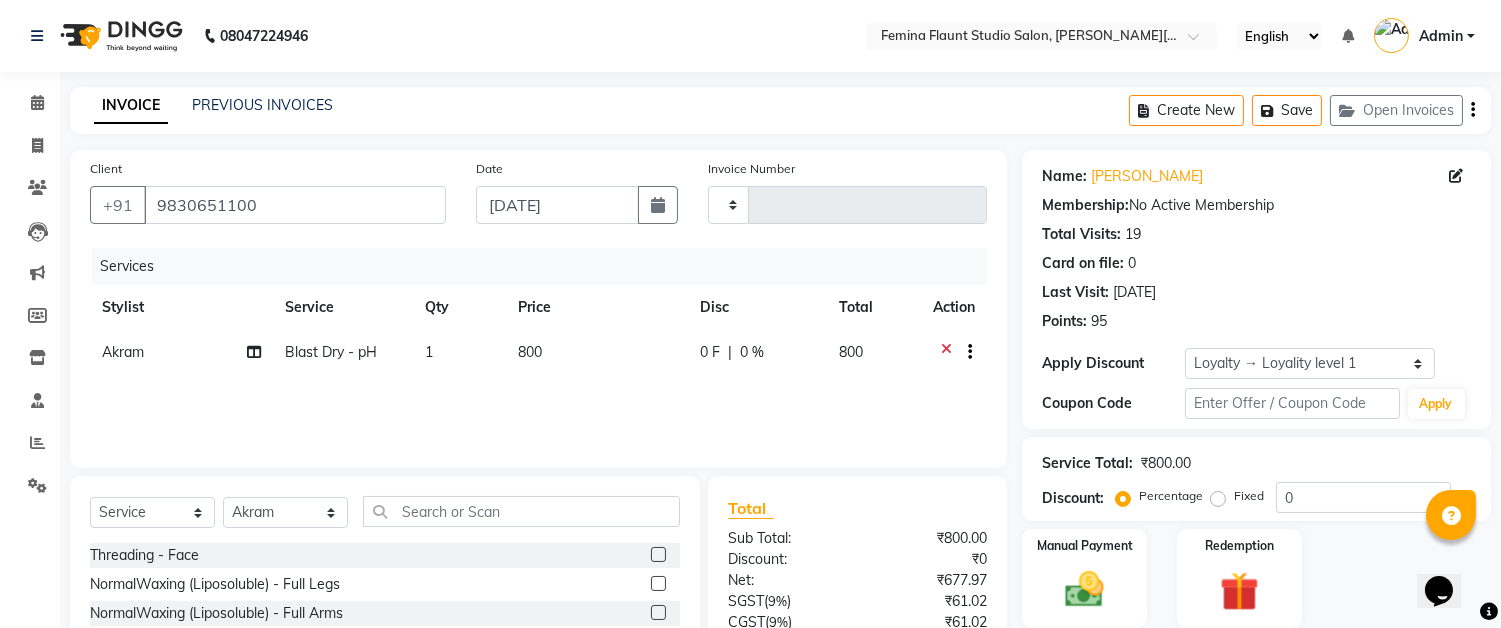click on "Blast Dry - pH" 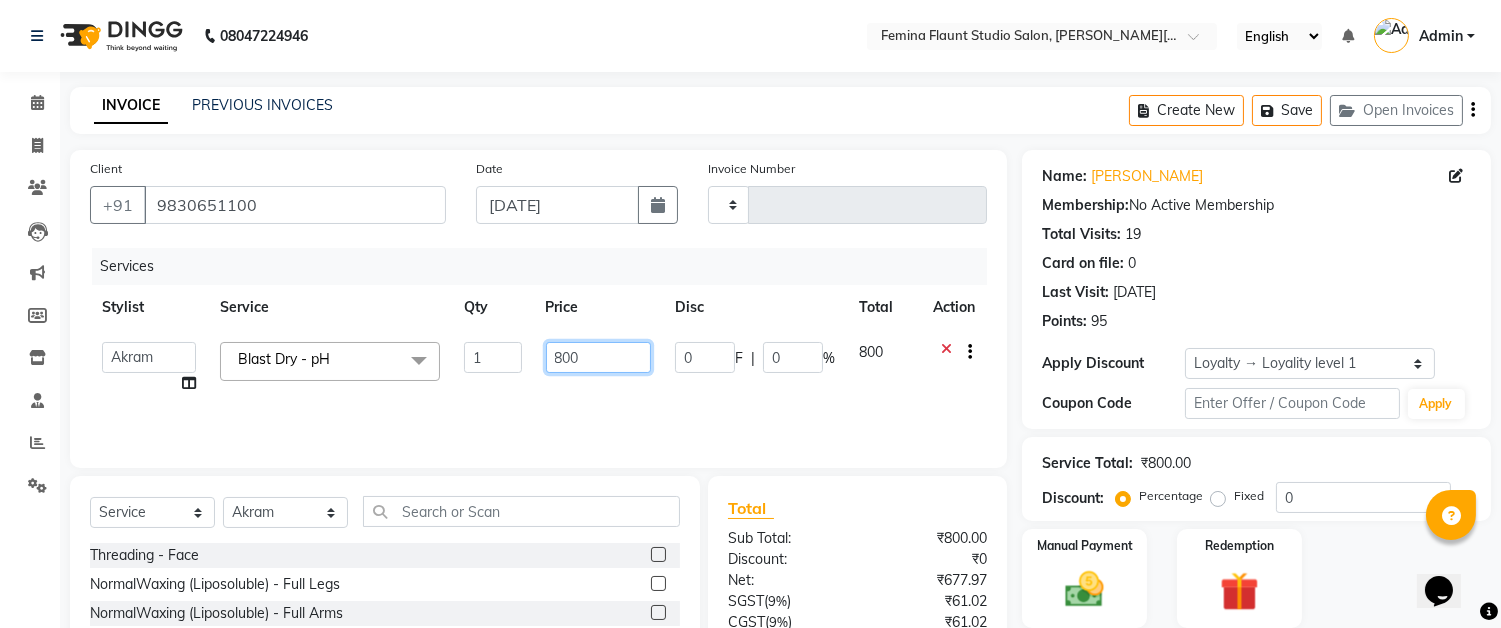click on "800" 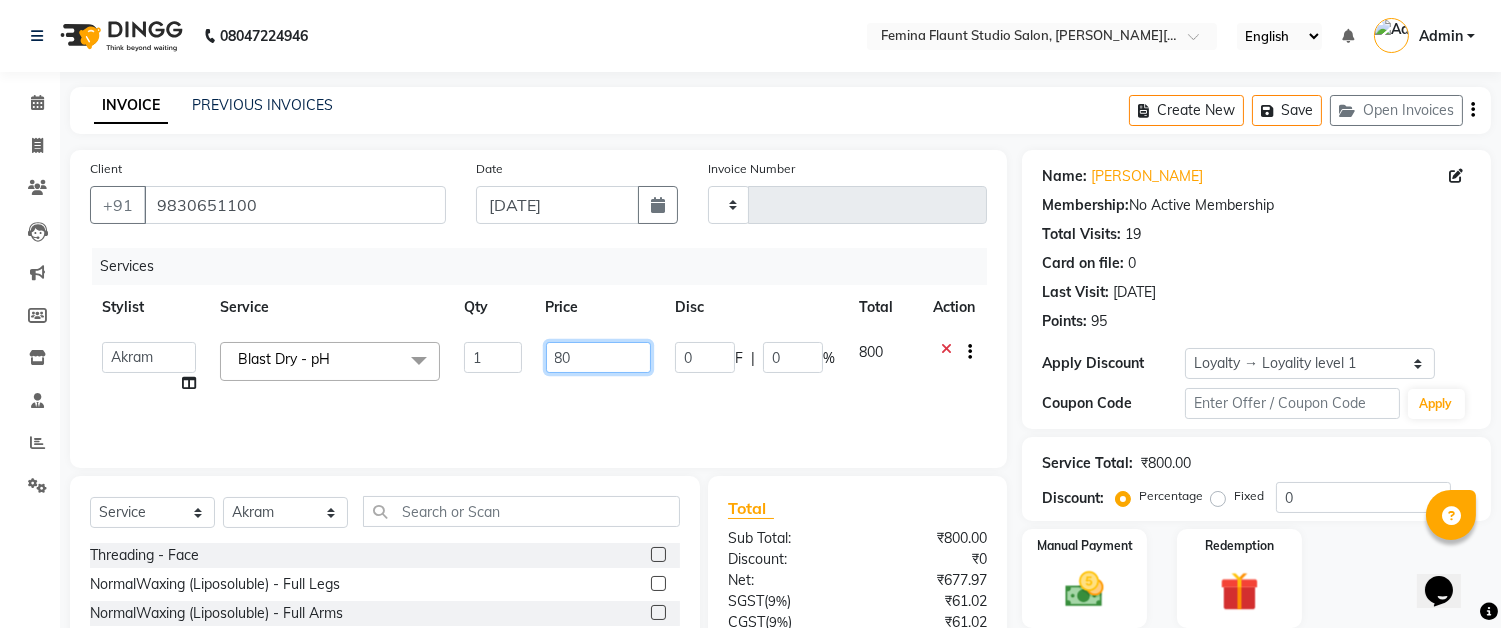 type on "8" 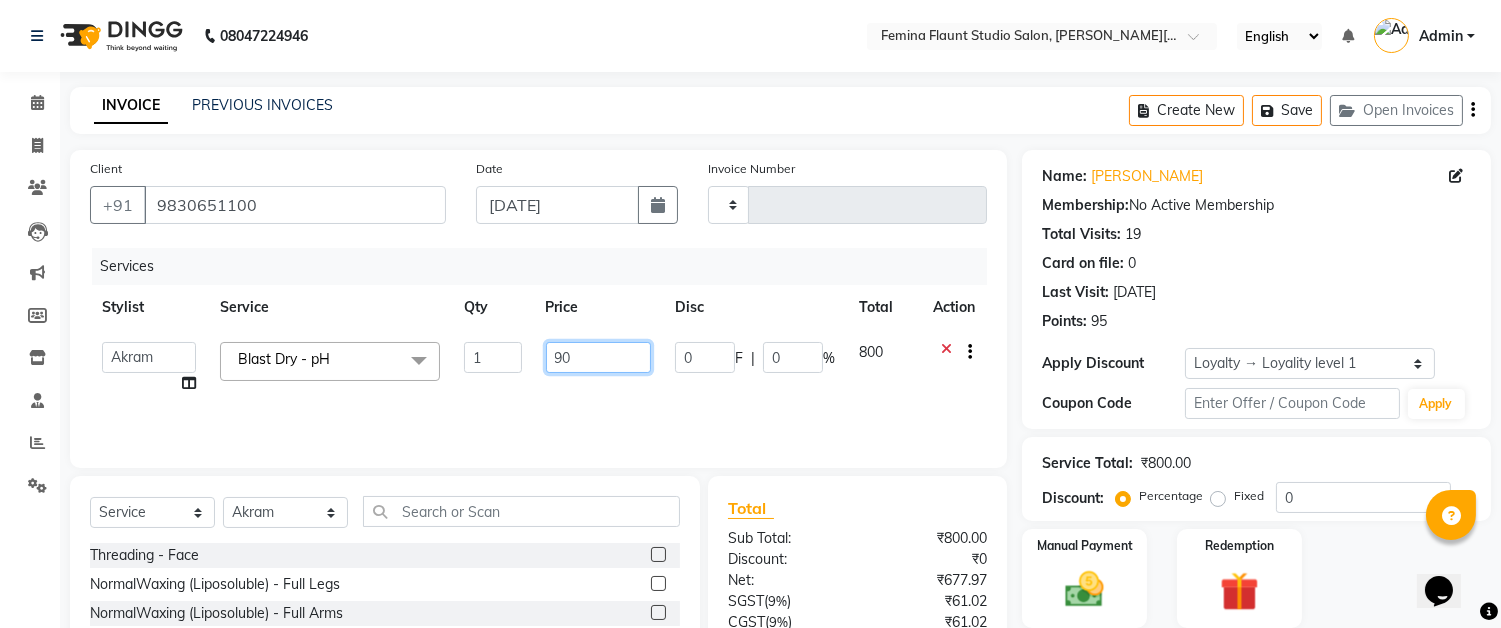 type on "900" 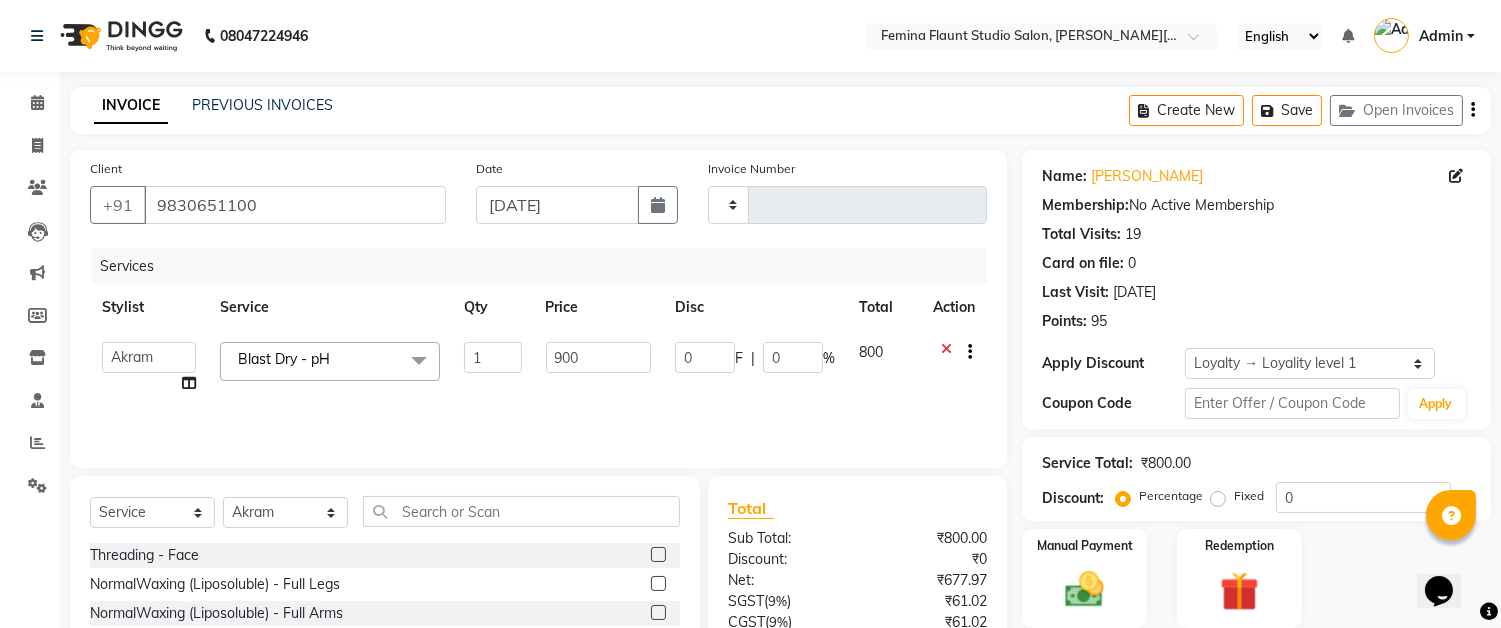click on "Services Stylist Service Qty Price Disc Total Action  Akram   Auditor   Christina   Izarul   jaydip   Niyaz   raj   rehan   RINKU SHOW   TARANUM  Blast Dry - pH  x  Threading - Face NormalWaxing (Liposoluble) - Full Legs NormalWaxing (Liposoluble) - Full Arms  Clean-up  - Express Clean-up - 20min (Basic) Haircut with Wash- Hair cut - Top ( Male ) Haircut with Wash- Hair cut - Top (Female) Haircut with Wash- Hair cut - Star ( Male ) Beard Trim  Nails - Gel Polish Application (Basic) Nails - Gel Polish Removal (Basic) Nails - Gel Extension Removal (Basic) Nails - Nail Art- Basic(10 Tips) (Basic) Nails - Nail Art Per Tip (Basic) 1 Nails - Refill Extension Gel/Acrylic (Advanced) Nails - Nail Extension Gel (Advanced) Nails - Nail Extension Acrylic (Advanced) Nails - Inbuild Extension Gel (Advanced) Nails - Inbuild Extension Acrylic (Advanced) Nails - 3D Nail Art(10 Tips) (Advanced) Nails - Cat Eye Design Gel Polish(10 Tips) (Advanced) Nails - Chrome Gel Polish(10 Tips) (Advanced) BRILLAIRE Dandruff Treatment   1" 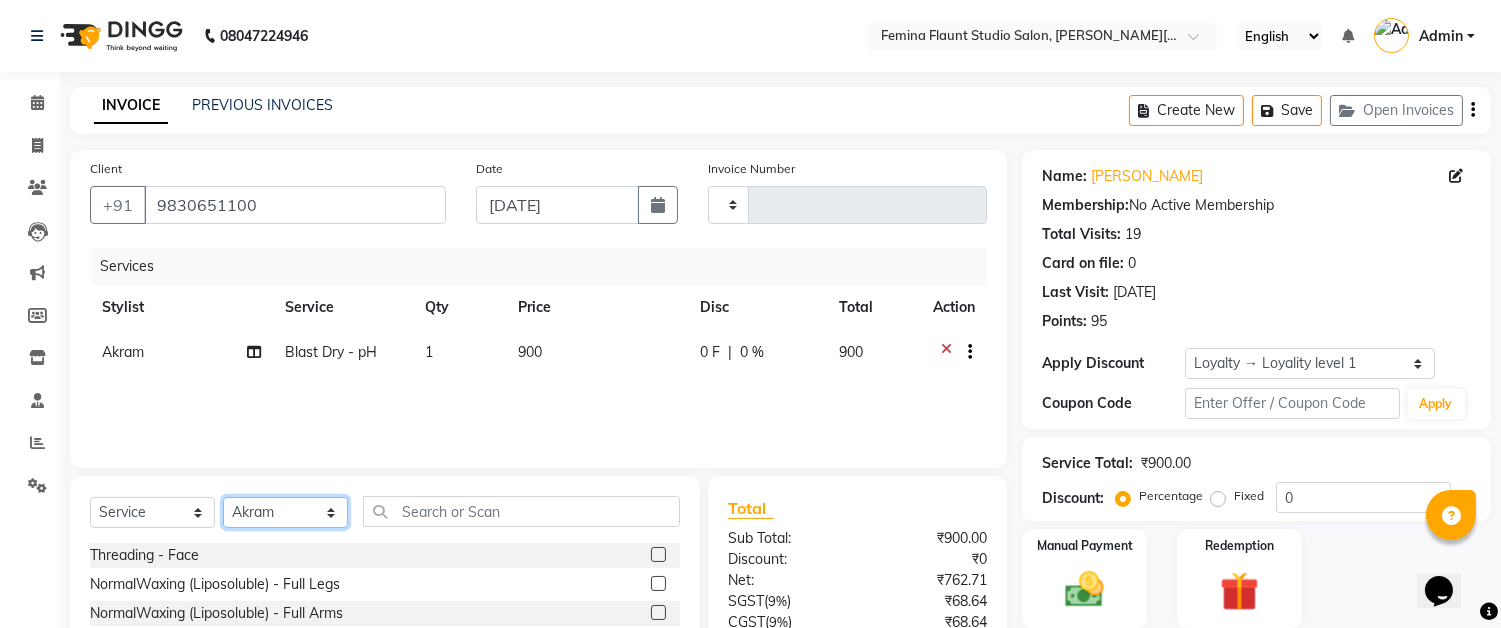 click on "Select Stylist Akram Auditor Christina Izarul jaydip Niyaz raj rehan RINKU SHOW TARANUM" 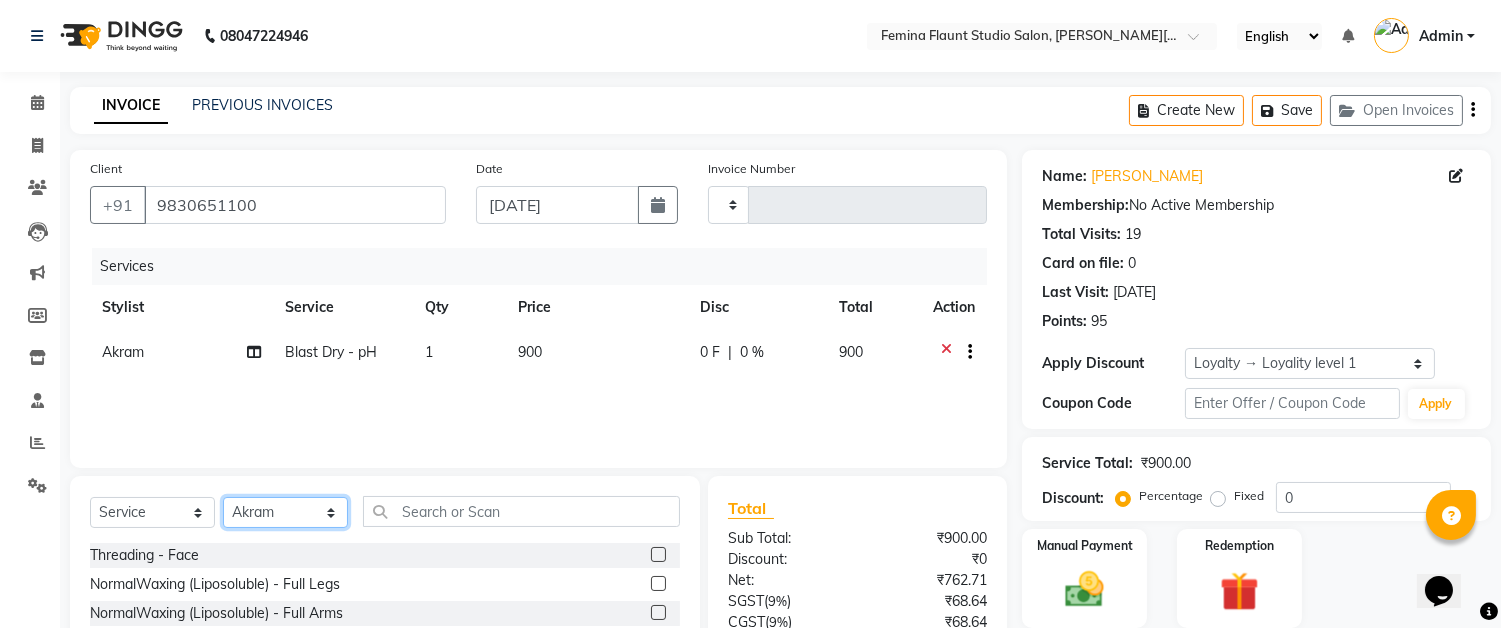 select on "42930" 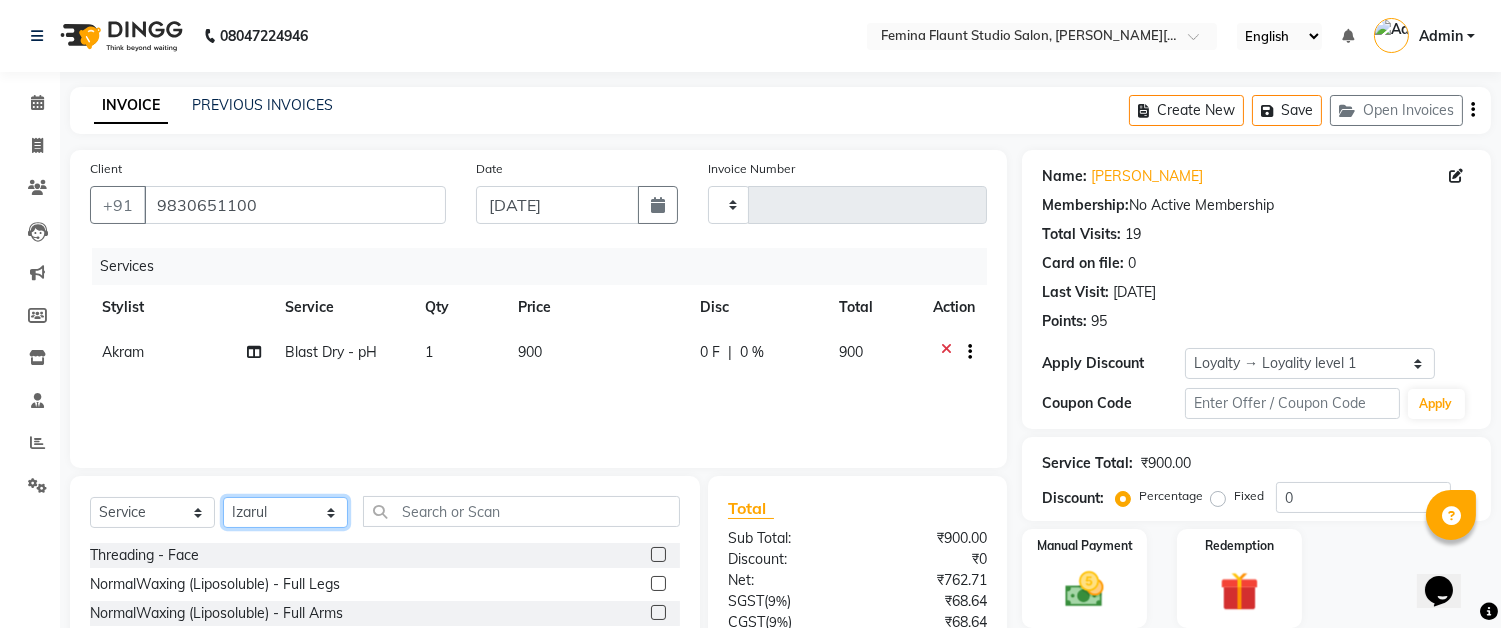 click on "Select Stylist Akram Auditor Christina Izarul jaydip Niyaz raj rehan RINKU SHOW TARANUM" 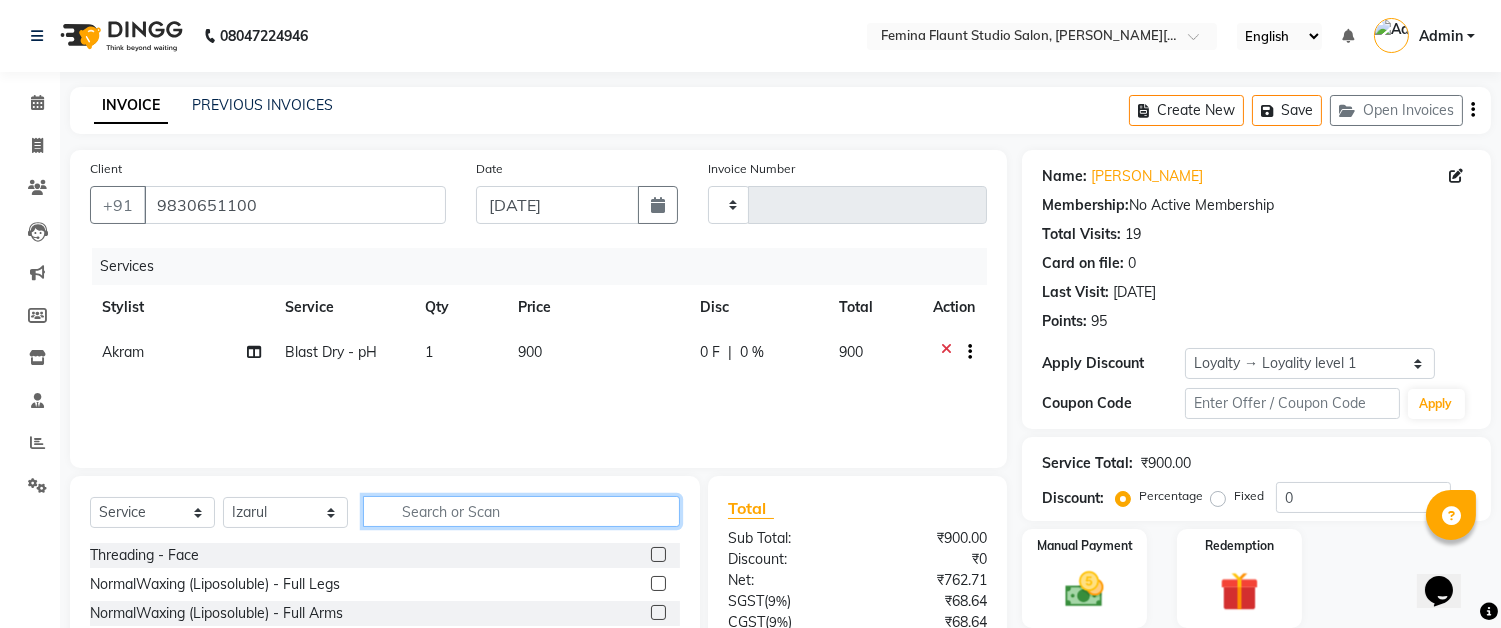 drag, startPoint x: 461, startPoint y: 520, endPoint x: 462, endPoint y: 507, distance: 13.038404 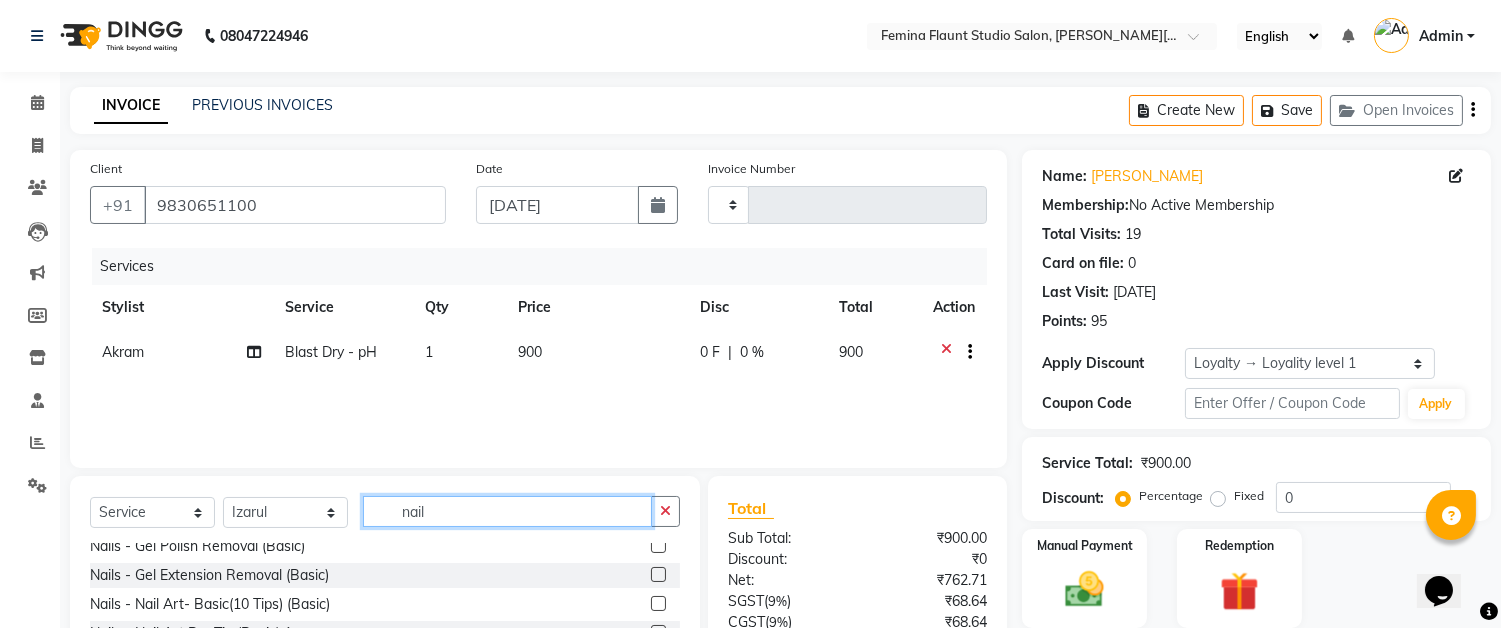 scroll, scrollTop: 0, scrollLeft: 0, axis: both 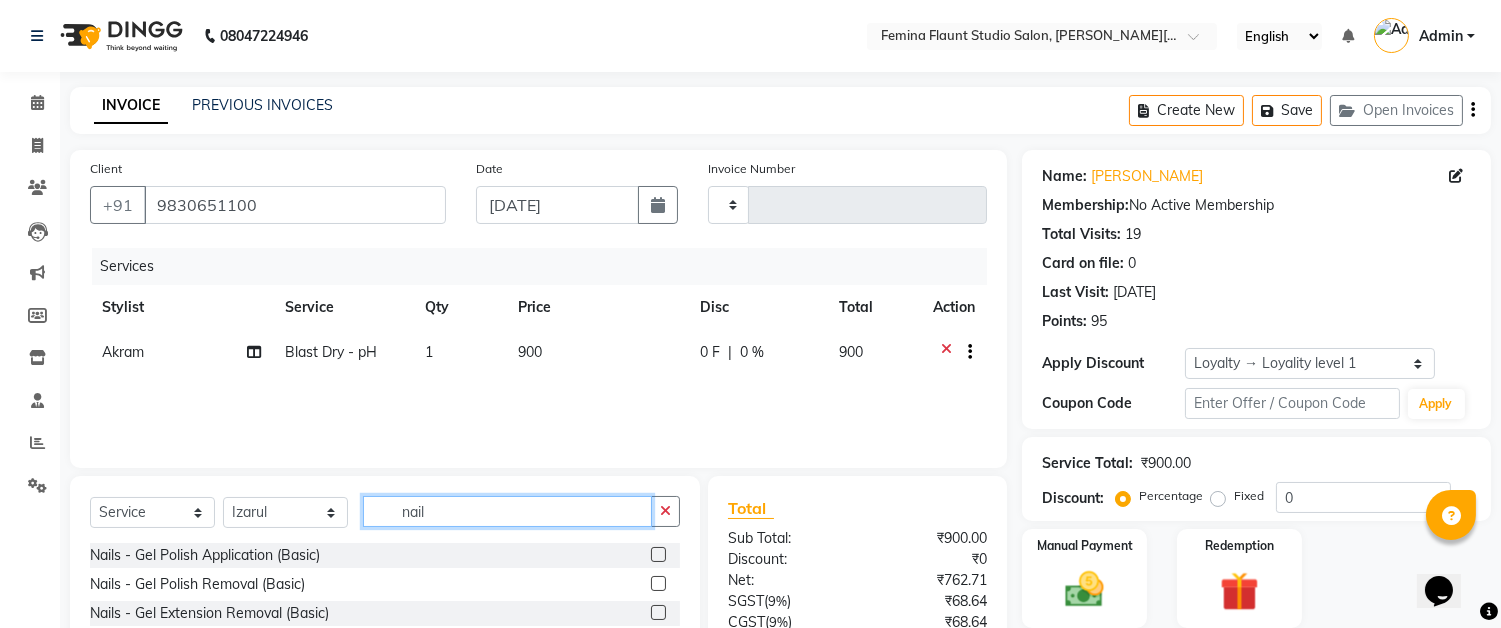 type on "nail" 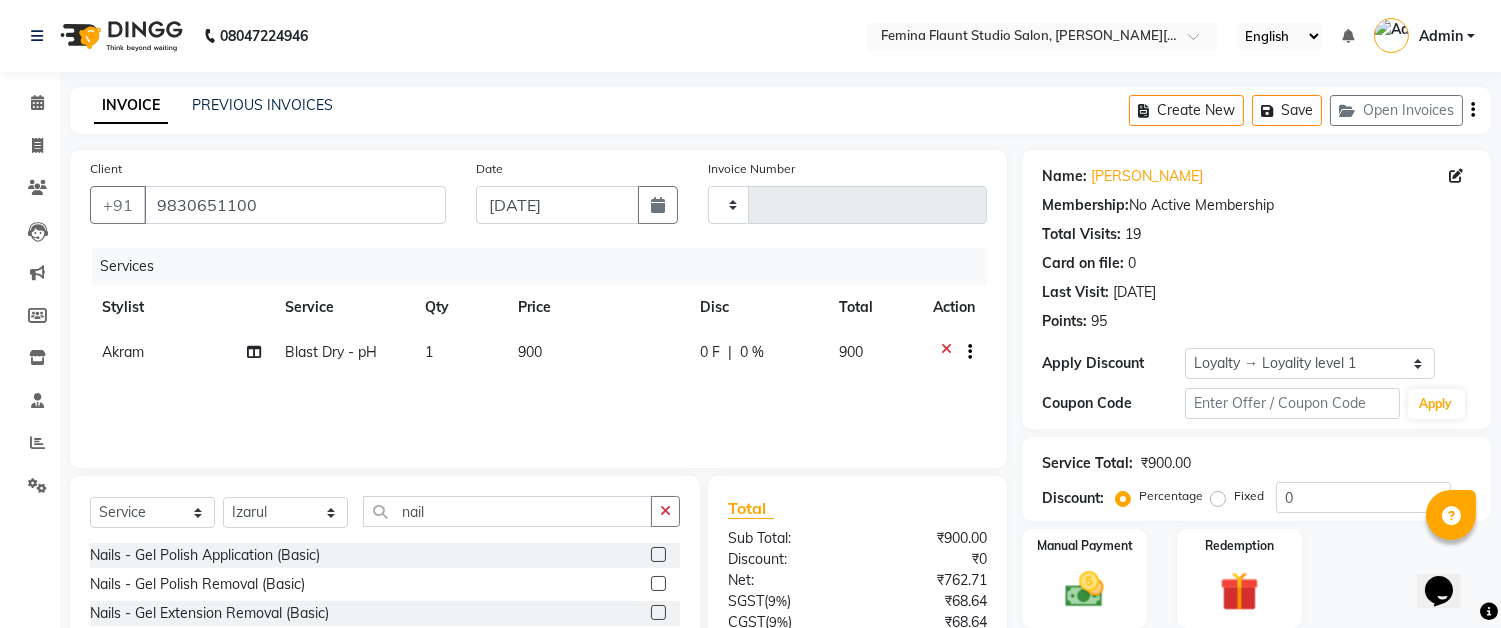 click 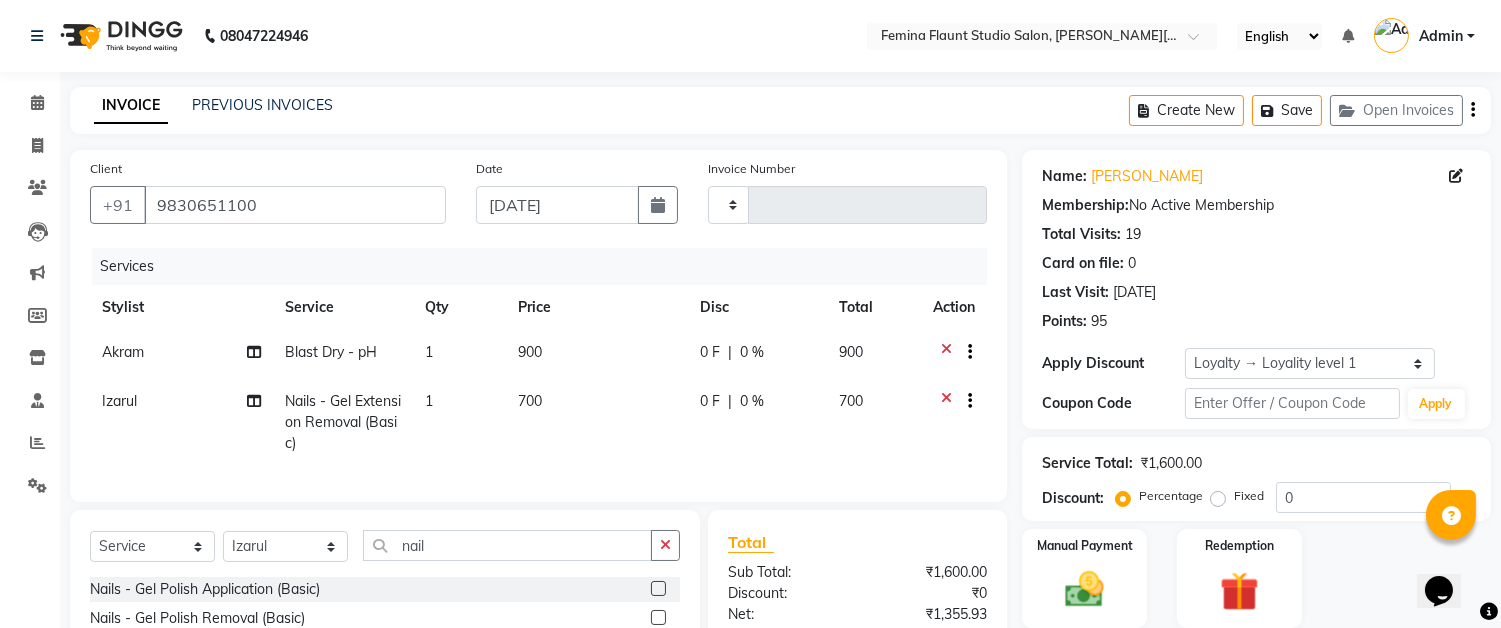 checkbox on "false" 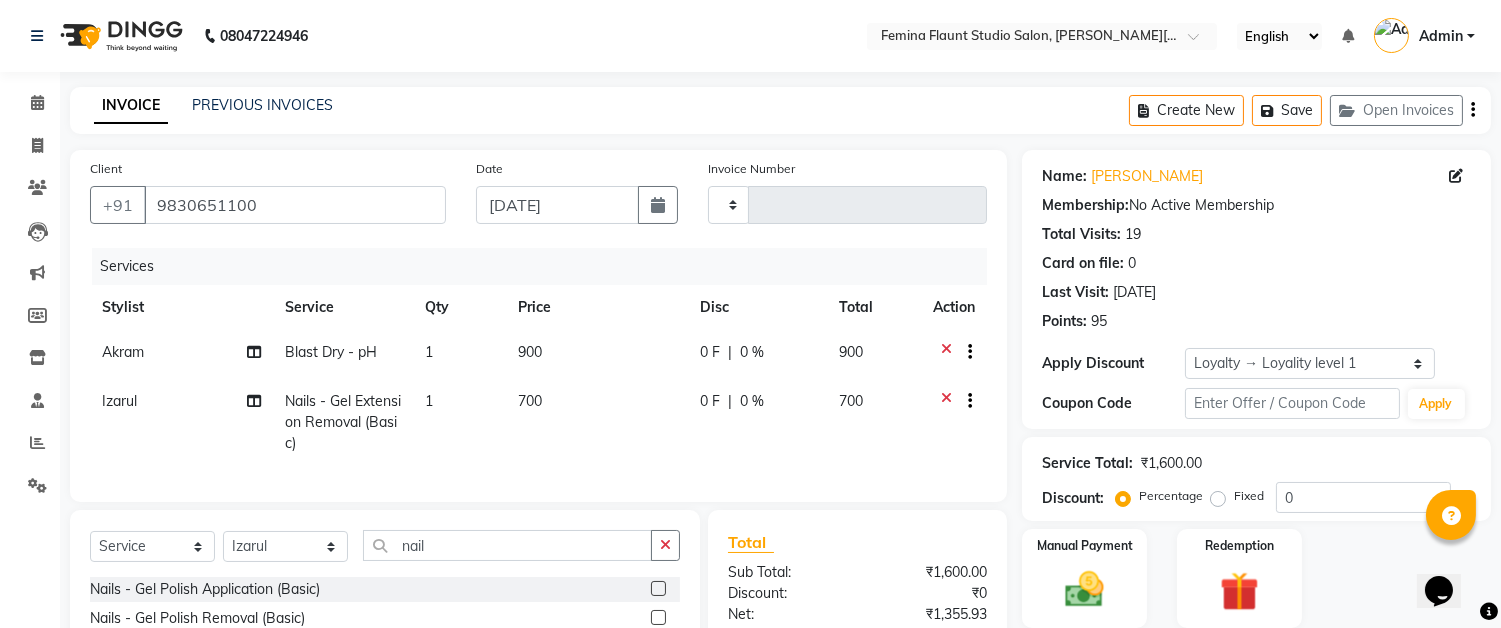click on "700" 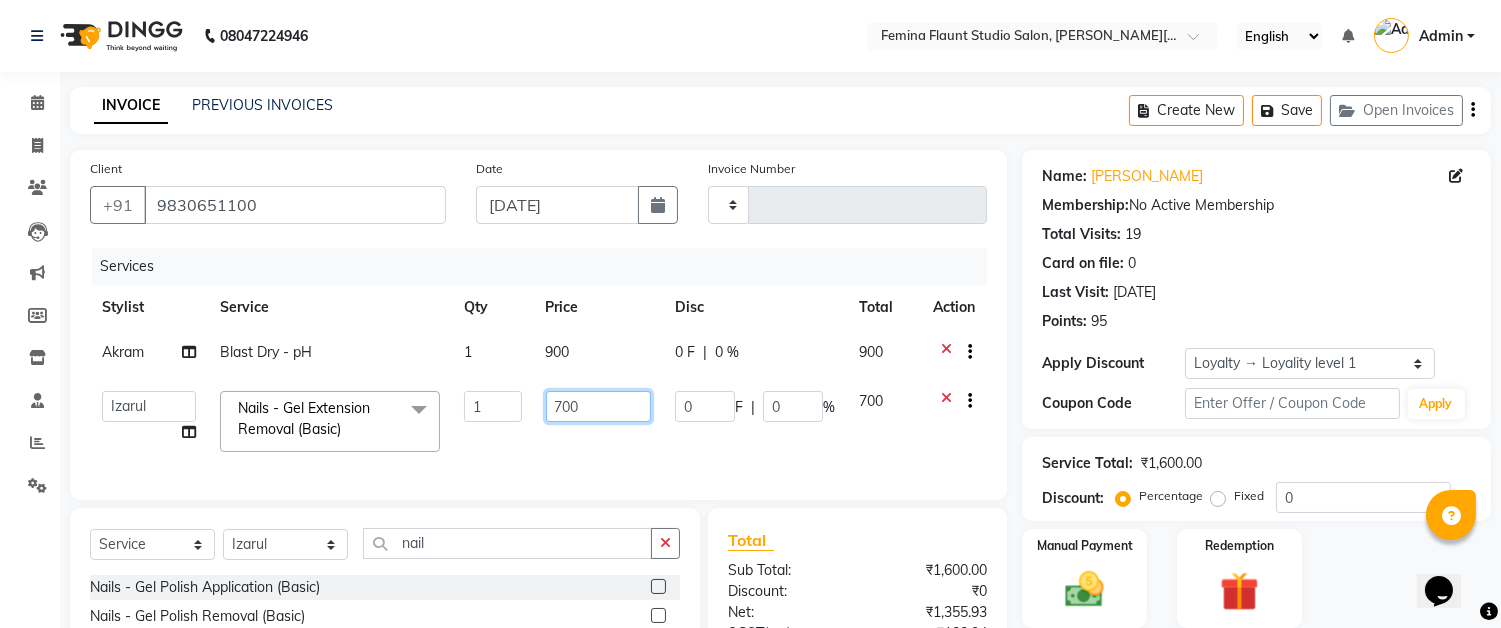 click on "700" 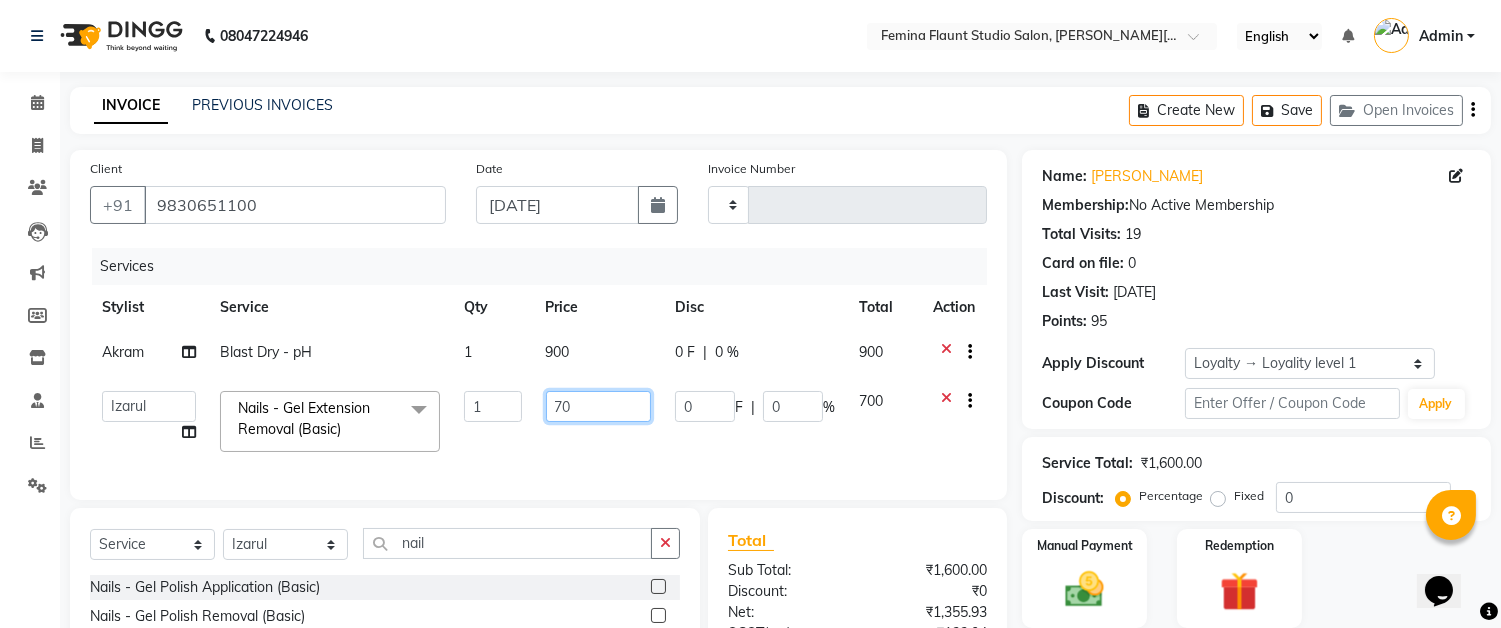 type on "7" 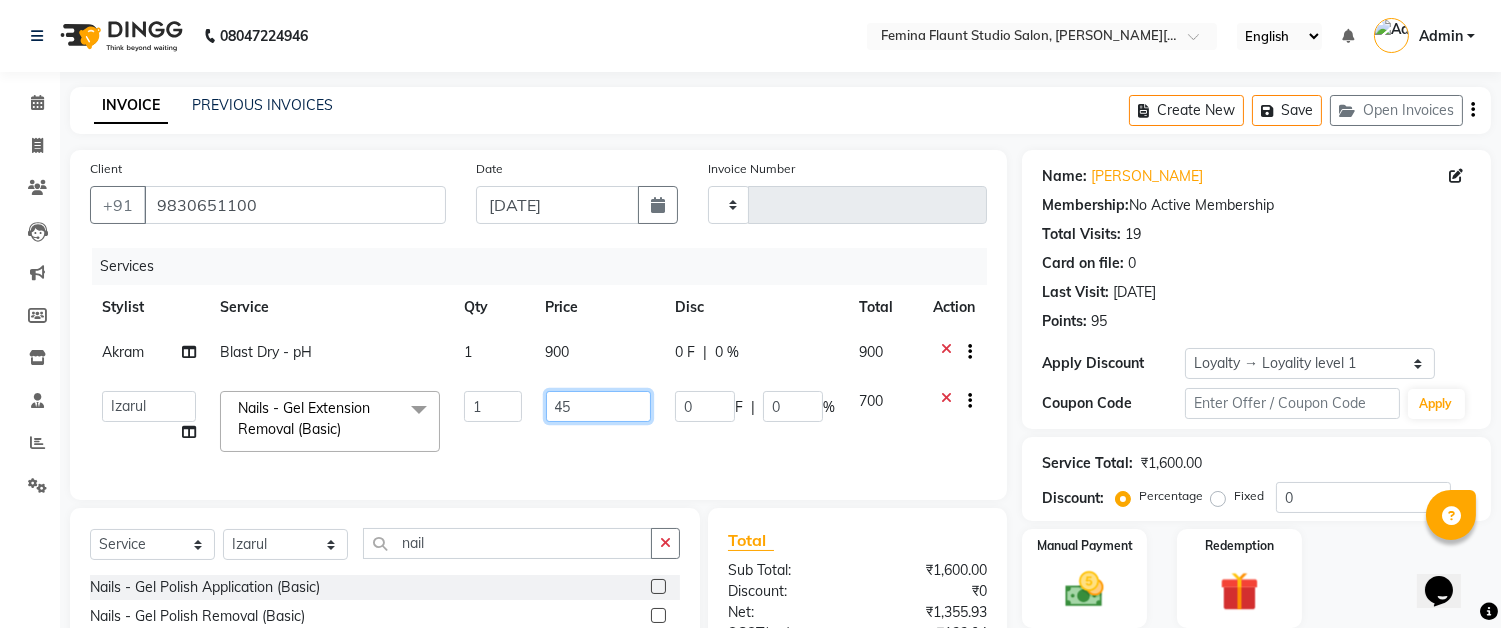 type on "450" 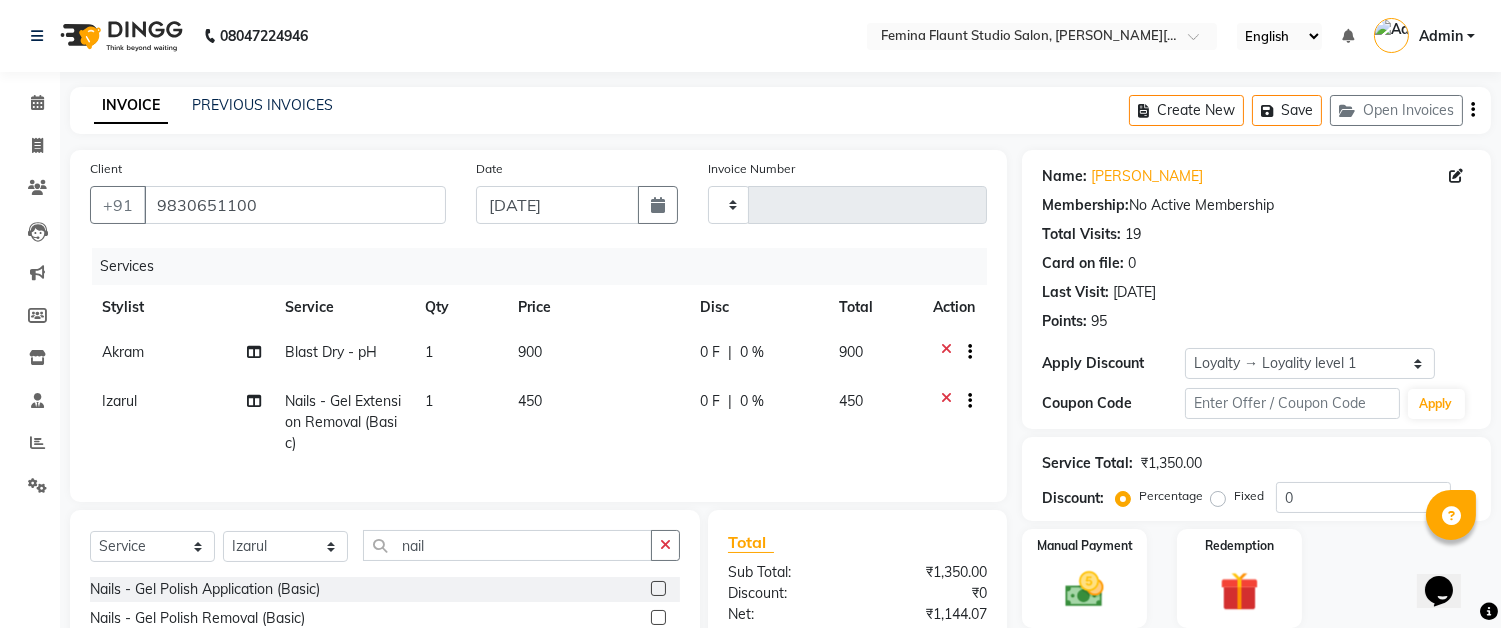 click on "450" 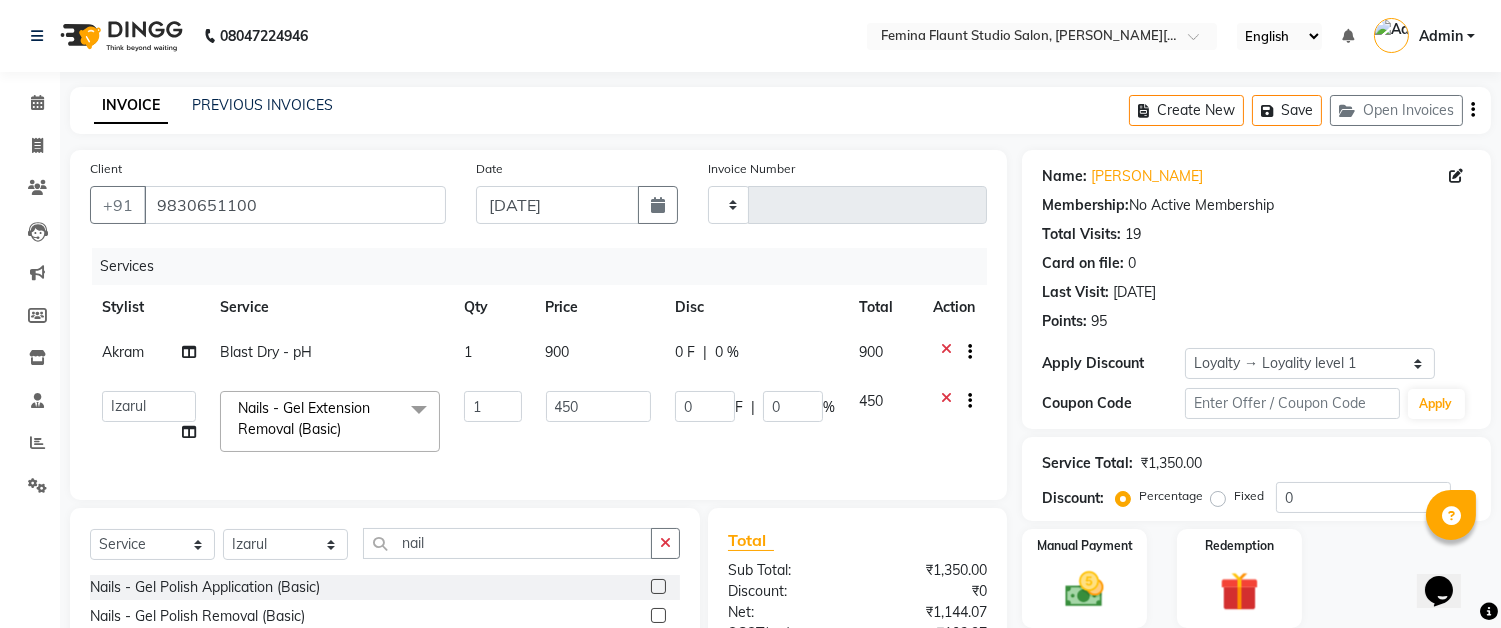 click on "900" 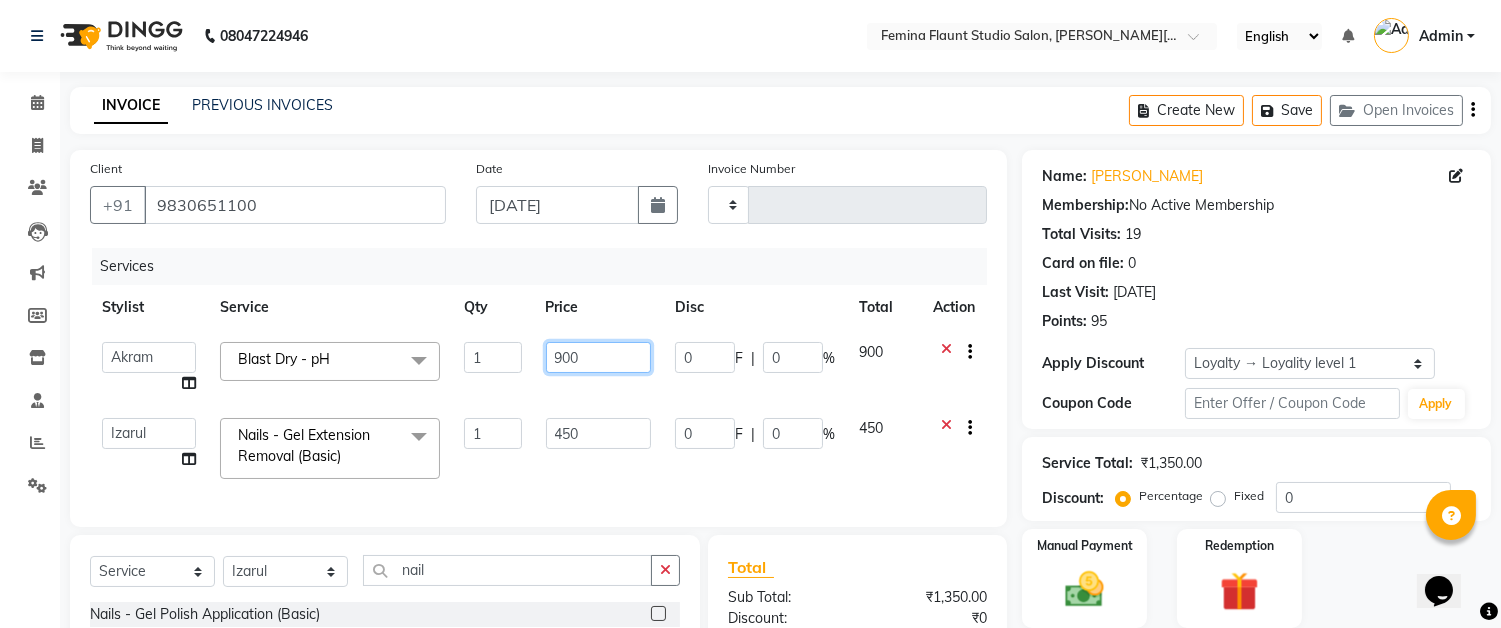 click on "900" 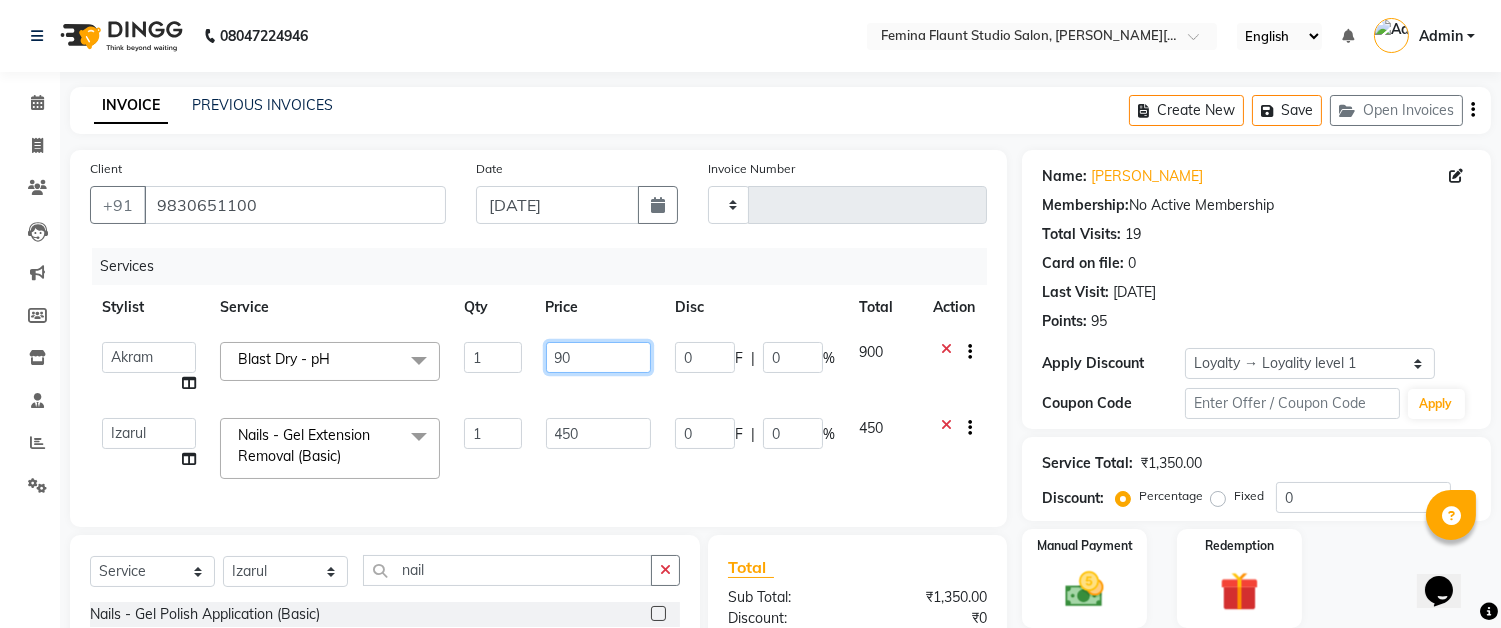 type on "9" 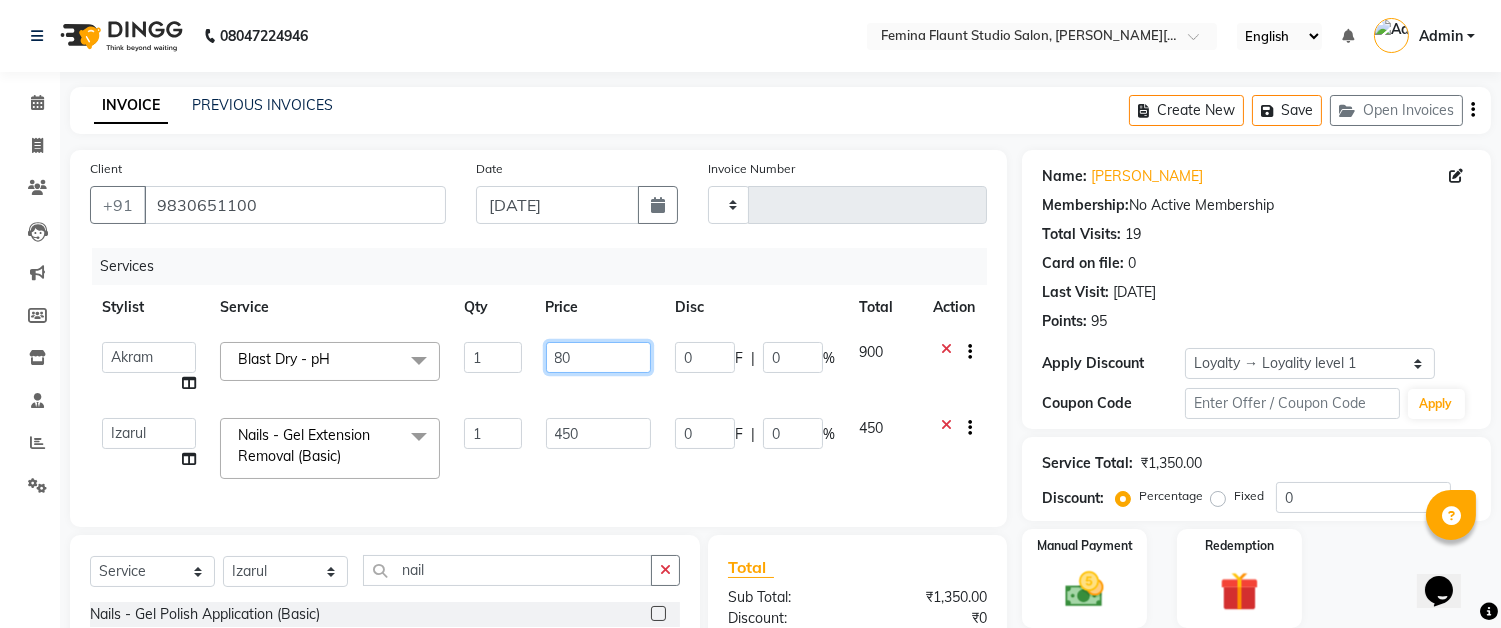 type on "800" 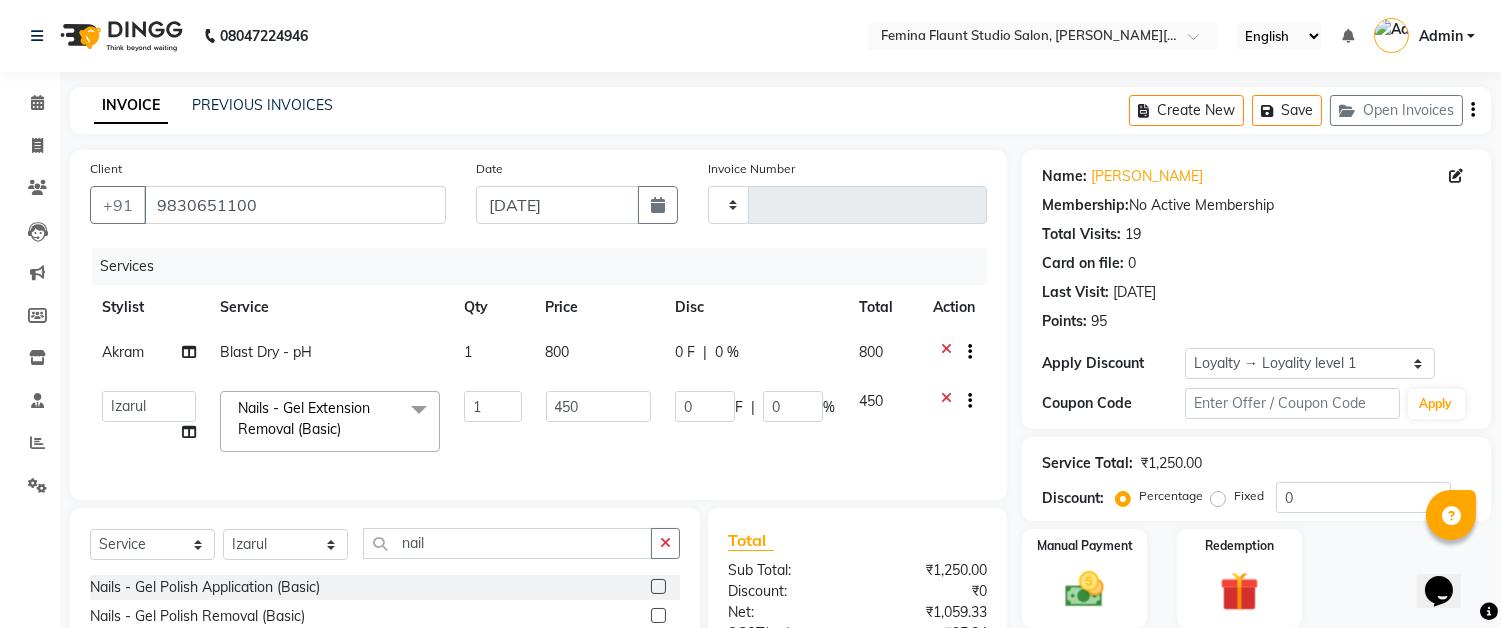 click on "Akram Blast Dry - pH 1 800 0 F | 0 % 800  Akram   Auditor   Christina   Izarul   jaydip   Niyaz   raj   rehan   RINKU SHOW   TARANUM  Nails - Gel Extension Removal (Basic)  x  Threading - Face NormalWaxing (Liposoluble) - Full Legs NormalWaxing (Liposoluble) - Full Arms  Clean-up  - Express Clean-up - 20min (Basic) Haircut with Wash- Hair cut - Top ( Male ) Haircut with Wash- Hair cut - Top (Female) Haircut with Wash- Hair cut - Star ( Male ) Beard Trim  Nails - Gel Polish Application (Basic) Nails - Gel Polish Removal (Basic) Nails - Gel Extension Removal (Basic) Nails - Nail Art- Basic(10 Tips) (Basic) Nails - Nail Art Per Tip (Basic) 1 Nails - Refill Extension Gel/Acrylic (Advanced) Nails - Nail Extension Gel (Advanced) Nails - Nail Extension Acrylic (Advanced) Nails - Inbuild Extension Gel (Advanced) Nails - Inbuild Extension Acrylic (Advanced) Nails - 3D Nail Art(10 Tips) (Advanced) Nails - Cat Eye Design Gel Polish(10 Tips) (Advanced) Nails - Chrome Gel Polish(10 Tips) (Advanced) hair do Beard Trimming" 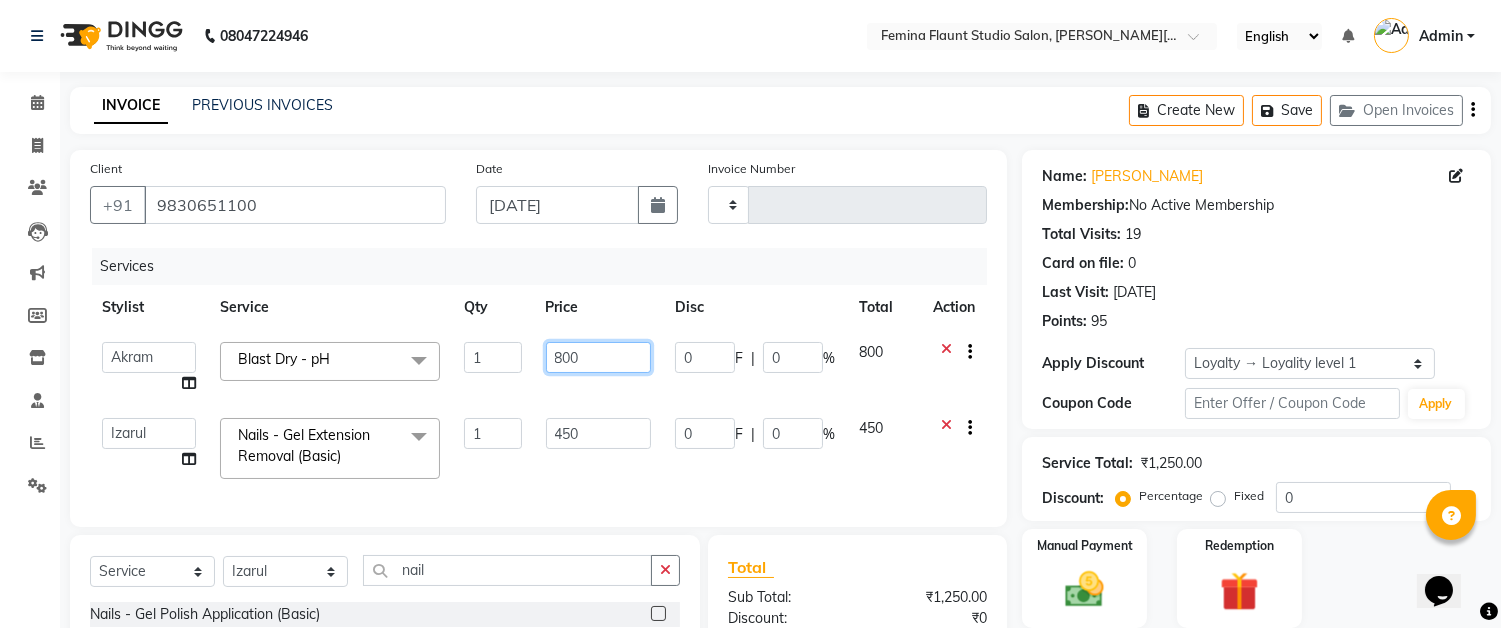 click on "800" 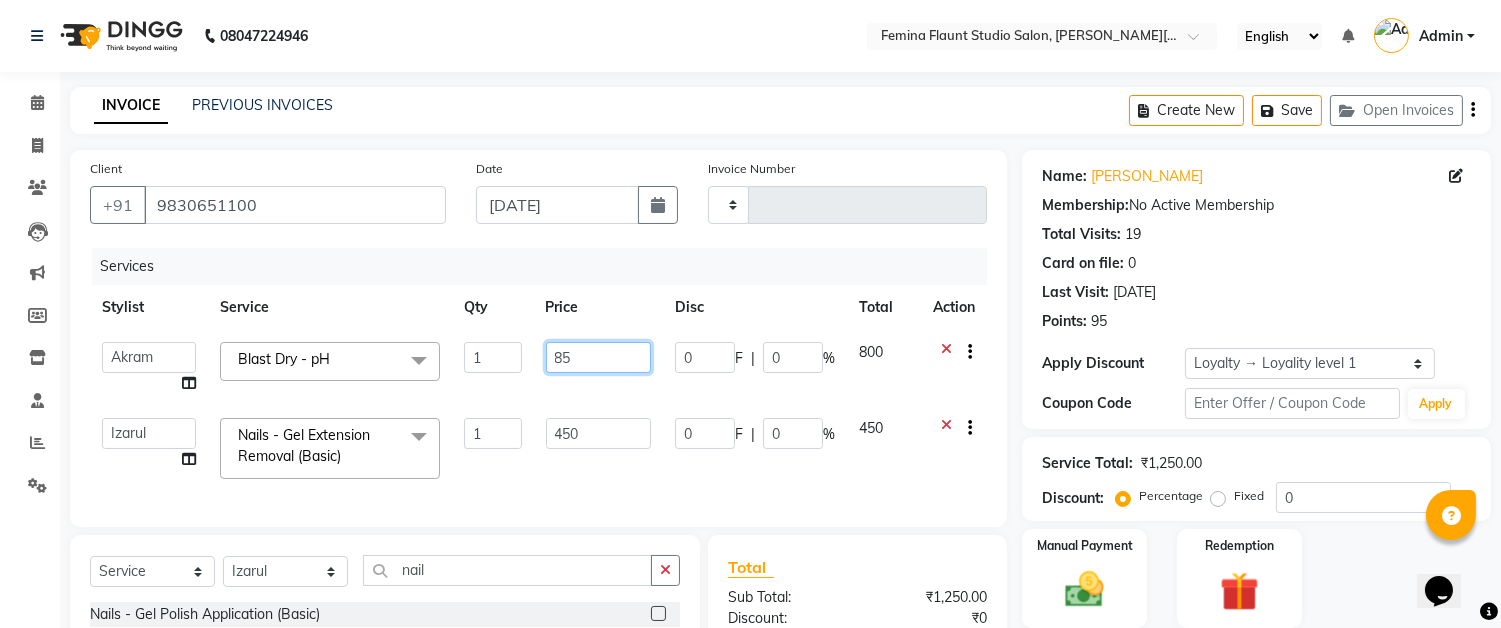 type on "850" 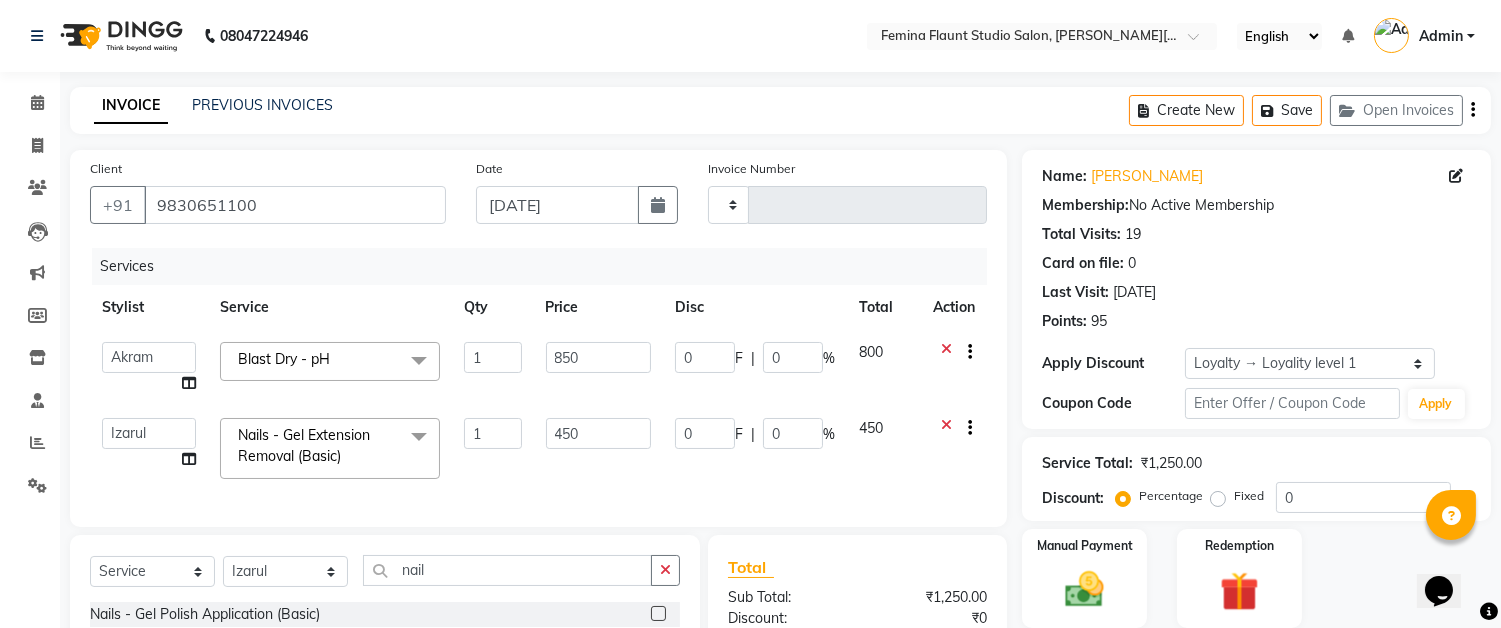 click on "Services Stylist Service Qty Price Disc Total Action  Akram   Auditor   Christina   Izarul   jaydip   Niyaz   raj   rehan   RINKU SHOW   TARANUM  Blast Dry - pH  x  Threading - Face NormalWaxing (Liposoluble) - Full Legs NormalWaxing (Liposoluble) - Full Arms  Clean-up  - Express Clean-up - 20min (Basic) Haircut with Wash- Hair cut - Top ( Male ) Haircut with Wash- Hair cut - Top (Female) Haircut with Wash- Hair cut - Star ( Male ) Beard Trim  Nails - Gel Polish Application (Basic) Nails - Gel Polish Removal (Basic) Nails - Gel Extension Removal (Basic) Nails - Nail Art- Basic(10 Tips) (Basic) Nails - Nail Art Per Tip (Basic) 1 Nails - Refill Extension Gel/Acrylic (Advanced) Nails - Nail Extension Gel (Advanced) Nails - Nail Extension Acrylic (Advanced) Nails - Inbuild Extension Gel (Advanced) Nails - Inbuild Extension Acrylic (Advanced) Nails - 3D Nail Art(10 Tips) (Advanced) Nails - Cat Eye Design Gel Polish(10 Tips) (Advanced) Nails - Chrome Gel Polish(10 Tips) (Advanced) BRILLAIRE Dandruff Treatment   1" 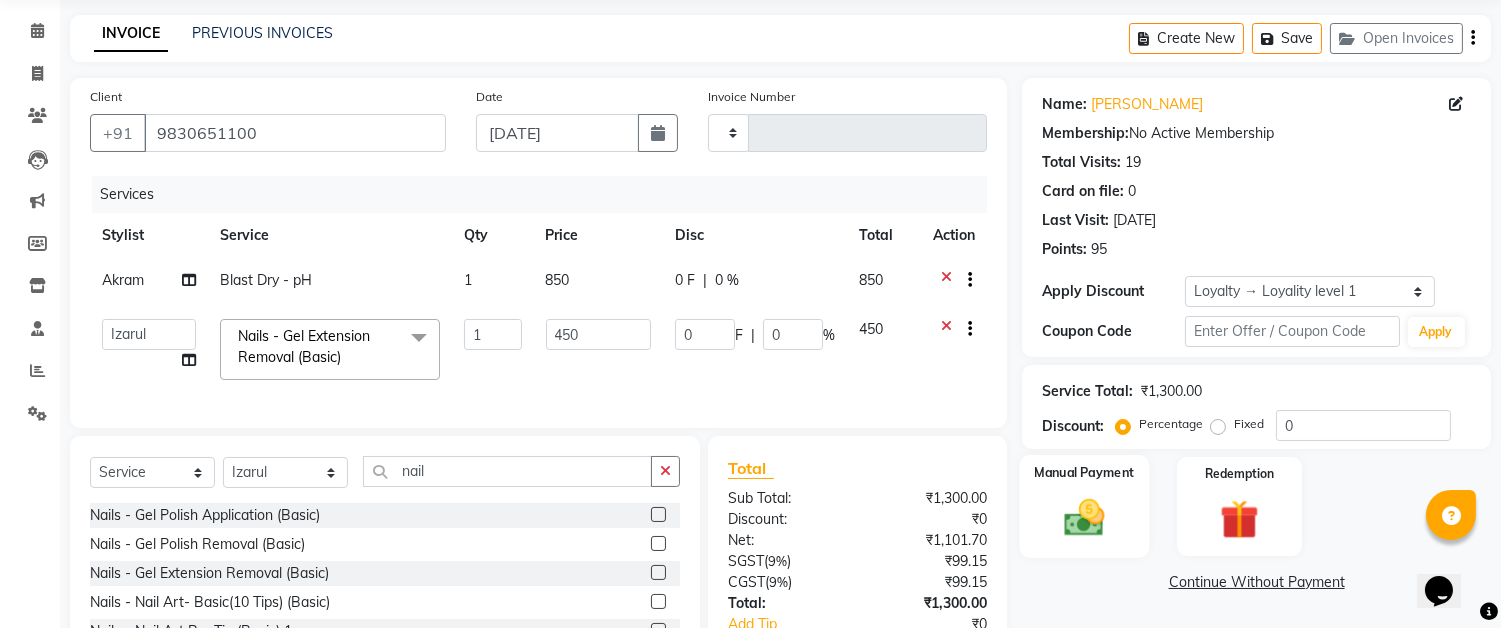 scroll, scrollTop: 111, scrollLeft: 0, axis: vertical 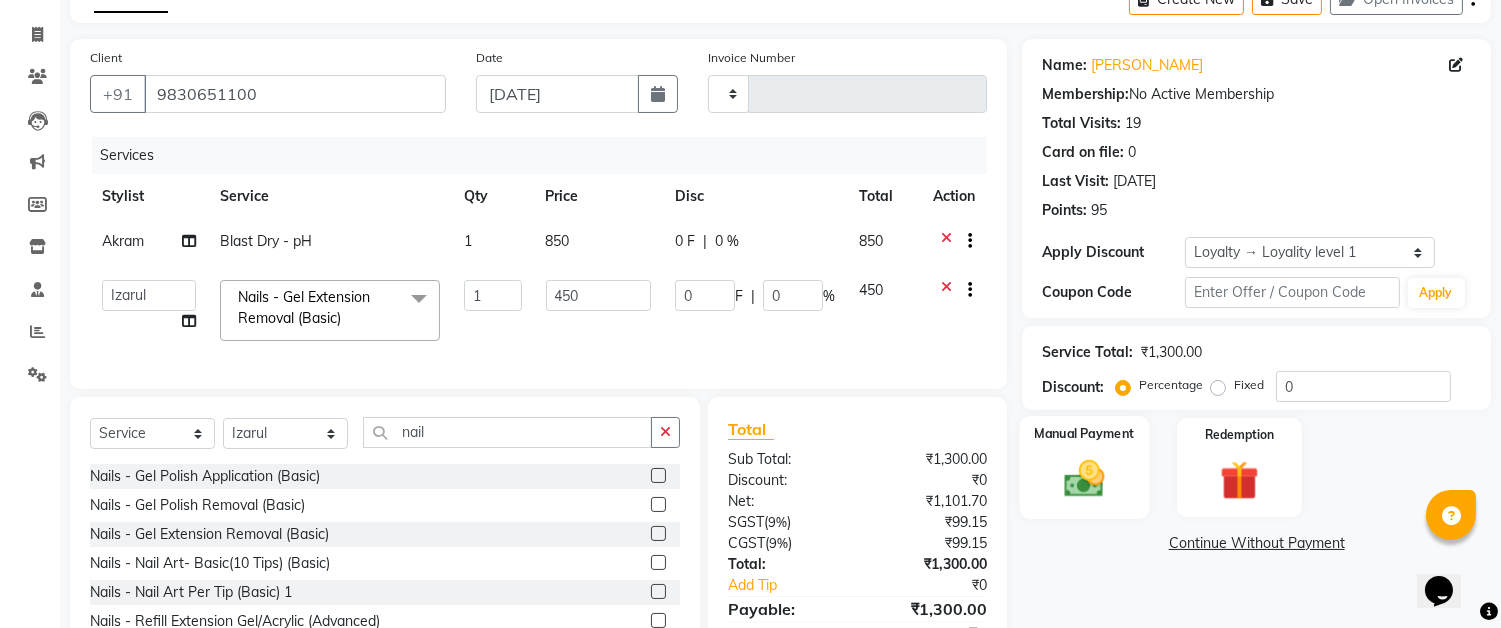 click on "Manual Payment" 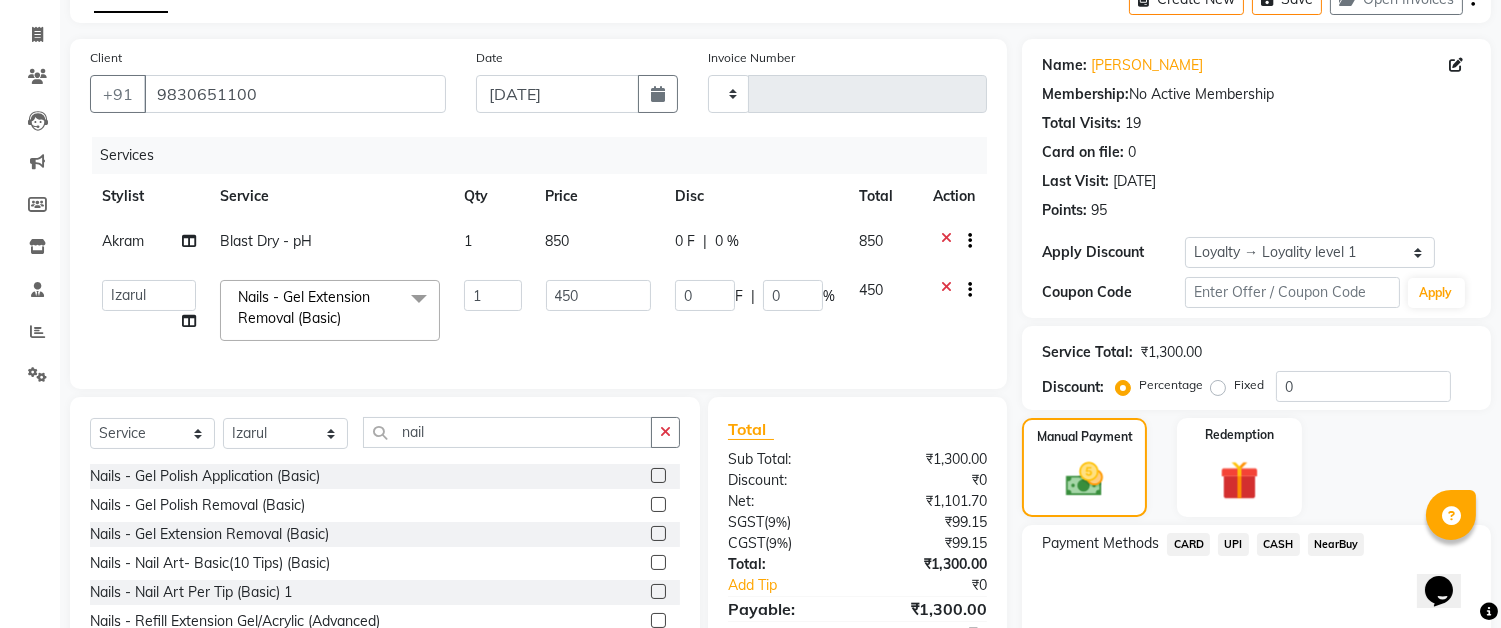 click on "CASH" 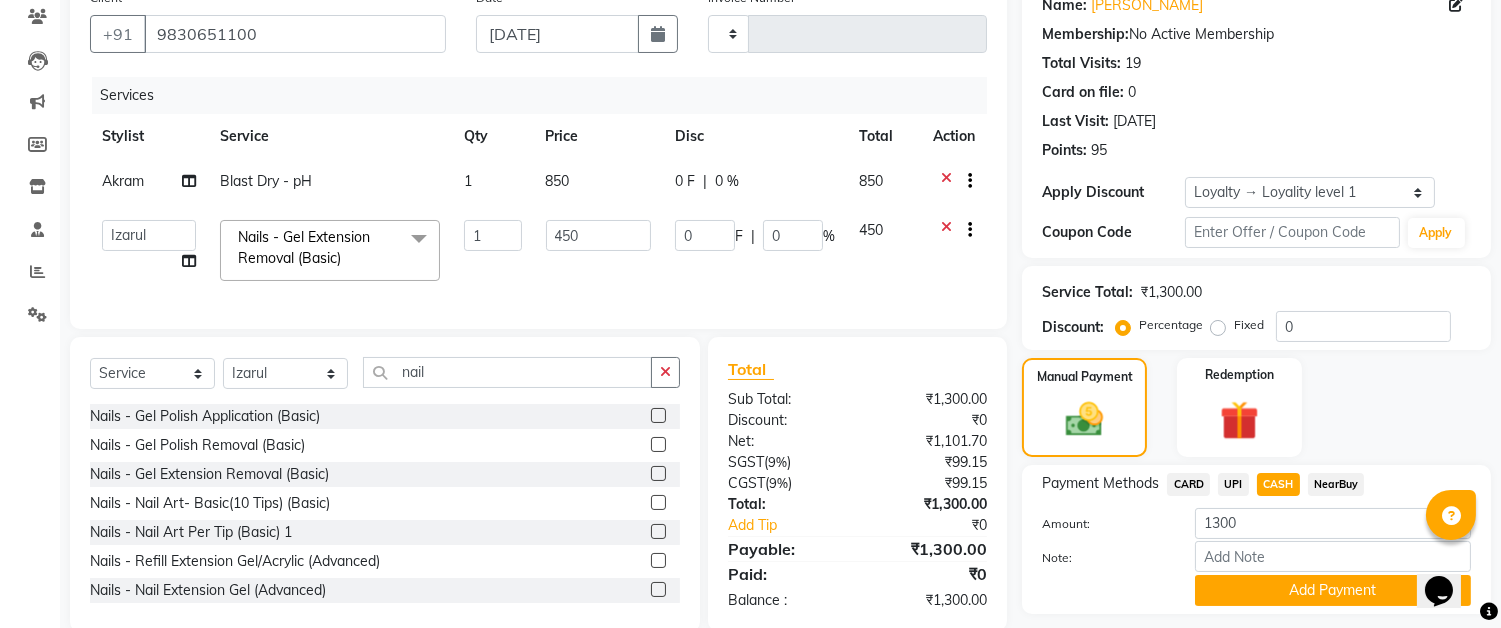 scroll, scrollTop: 226, scrollLeft: 0, axis: vertical 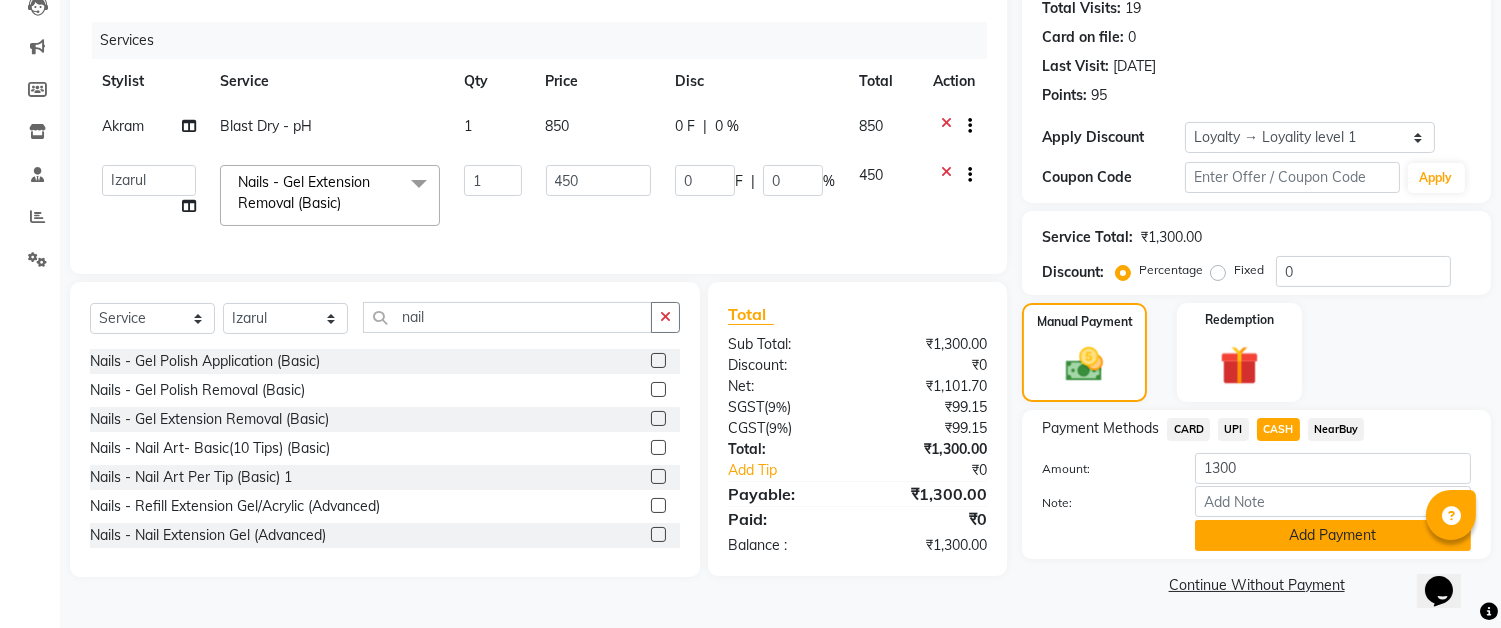 click on "Add Payment" 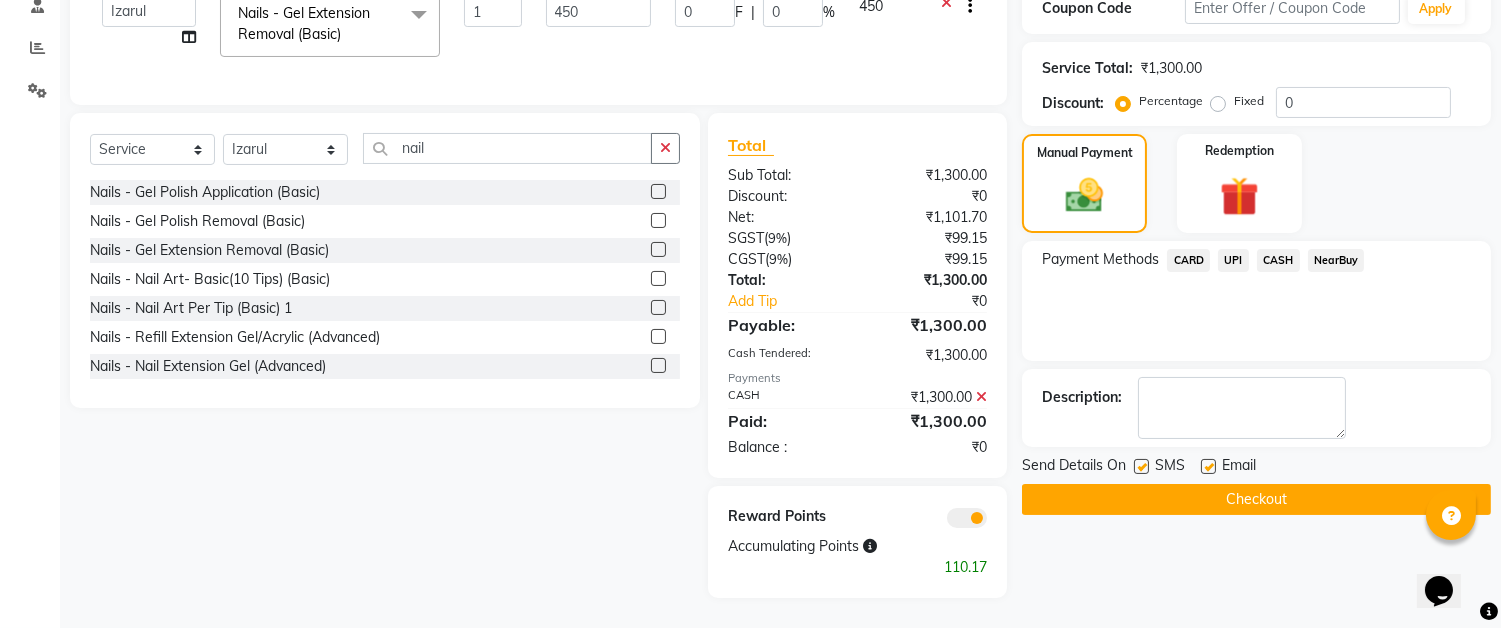scroll, scrollTop: 411, scrollLeft: 0, axis: vertical 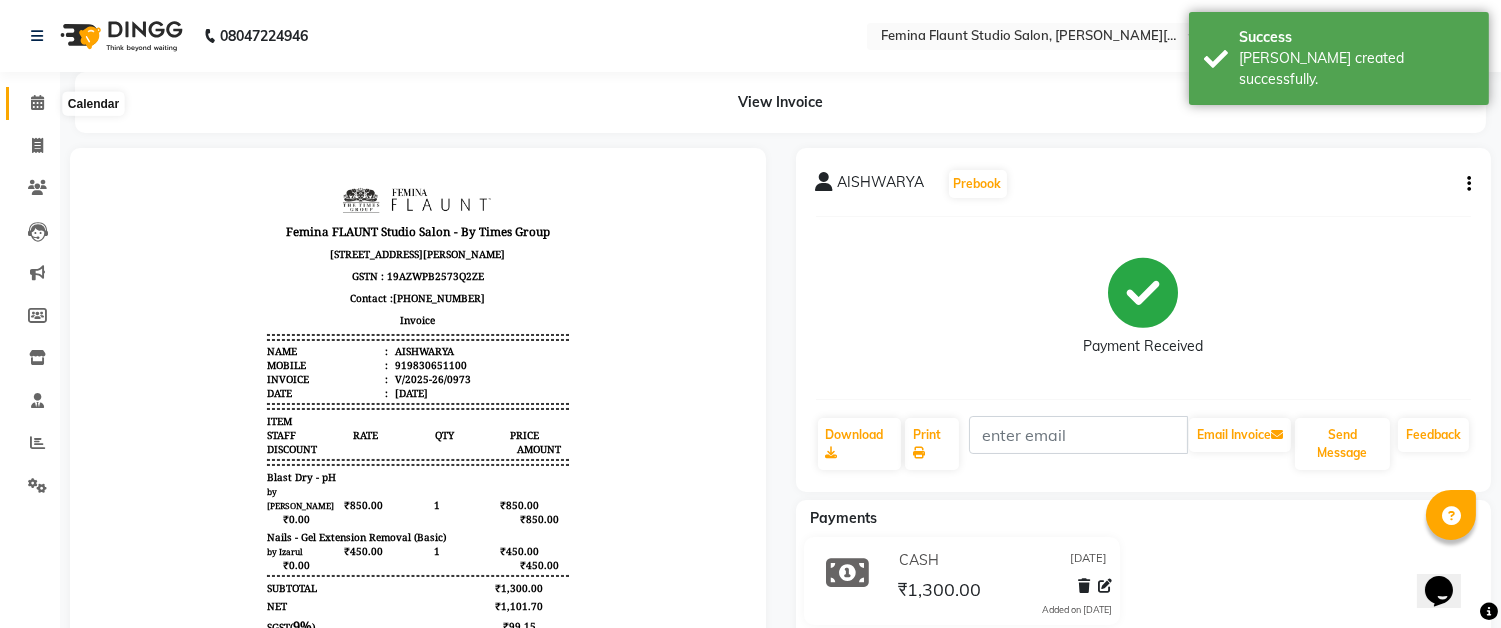 click 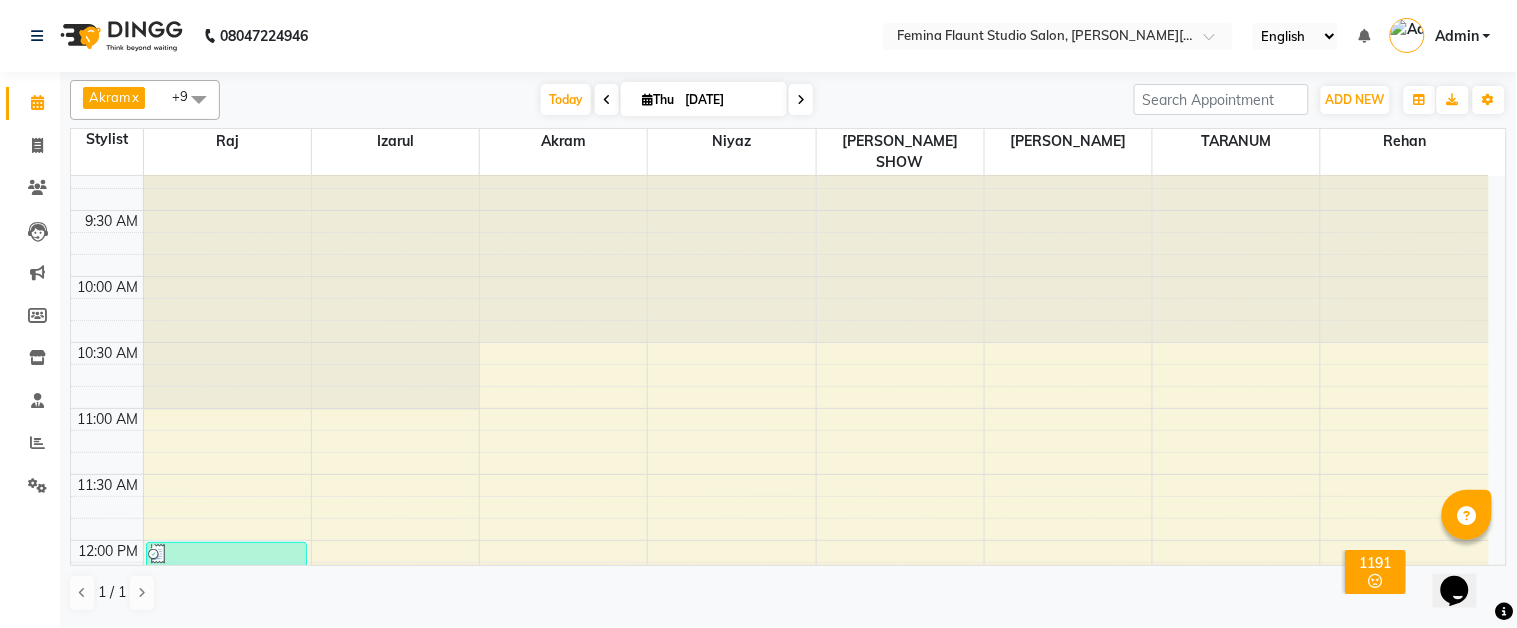 scroll, scrollTop: 0, scrollLeft: 0, axis: both 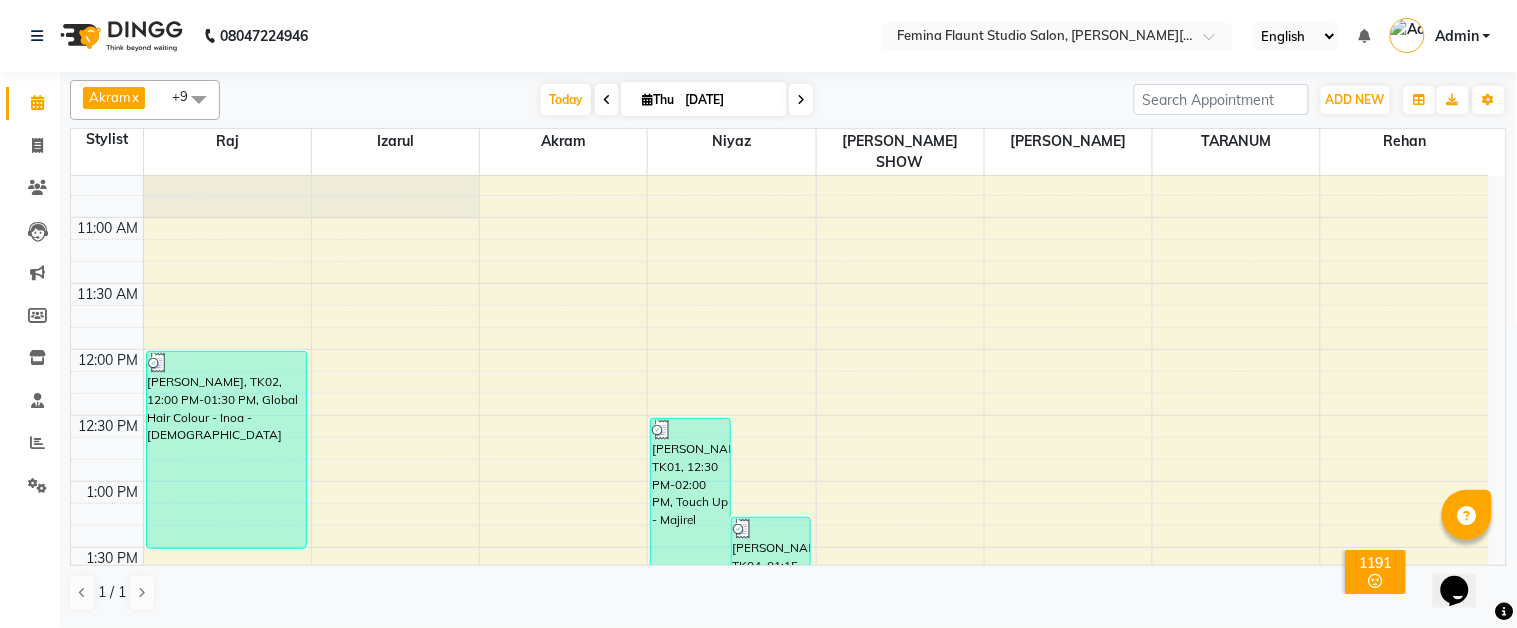 click at bounding box center (801, 99) 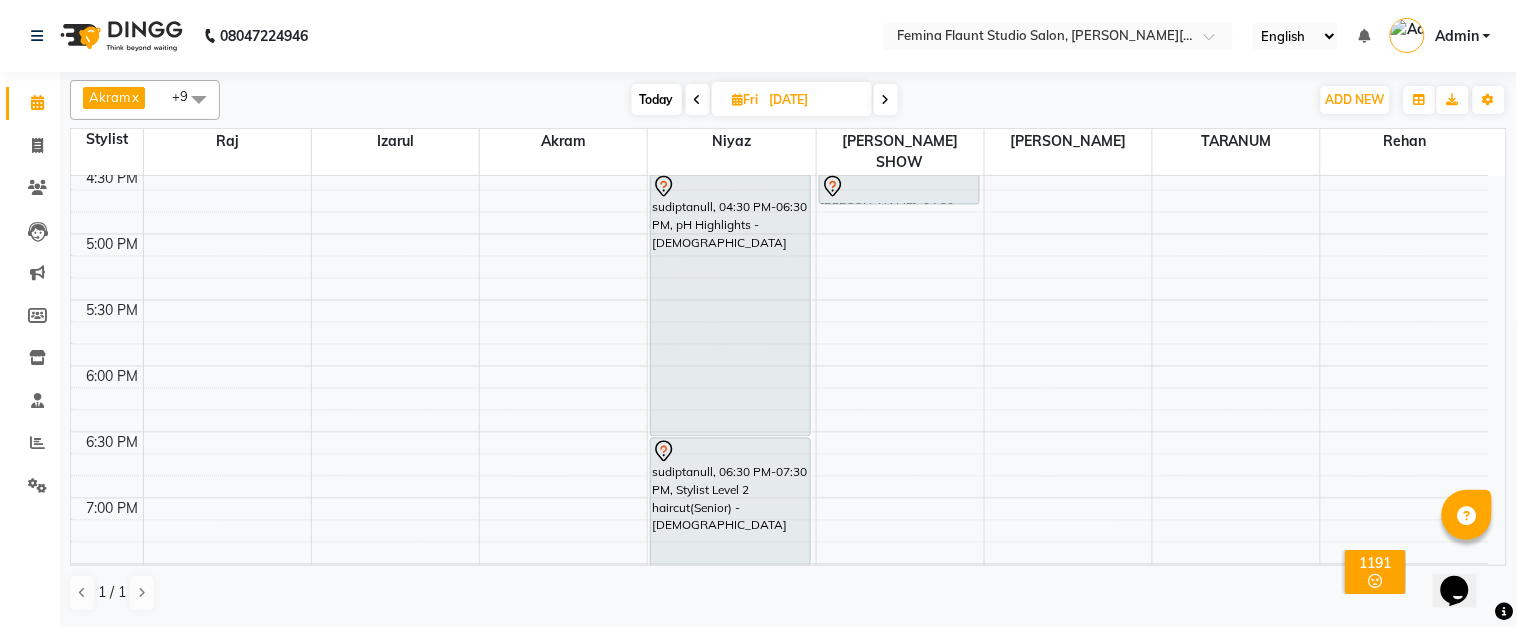 scroll, scrollTop: 981, scrollLeft: 0, axis: vertical 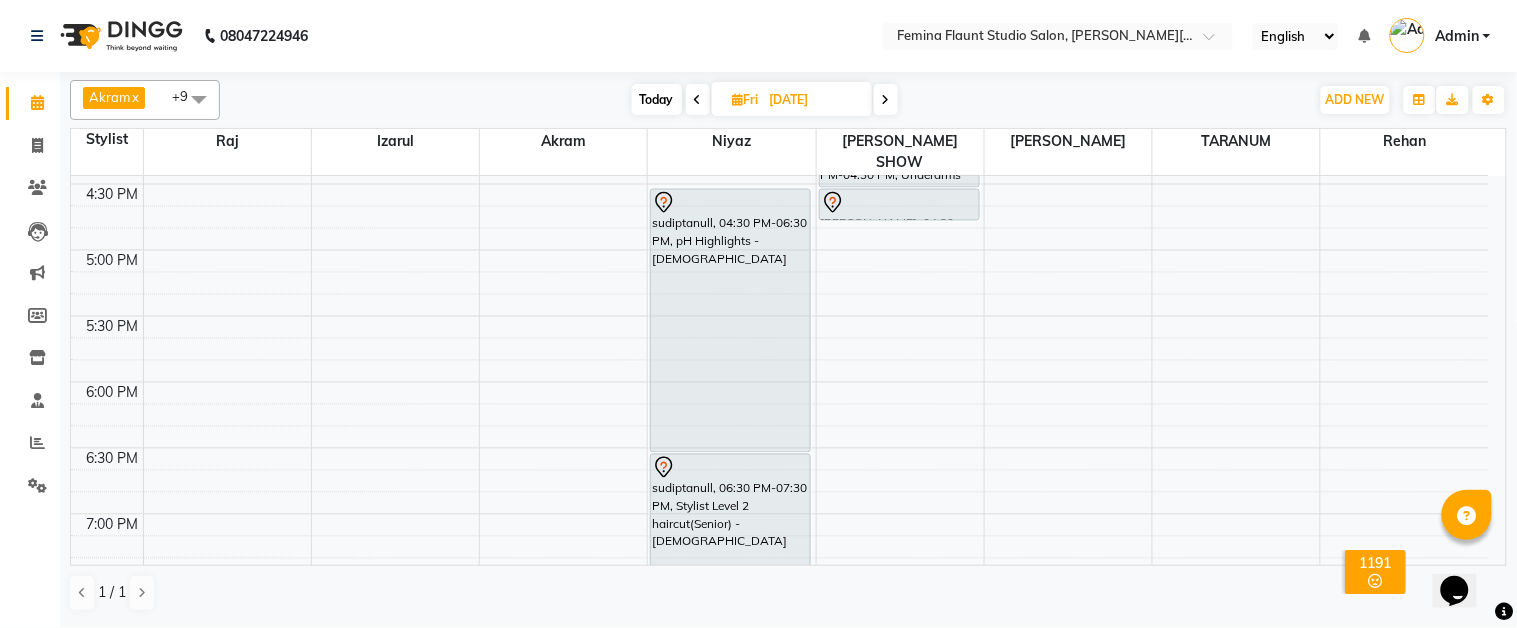click on "9:00 AM 9:30 AM 10:00 AM 10:30 AM 11:00 AM 11:30 AM 12:00 PM 12:30 PM 1:00 PM 1:30 PM 2:00 PM 2:30 PM 3:00 PM 3:30 PM 4:00 PM 4:30 PM 5:00 PM 5:30 PM 6:00 PM 6:30 PM 7:00 PM 7:30 PM 8:00 PM 8:30 PM 9:00 PM 9:30 PM             antara banarjee, 11:00 AM-12:30 PM, Touch Up - Majirel             KAMAL BAGREE, 02:30 PM-03:30 PM, Touch Up - Inoa             sonia dhir, 03:00 PM-04:00 PM, Touch Up - pH             sudiptanull, 04:30 PM-06:30 PM, pH Highlights - Female             sudiptanull, 06:30 PM-07:30 PM, Stylist Level 2 haircut(Senior) - Female             KAMAL BAGREE, 04:00 PM-04:30 PM, Underarms             KAMAL BAGREE, 04:30 PM-04:45 PM, Eyebrows" at bounding box center [780, 52] 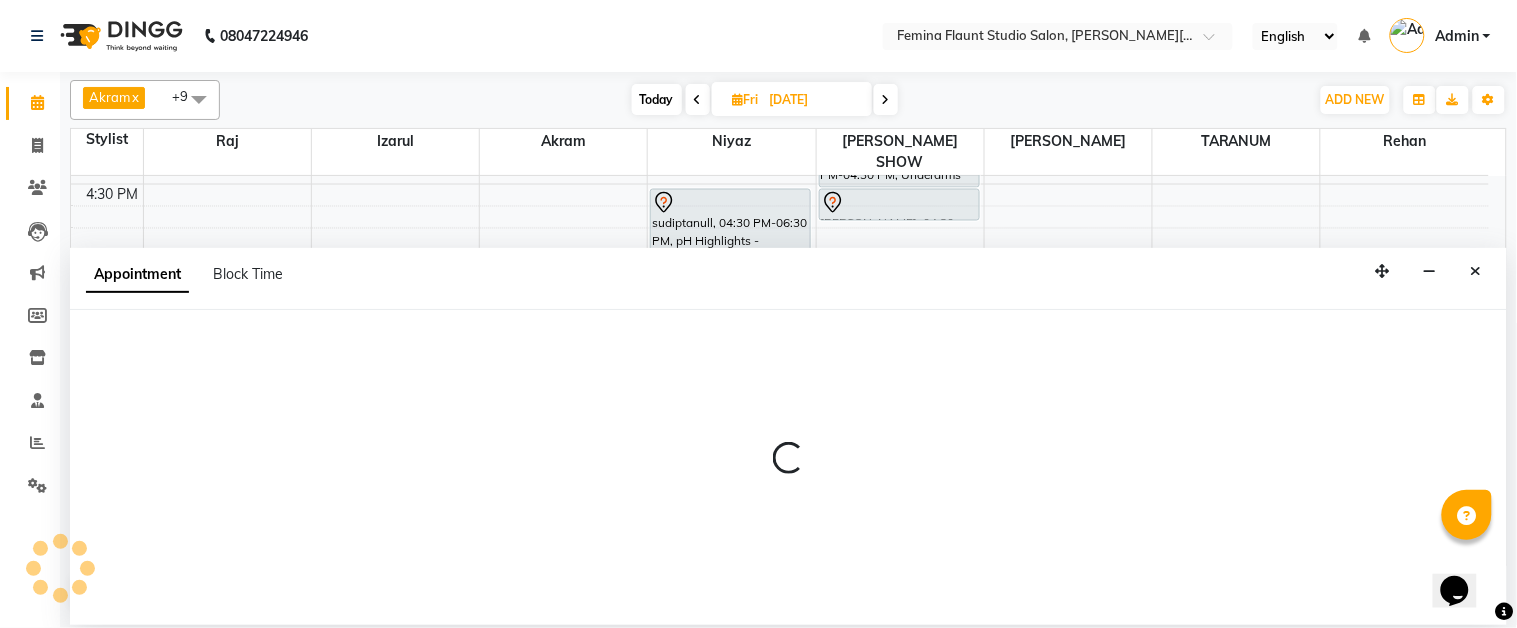 select on "37645" 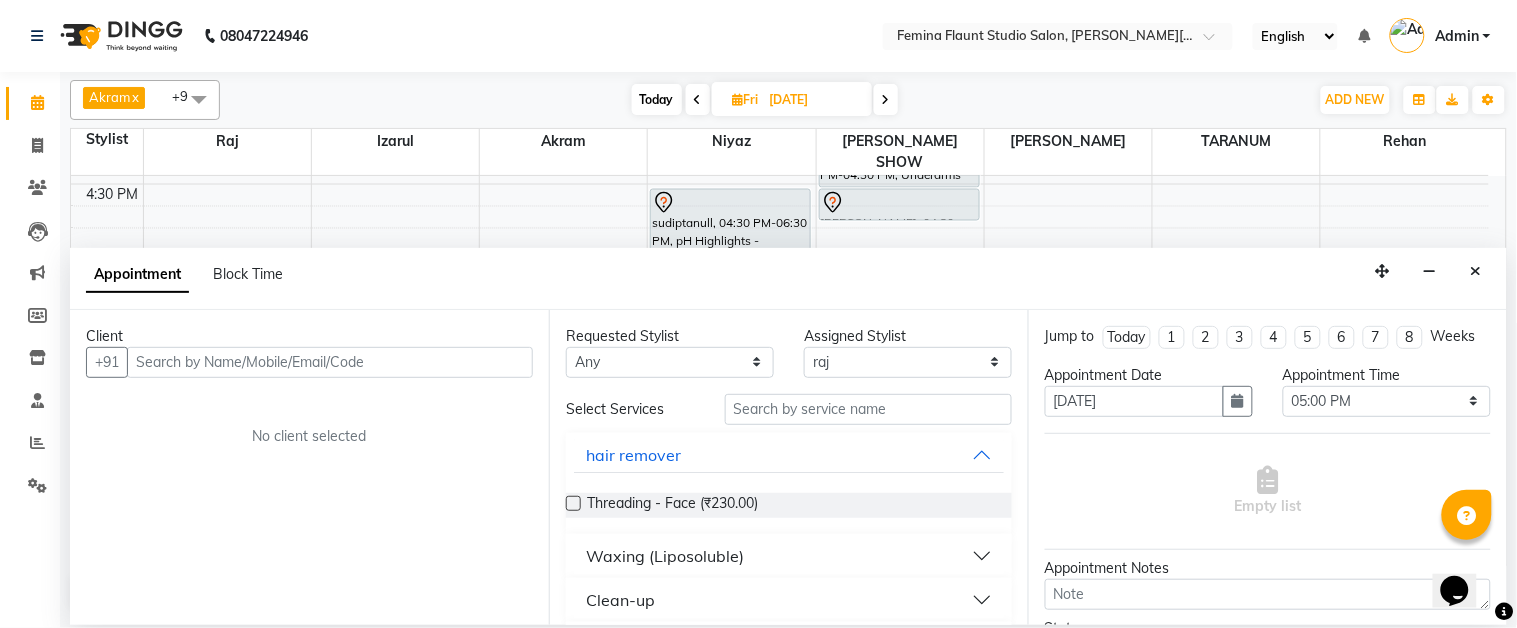 click at bounding box center (330, 362) 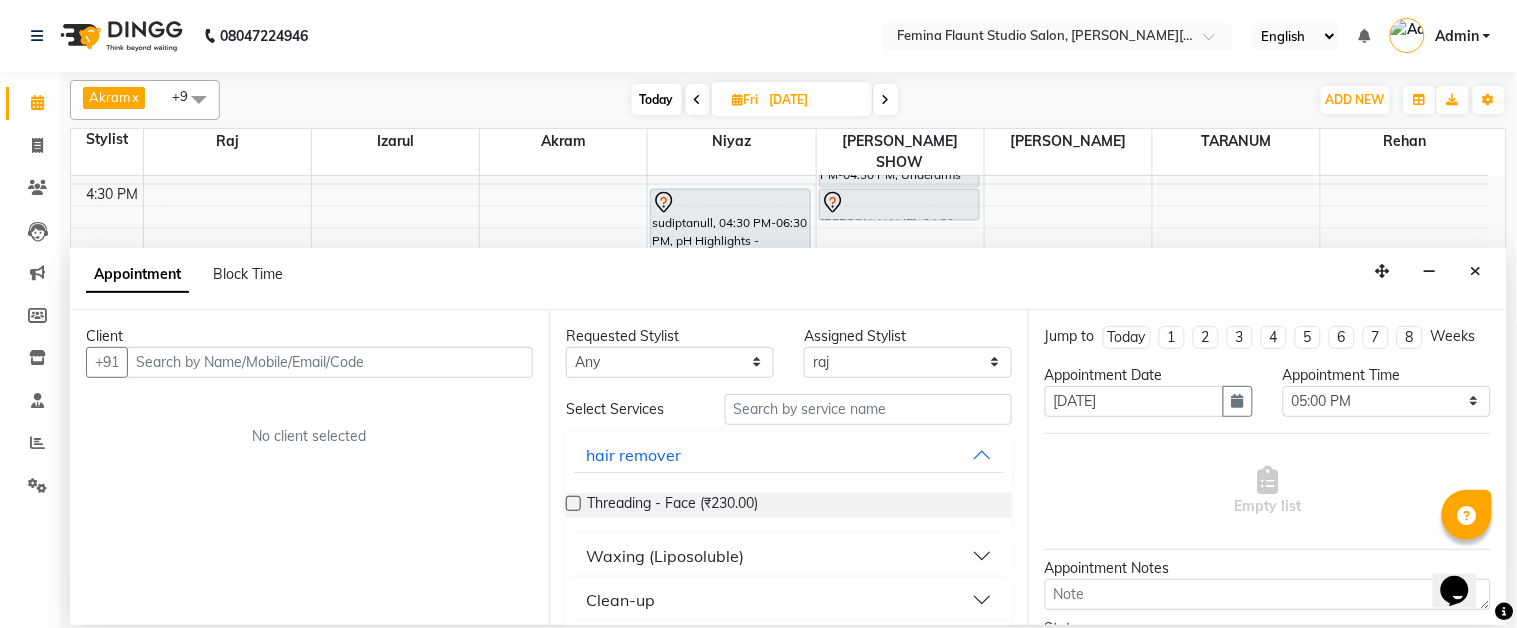 click at bounding box center (330, 362) 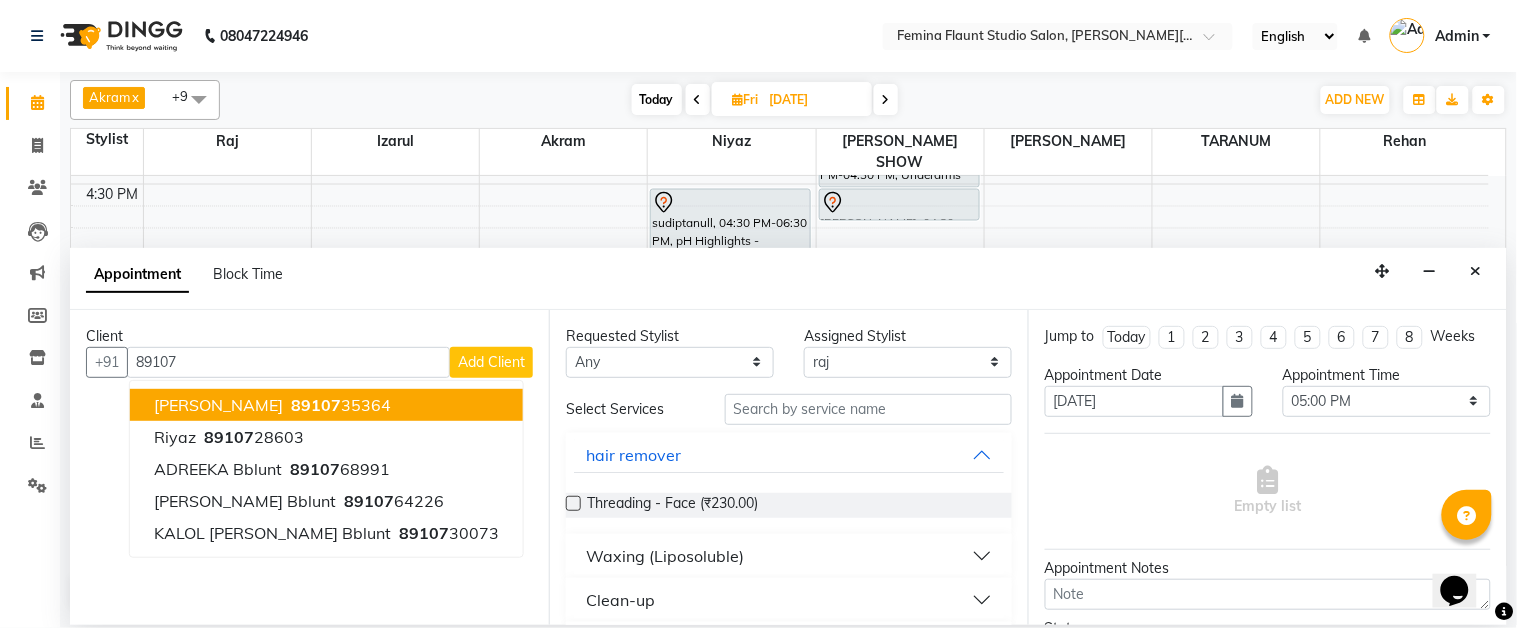 click on "akshita   89107 35364" at bounding box center (326, 405) 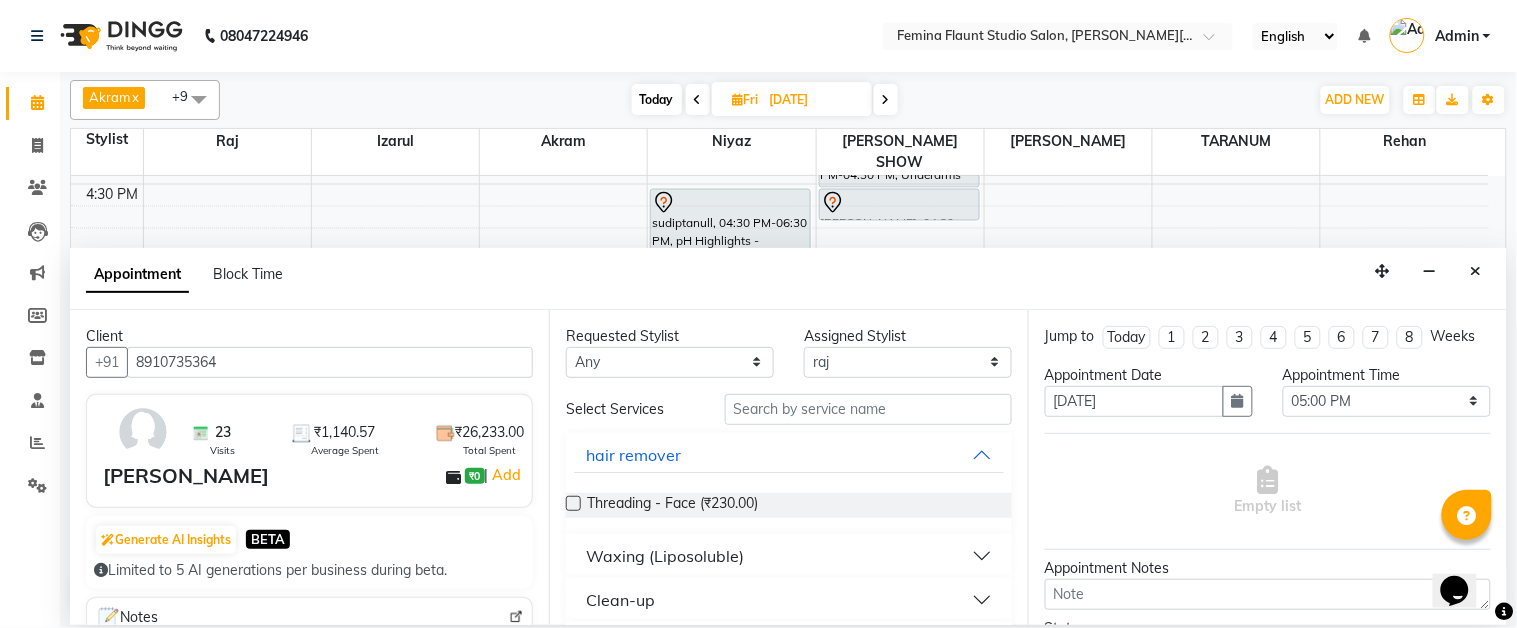 type on "8910735364" 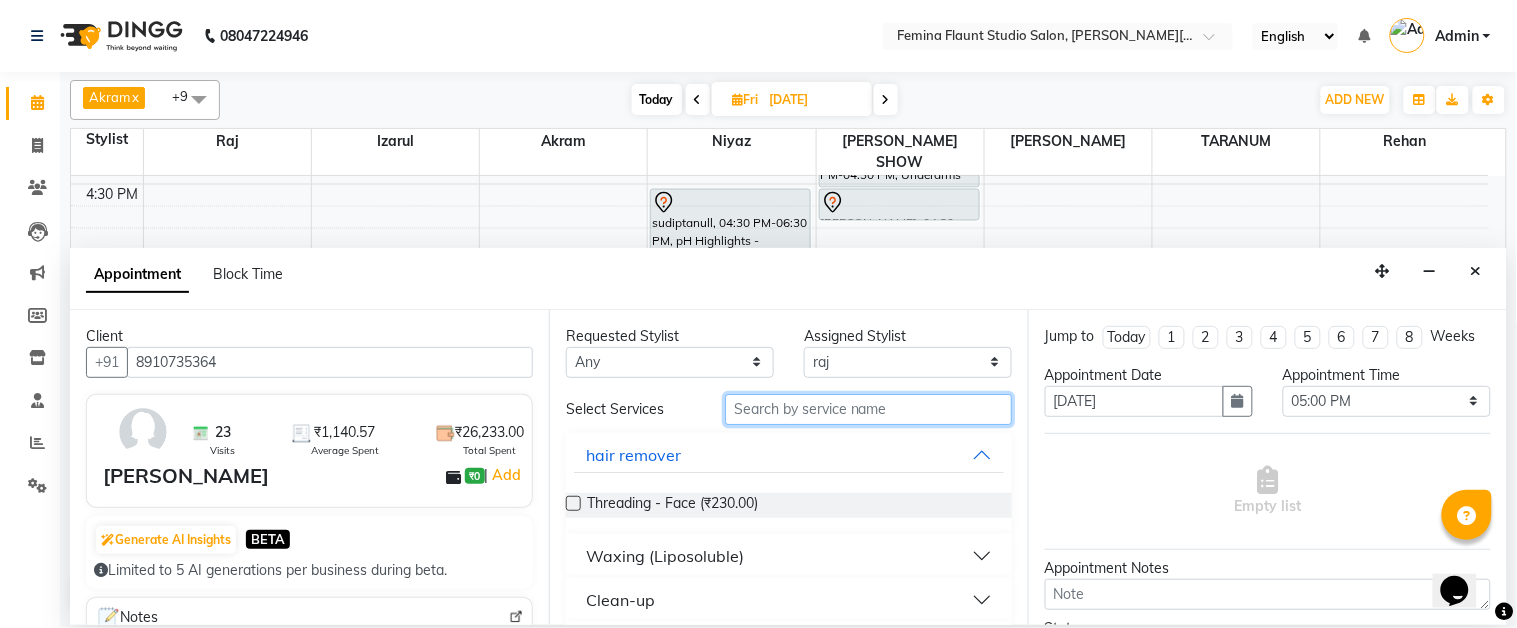 click at bounding box center (868, 409) 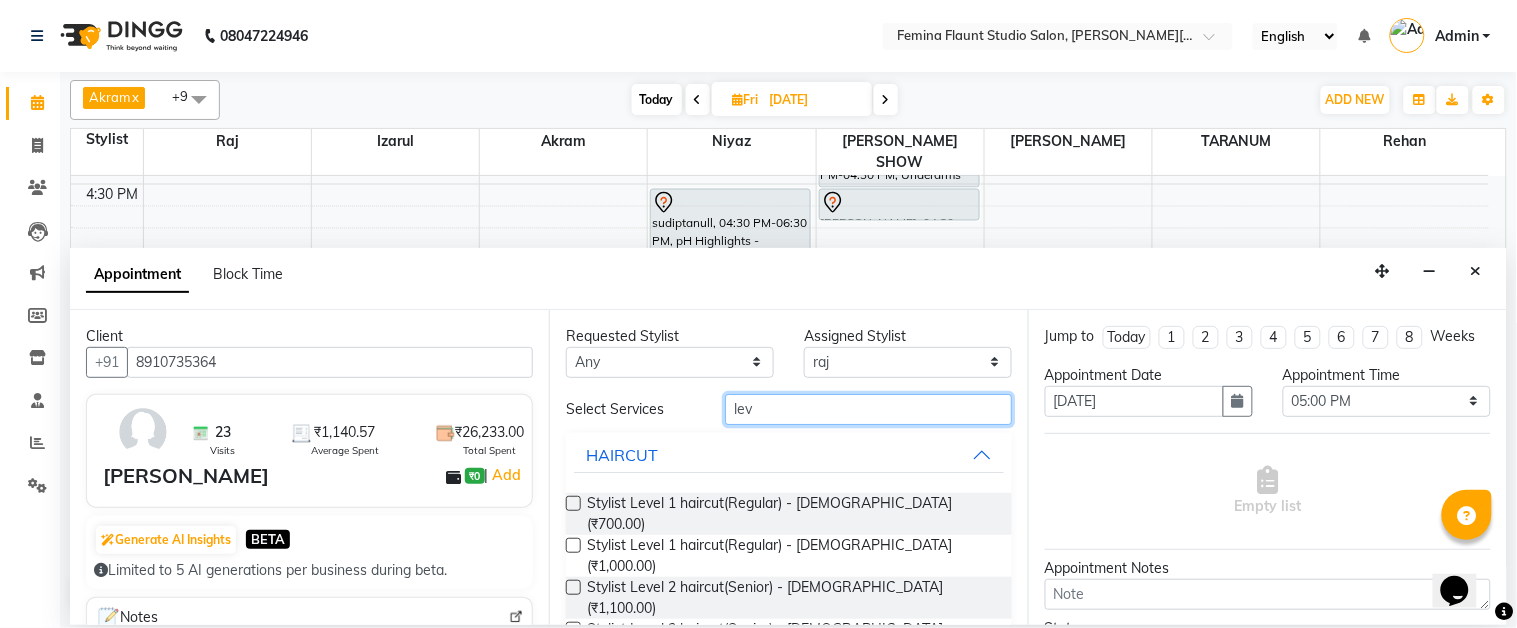 type on "lev" 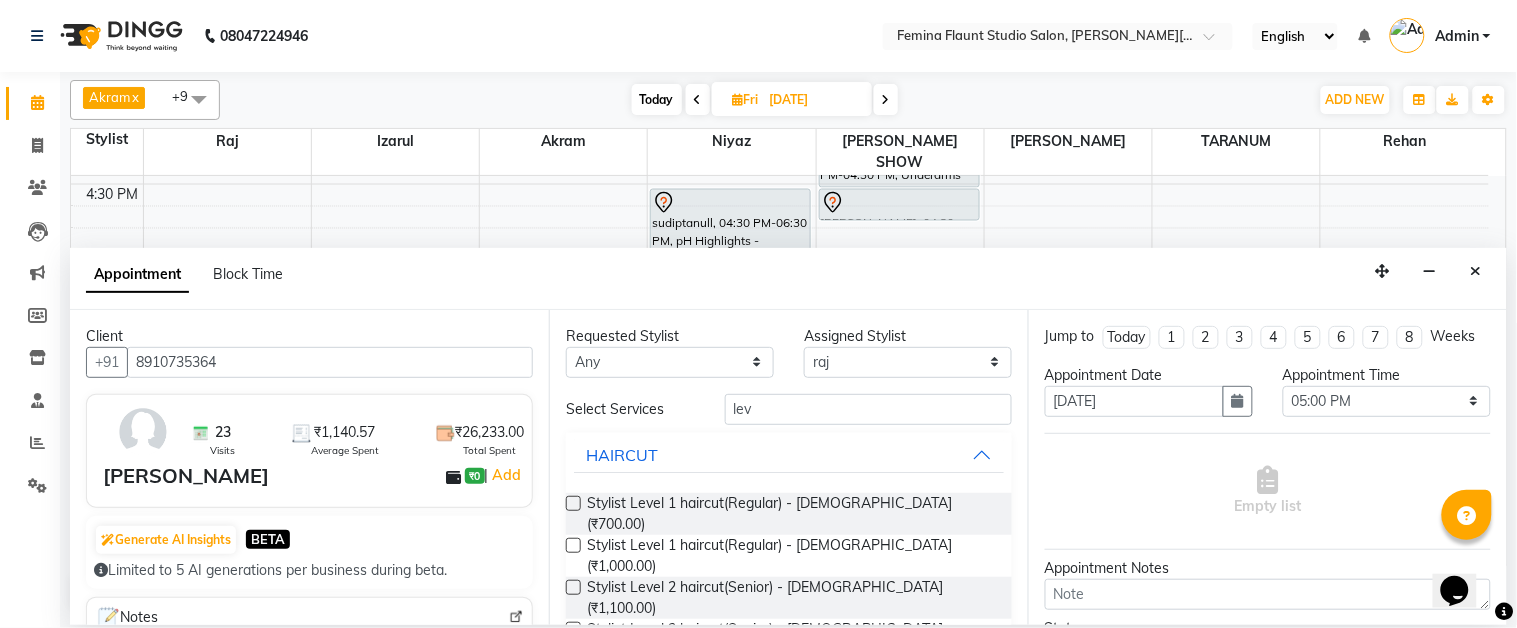 click at bounding box center (573, 503) 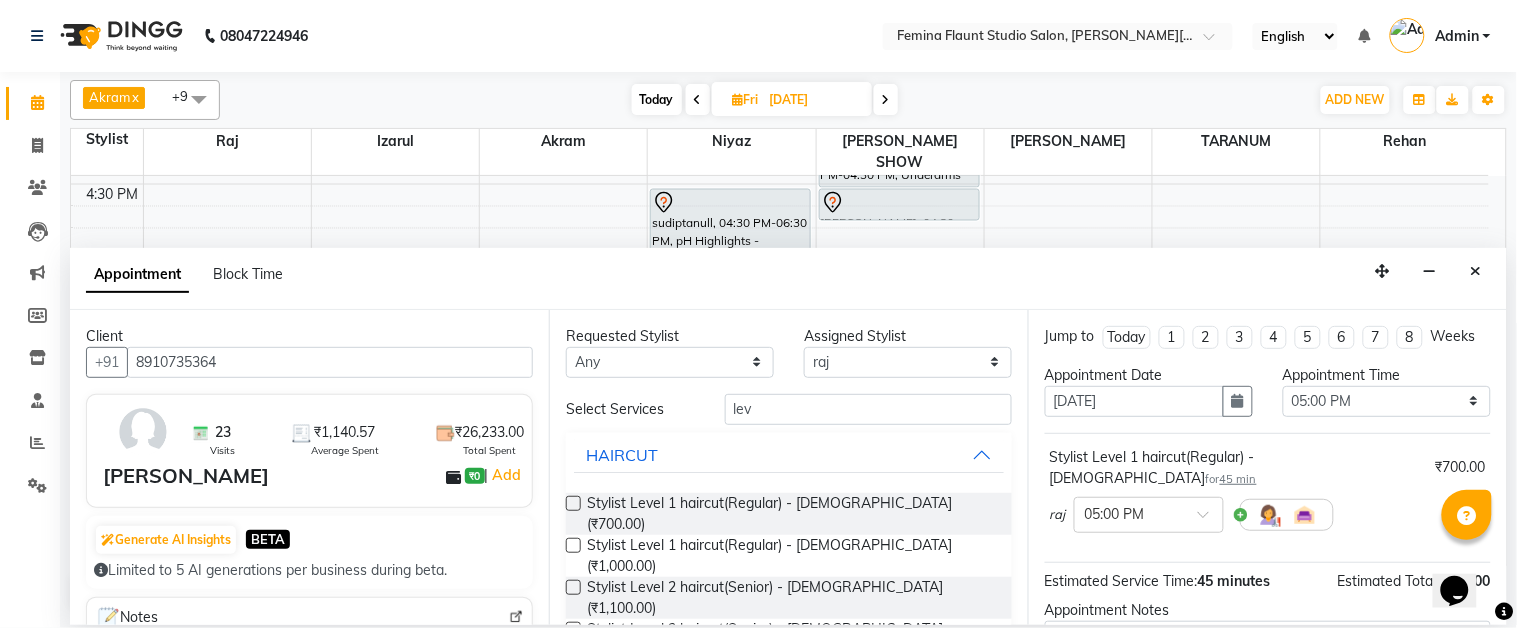 click at bounding box center (573, 503) 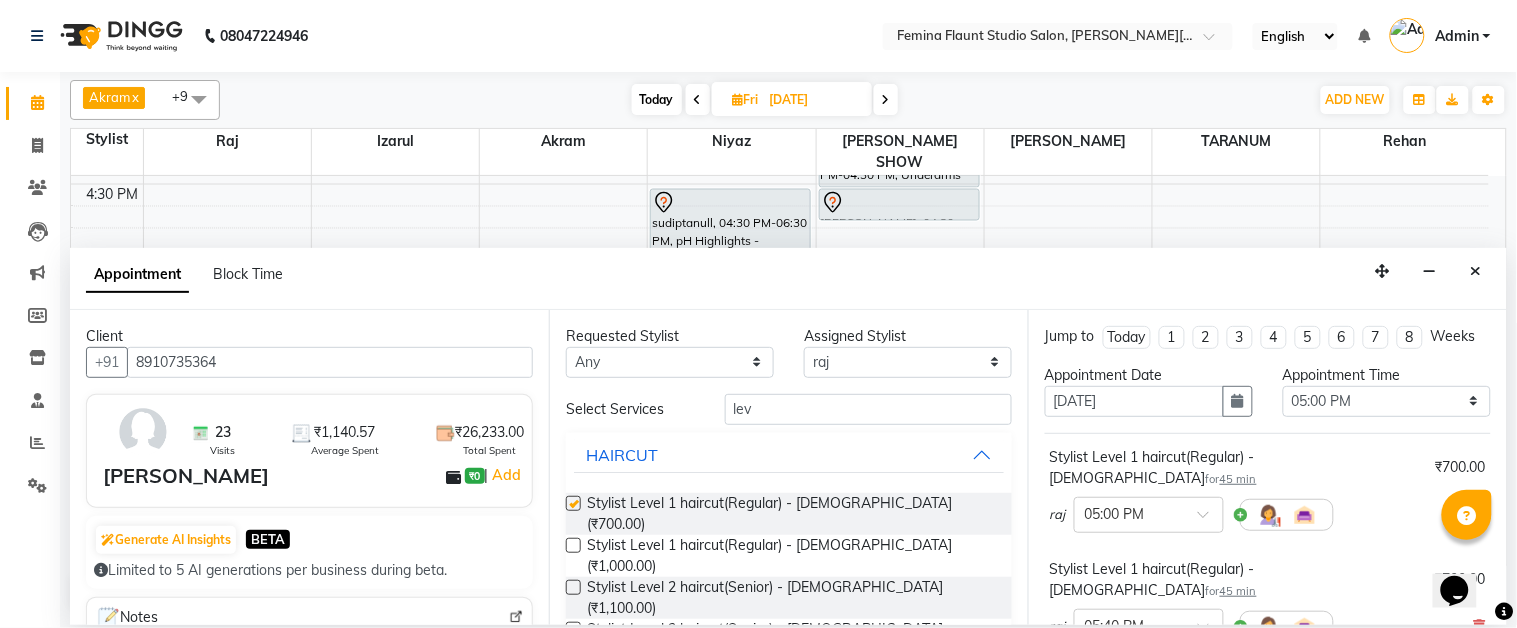 checkbox on "false" 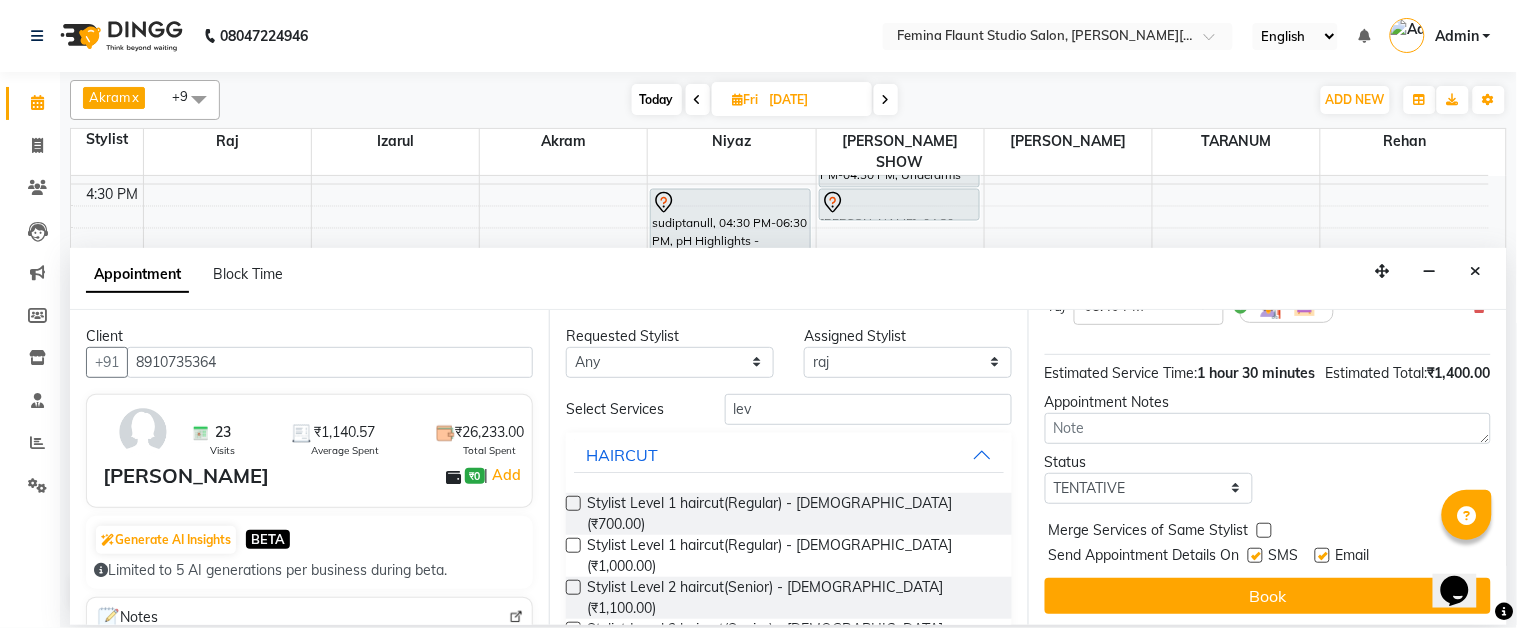 scroll, scrollTop: 322, scrollLeft: 0, axis: vertical 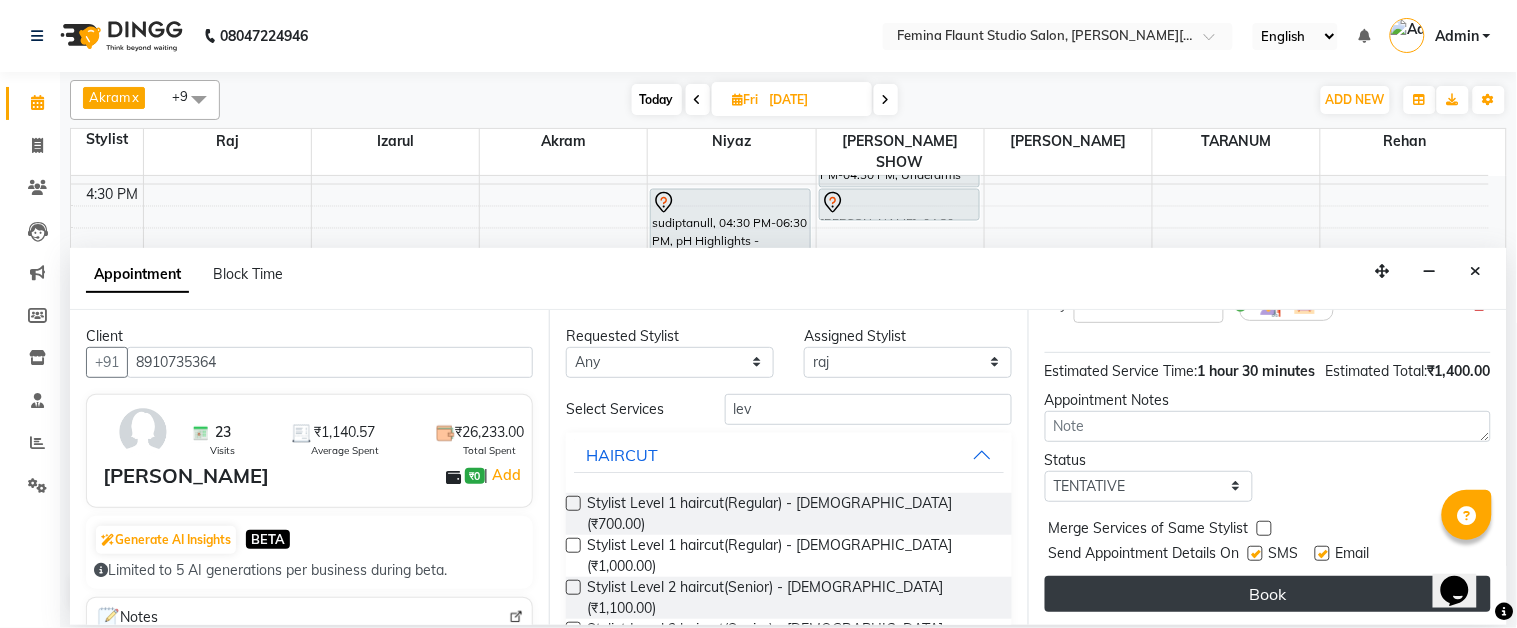 click on "Book" at bounding box center (1268, 594) 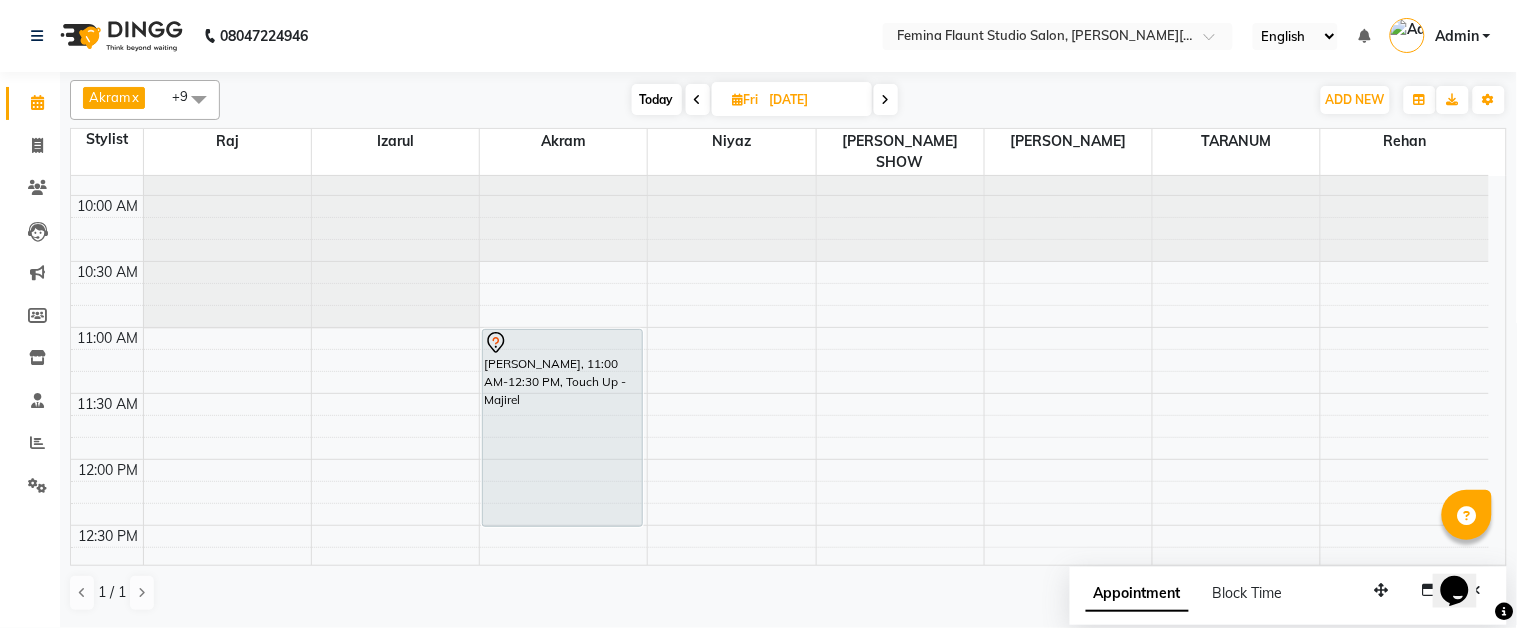 scroll, scrollTop: 0, scrollLeft: 0, axis: both 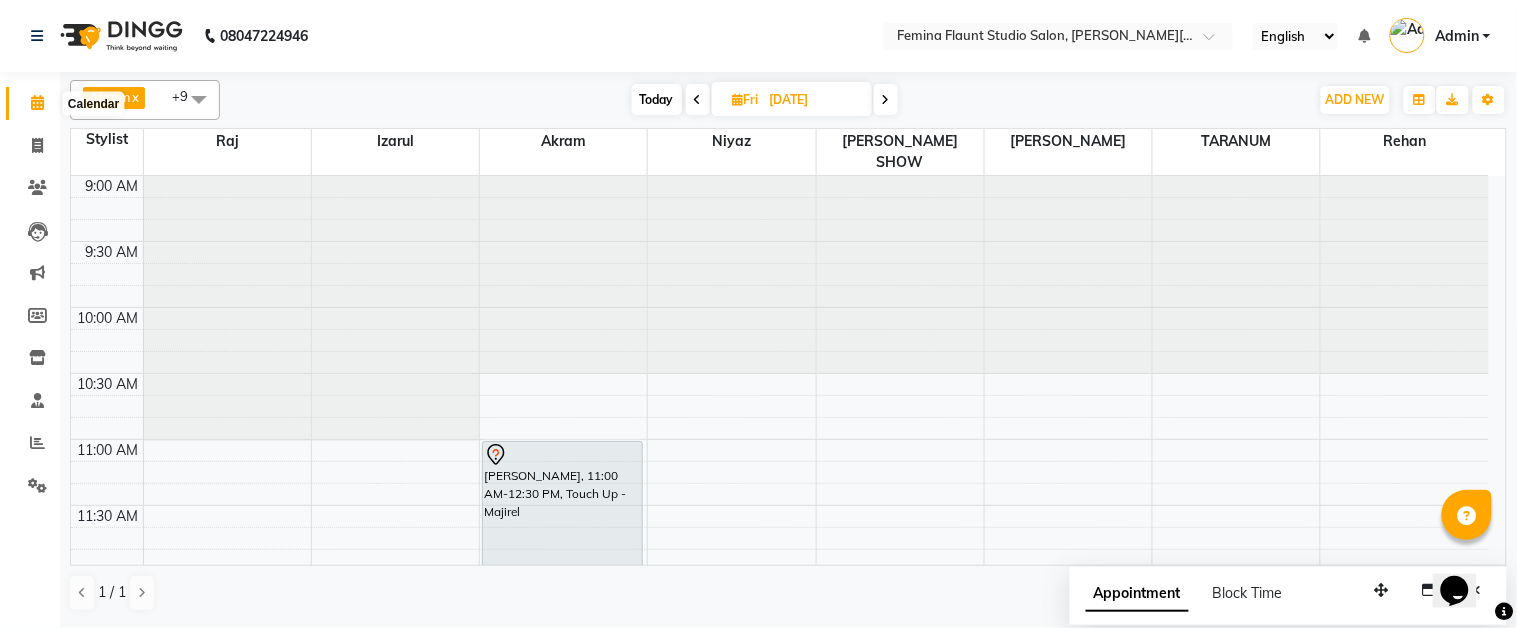 click 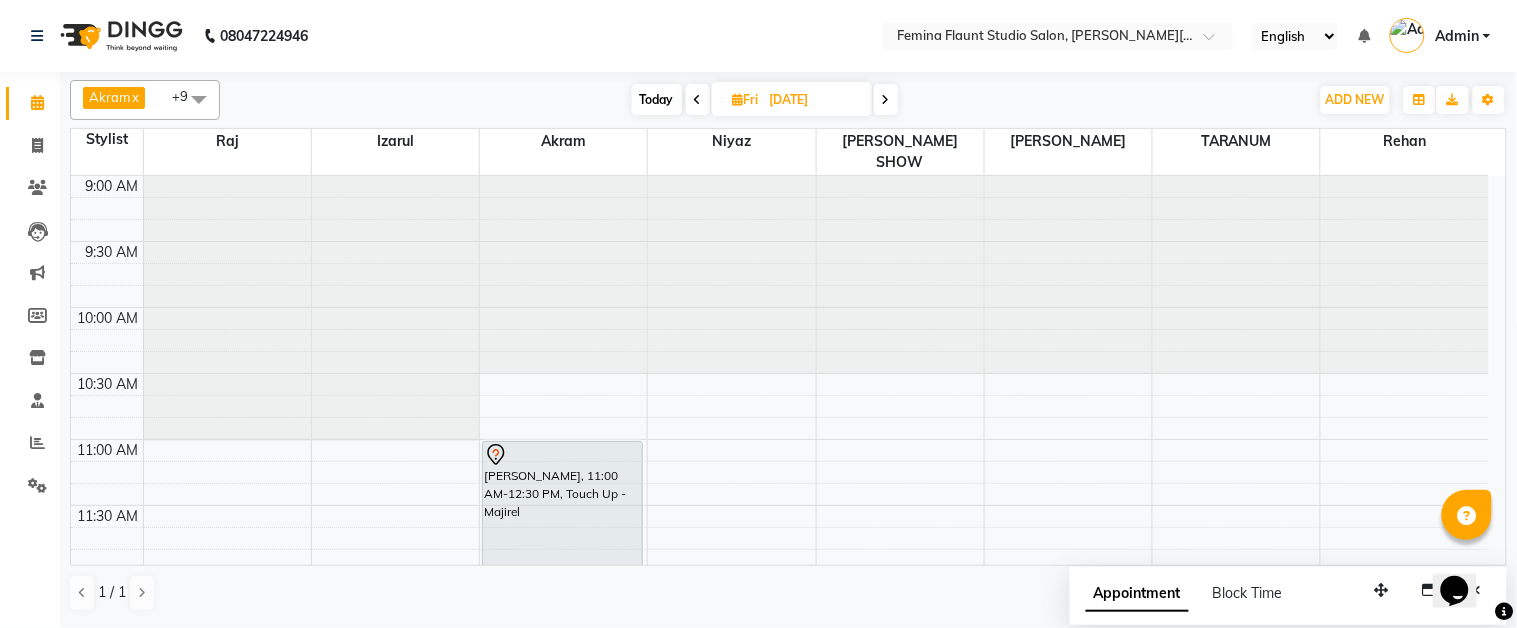 click 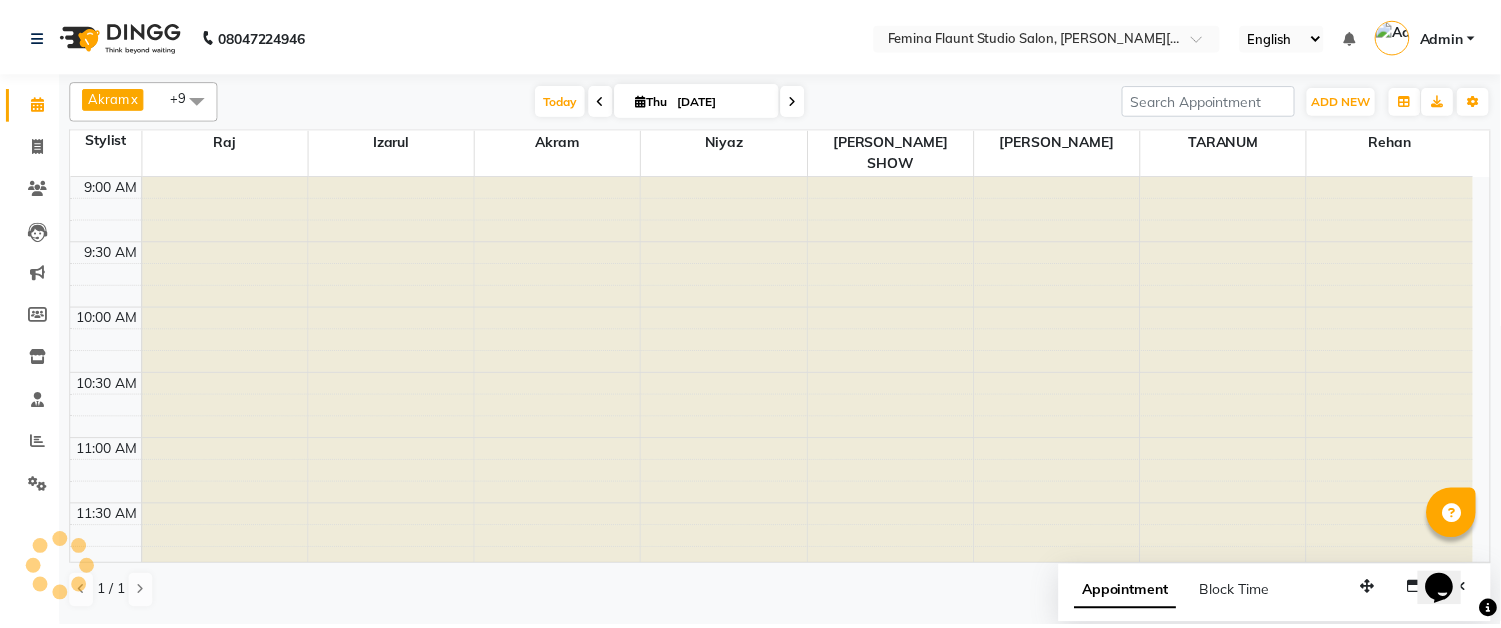 scroll, scrollTop: 1313, scrollLeft: 0, axis: vertical 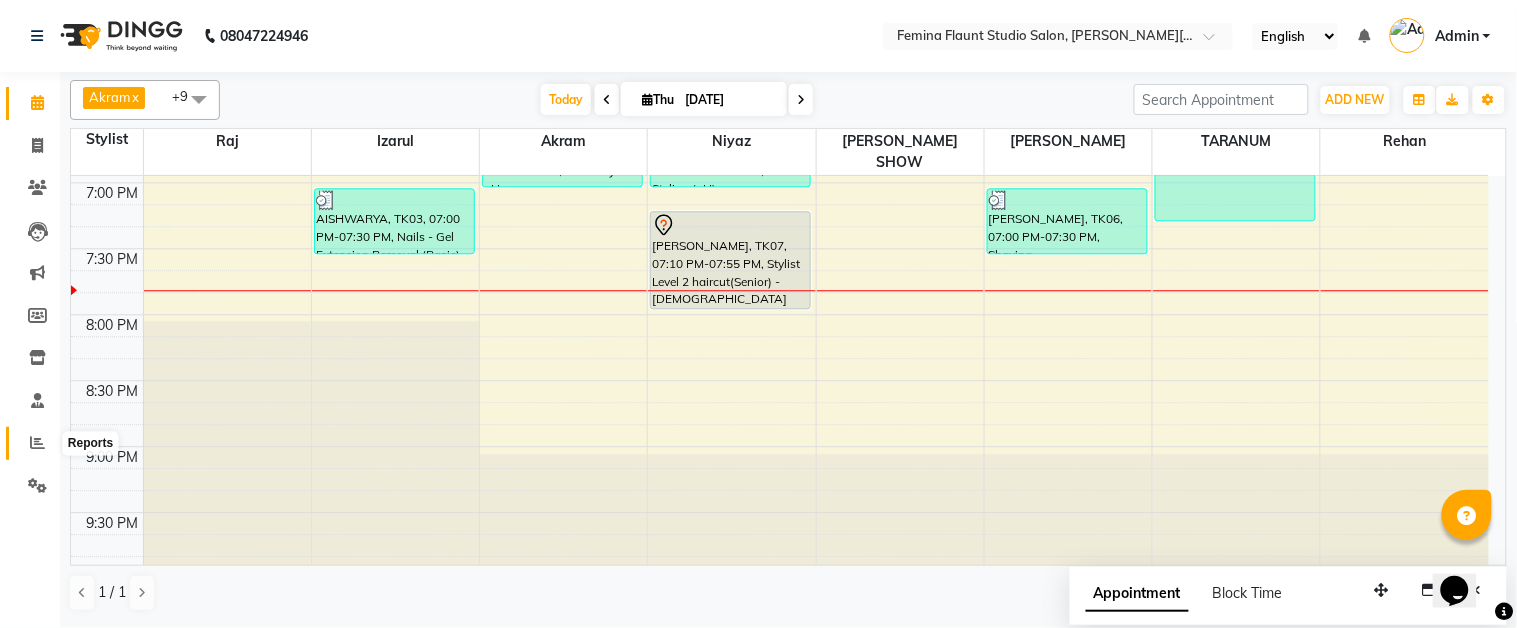 click 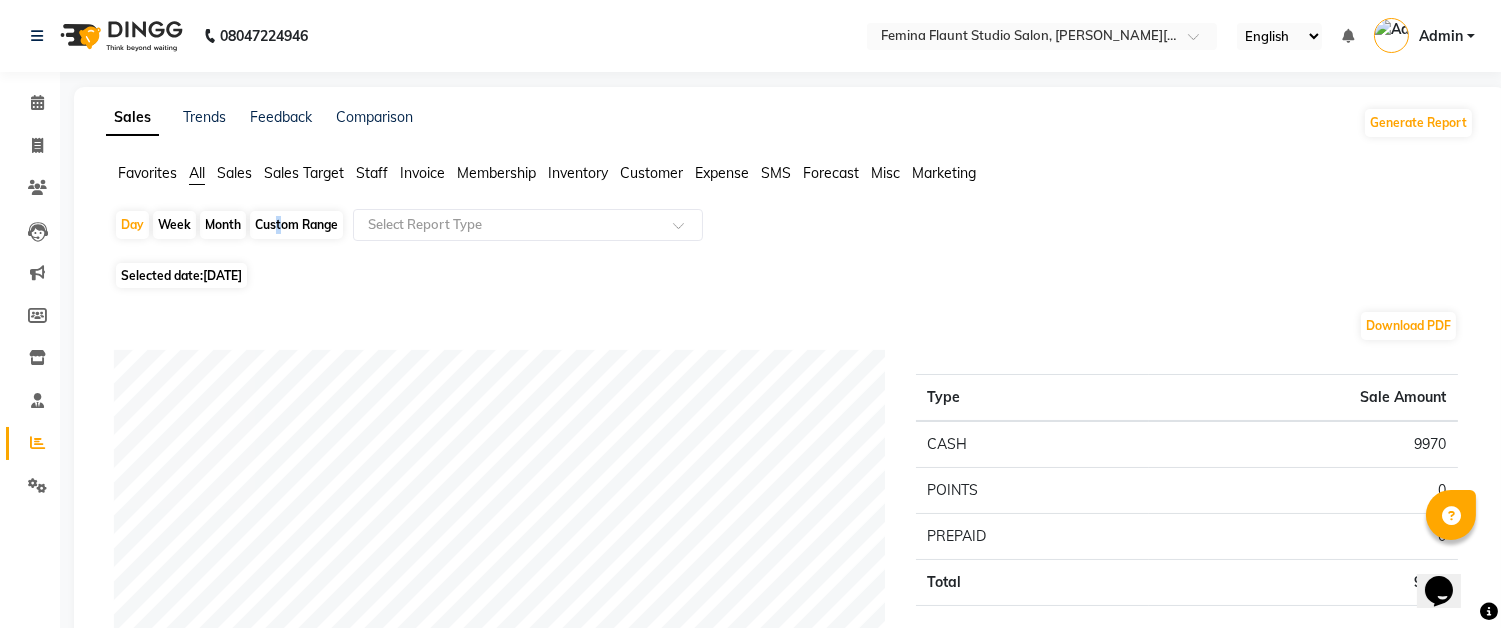 click on "Custom Range" 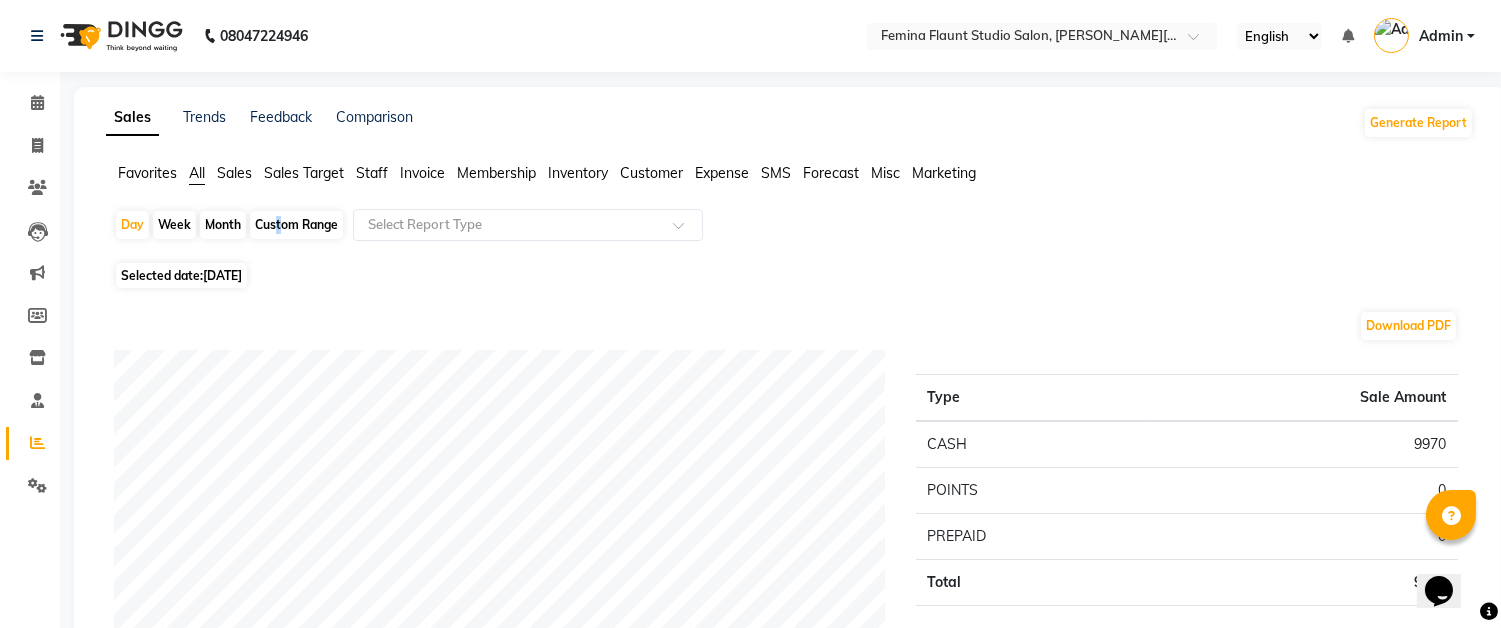 select on "7" 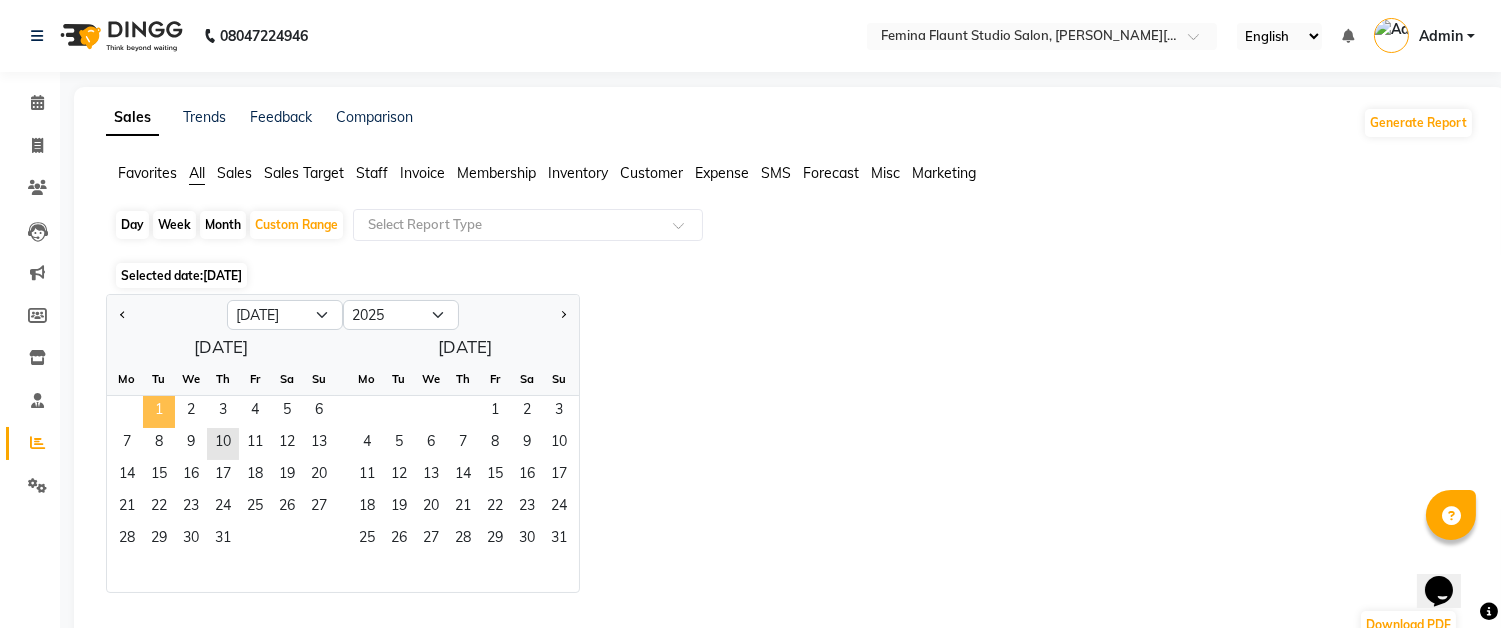 click on "1" 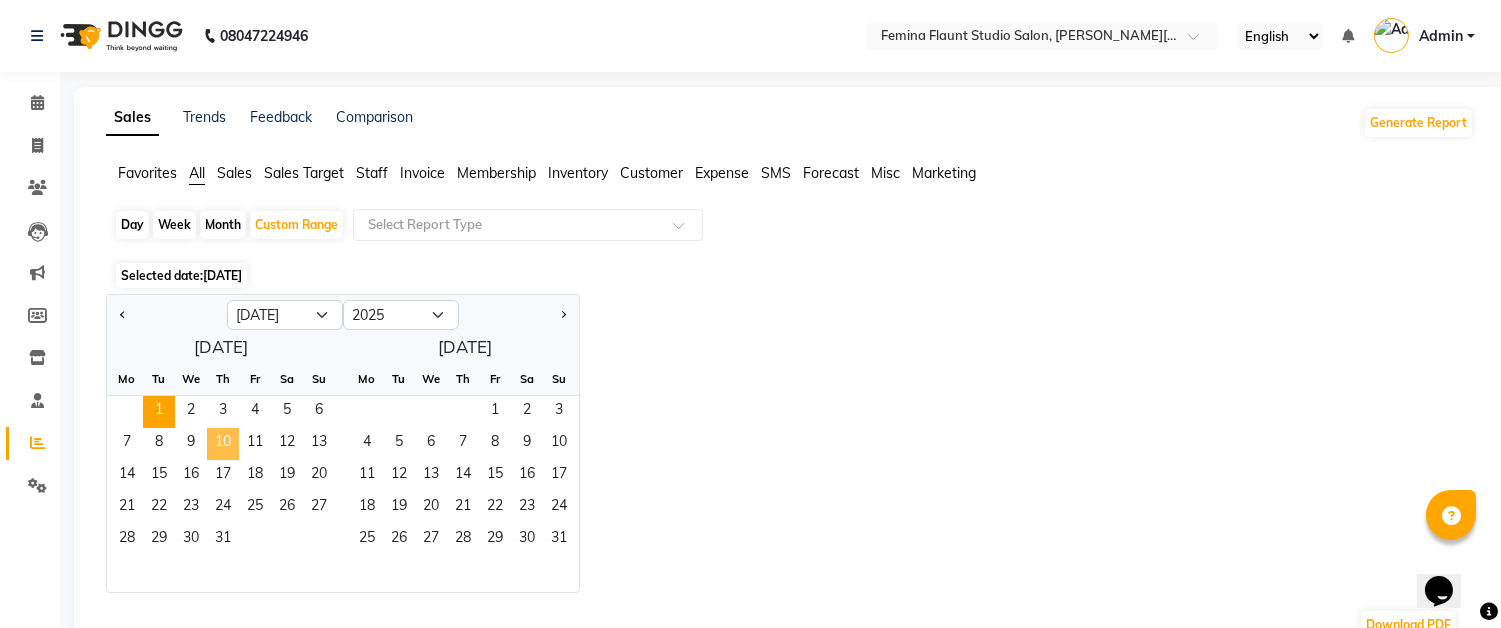click on "10" 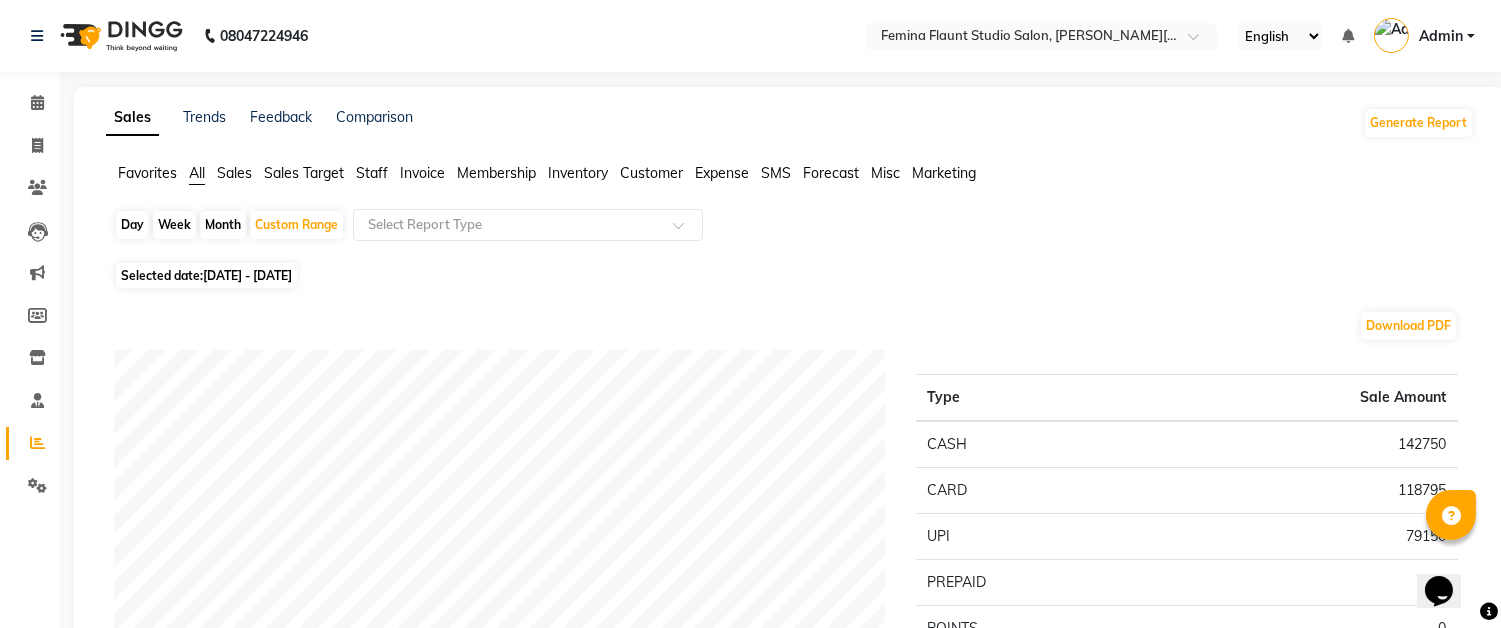 click on "Staff" 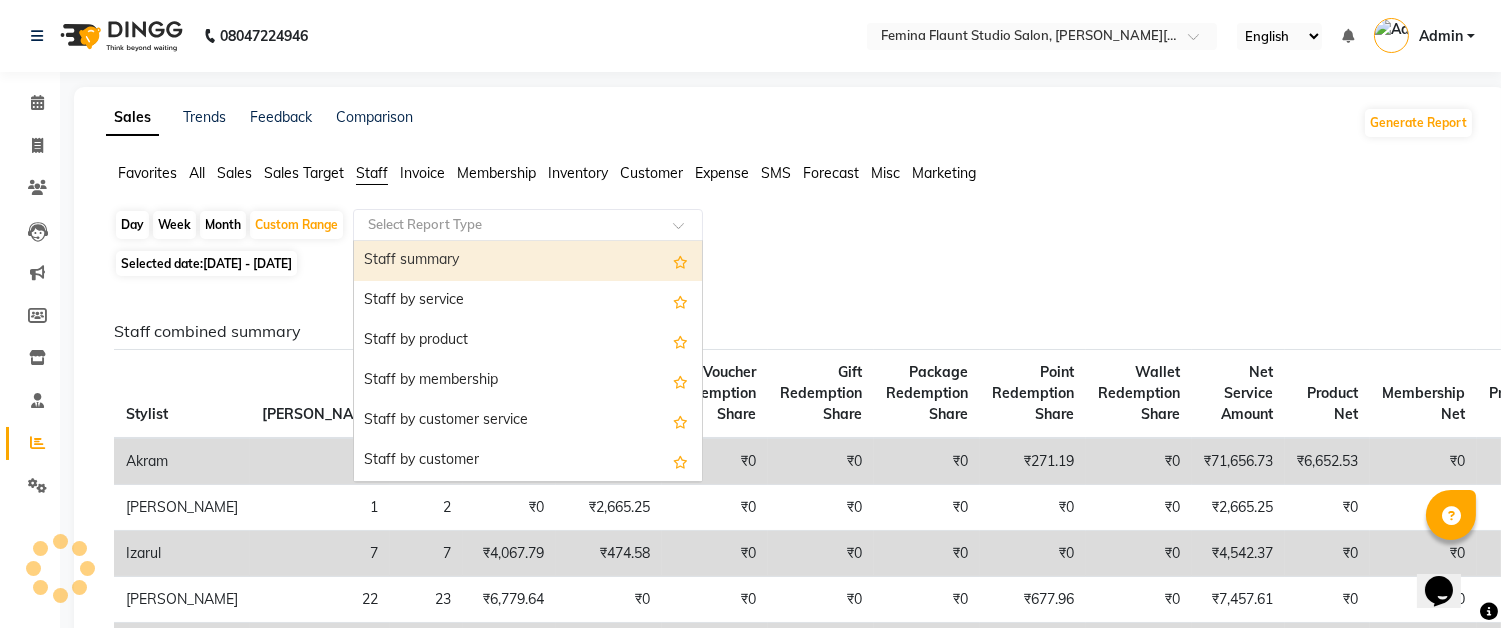 click 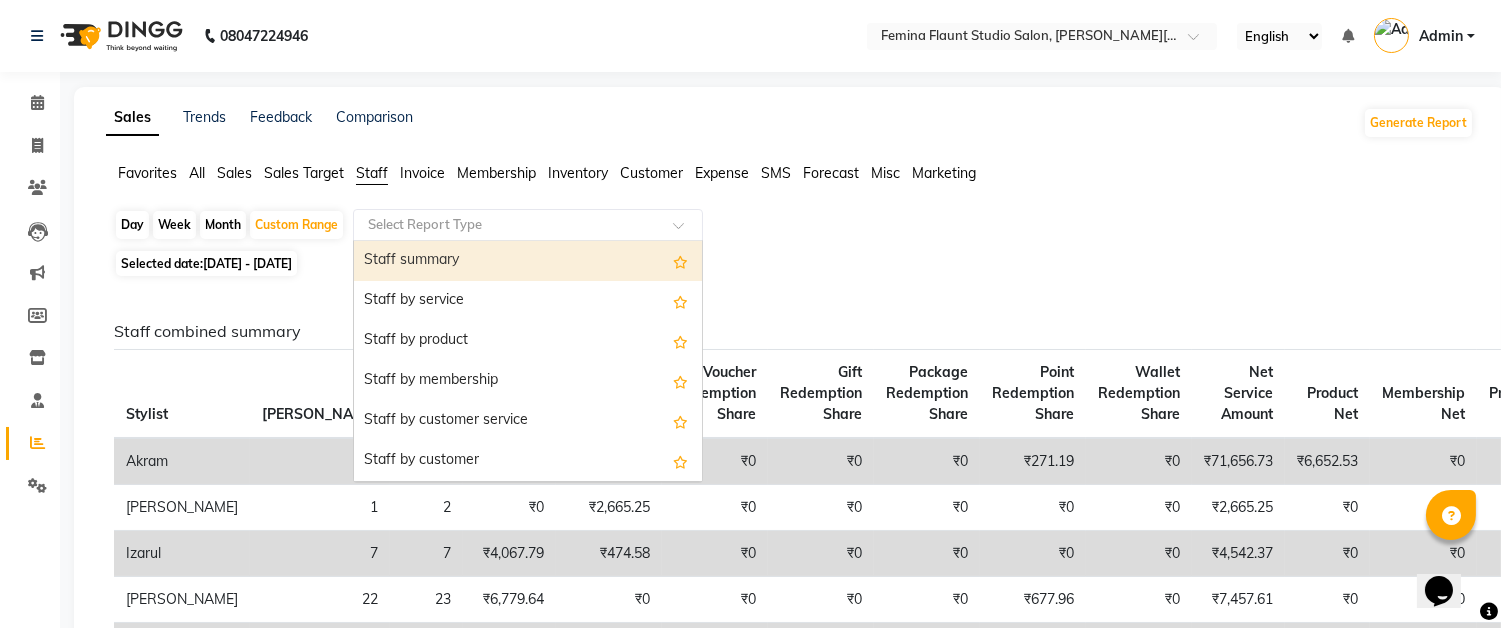 click on "Staff summary" at bounding box center (528, 261) 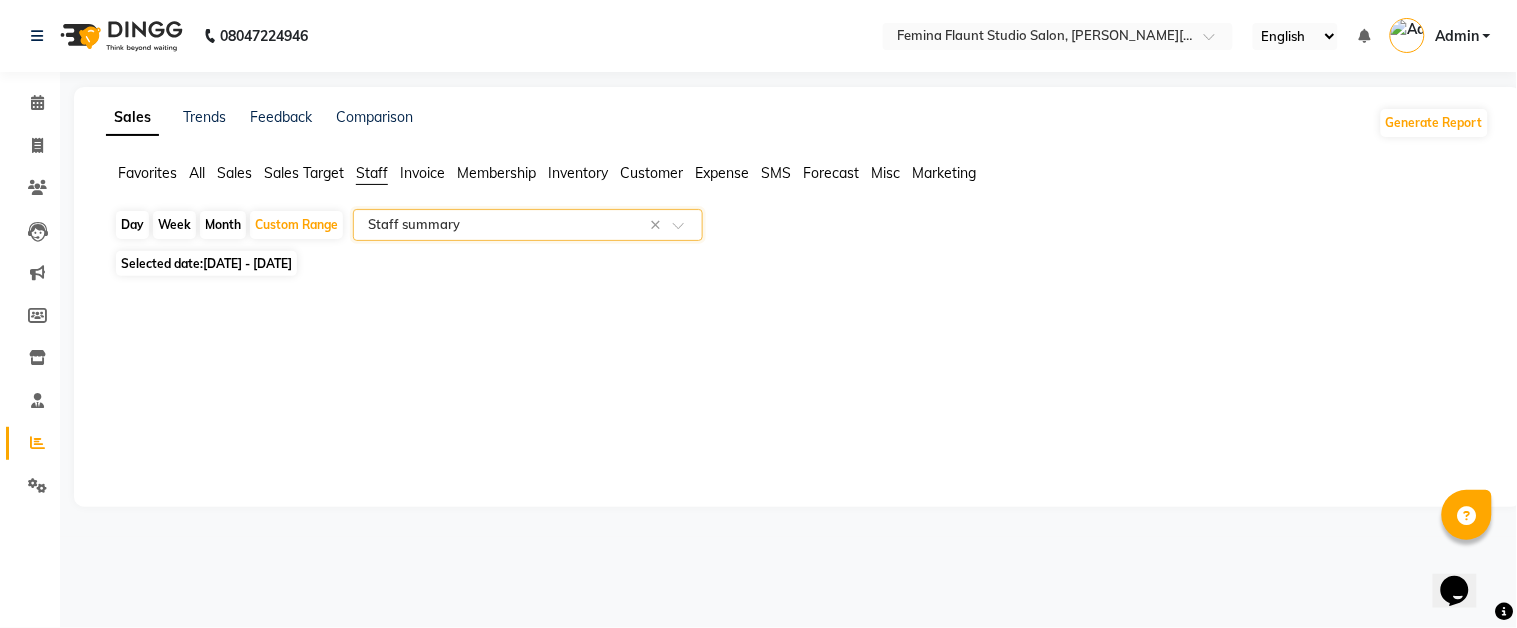 select on "full_report" 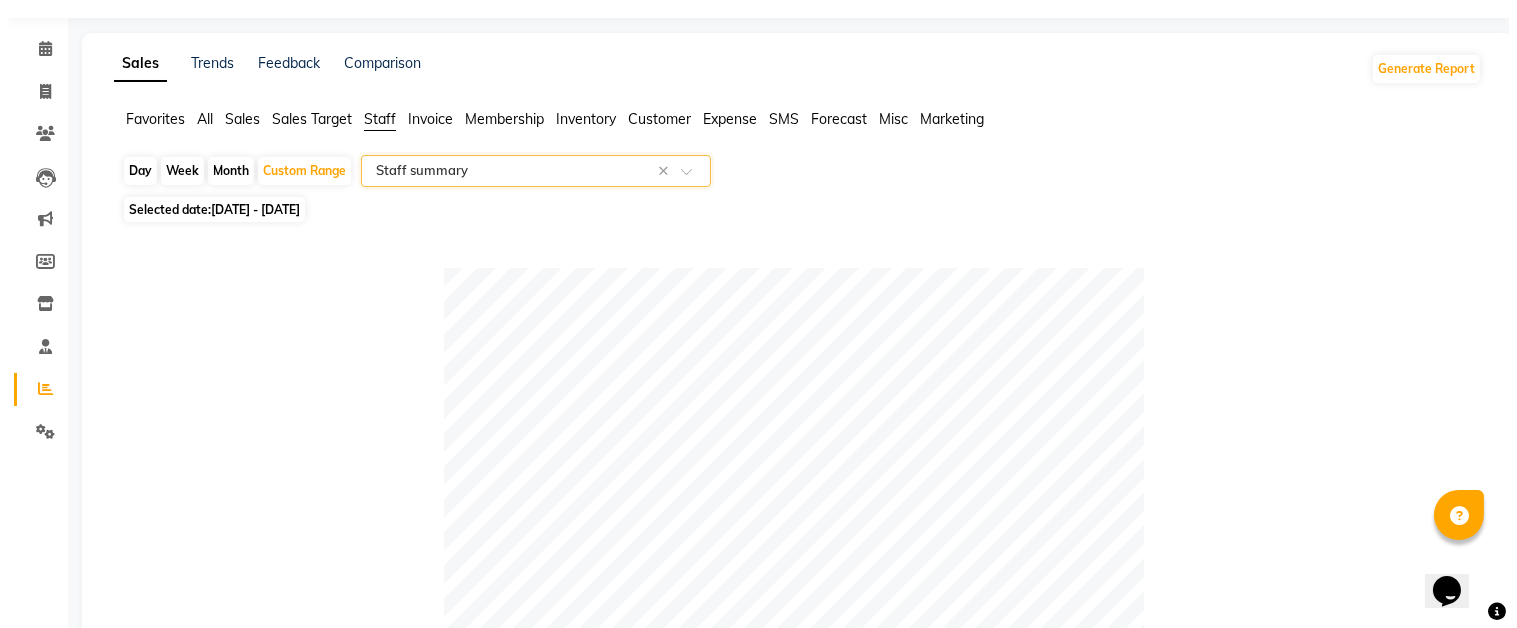 scroll, scrollTop: 0, scrollLeft: 0, axis: both 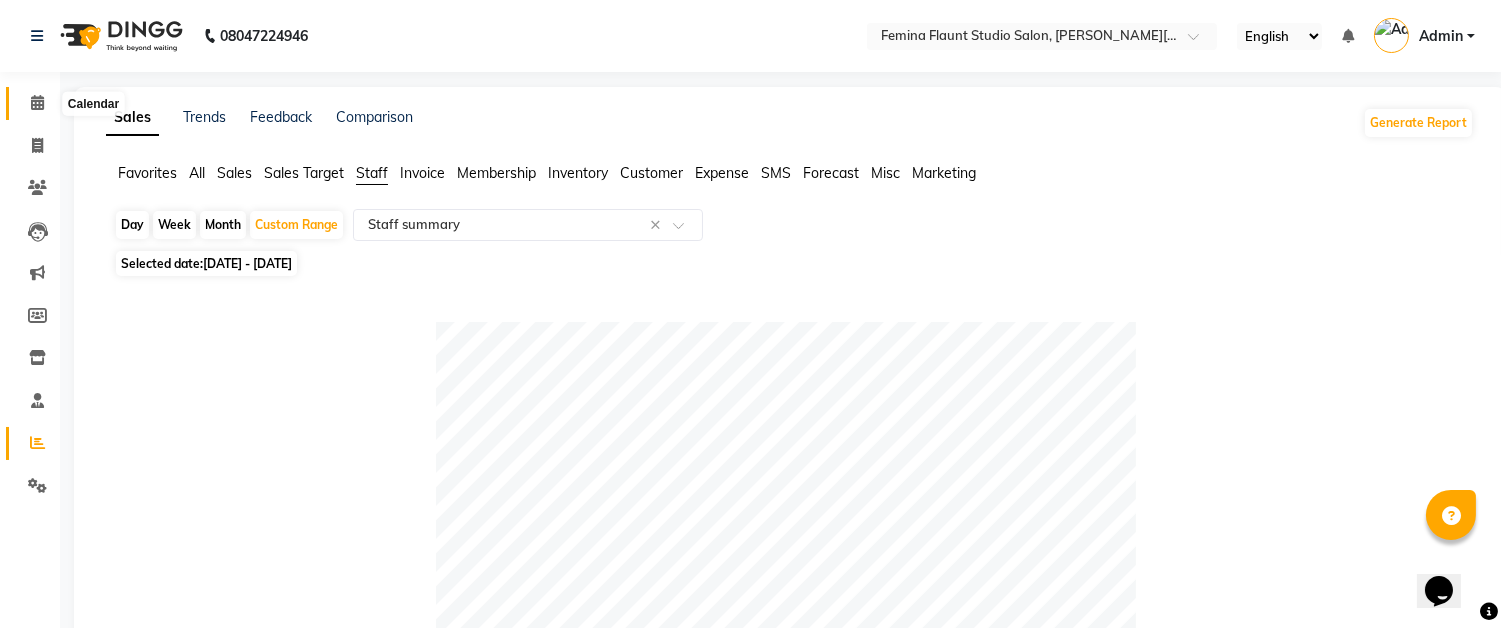 click 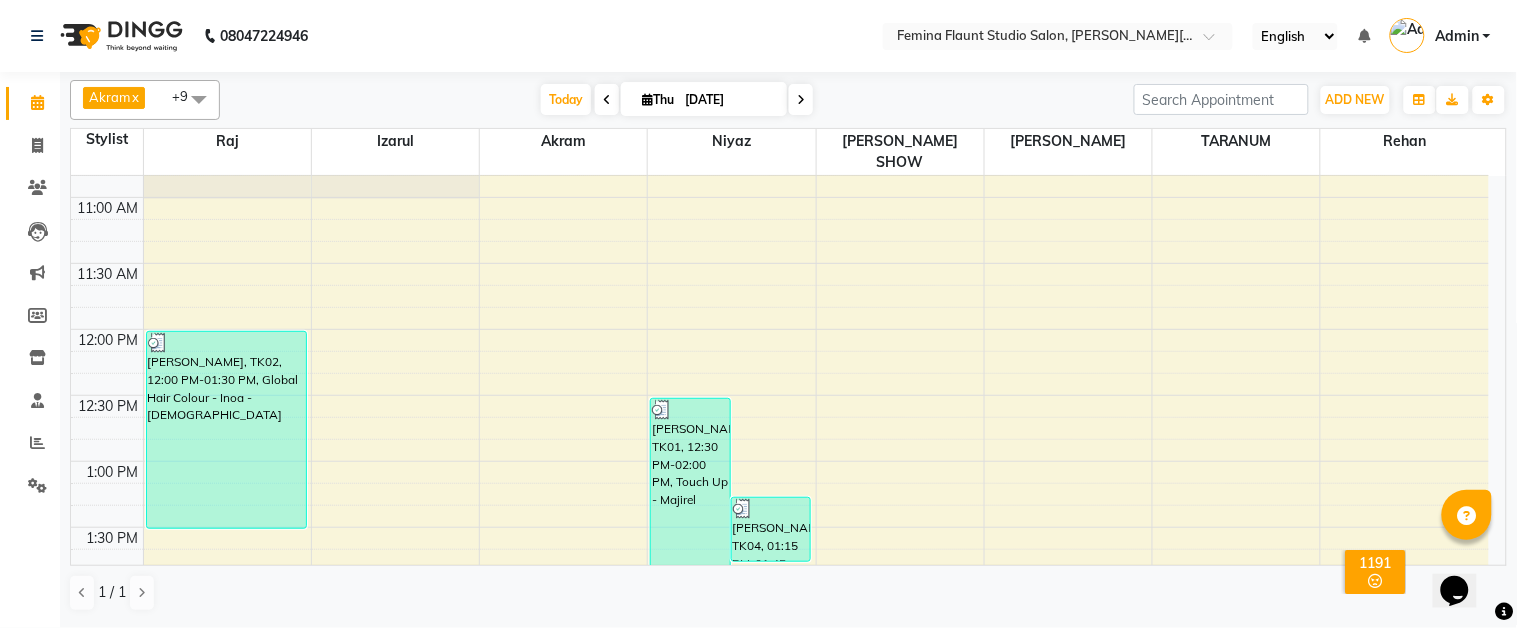 scroll, scrollTop: 222, scrollLeft: 0, axis: vertical 